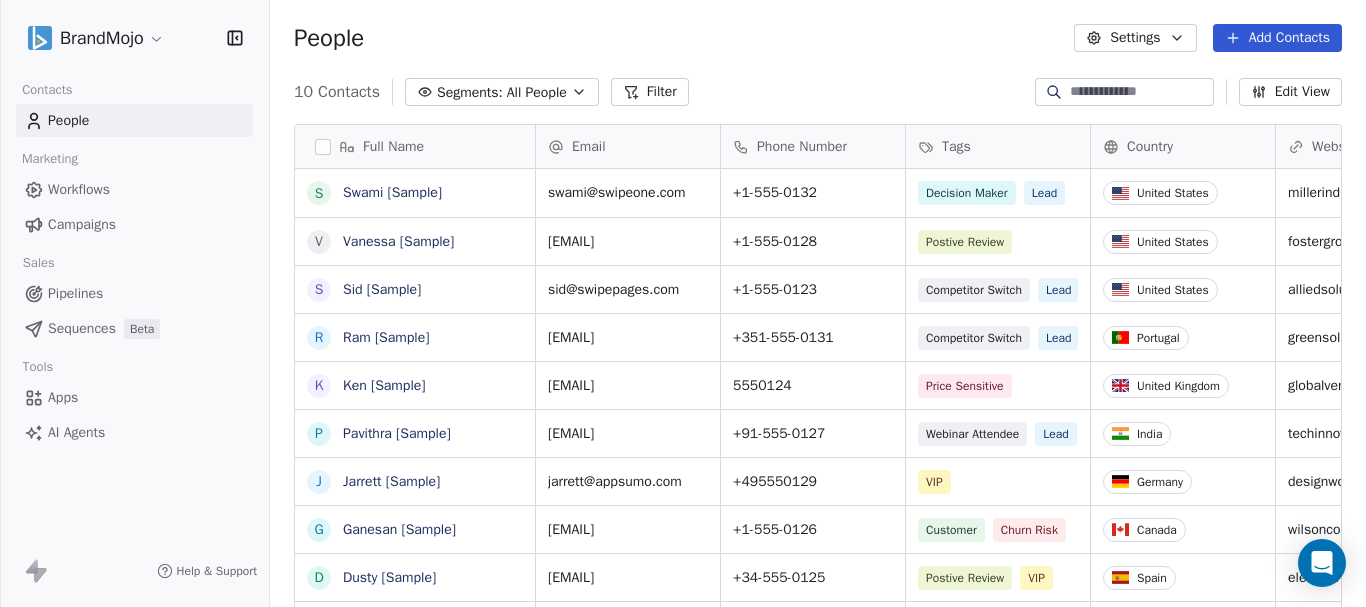 scroll, scrollTop: 0, scrollLeft: 0, axis: both 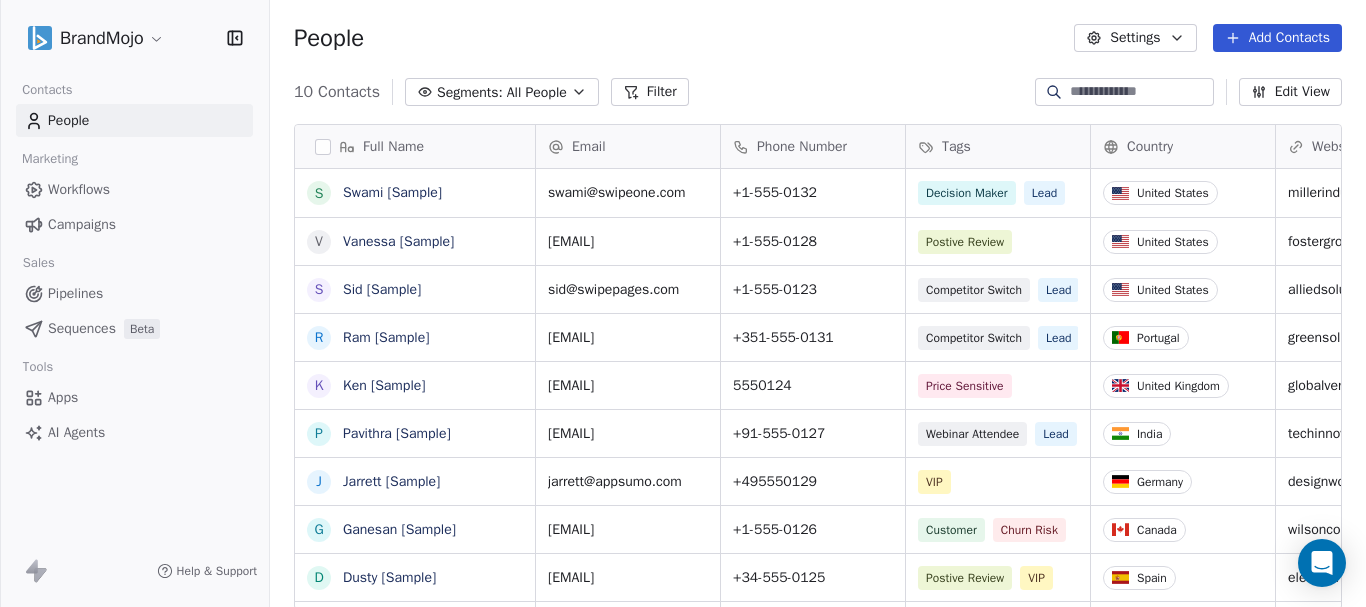 click on "Workflows" at bounding box center (79, 189) 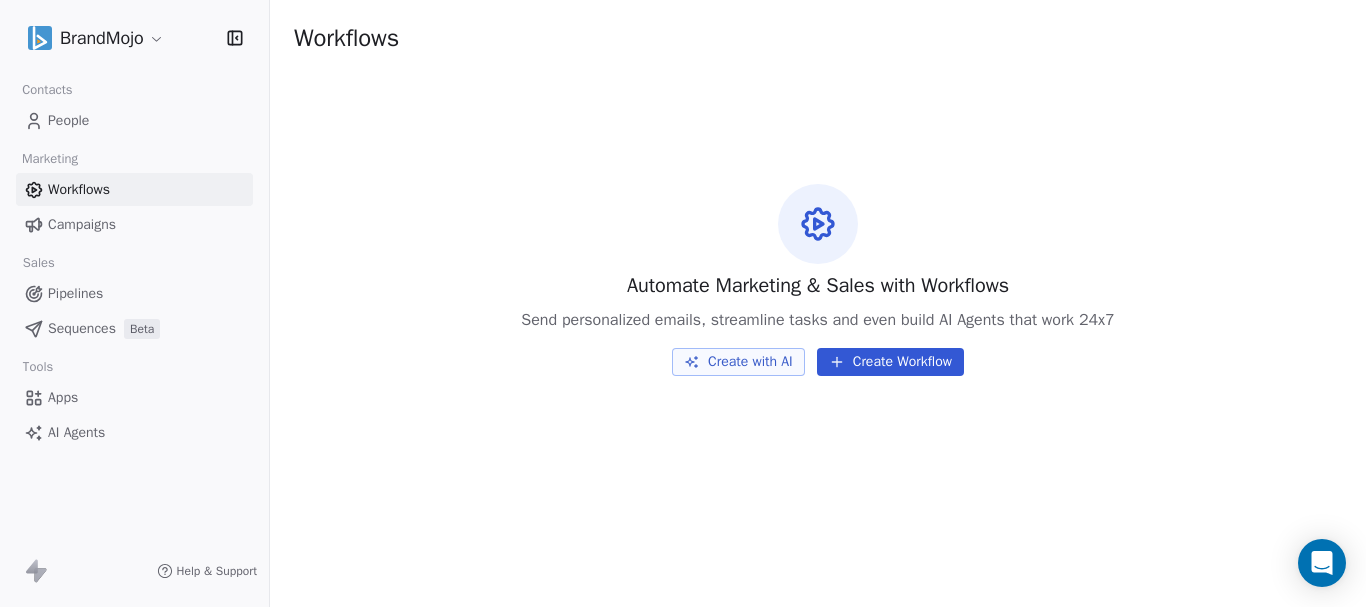 click on "BrandMojo Contacts People Marketing Workflows Campaigns Sales Pipelines Sequences Beta Tools Apps AI Agents Help & Support Workflows Automate Marketing & Sales with Workflows Send personalized emails, streamline tasks and even build AI Agents that work 24x7  Create with AI  Create Workflow" at bounding box center (683, 303) 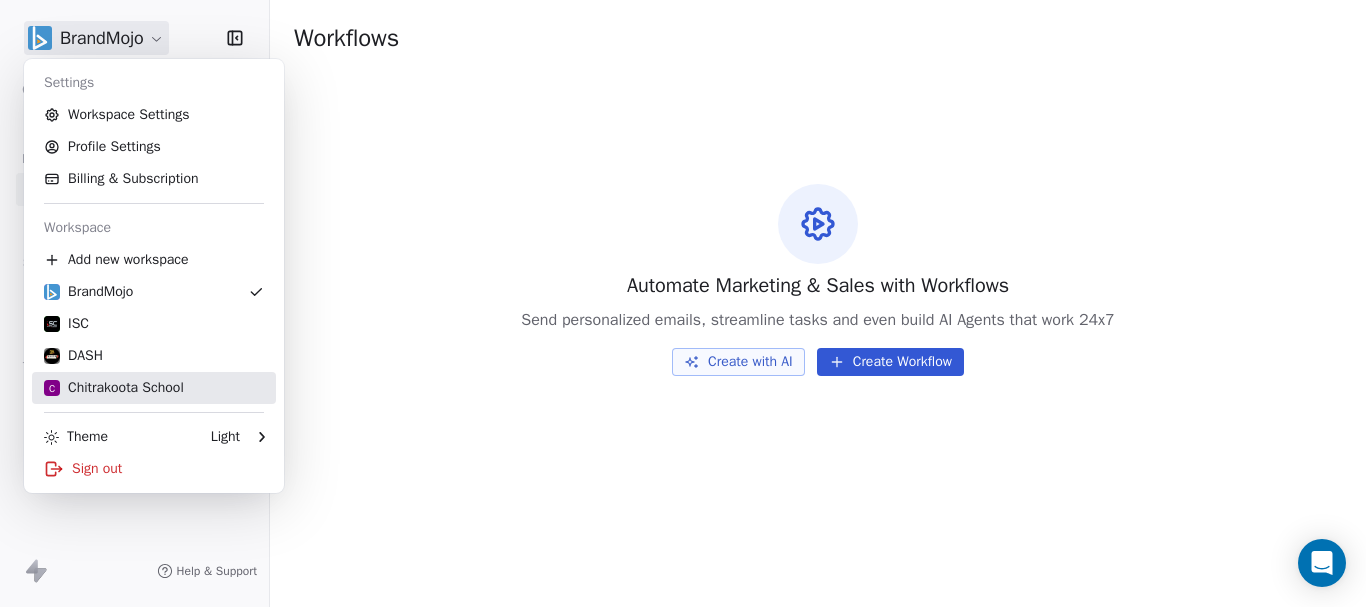 click on "C Chitrakoota School" at bounding box center [114, 388] 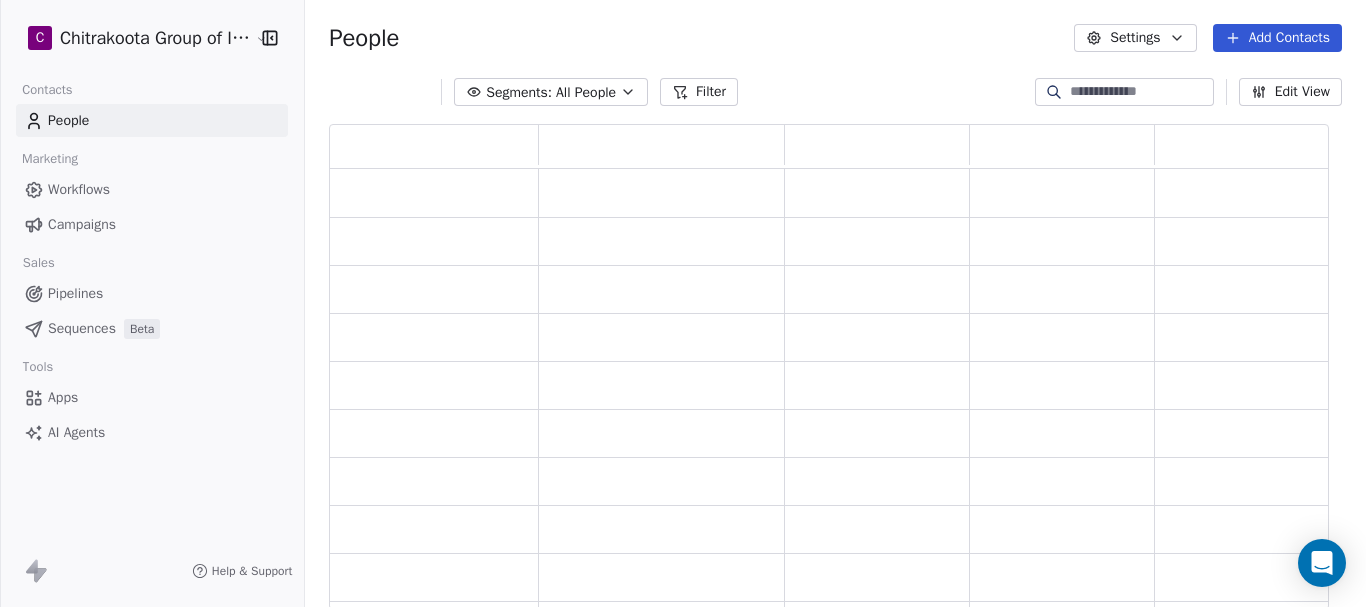 scroll, scrollTop: 16, scrollLeft: 16, axis: both 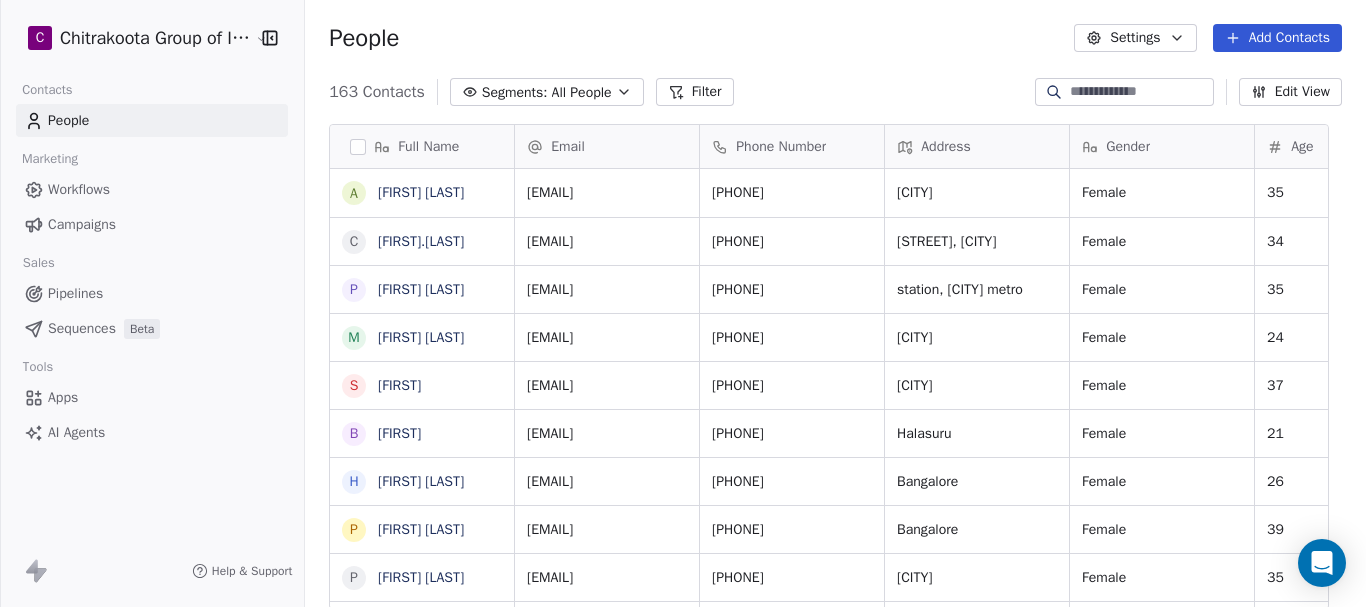 click on "Workflows" at bounding box center [79, 189] 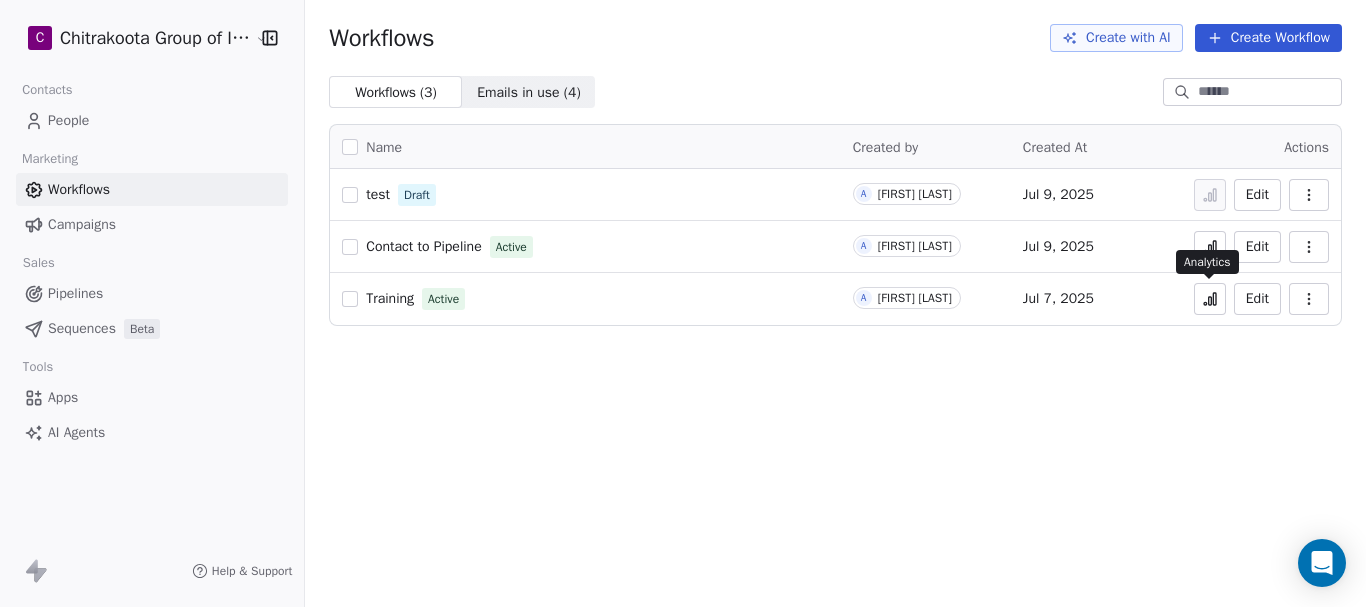 click 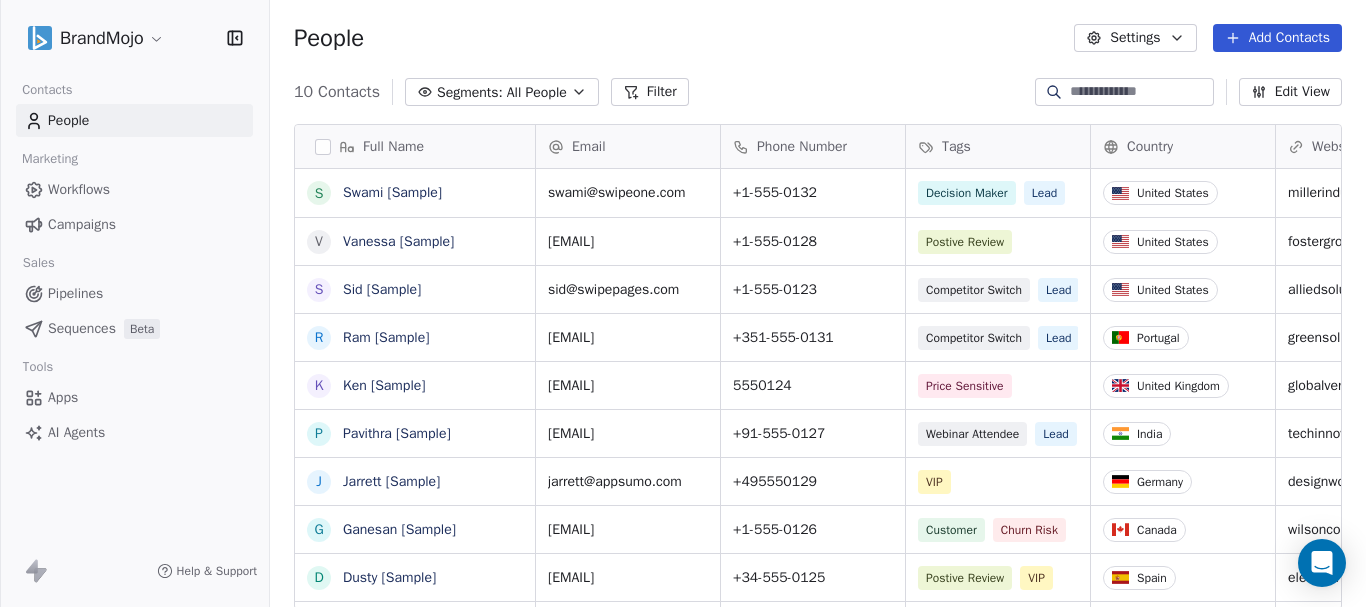 scroll, scrollTop: 0, scrollLeft: 0, axis: both 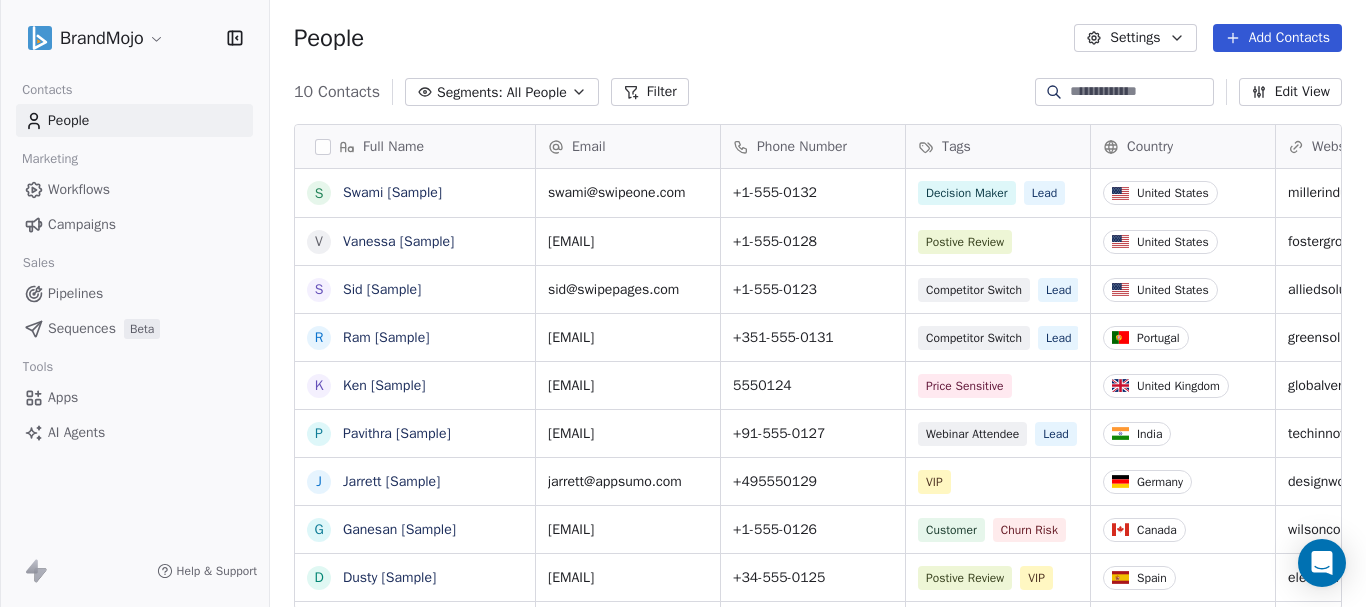 click on "Apps" at bounding box center (63, 397) 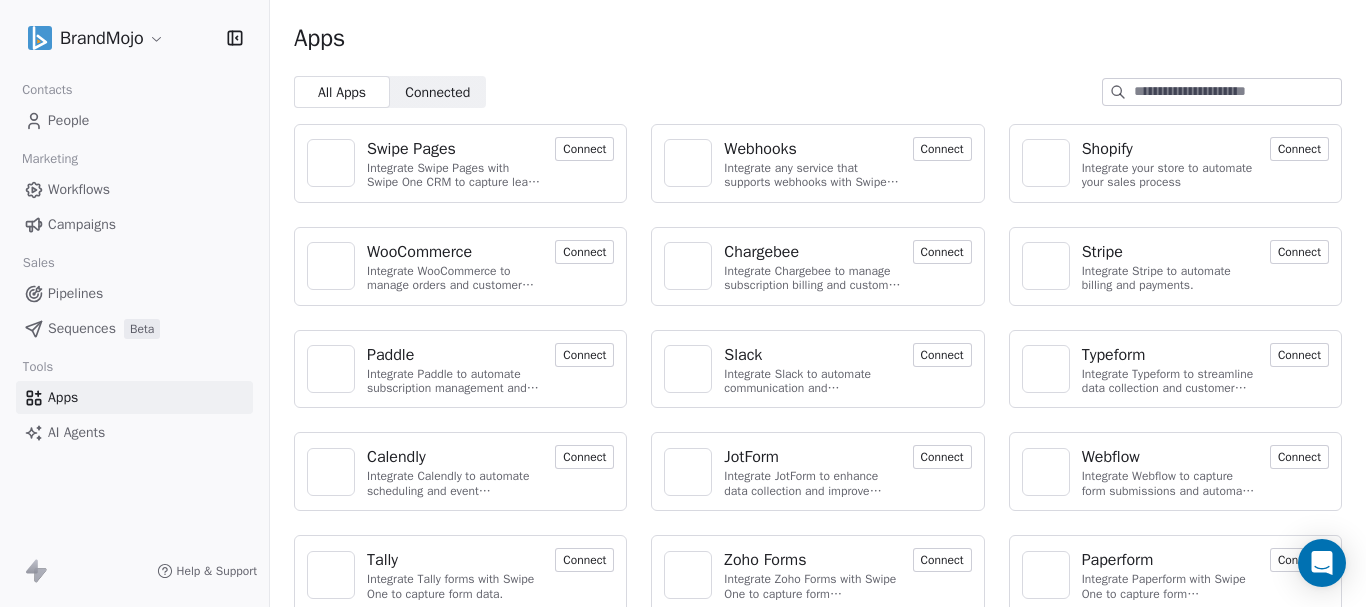 click on "BrandMojo Contacts People Marketing Workflows Campaigns Sales Pipelines Sequences Beta Tools Apps AI Agents Help & Support Apps All Apps All Apps Connected Connected Swipe Pages Integrate Swipe Pages with Swipe One CRM to capture lead data. Connect Webhooks Integrate any service that supports webhooks with Swipe One to capture and automate data workflows. Connect Shopify Integrate your store to automate your sales process Connect WooCommerce Integrate WooCommerce to manage orders and customer data Connect Chargebee Integrate Chargebee to manage subscription billing and customer data. Connect Stripe Integrate Stripe to automate billing and payments. Connect Paddle Integrate Paddle to automate subscription management and customer engagement. Connect Slack Integrate Slack to automate communication and collaboration. Connect Typeform Integrate Typeform to streamline data collection and customer engagement. Connect Calendly Integrate Calendly to automate scheduling and event management. Connect JotForm Connect" at bounding box center (683, 303) 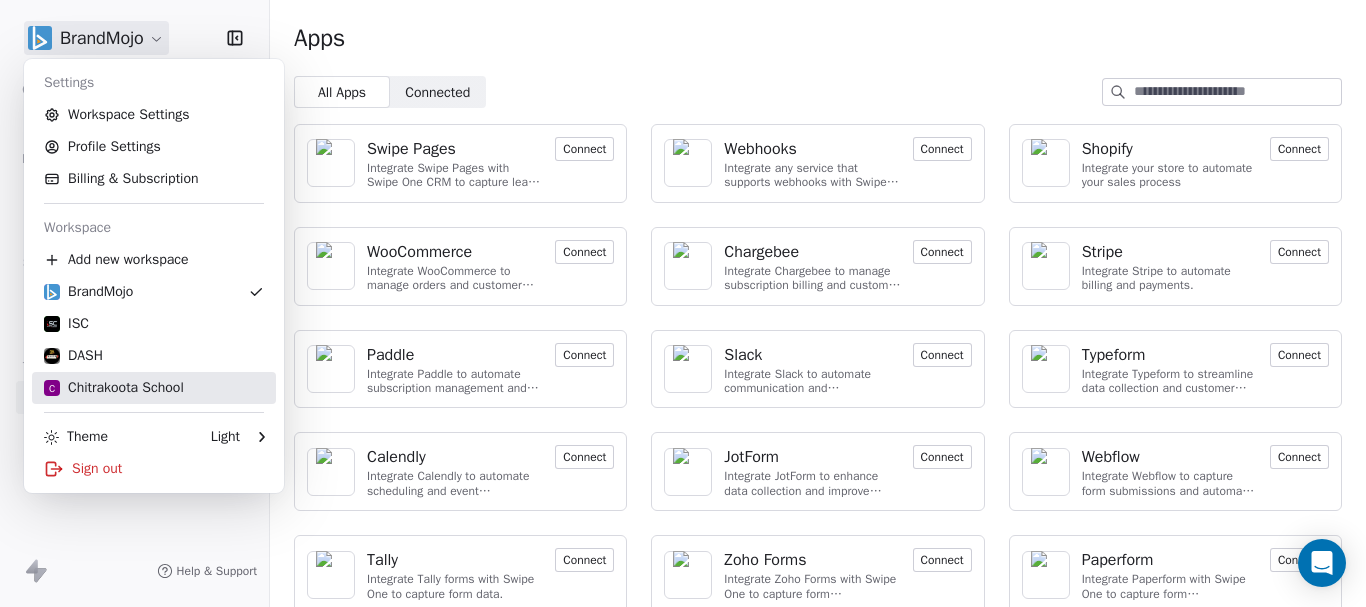 click on "C Chitrakoota School" at bounding box center (114, 388) 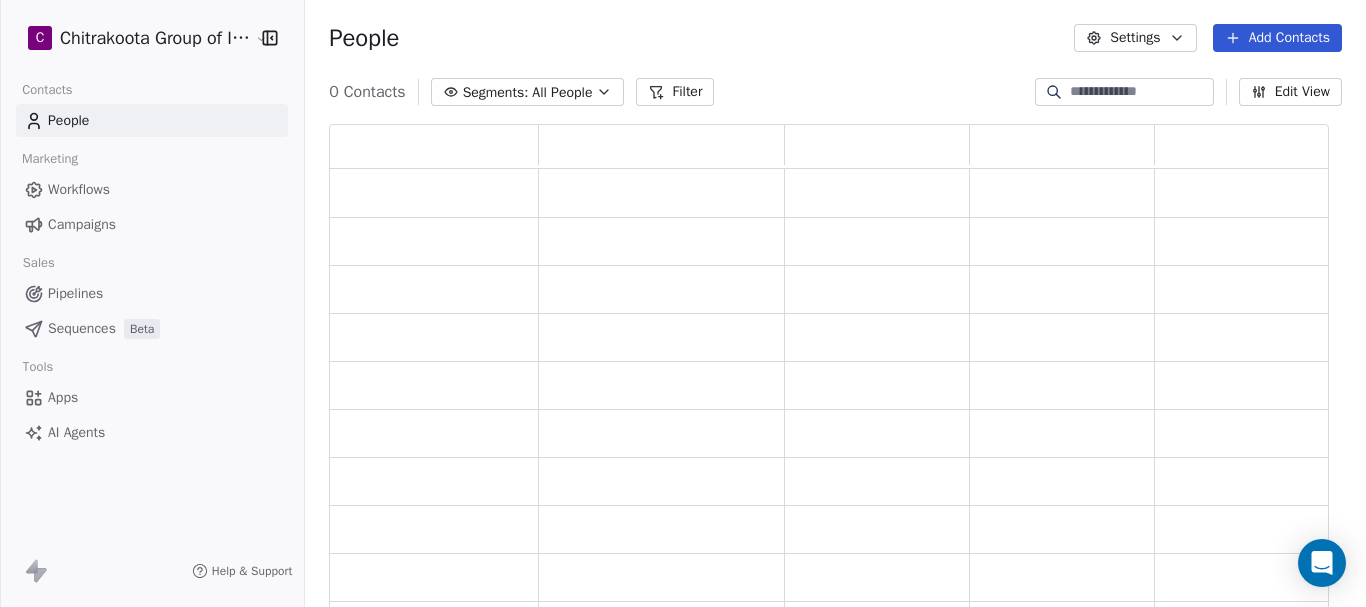 scroll, scrollTop: 16, scrollLeft: 16, axis: both 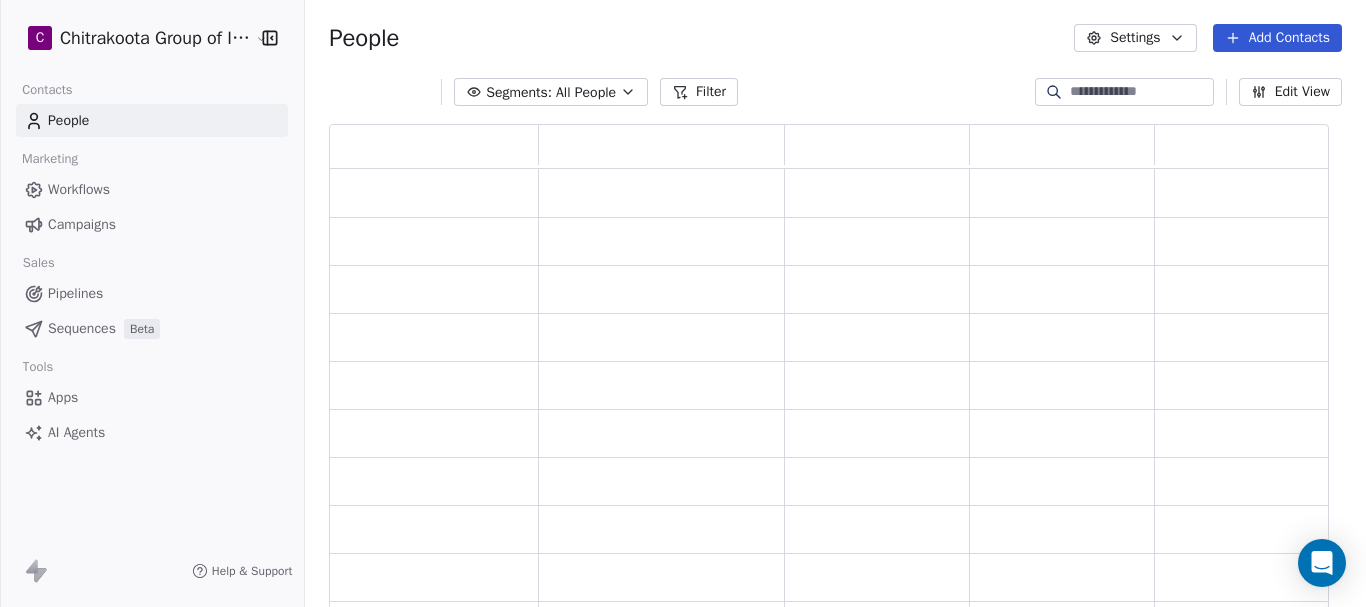 click on "Apps" at bounding box center [63, 397] 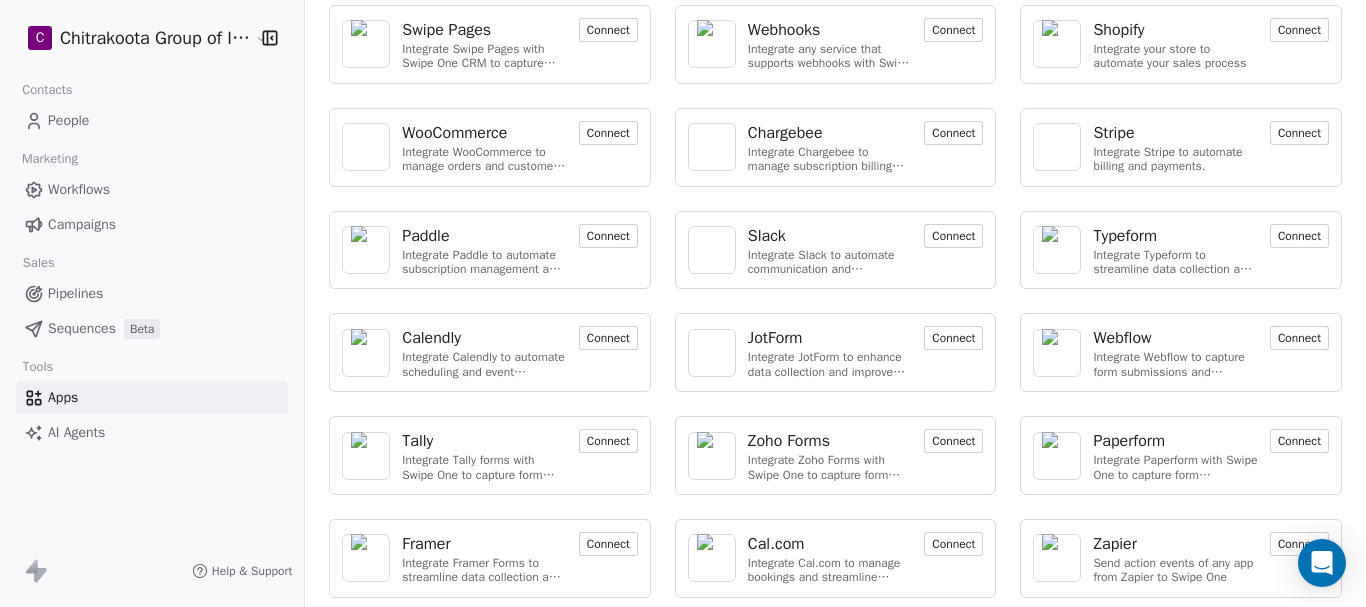 scroll, scrollTop: 0, scrollLeft: 0, axis: both 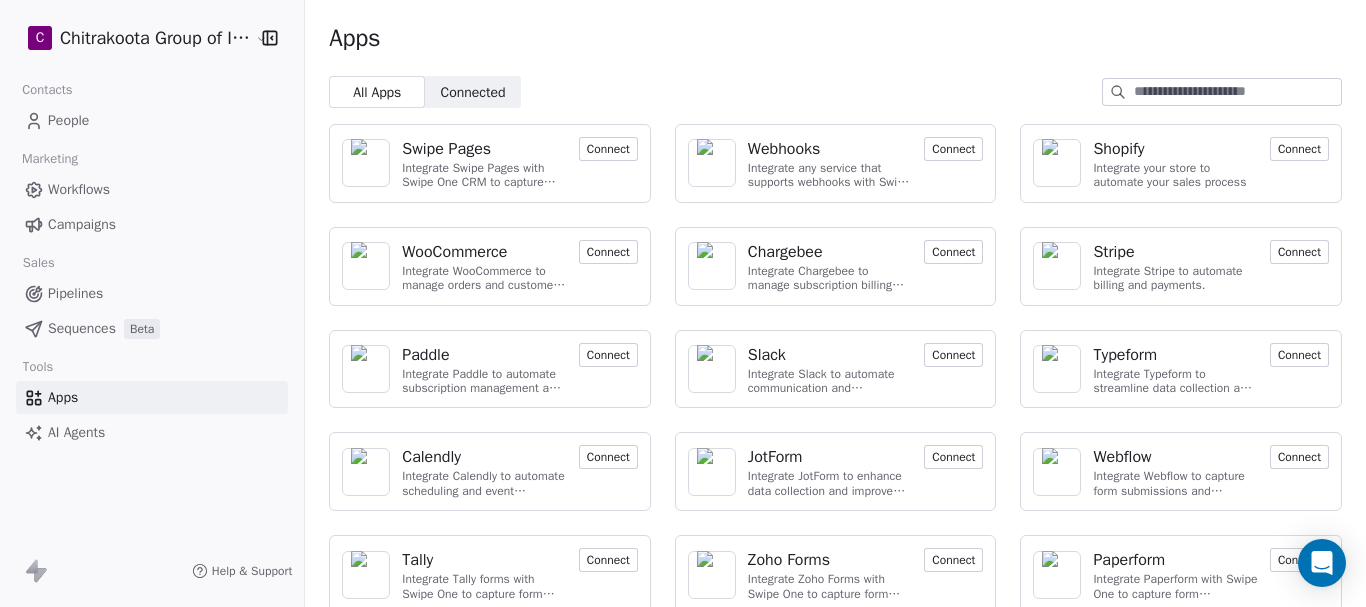 click on "People" at bounding box center (68, 120) 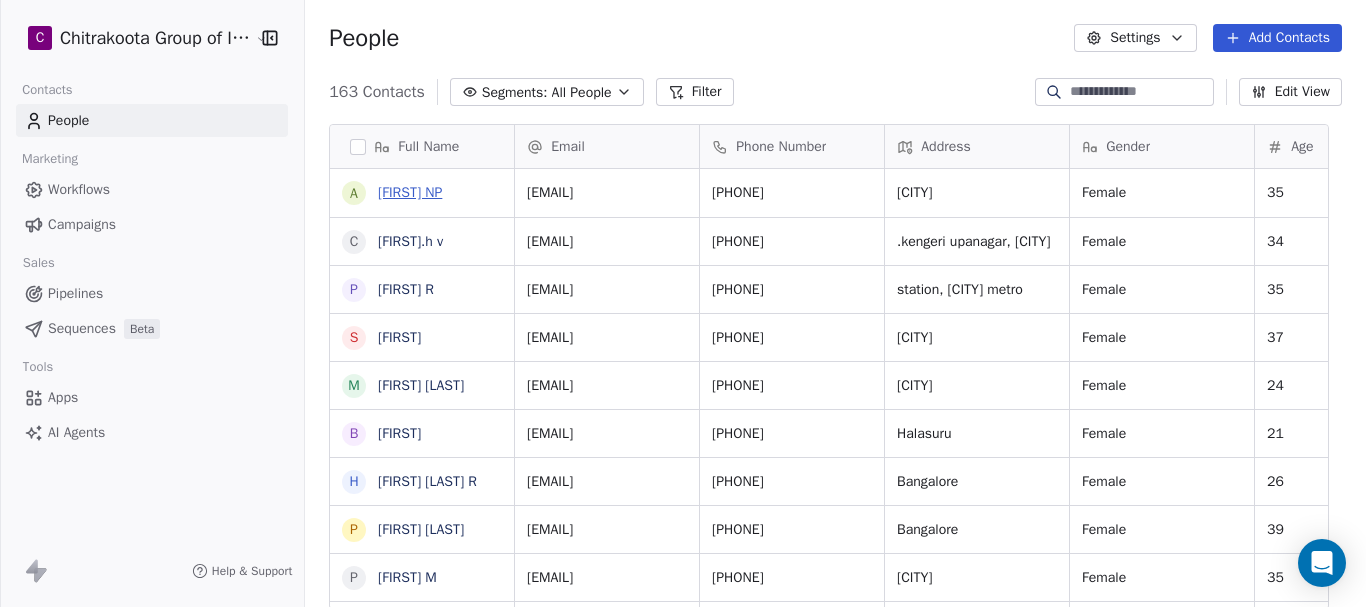 scroll, scrollTop: 16, scrollLeft: 16, axis: both 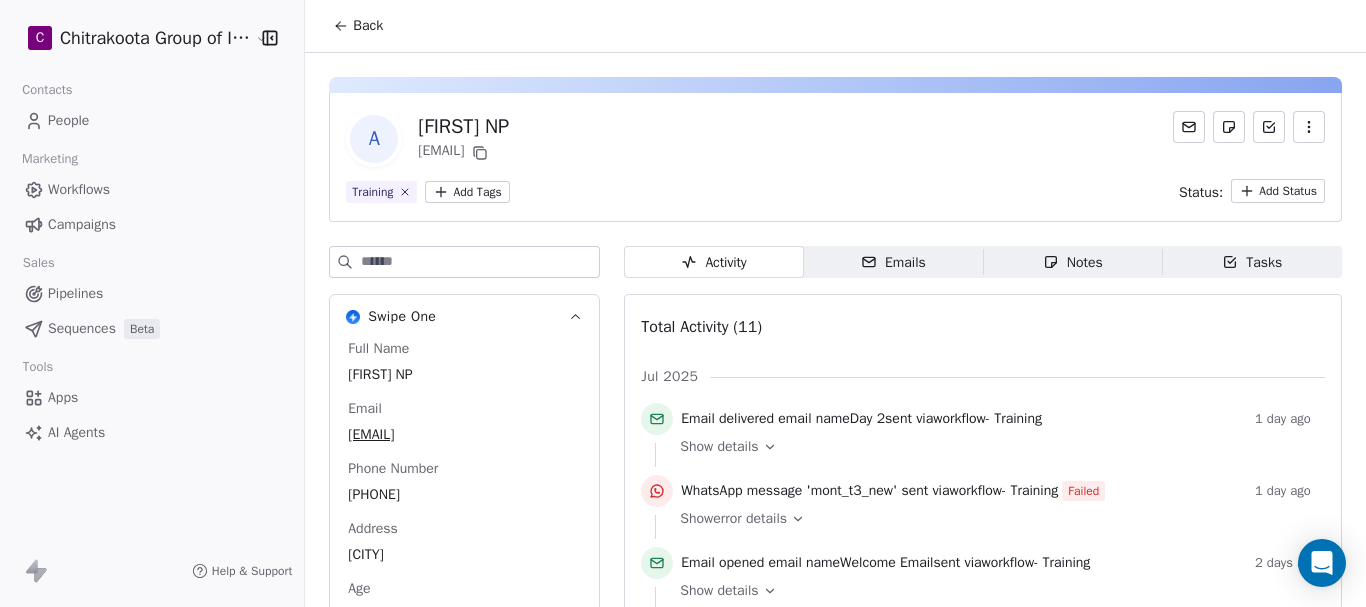 click on "Back" at bounding box center (358, 26) 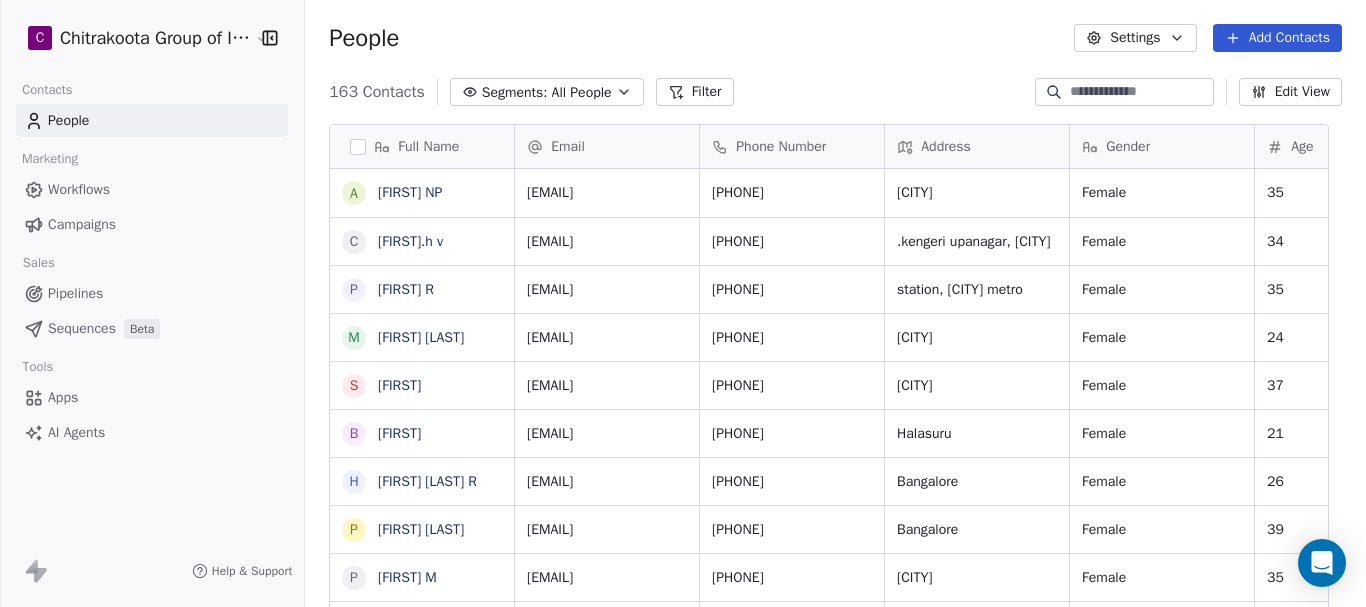 scroll, scrollTop: 16, scrollLeft: 16, axis: both 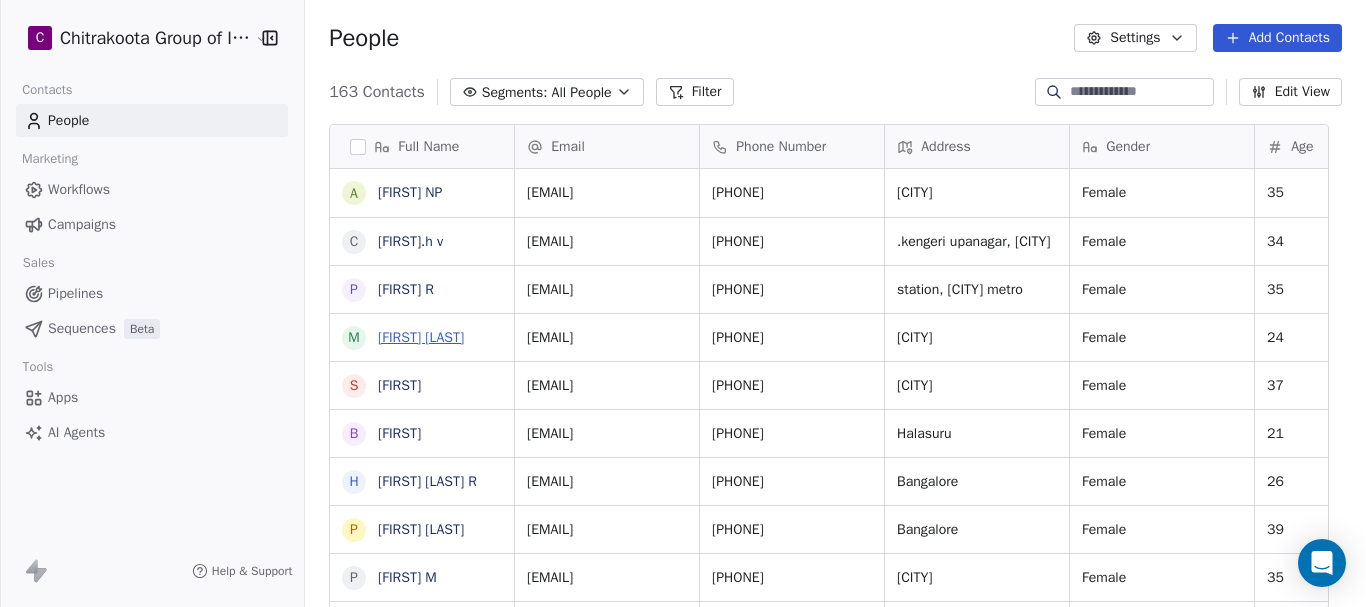 click on "[FIRST] [LAST]" at bounding box center (421, 337) 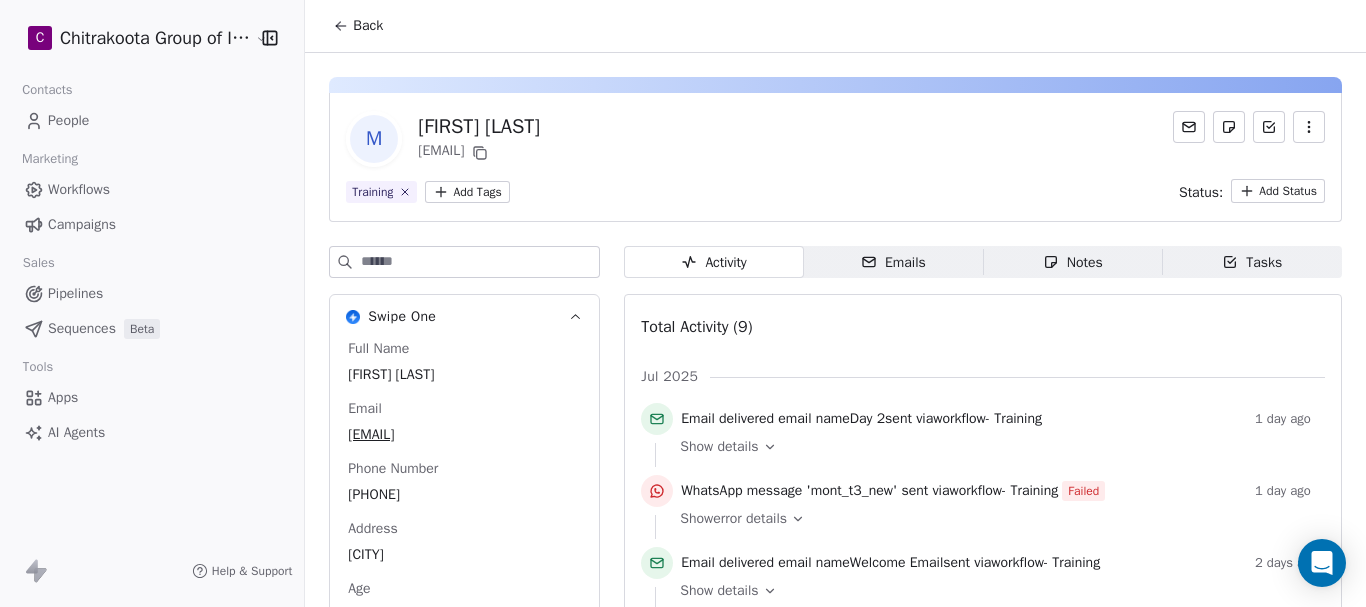 click on "Back" at bounding box center (368, 26) 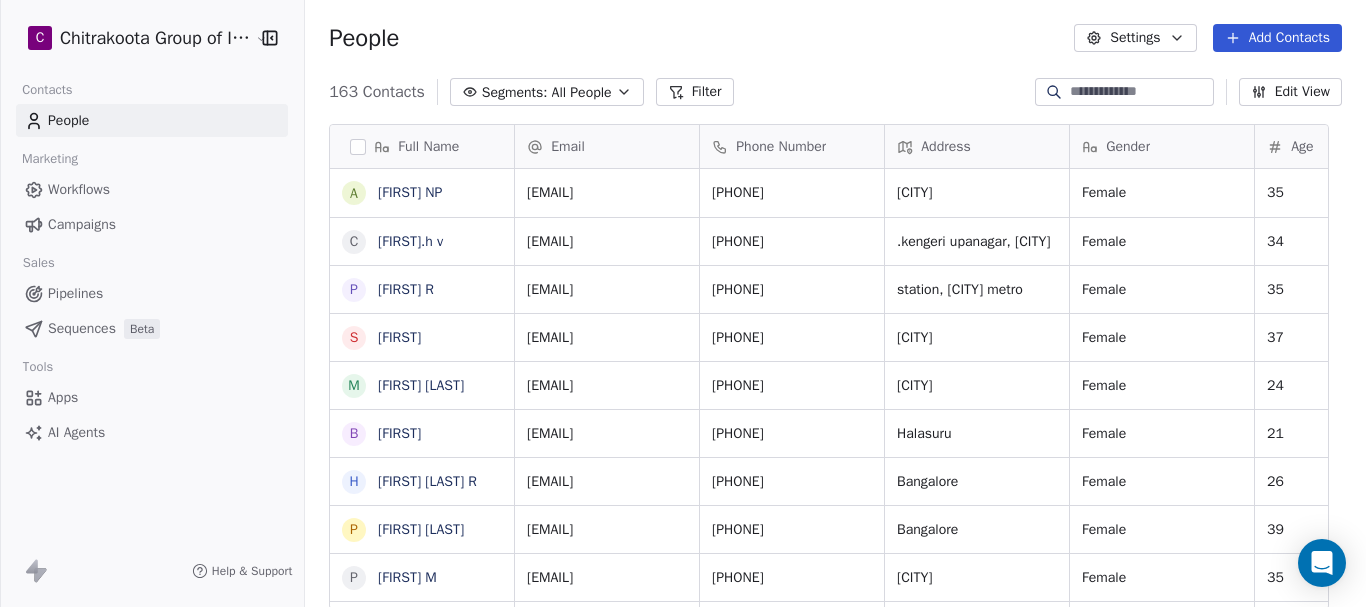 scroll, scrollTop: 16, scrollLeft: 16, axis: both 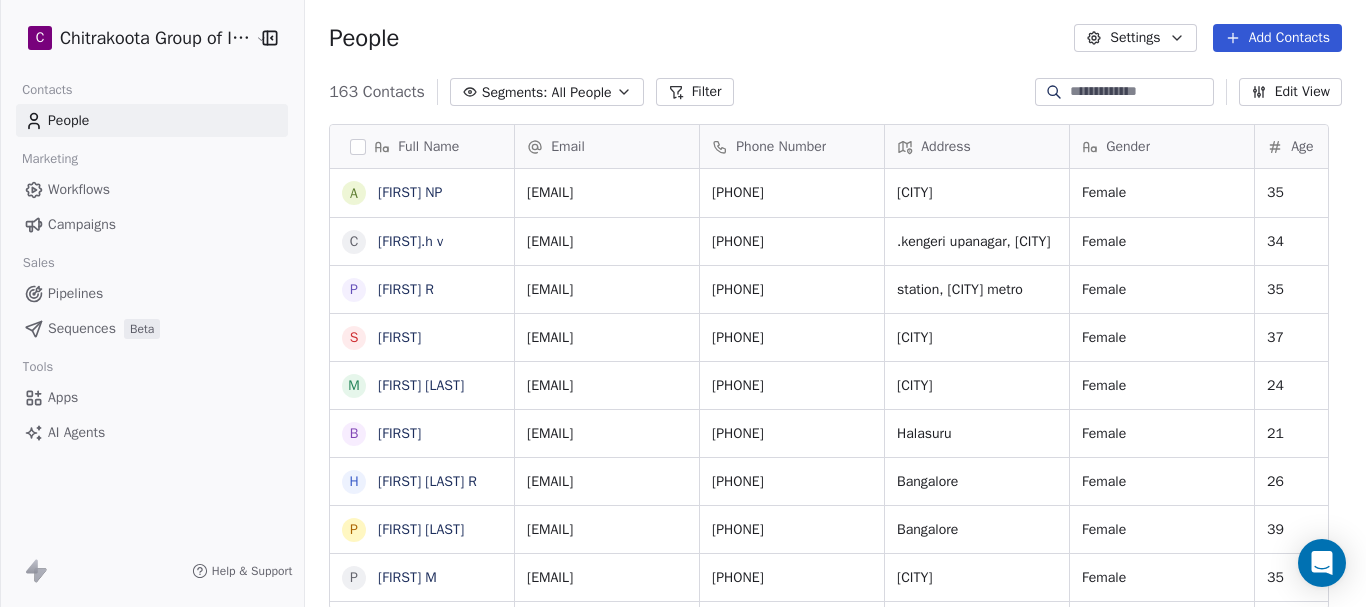 click at bounding box center [1140, 92] 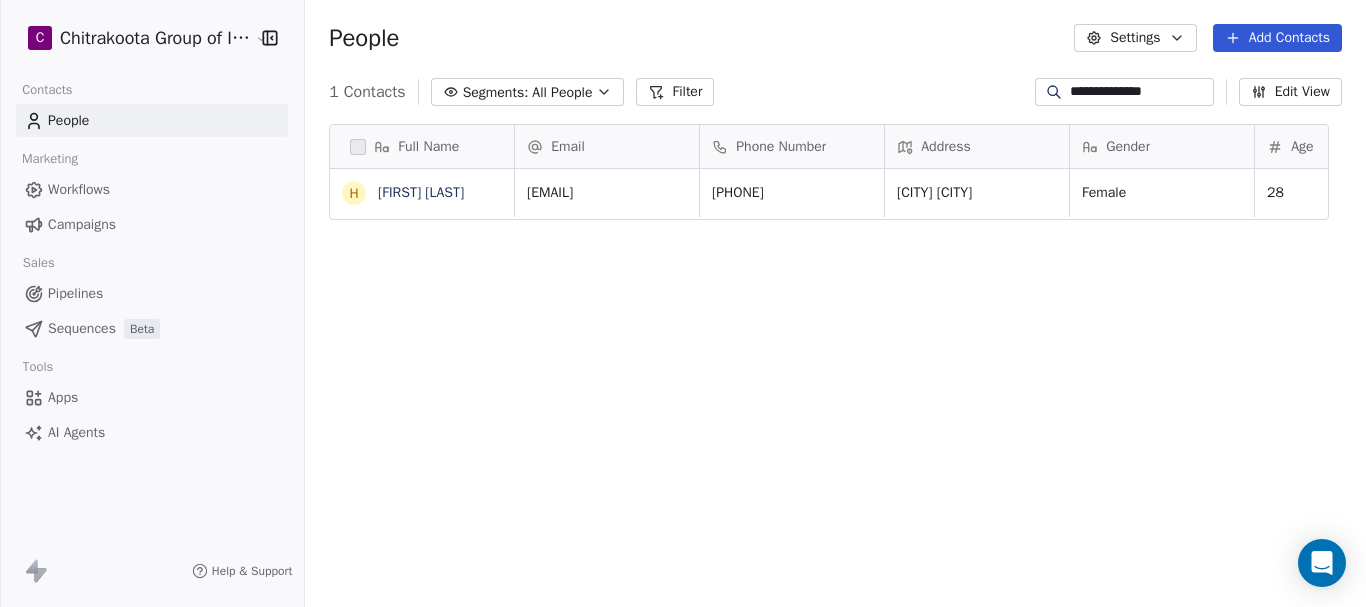 scroll, scrollTop: 16, scrollLeft: 16, axis: both 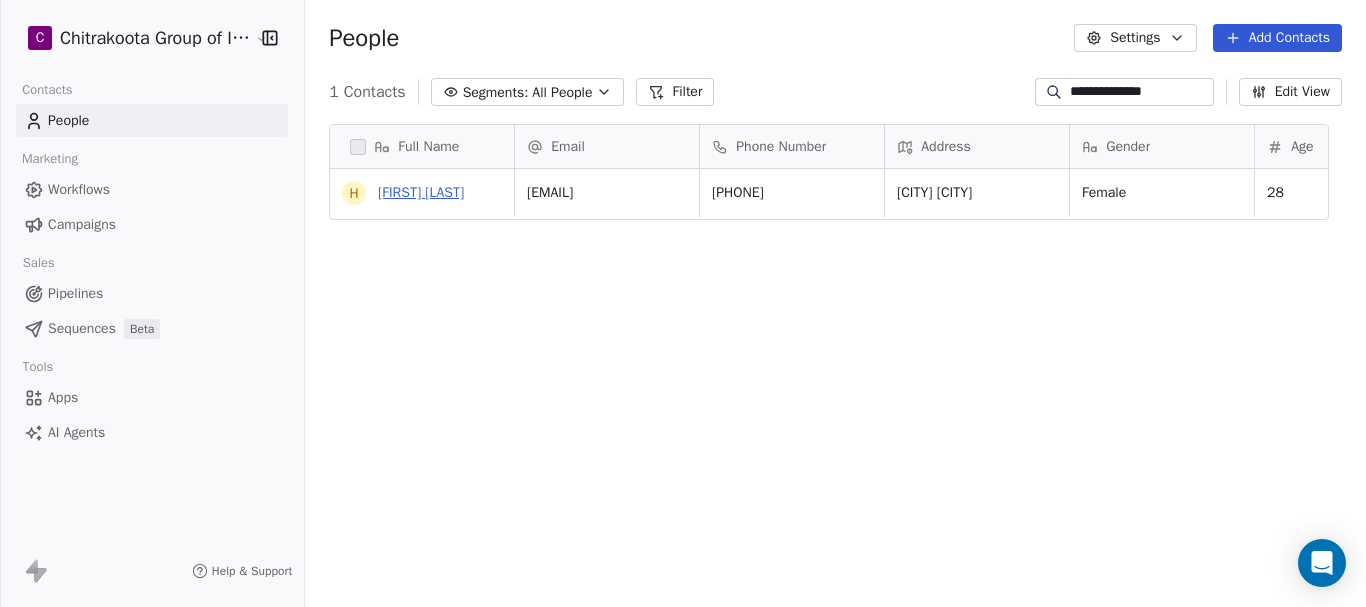 type on "**********" 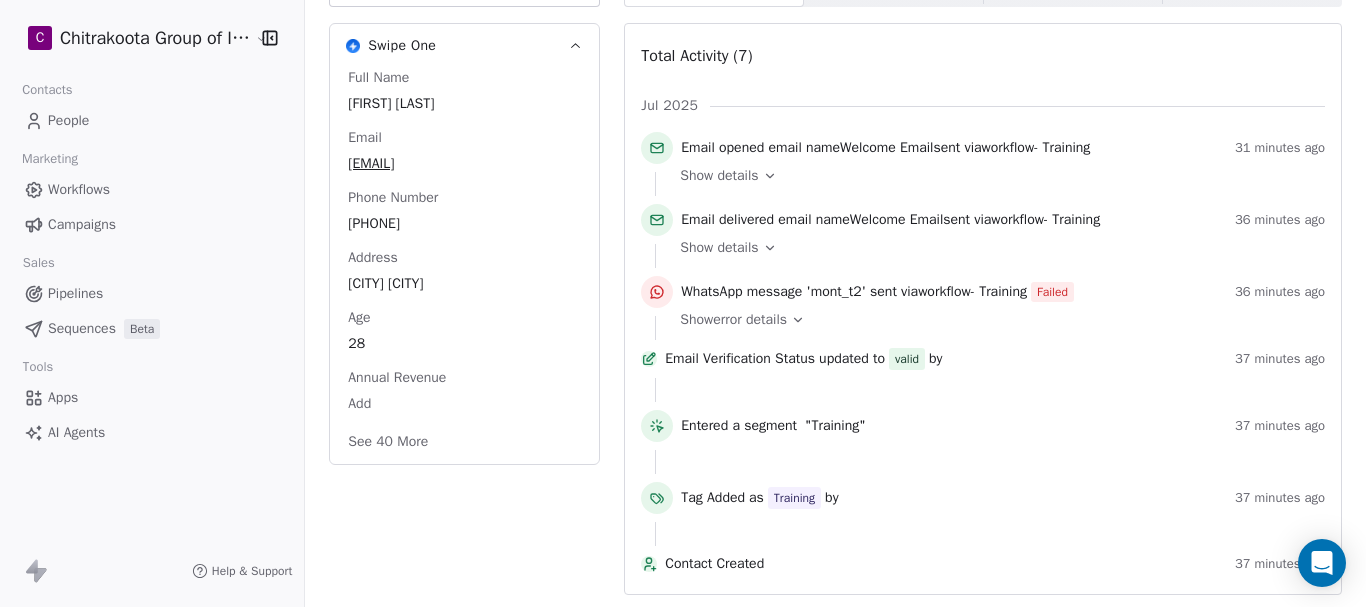 scroll, scrollTop: 293, scrollLeft: 0, axis: vertical 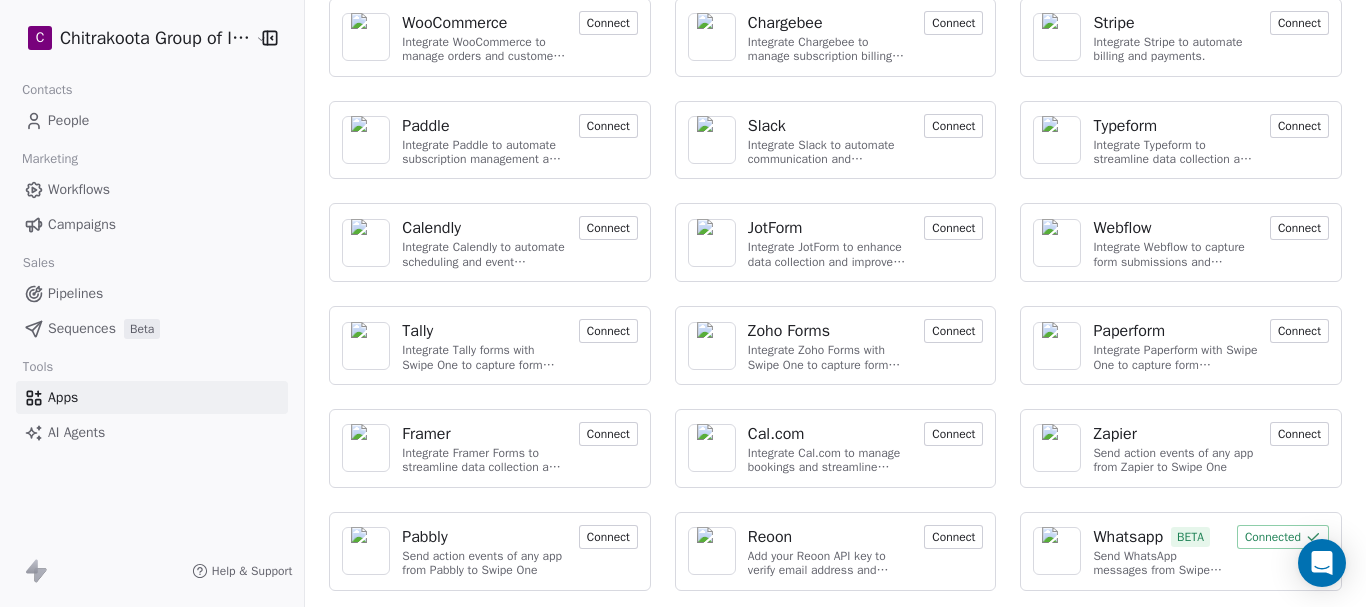 click on "Connected" at bounding box center [1283, 537] 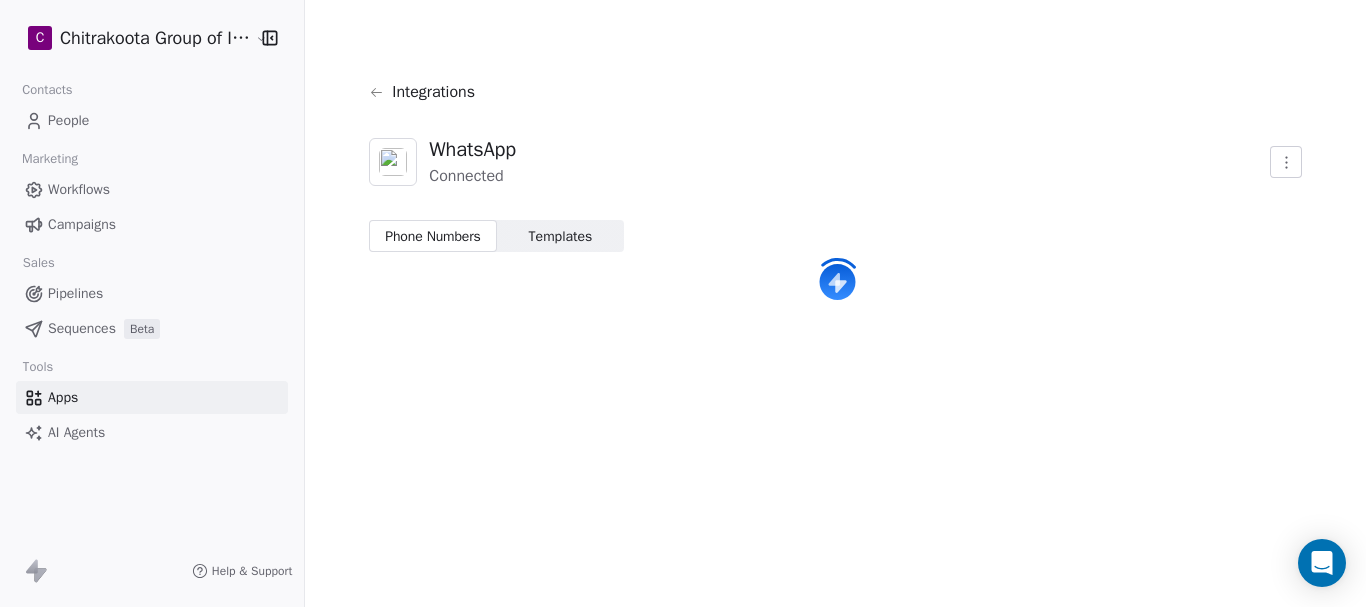scroll, scrollTop: 0, scrollLeft: 0, axis: both 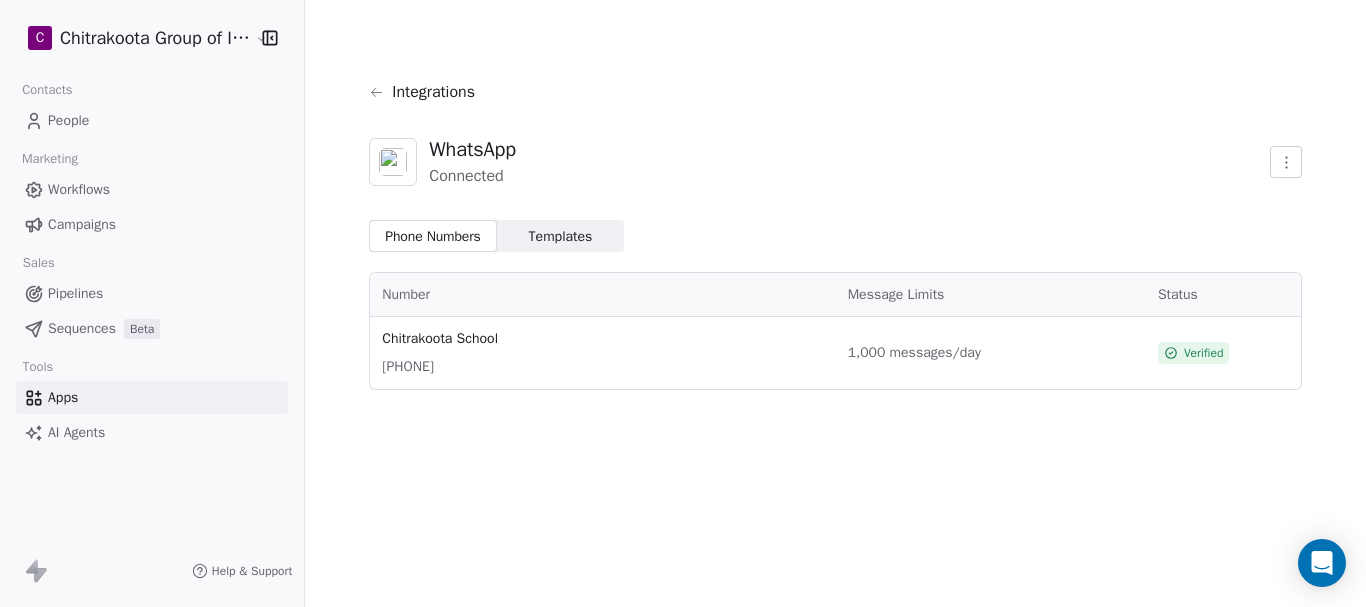 click on "Templates" at bounding box center [561, 236] 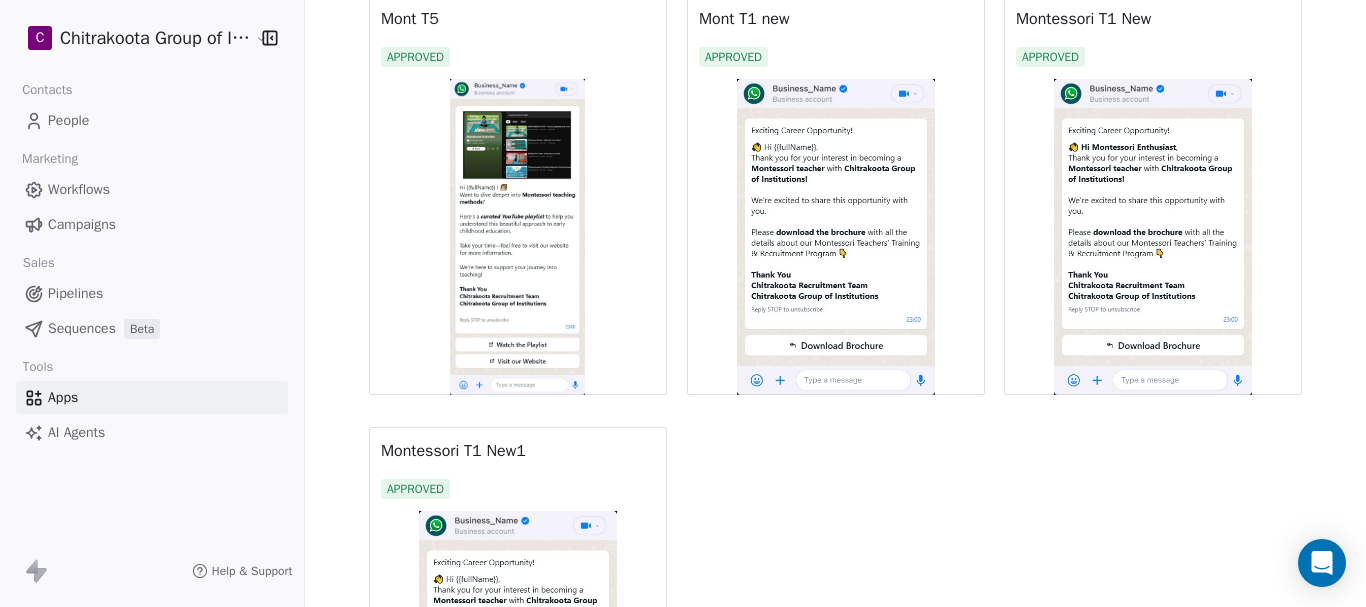 scroll, scrollTop: 1517, scrollLeft: 0, axis: vertical 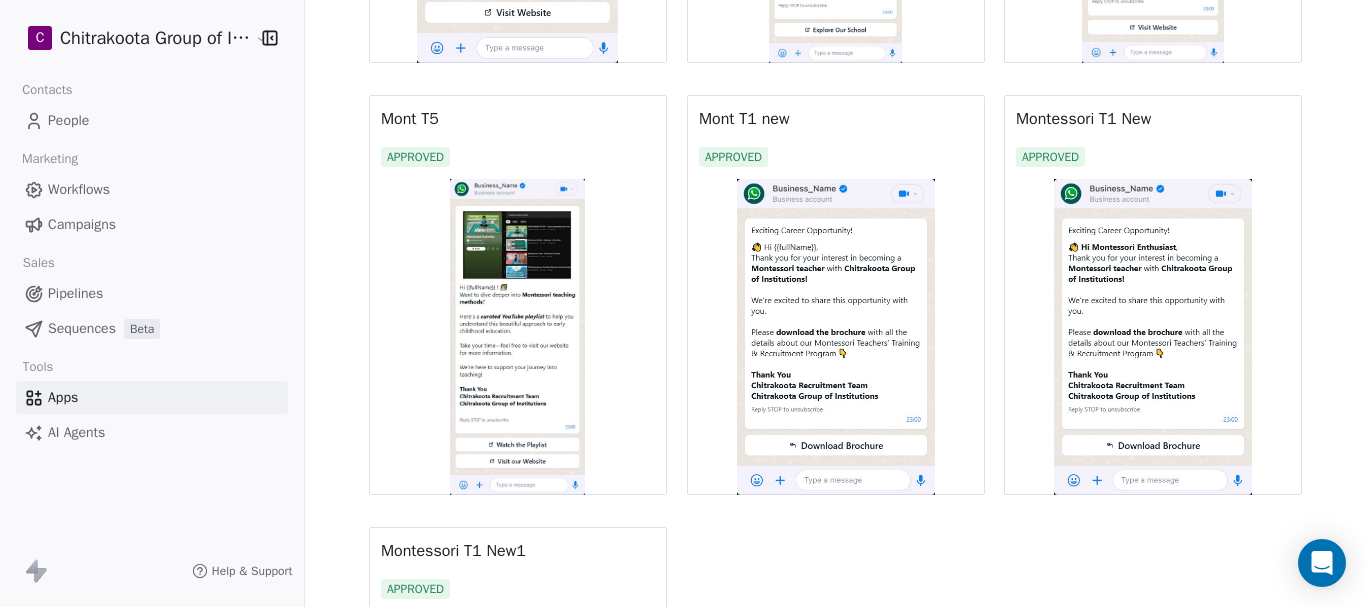 click at bounding box center [1153, 337] 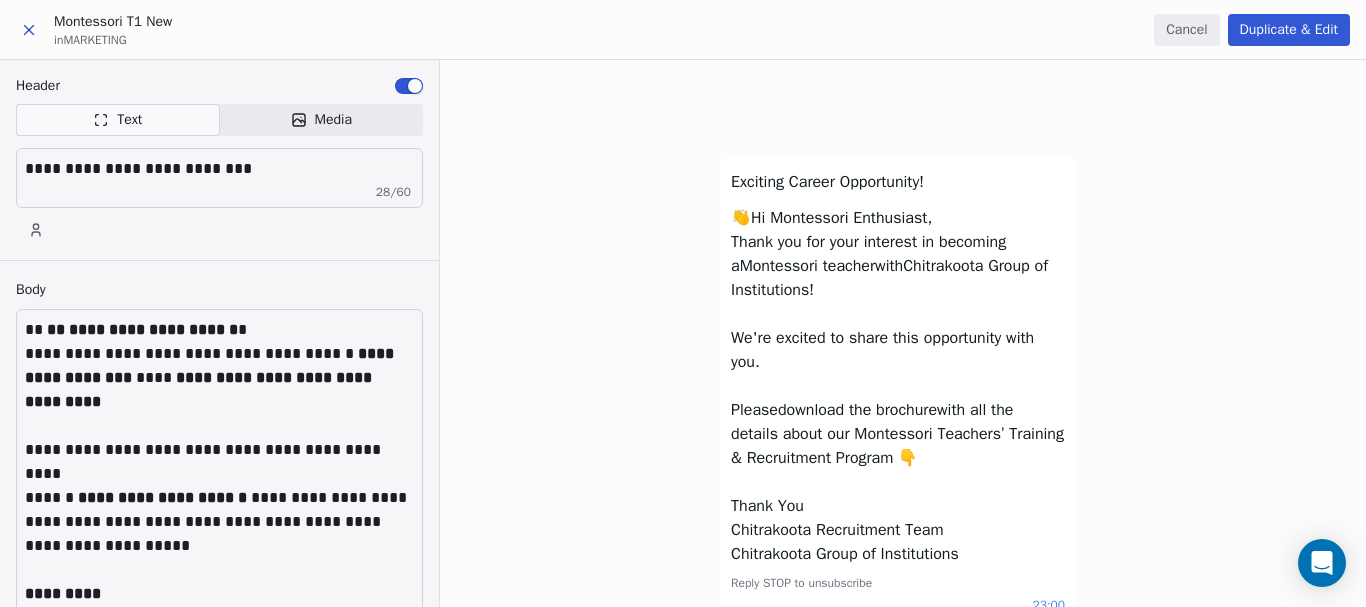 scroll, scrollTop: 0, scrollLeft: 0, axis: both 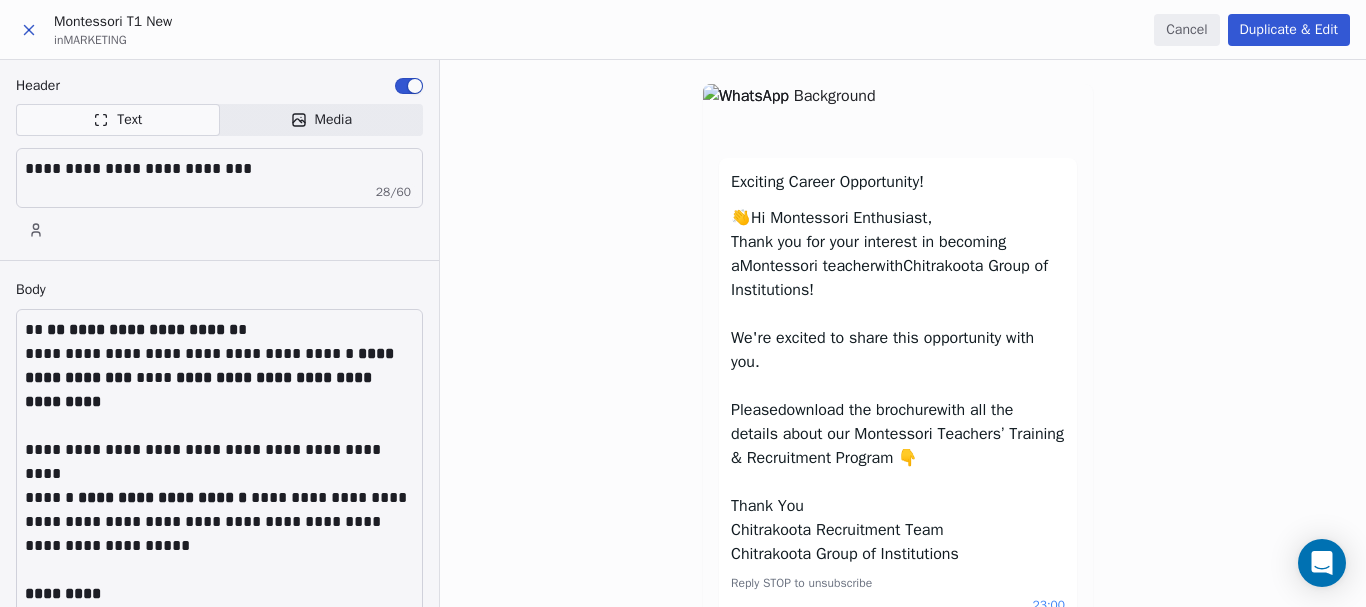 click 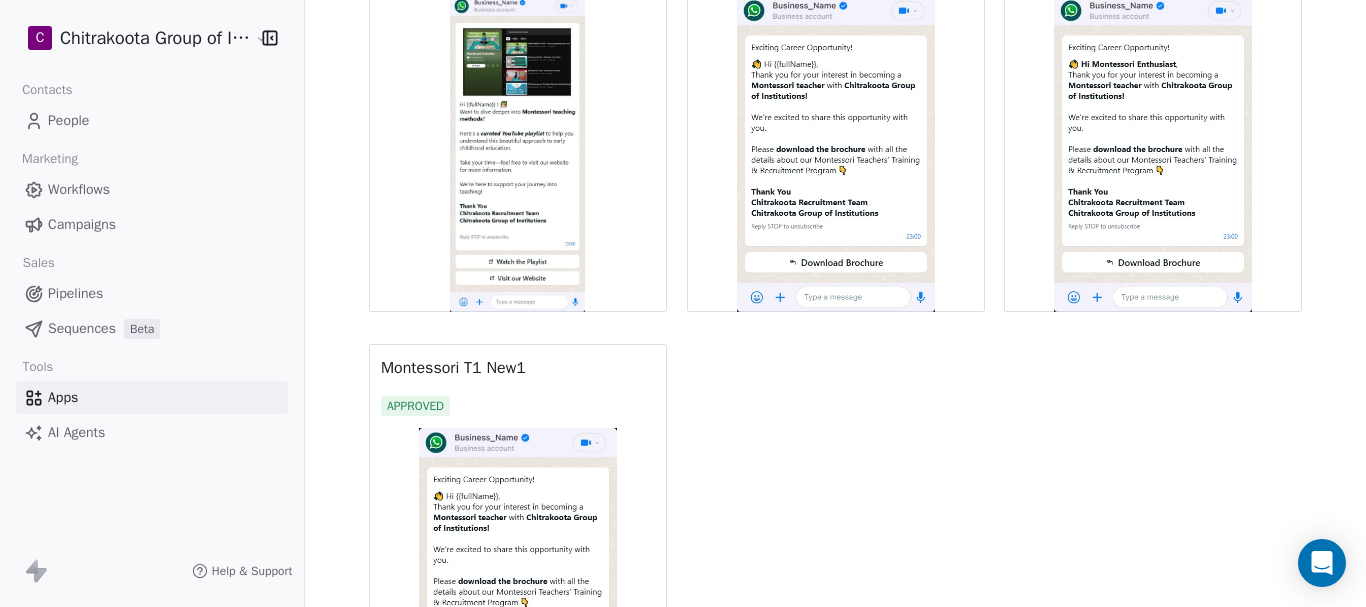 scroll, scrollTop: 1917, scrollLeft: 0, axis: vertical 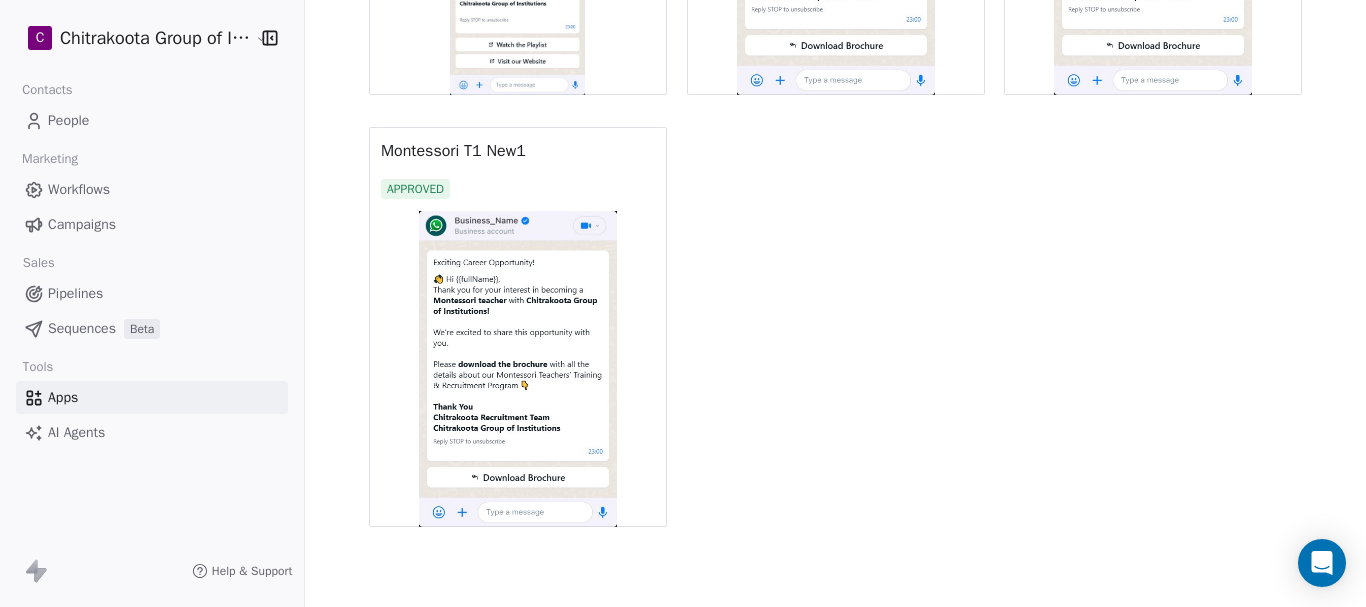 click at bounding box center (518, 369) 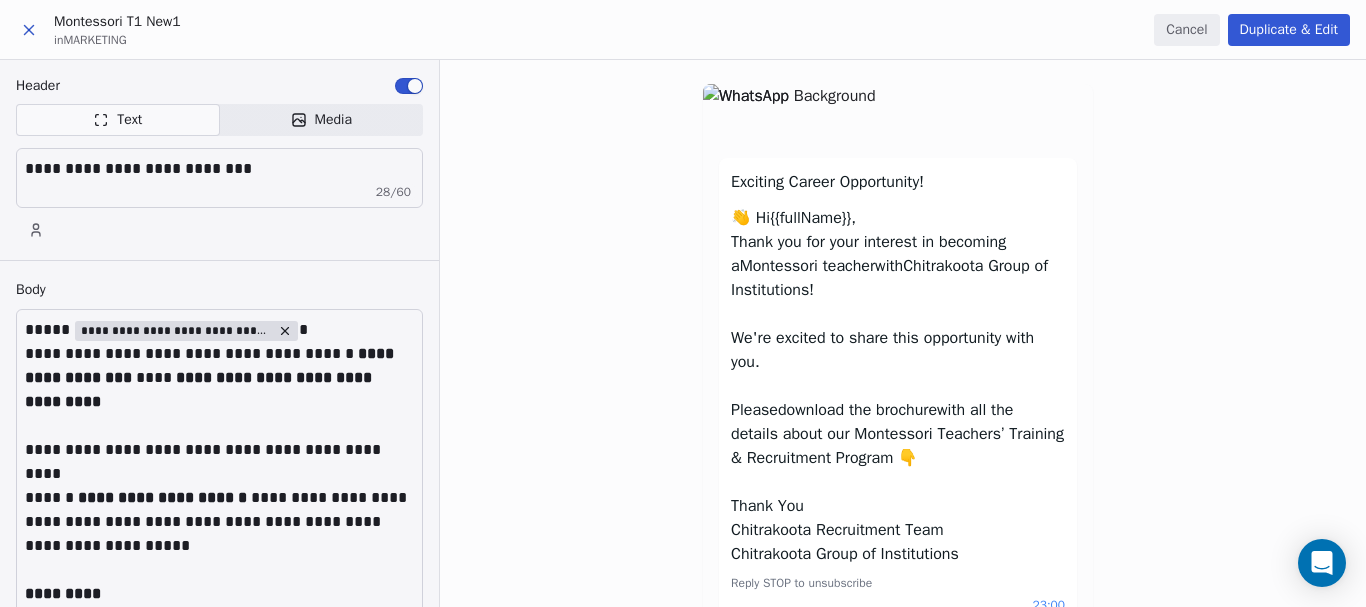 scroll, scrollTop: 0, scrollLeft: 0, axis: both 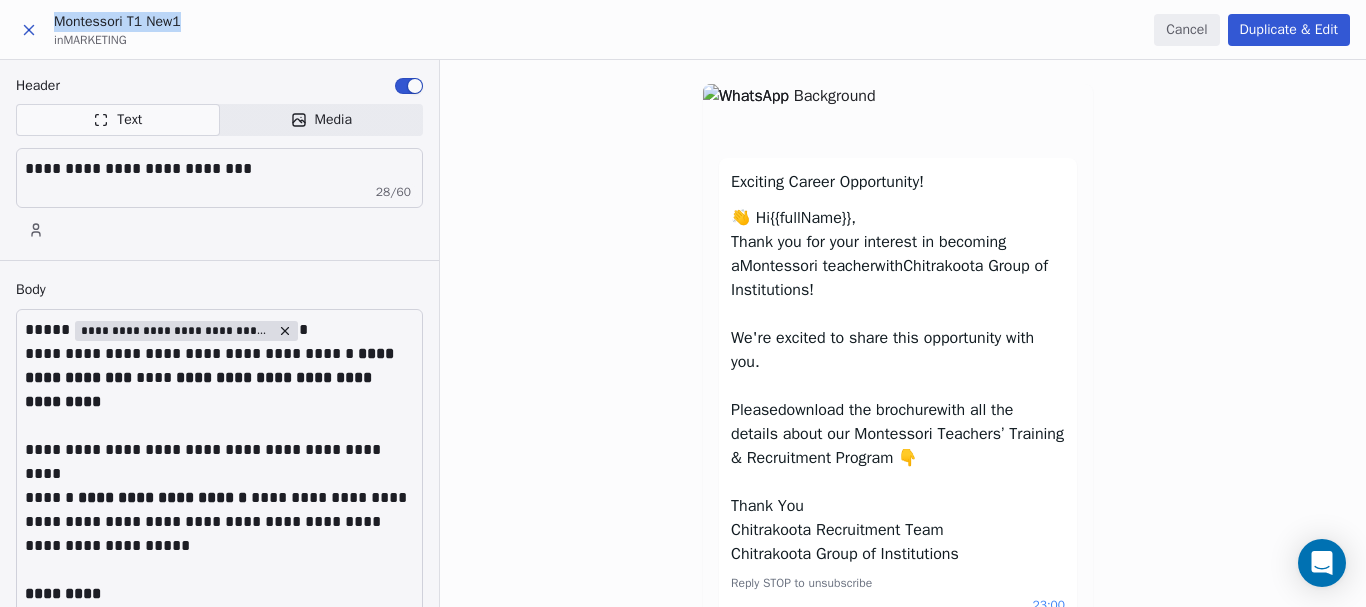 drag, startPoint x: 55, startPoint y: 19, endPoint x: 191, endPoint y: 19, distance: 136 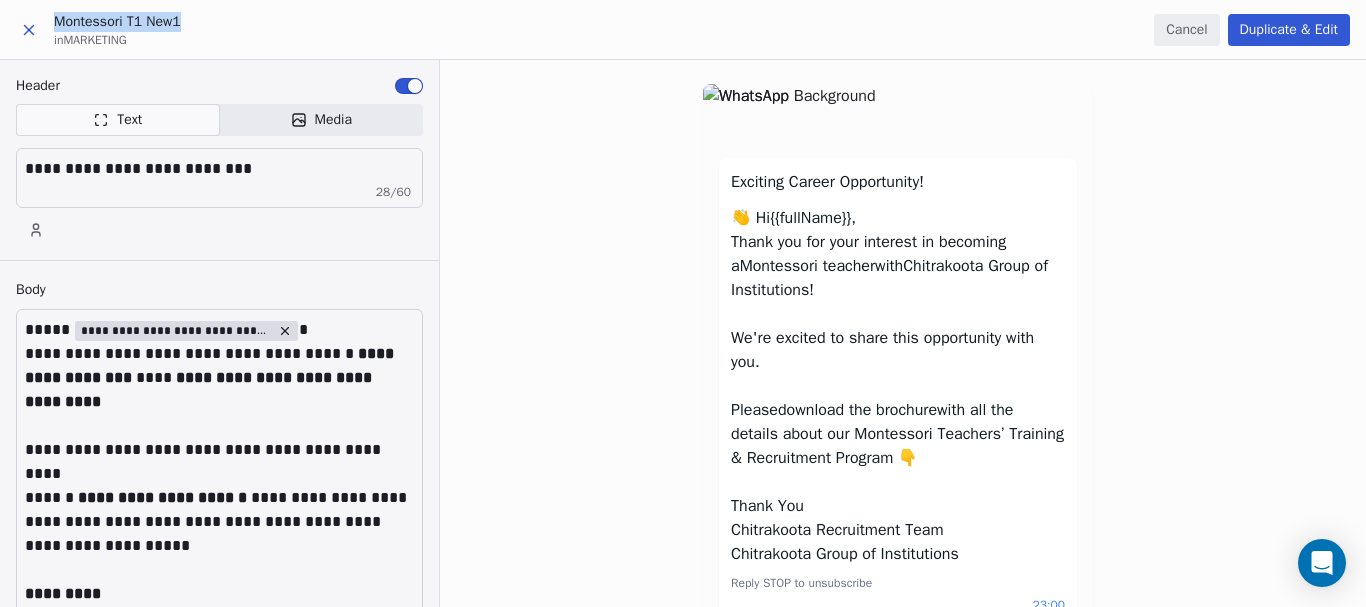 click on "Montessori T1 New1 in  MARKETING Cancel Duplicate & Edit" at bounding box center [683, 30] 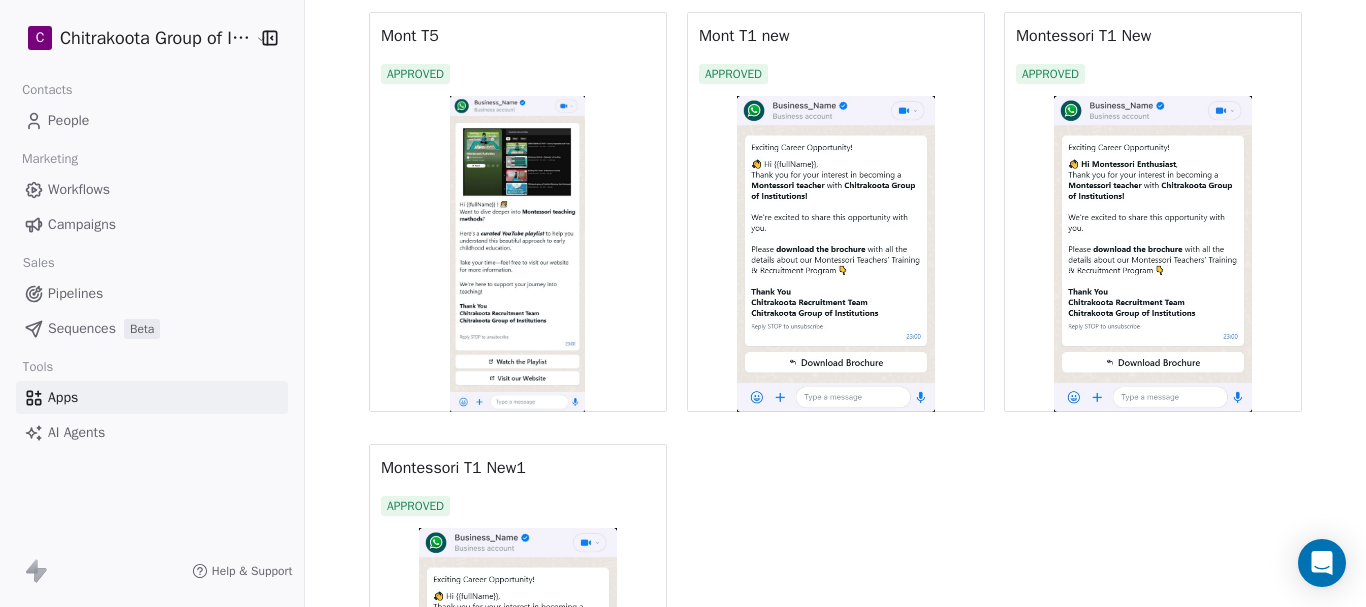 scroll, scrollTop: 1917, scrollLeft: 0, axis: vertical 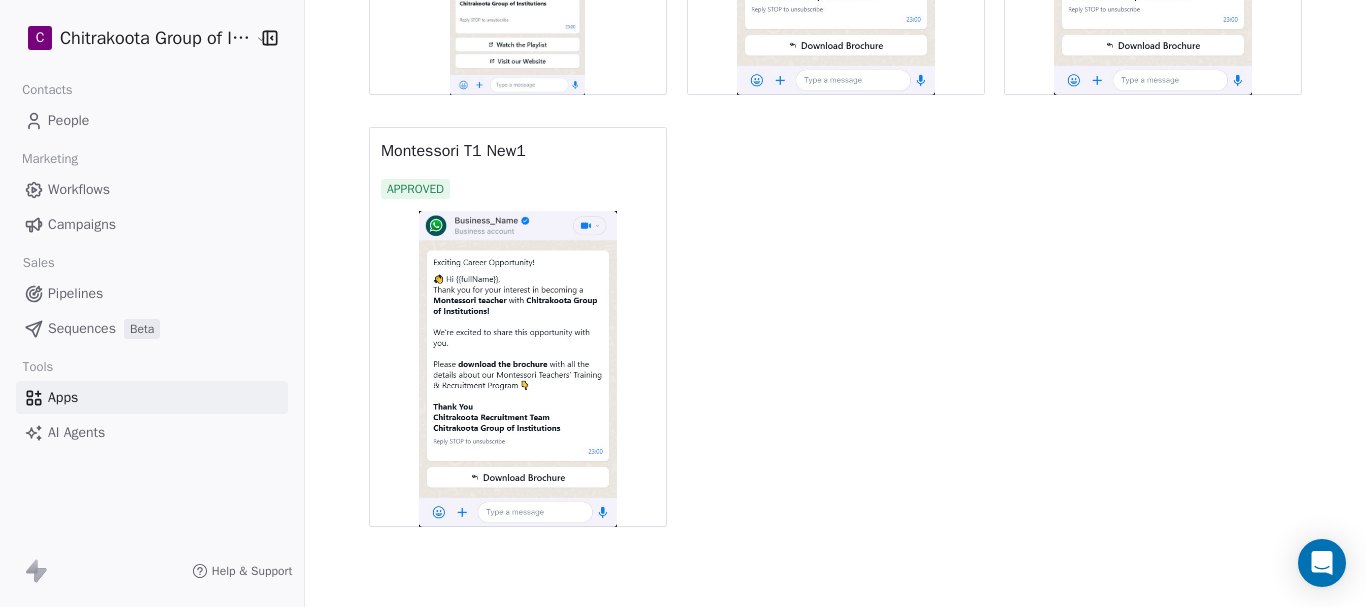 click at bounding box center (518, 369) 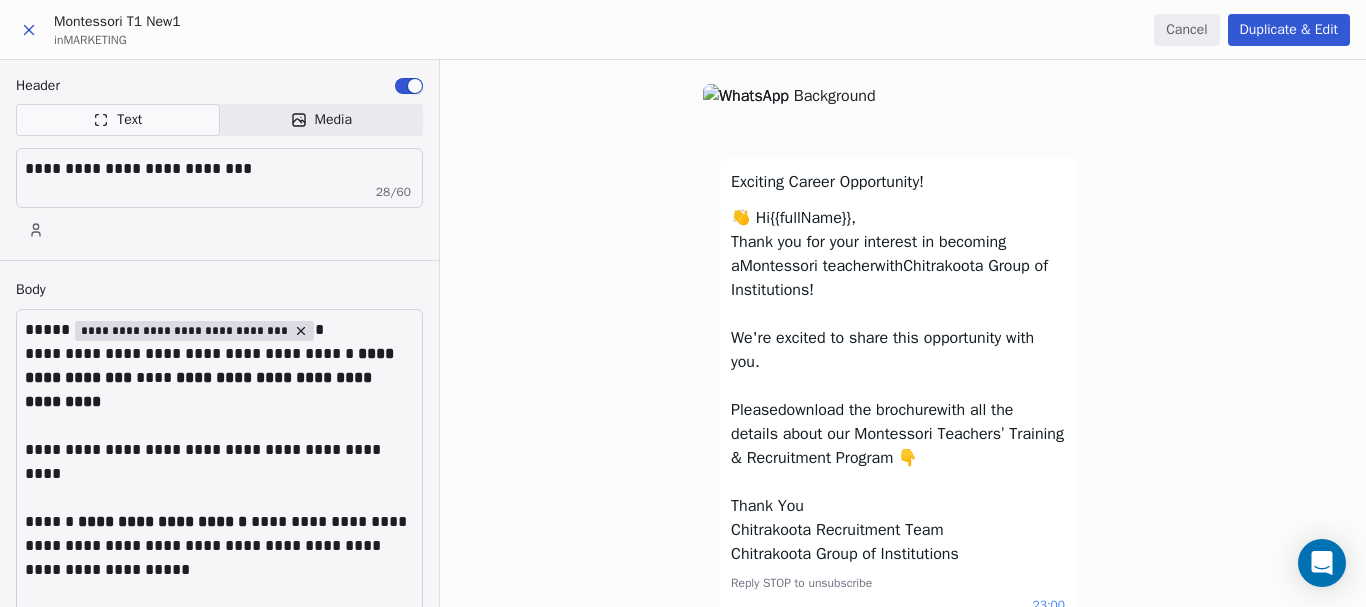 scroll, scrollTop: 0, scrollLeft: 0, axis: both 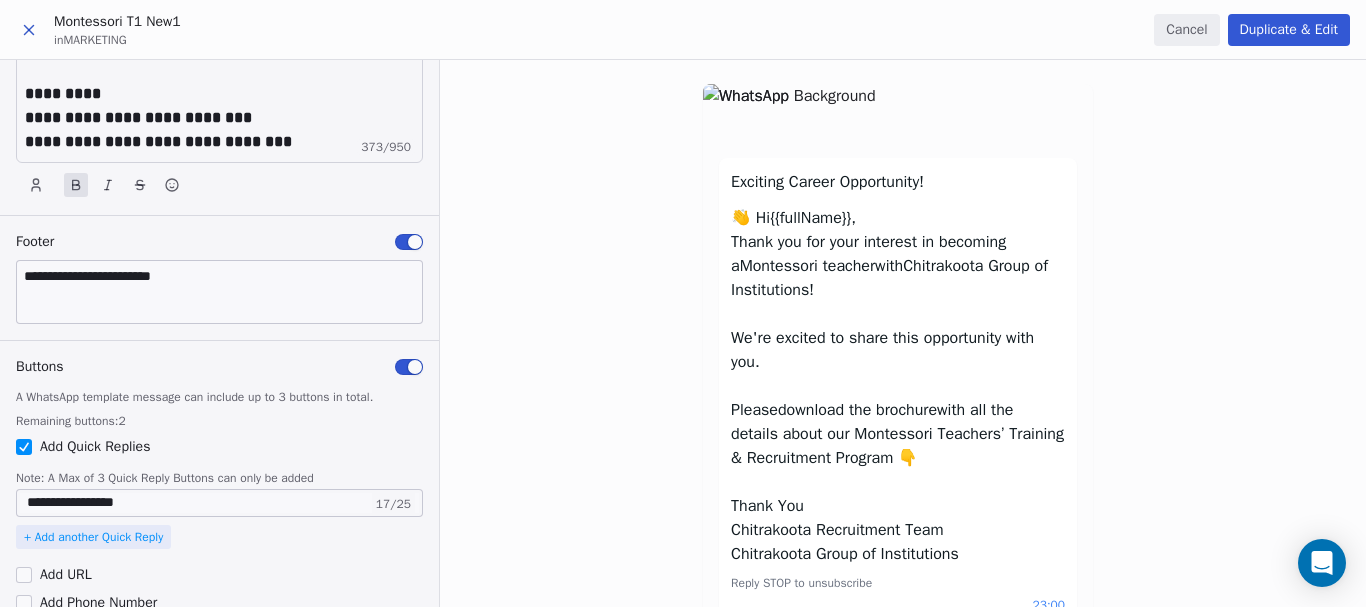 click 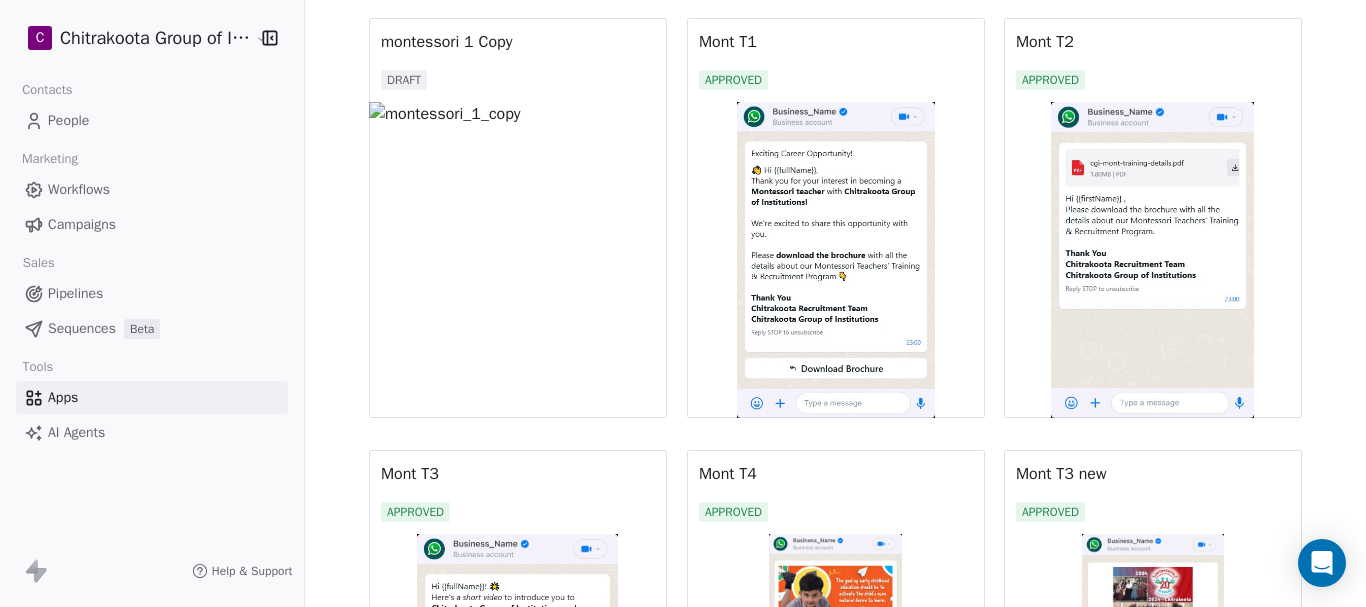 scroll, scrollTop: 517, scrollLeft: 0, axis: vertical 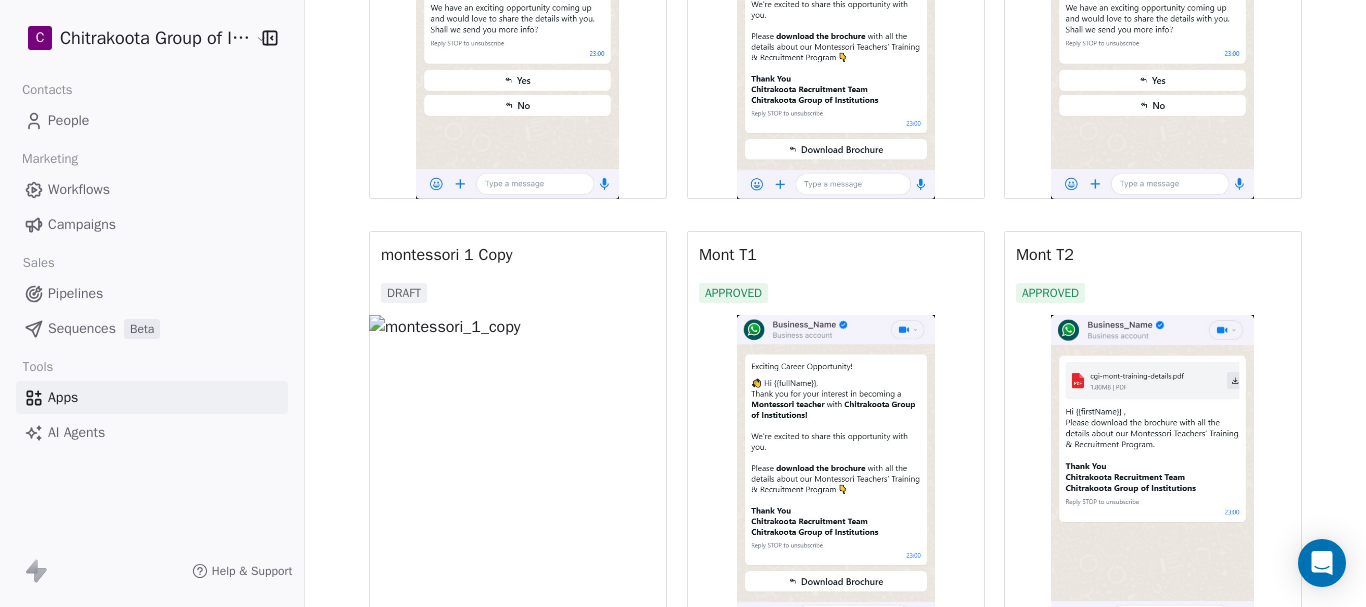 click at bounding box center [1153, 473] 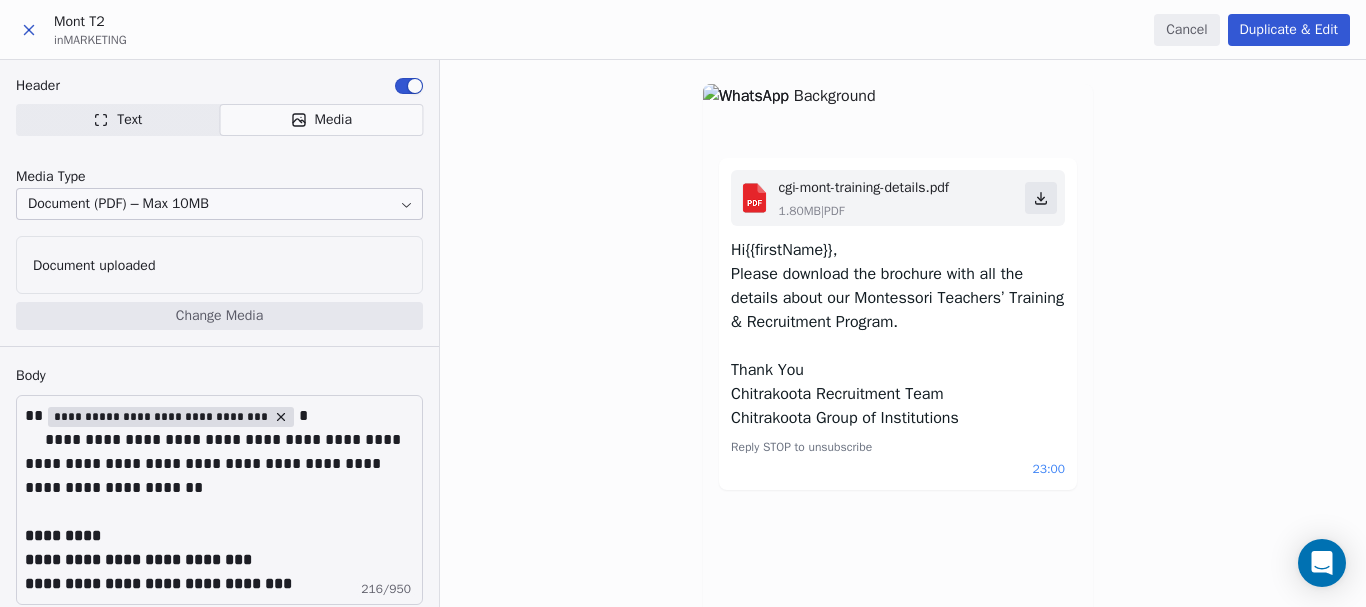 scroll, scrollTop: 0, scrollLeft: 0, axis: both 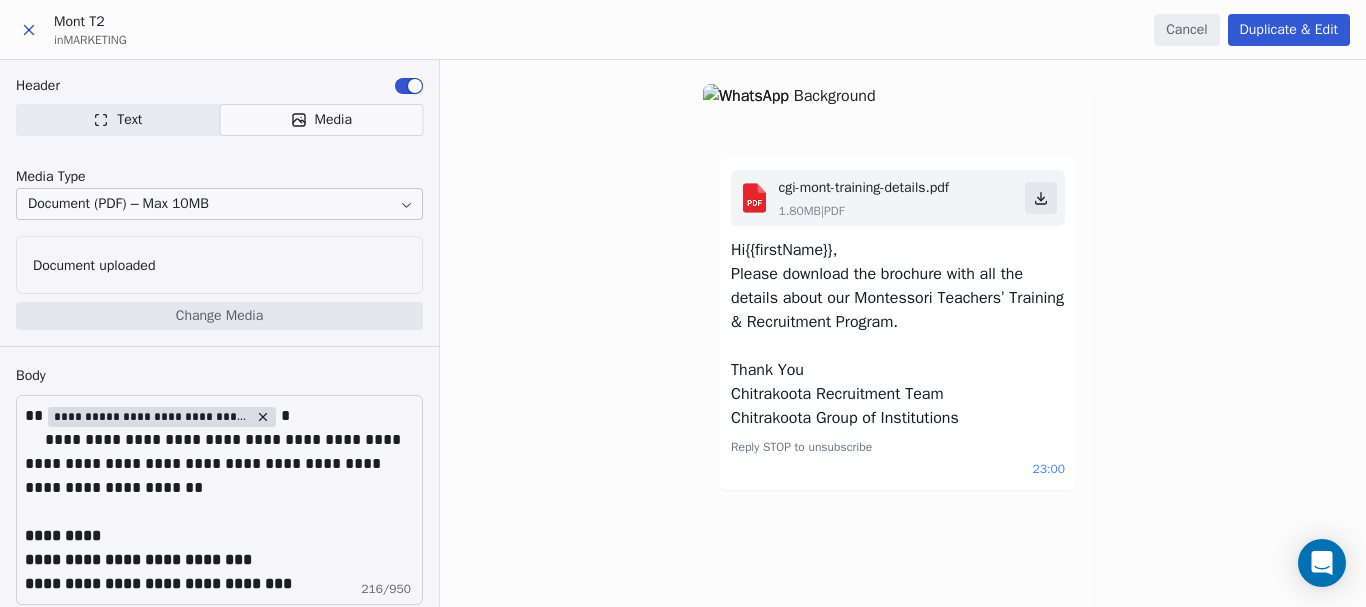 click at bounding box center (29, 30) 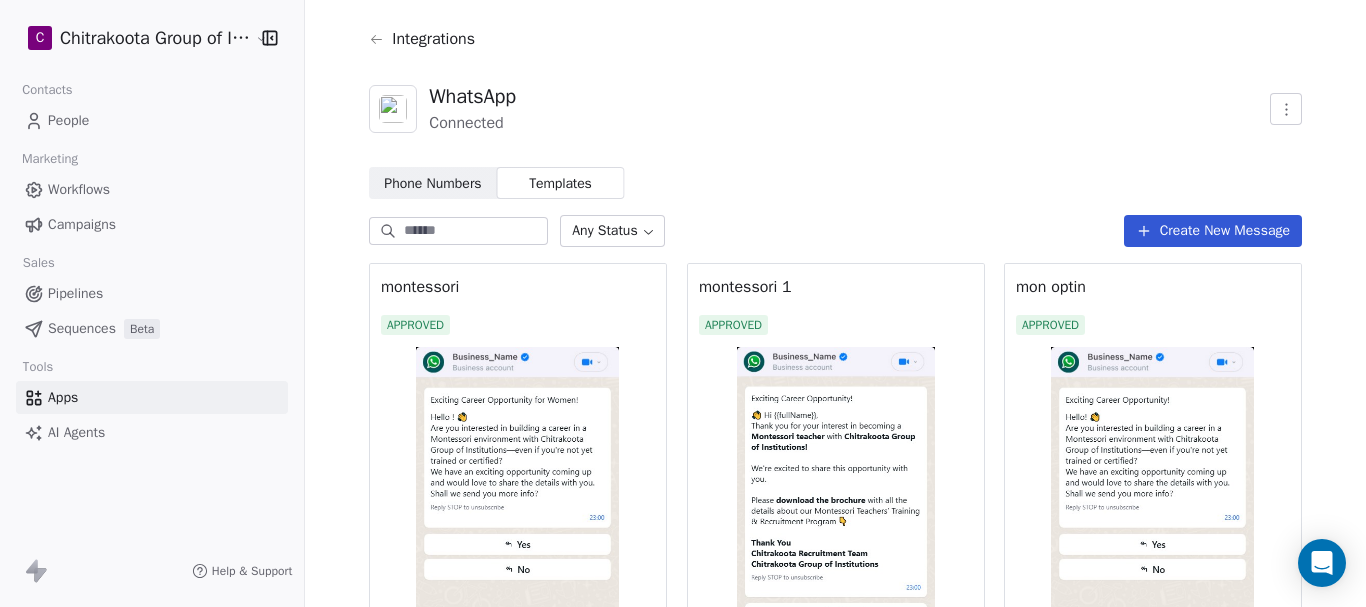 scroll, scrollTop: 100, scrollLeft: 0, axis: vertical 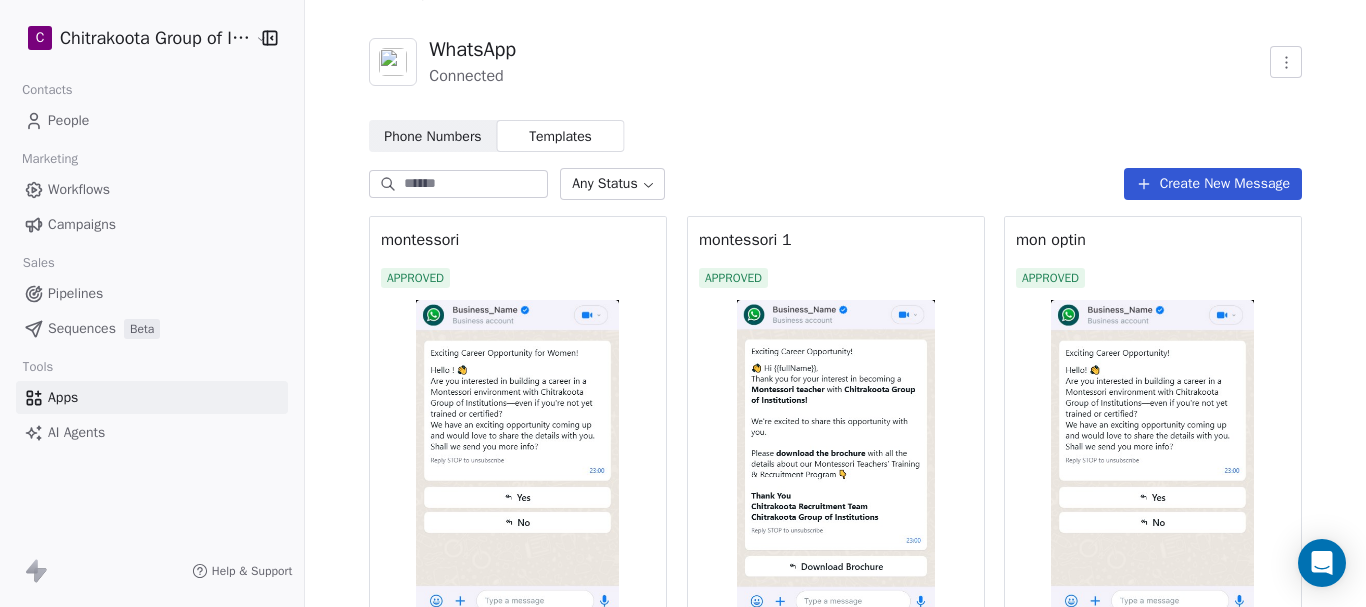 click on "Create New Message" at bounding box center [1213, 184] 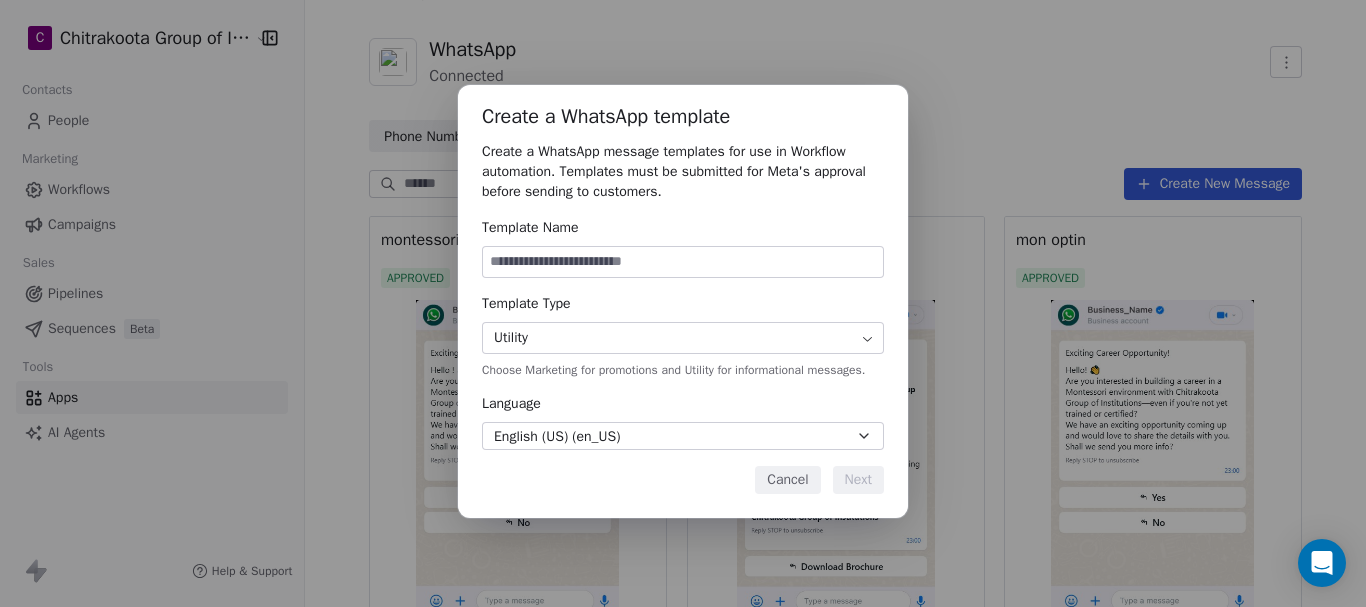 paste on "**********" 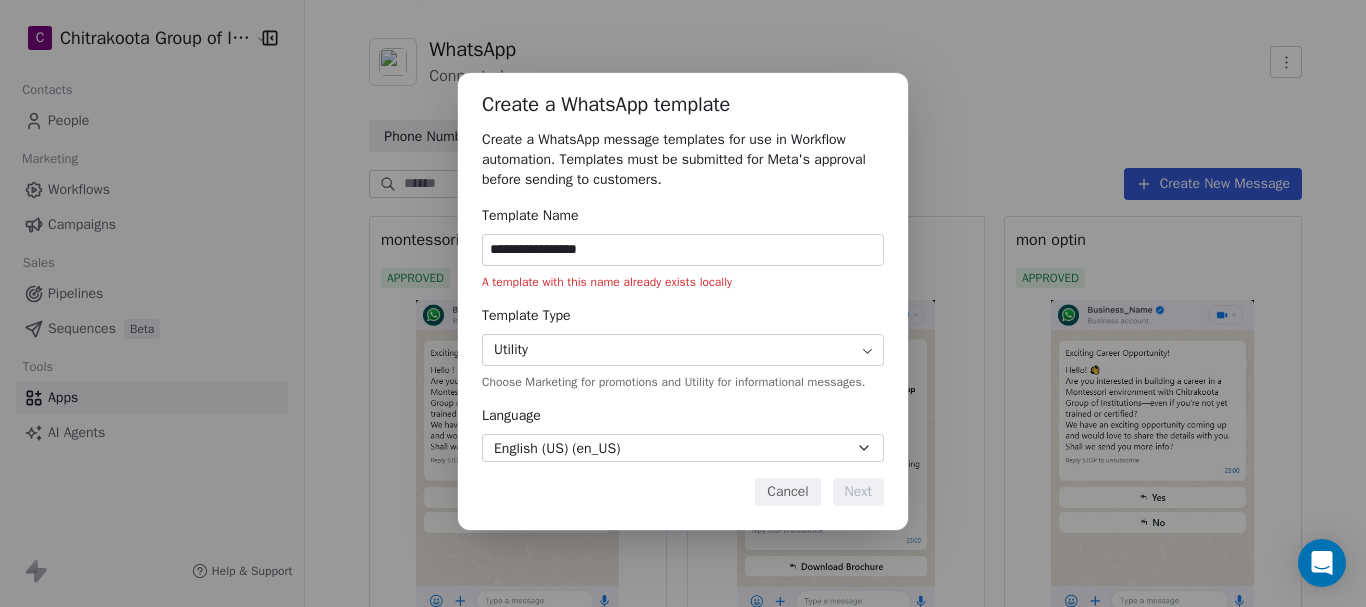 click on "**********" at bounding box center (683, 250) 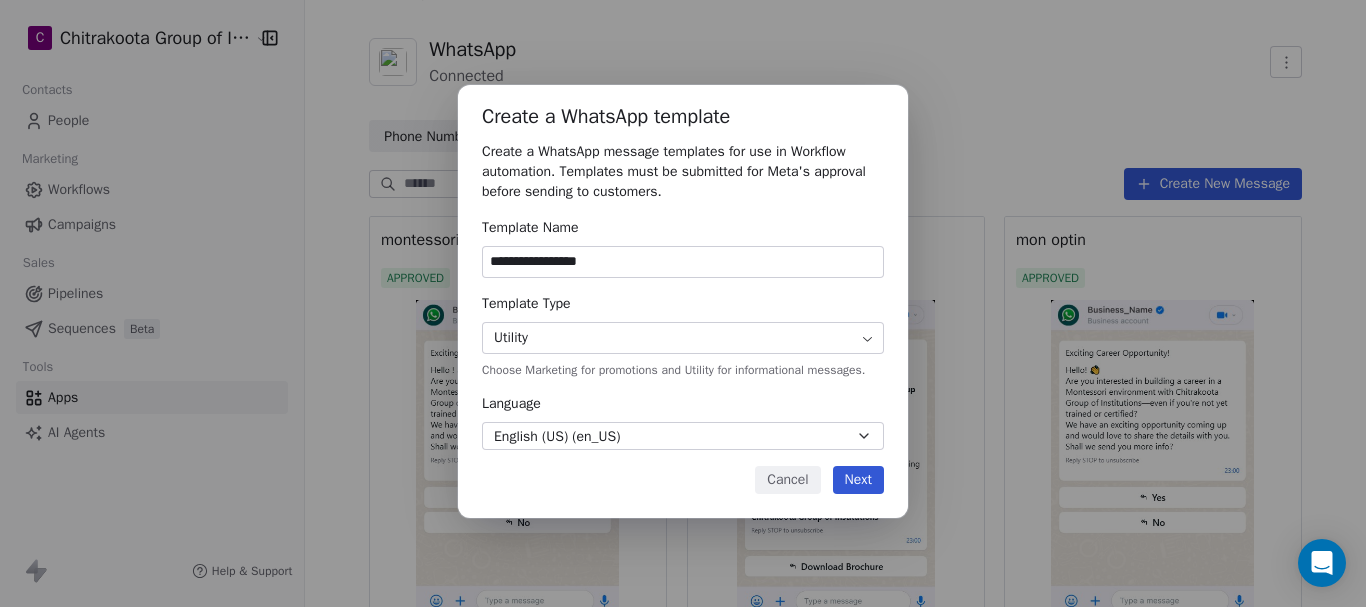 type on "**********" 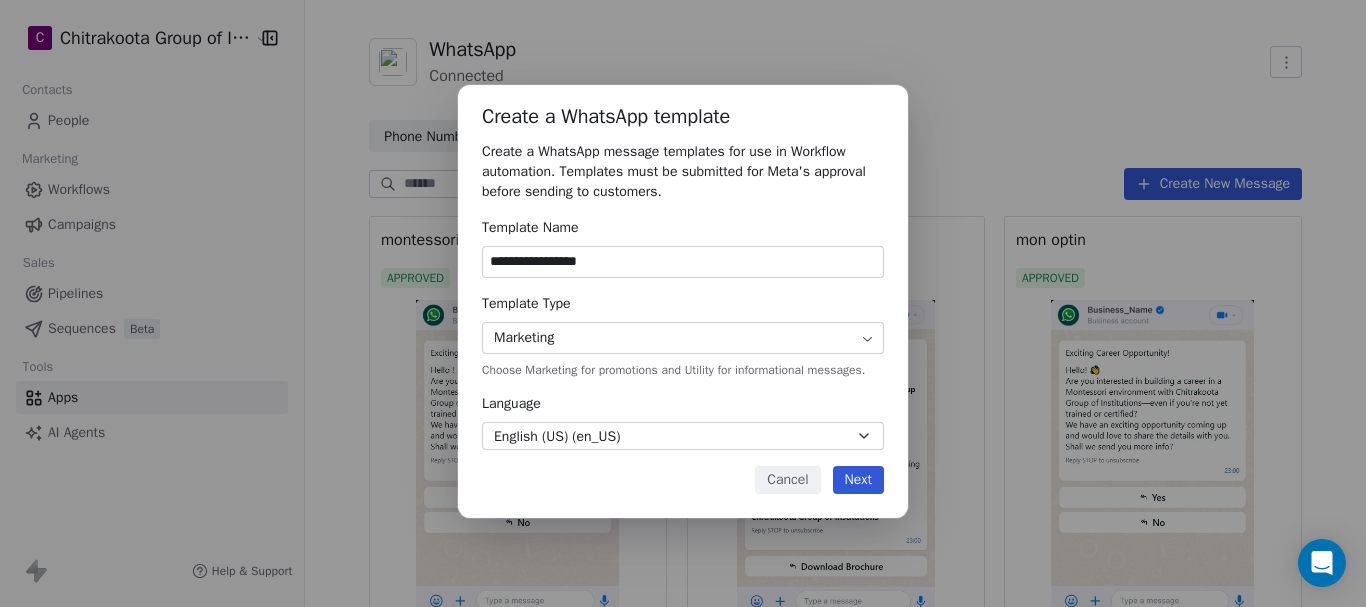 click on "Next" at bounding box center [858, 480] 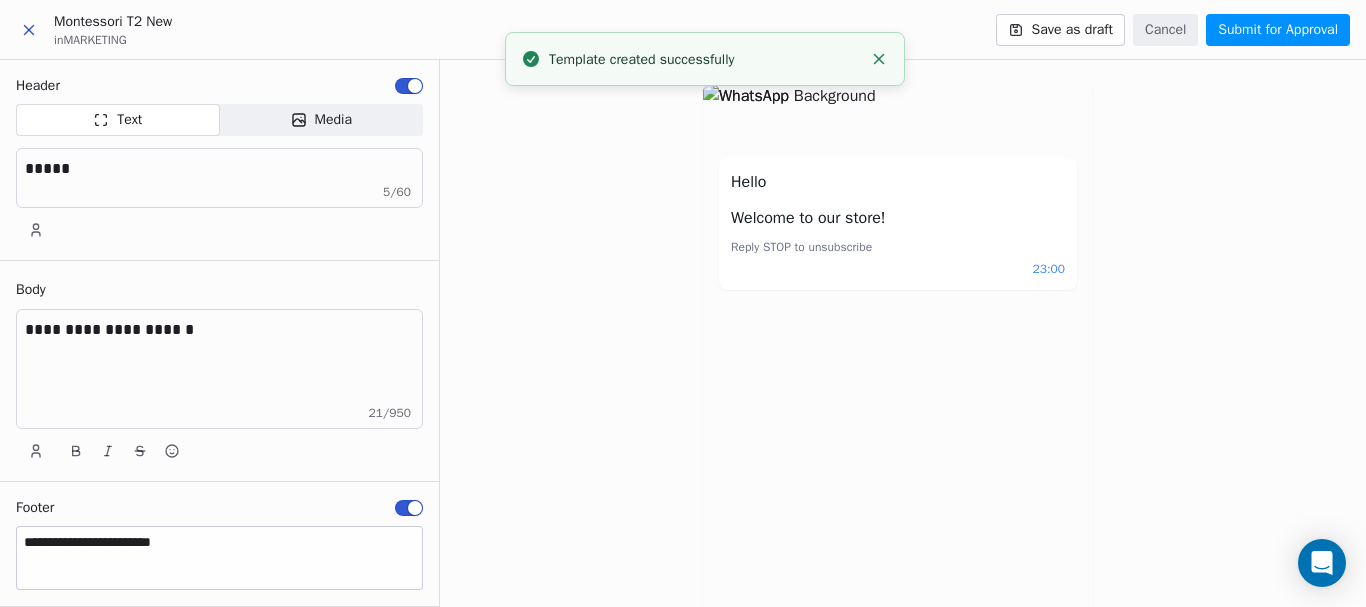 scroll, scrollTop: 0, scrollLeft: 0, axis: both 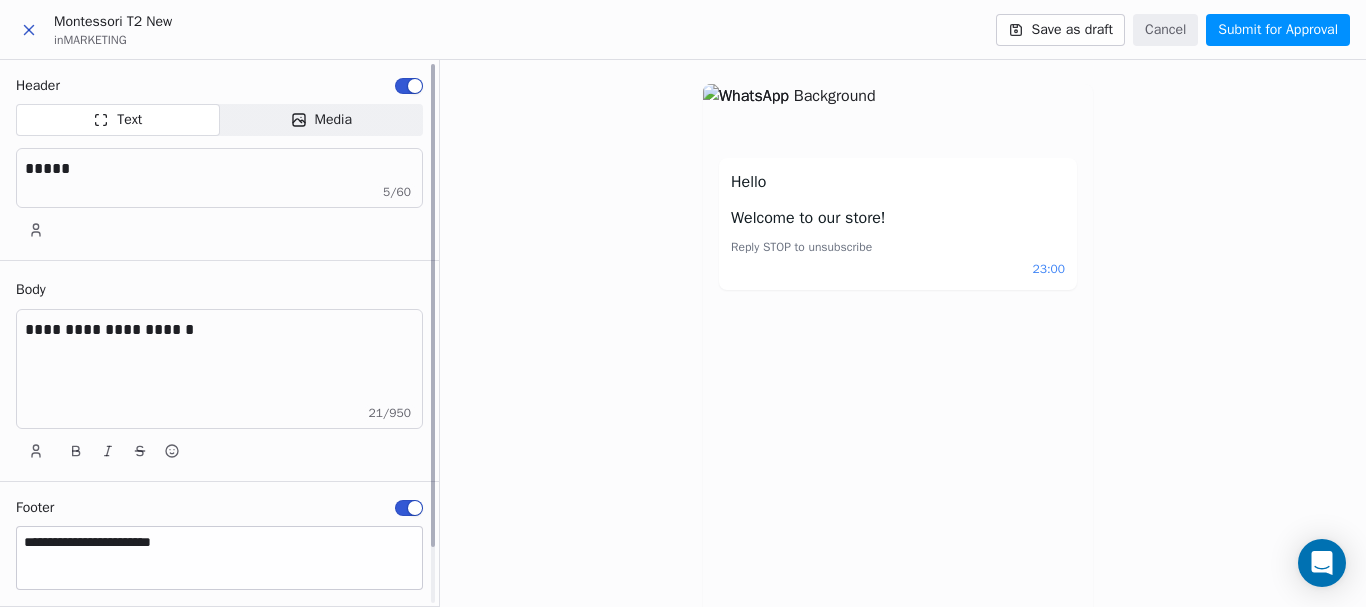 click 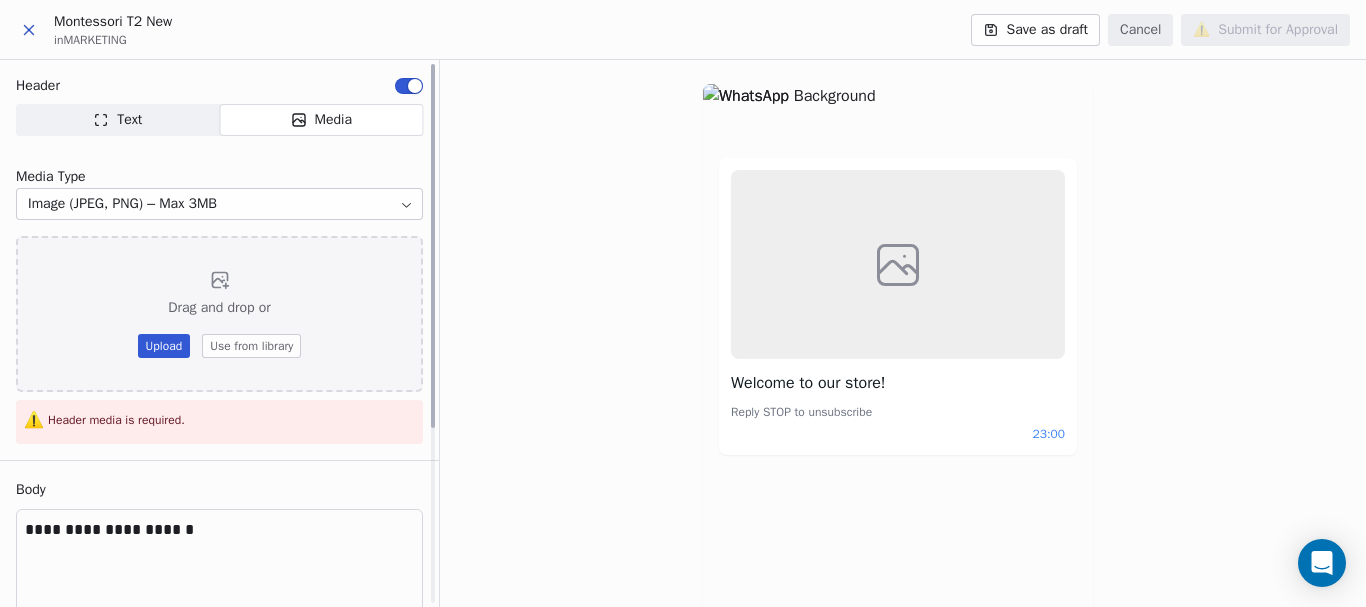 click on "Upload" at bounding box center (164, 346) 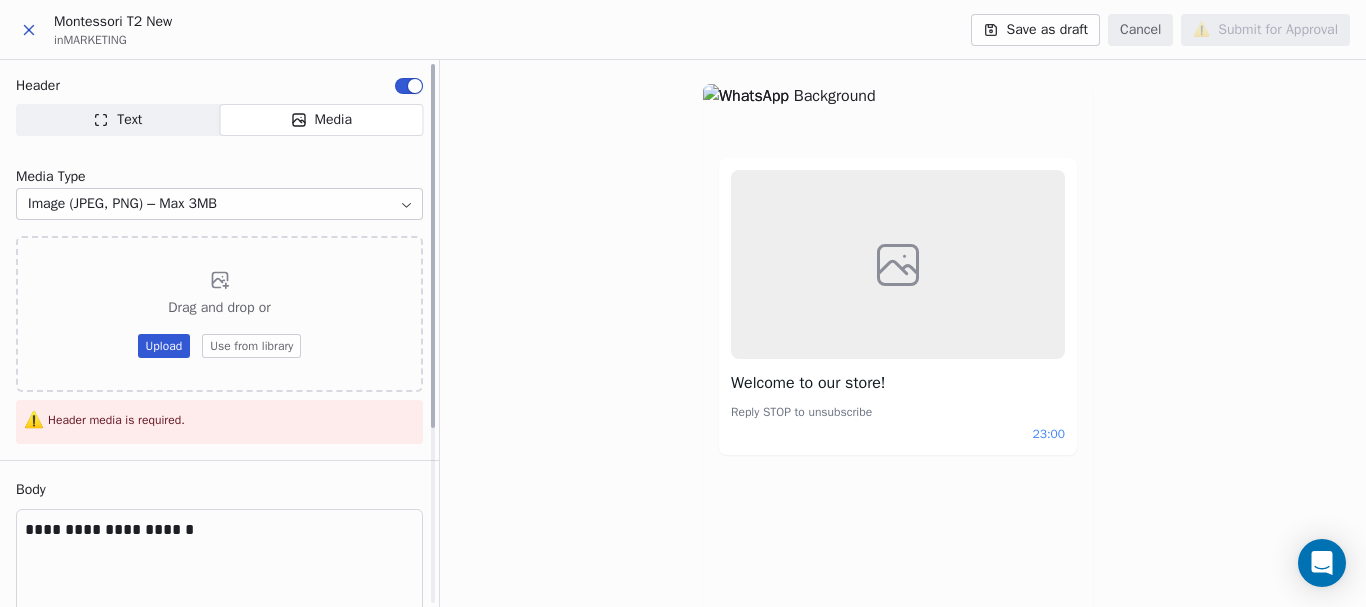 click on "**********" at bounding box center [683, 303] 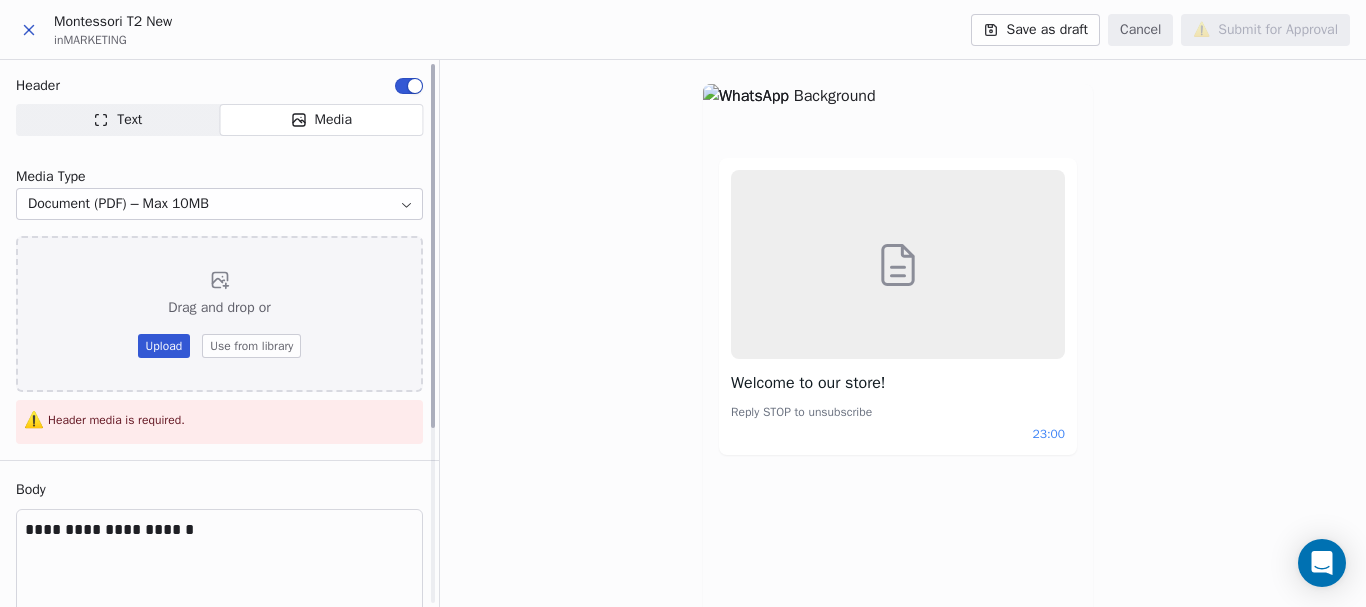 click on "Upload" at bounding box center (164, 346) 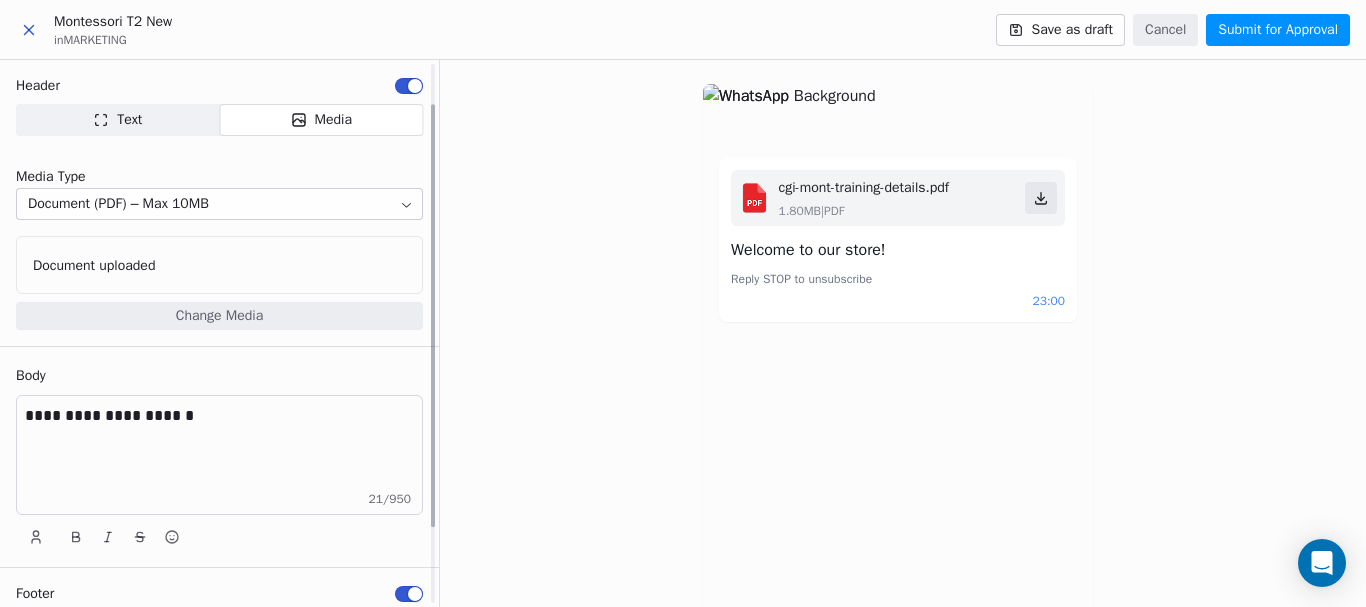 scroll, scrollTop: 100, scrollLeft: 0, axis: vertical 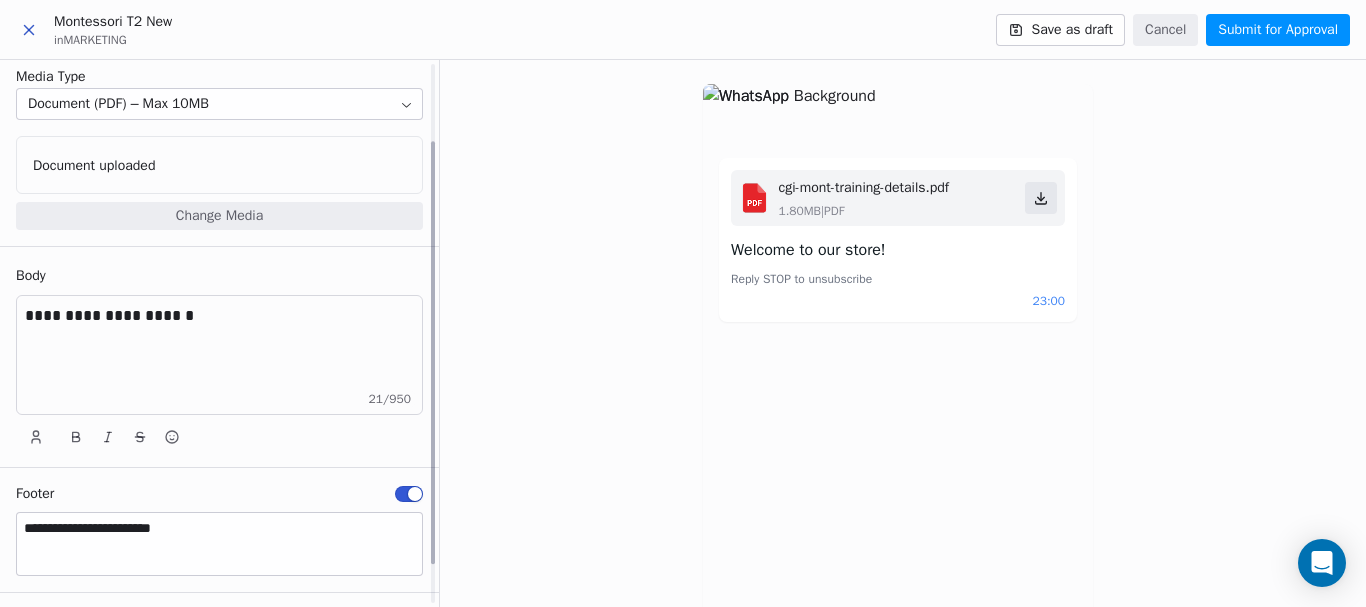 click on "**********" at bounding box center [219, 316] 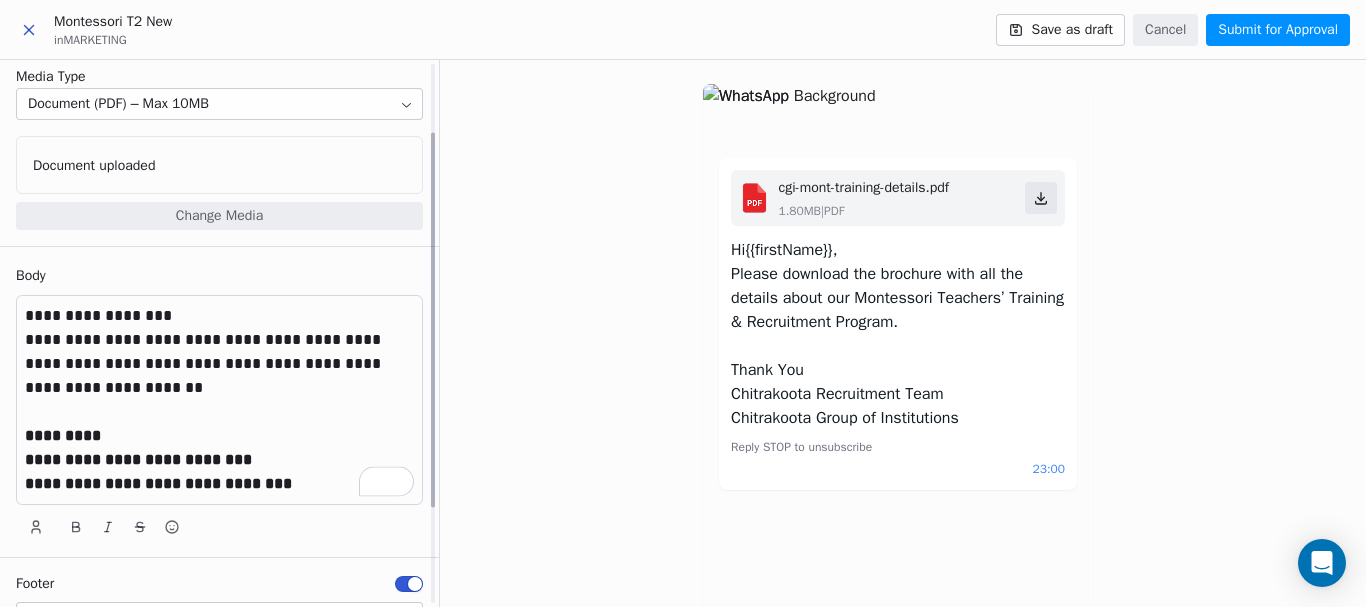 click on "**********" at bounding box center [219, 402] 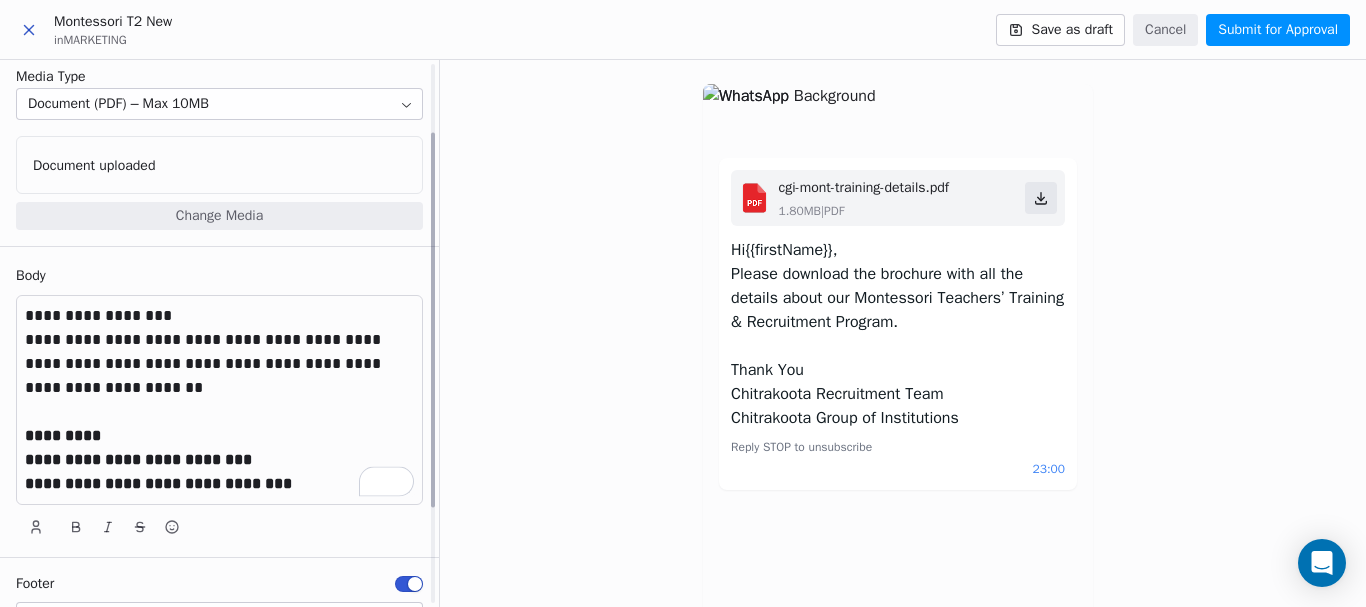 scroll, scrollTop: 100, scrollLeft: 0, axis: vertical 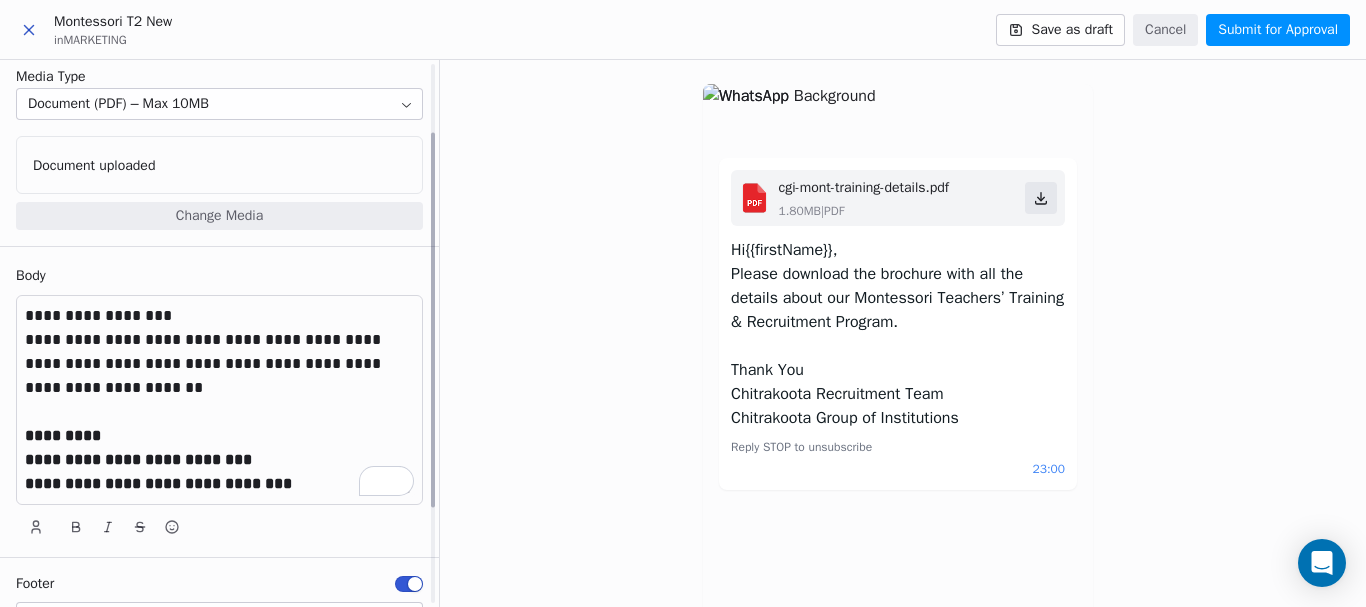 click on "**********" at bounding box center (219, 316) 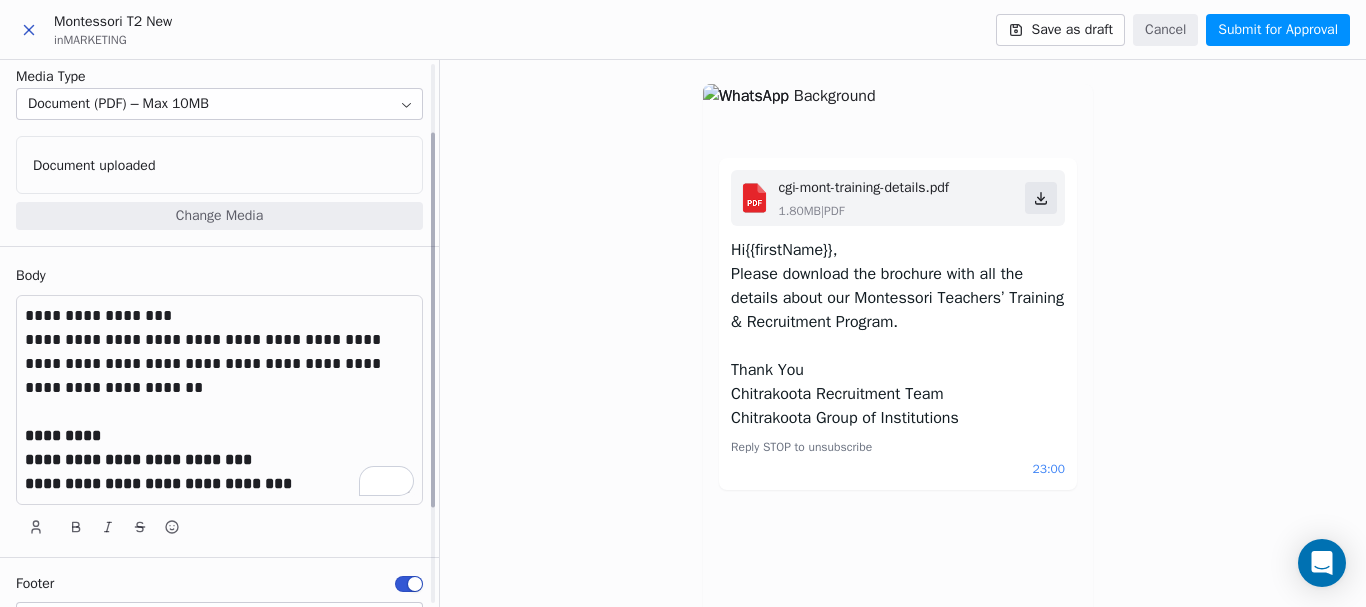 type 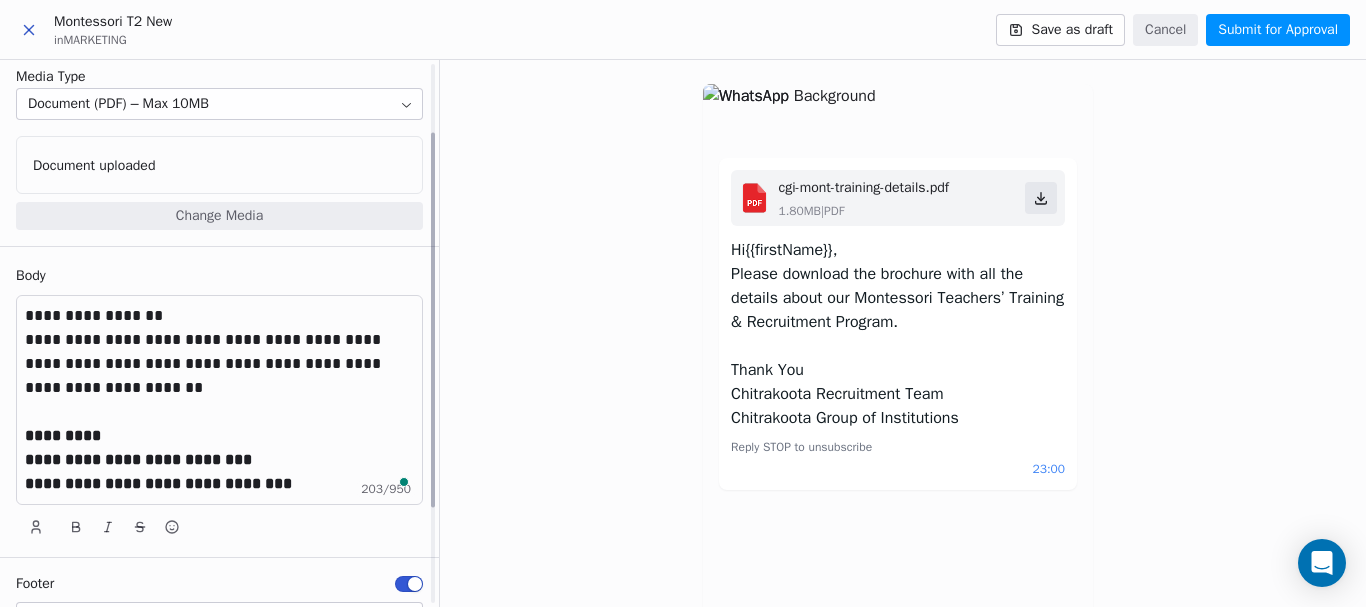 click at bounding box center (219, 412) 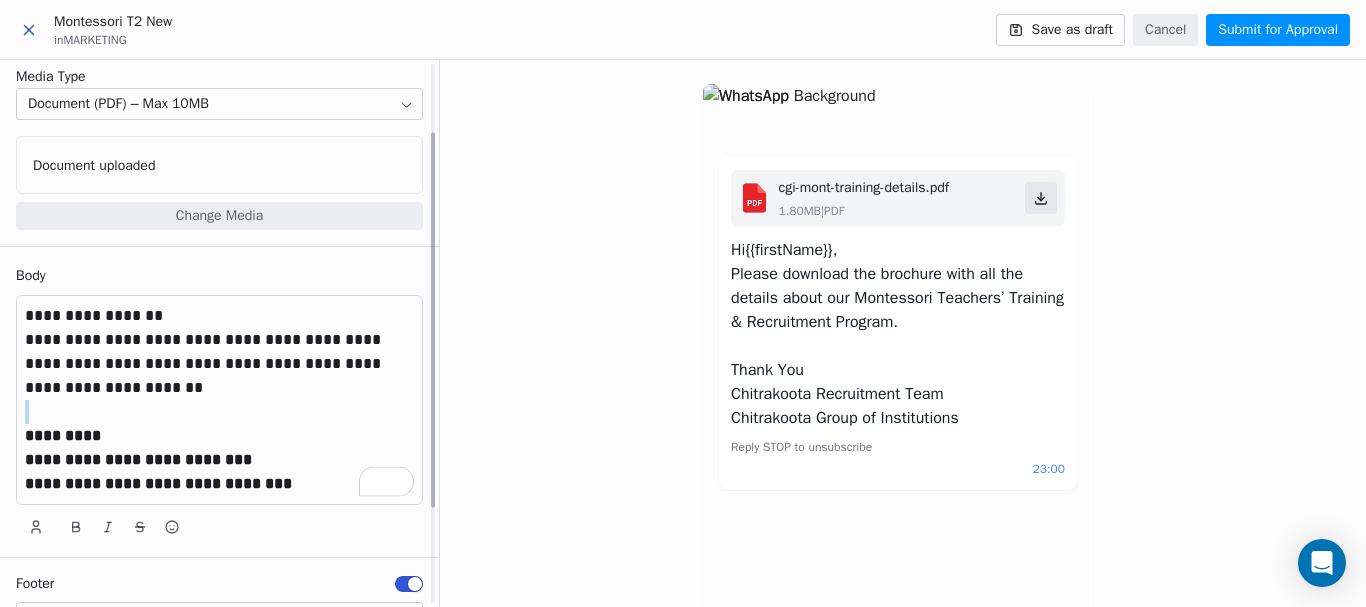 drag, startPoint x: 58, startPoint y: 412, endPoint x: 5, endPoint y: 411, distance: 53.009434 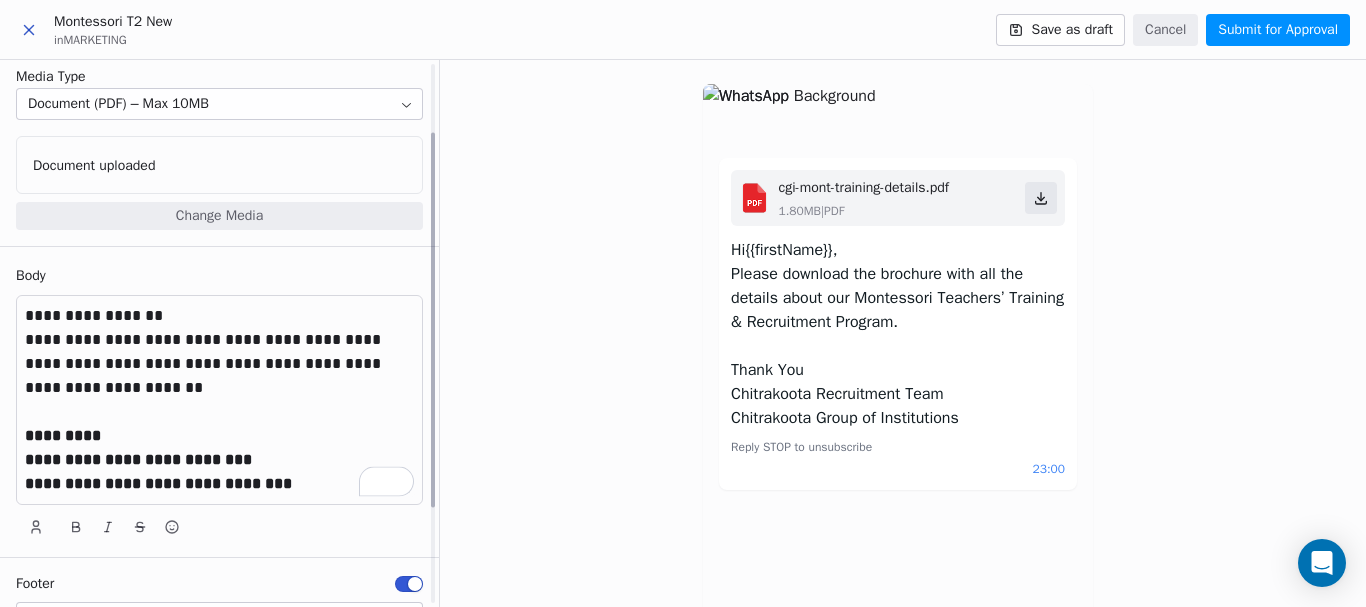 click on "*********" at bounding box center [219, 436] 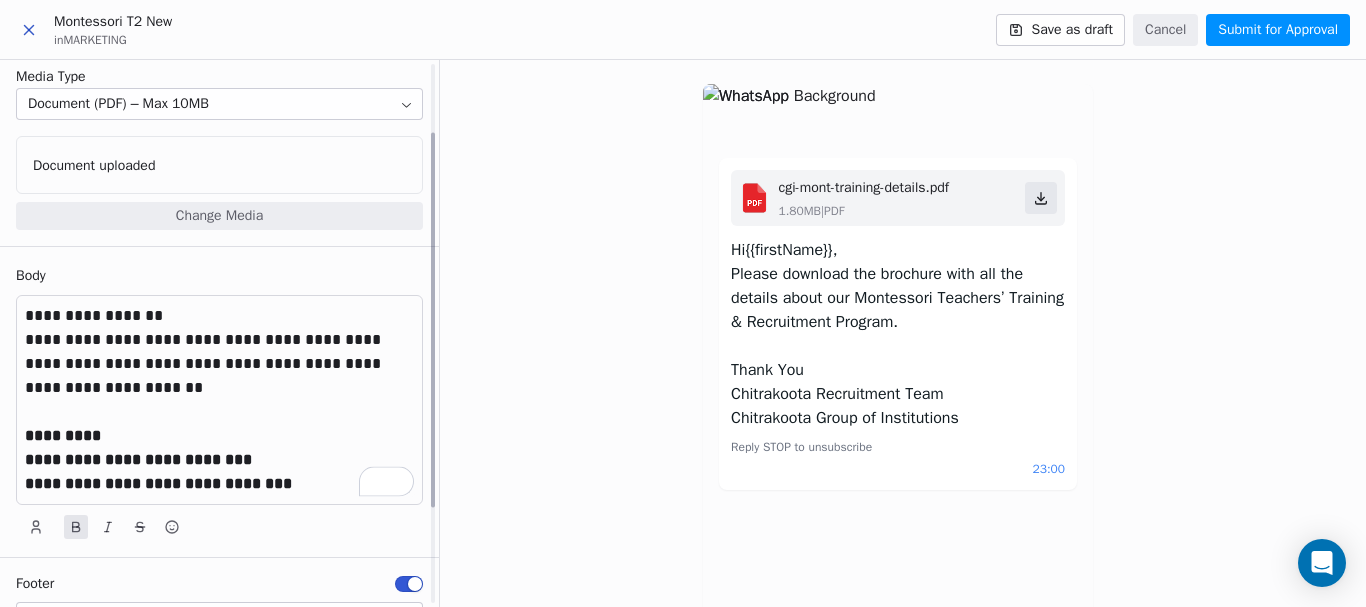 click on "**********" at bounding box center (219, 460) 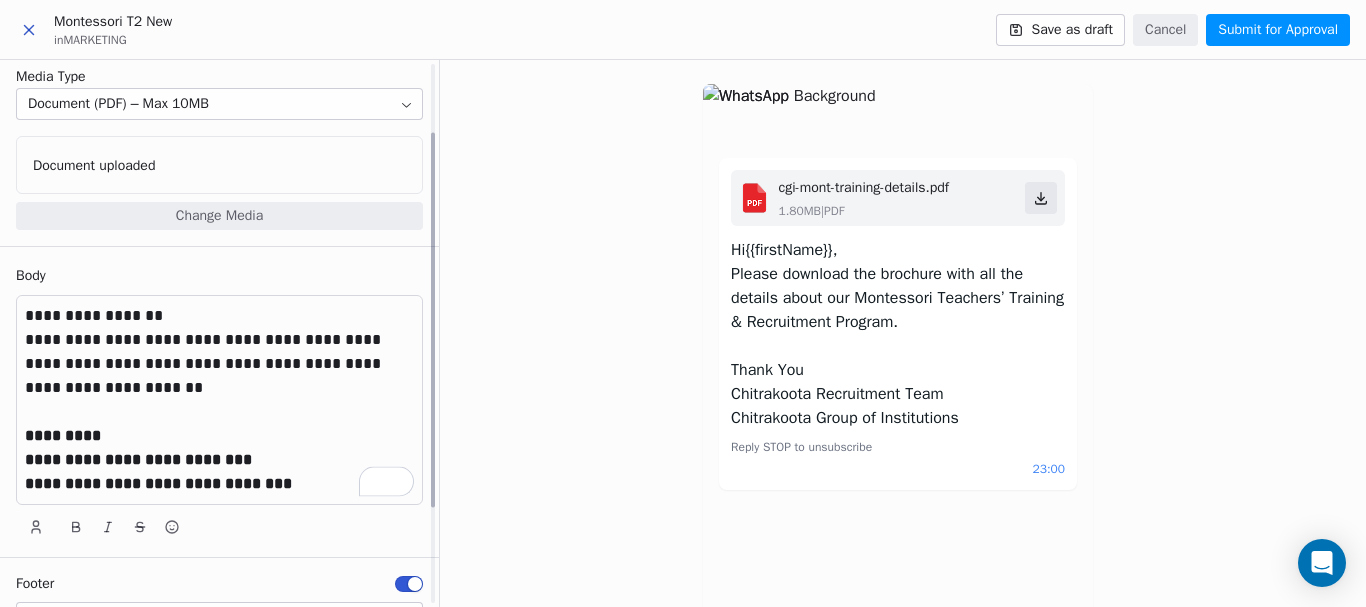 click on "**********" at bounding box center (219, 364) 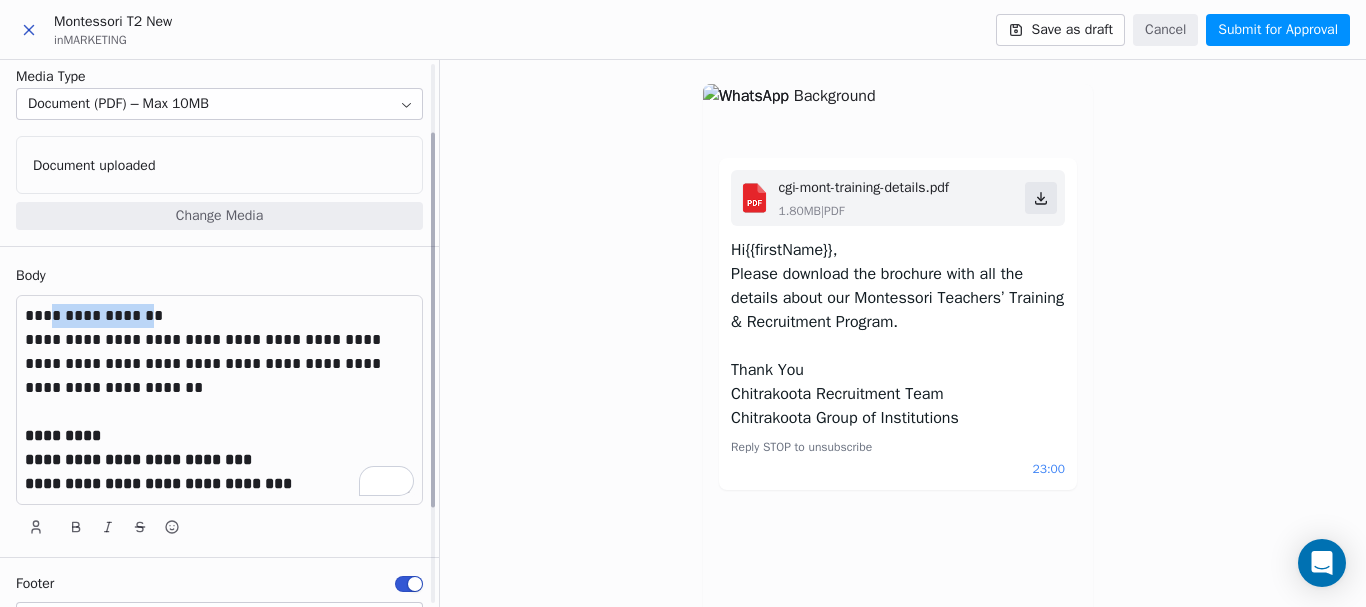 drag, startPoint x: 134, startPoint y: 309, endPoint x: 46, endPoint y: 311, distance: 88.02273 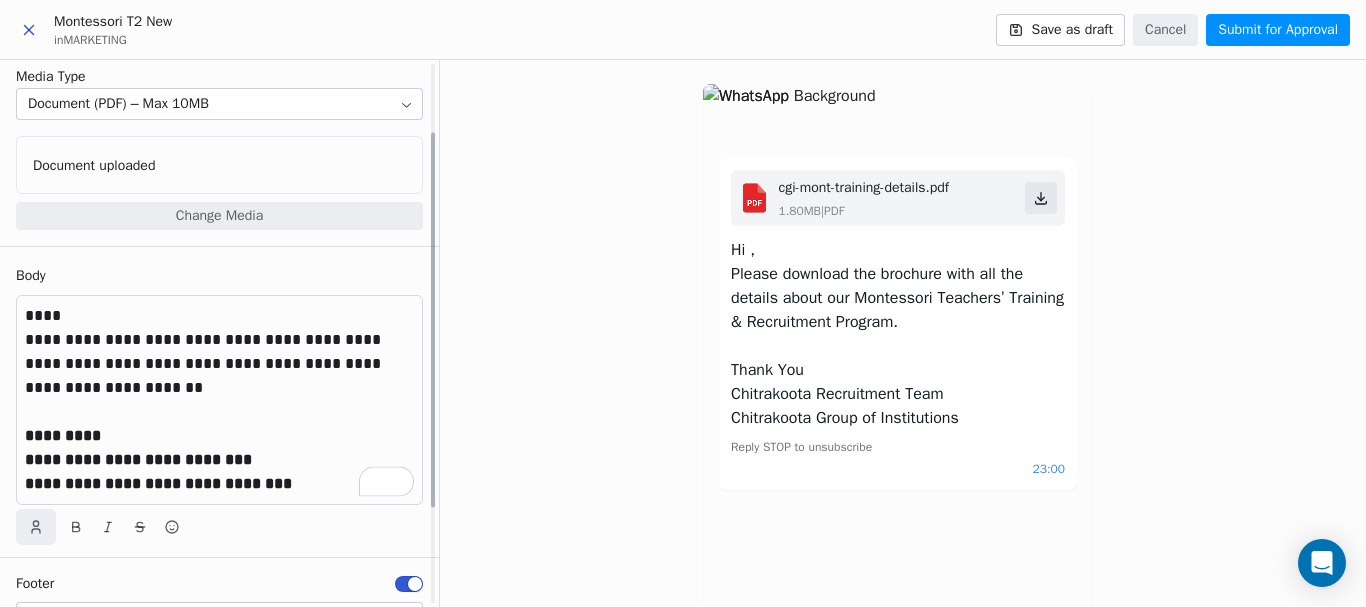 click at bounding box center [36, 527] 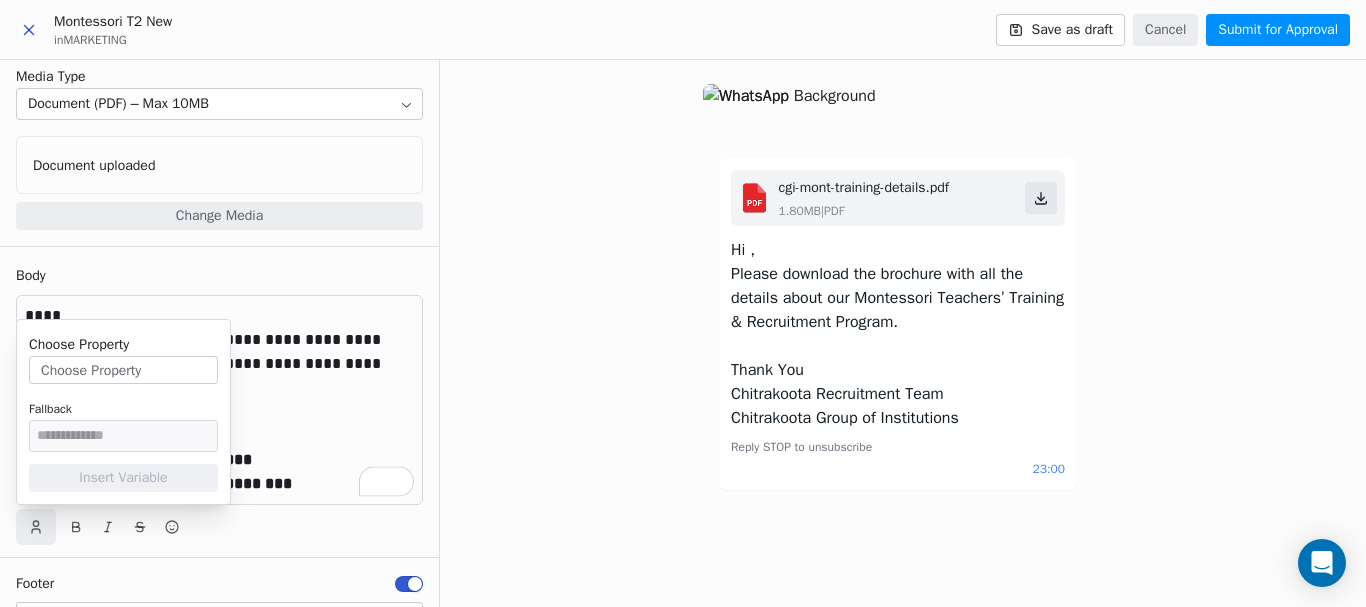 click on "Choose Property" at bounding box center (123, 370) 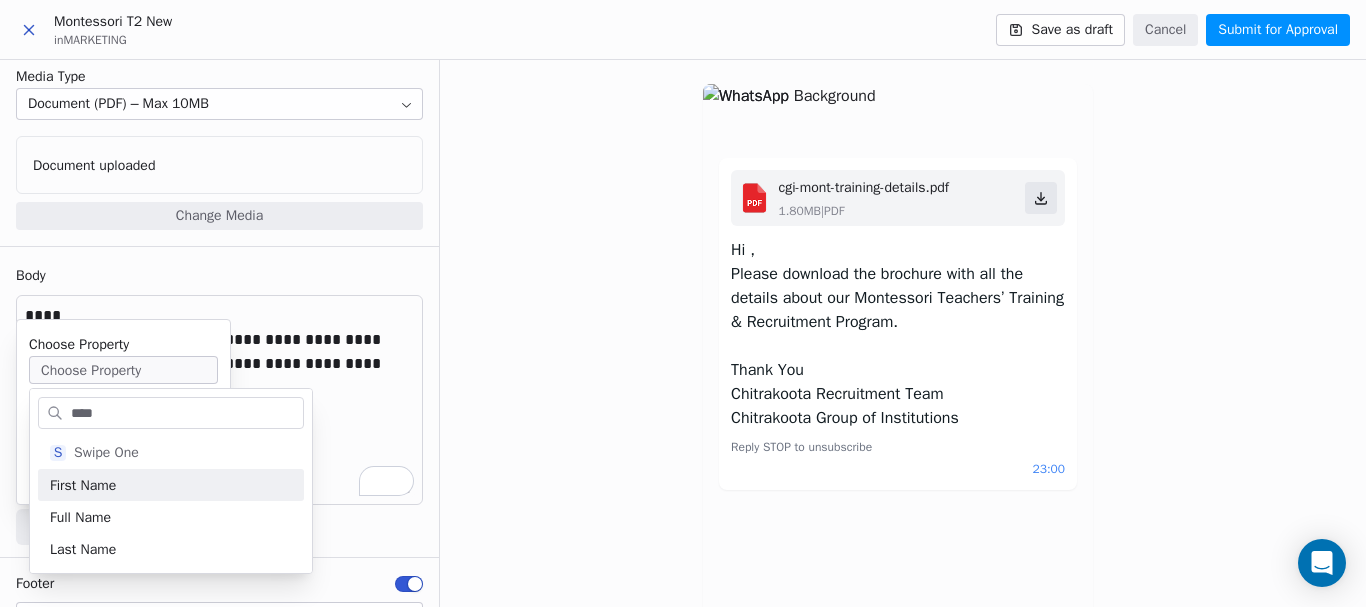 type on "****" 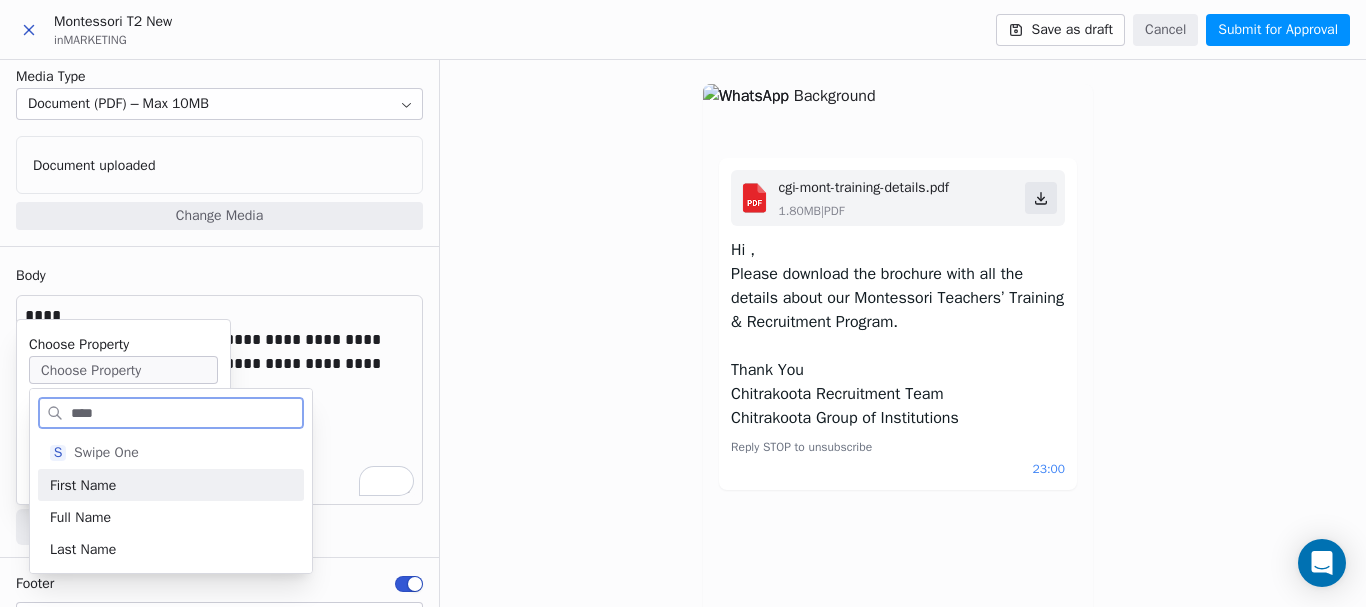 click on "First Name" at bounding box center [83, 485] 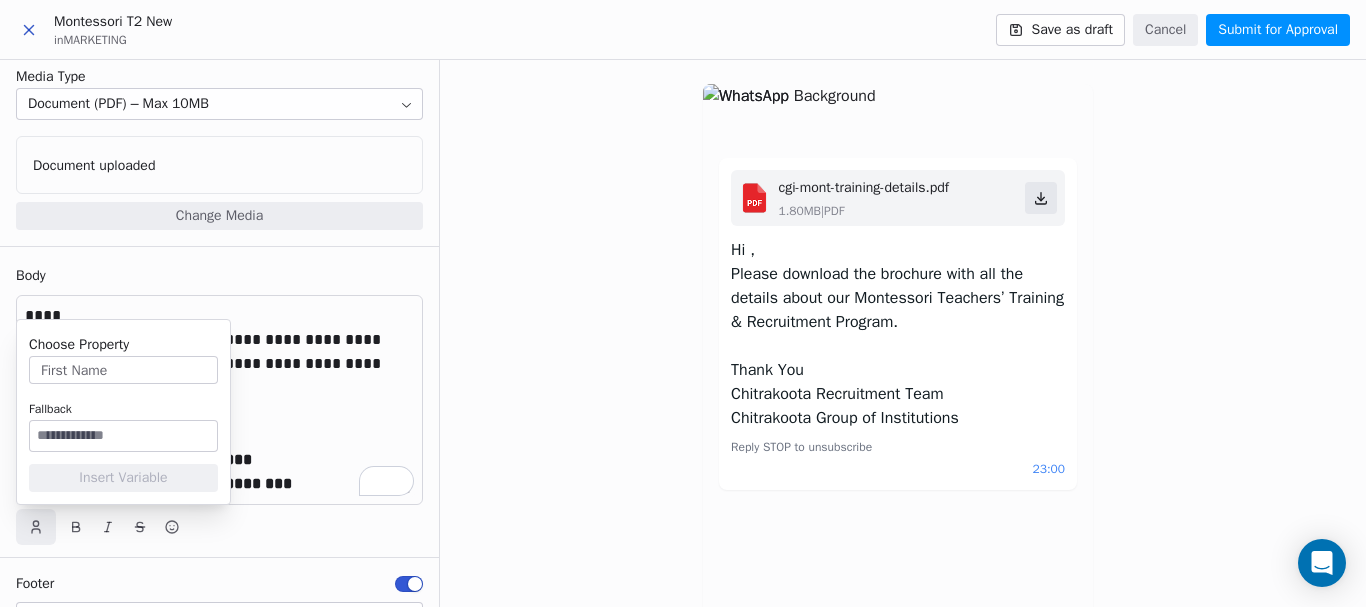 click on "First Name" at bounding box center (123, 370) 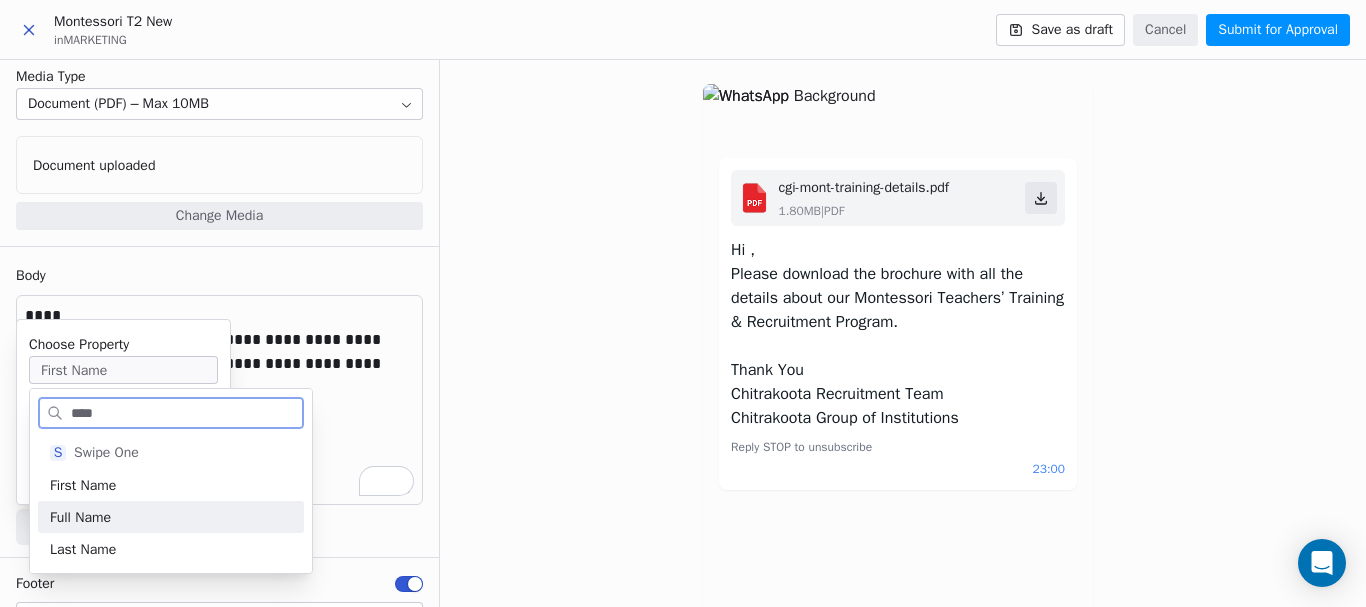 click on "Full Name" at bounding box center [80, 517] 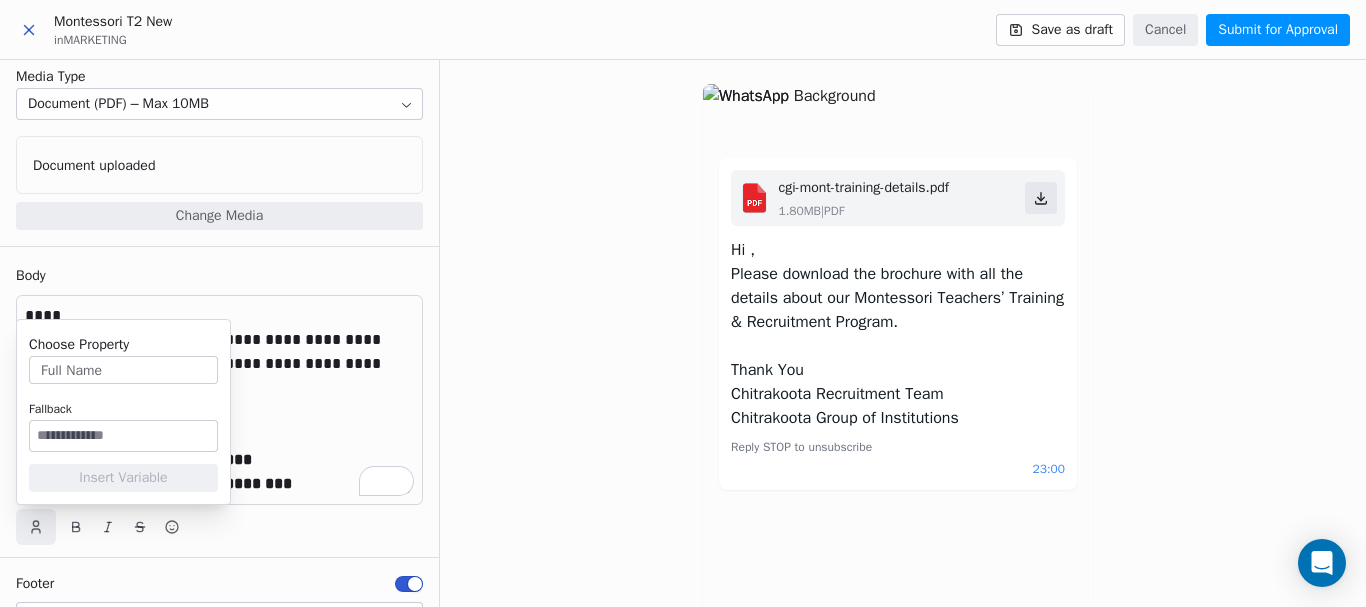 click at bounding box center [123, 436] 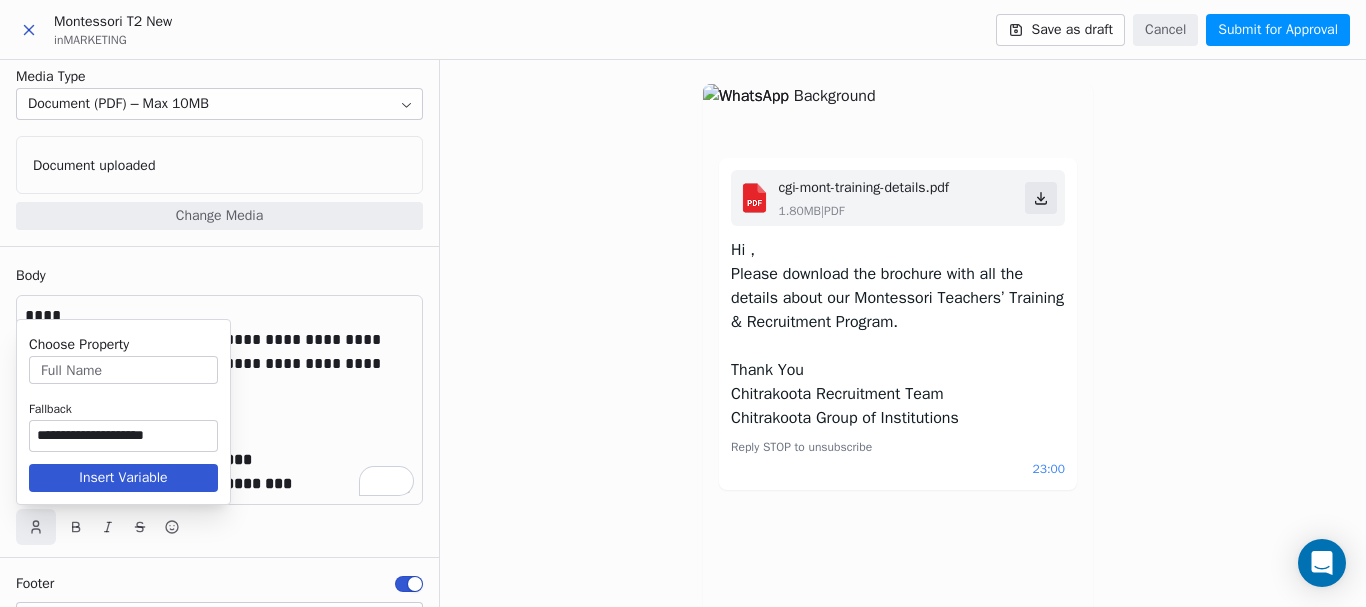 type on "**********" 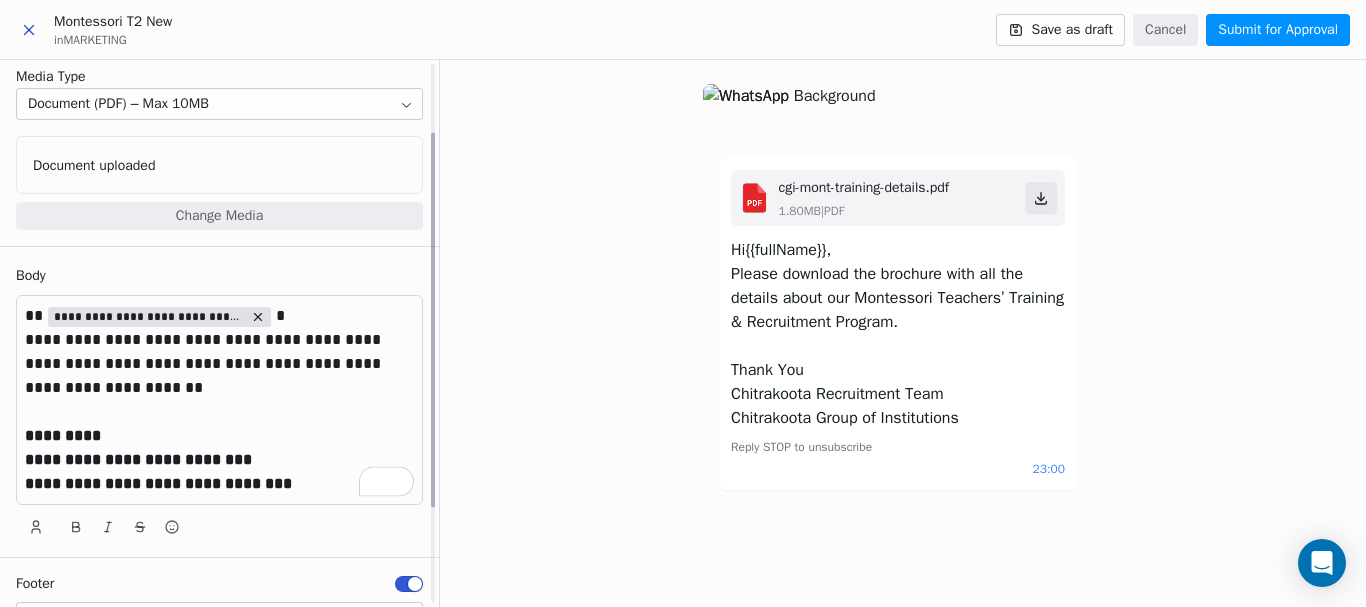 click on "**********" at bounding box center [219, 364] 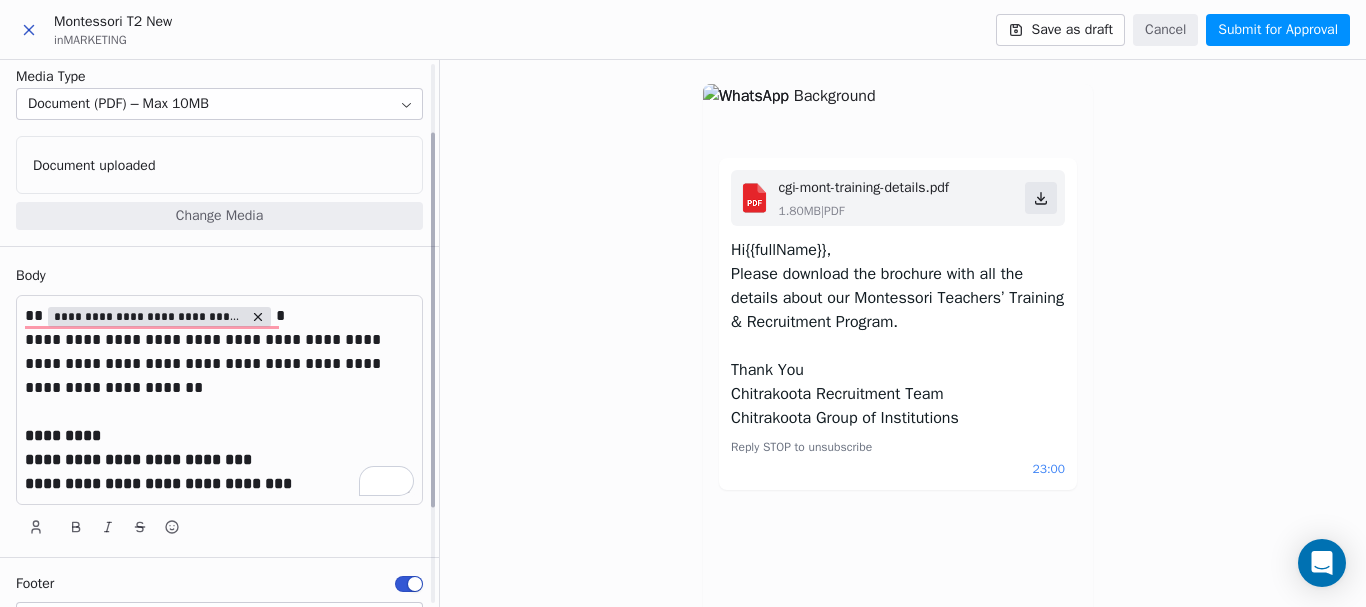 scroll, scrollTop: 238, scrollLeft: 0, axis: vertical 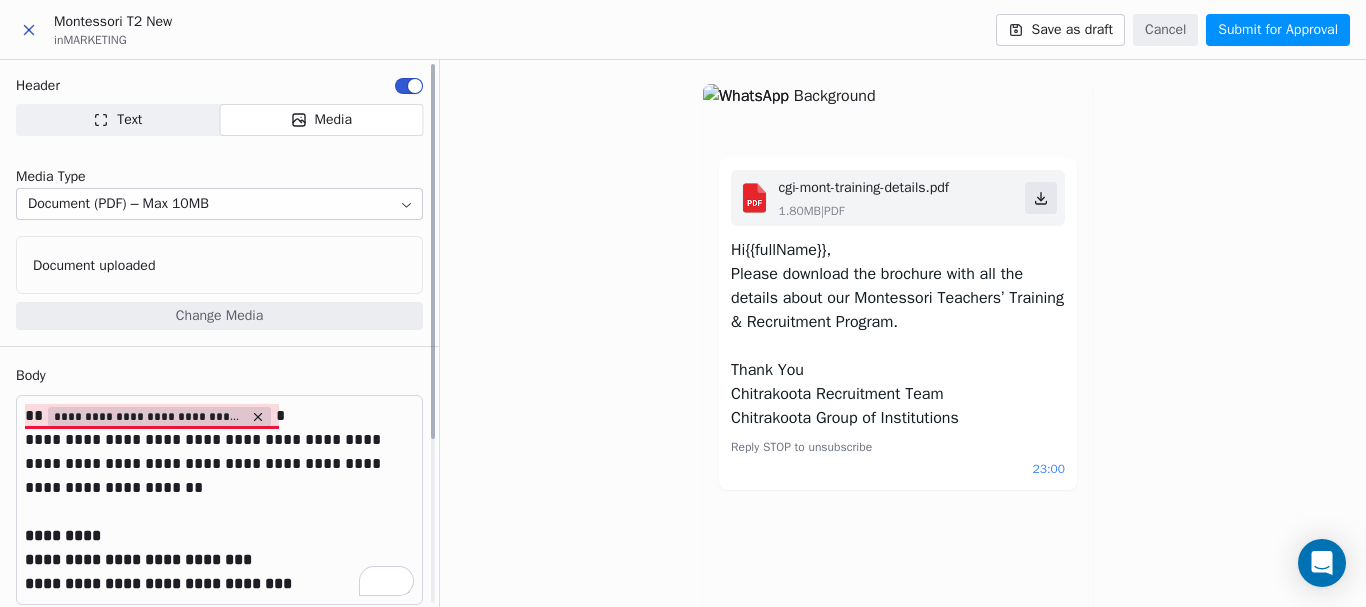 drag, startPoint x: 277, startPoint y: 417, endPoint x: 314, endPoint y: 469, distance: 63.82006 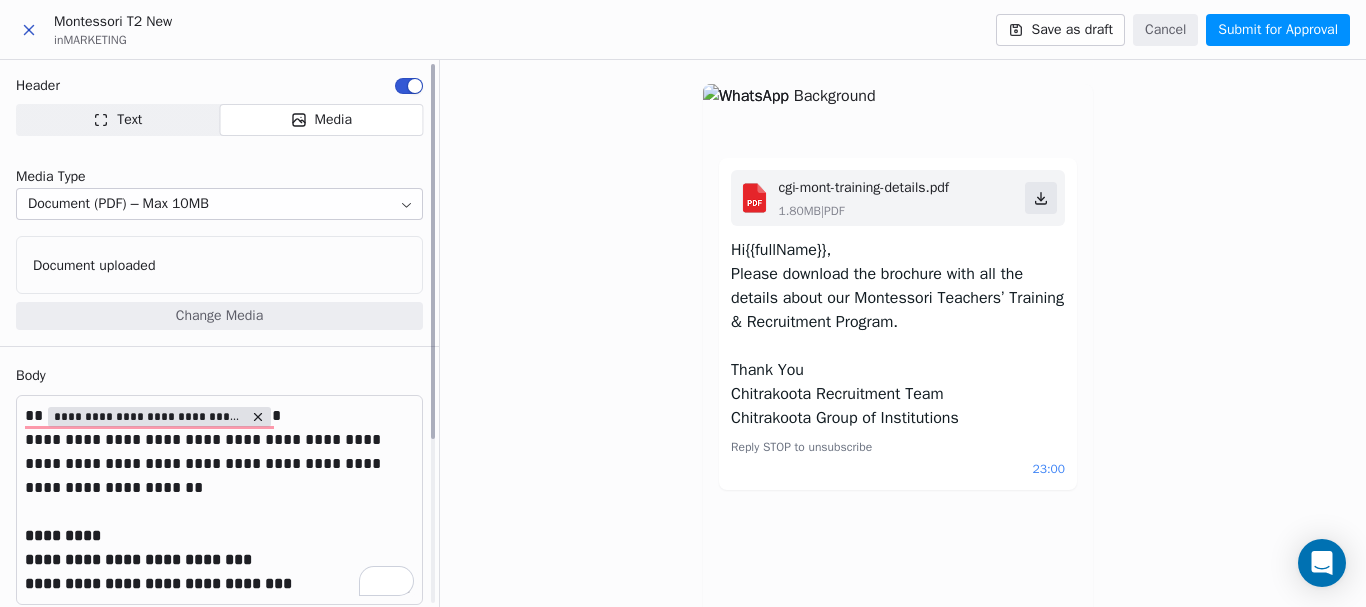 click on "**********" at bounding box center (219, 464) 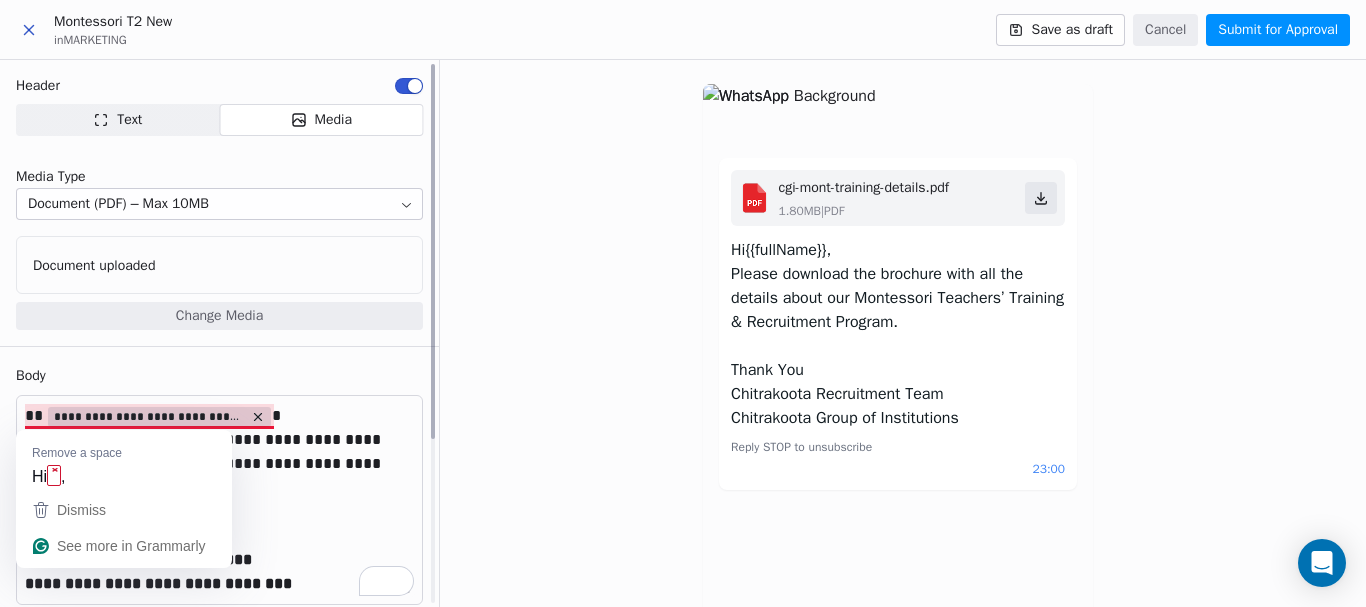 click on "**********" at bounding box center (219, 416) 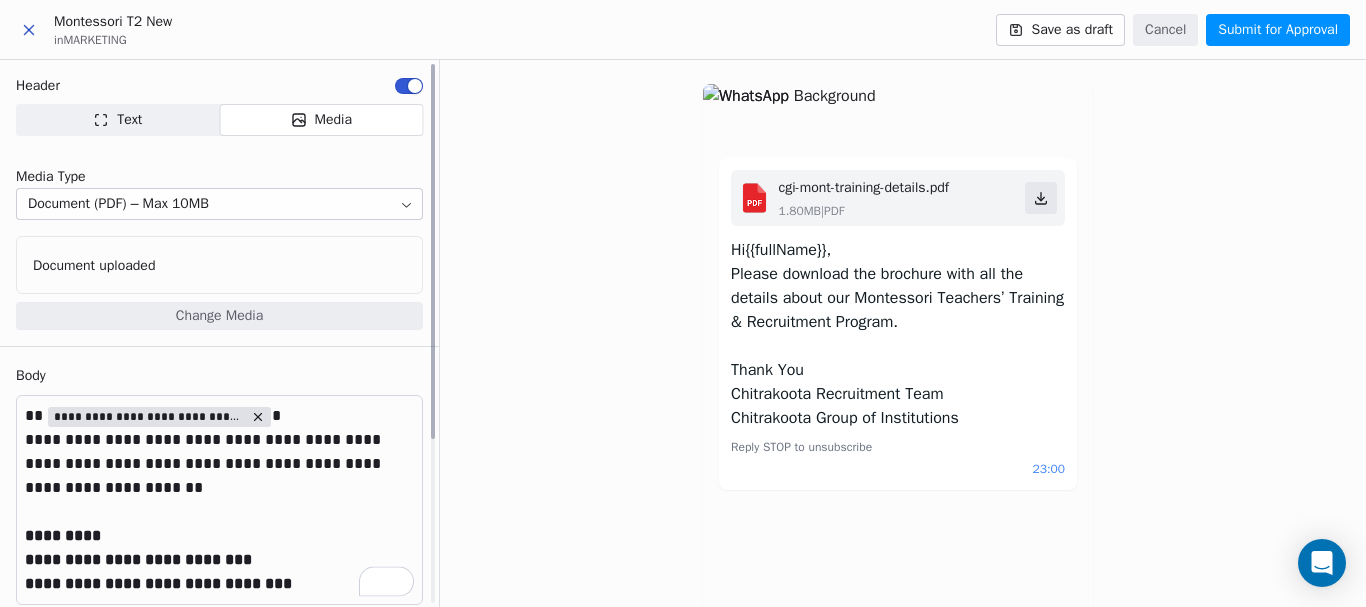 click on "**********" at bounding box center (219, 464) 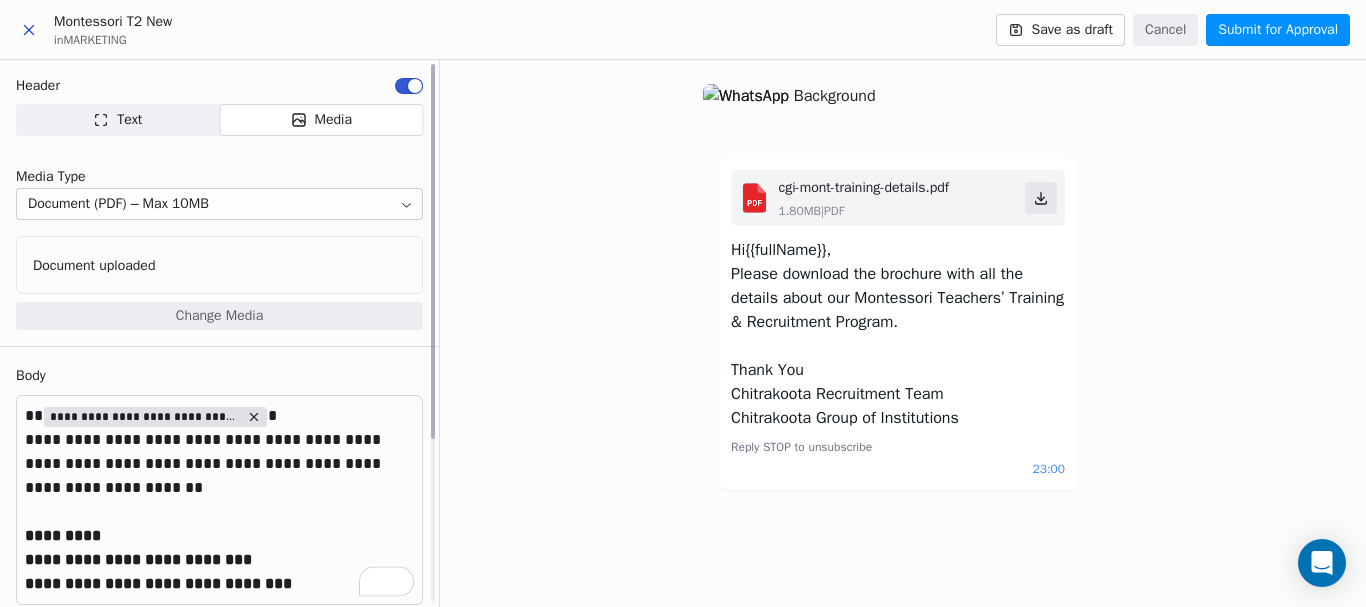 click on "**********" at bounding box center (219, 464) 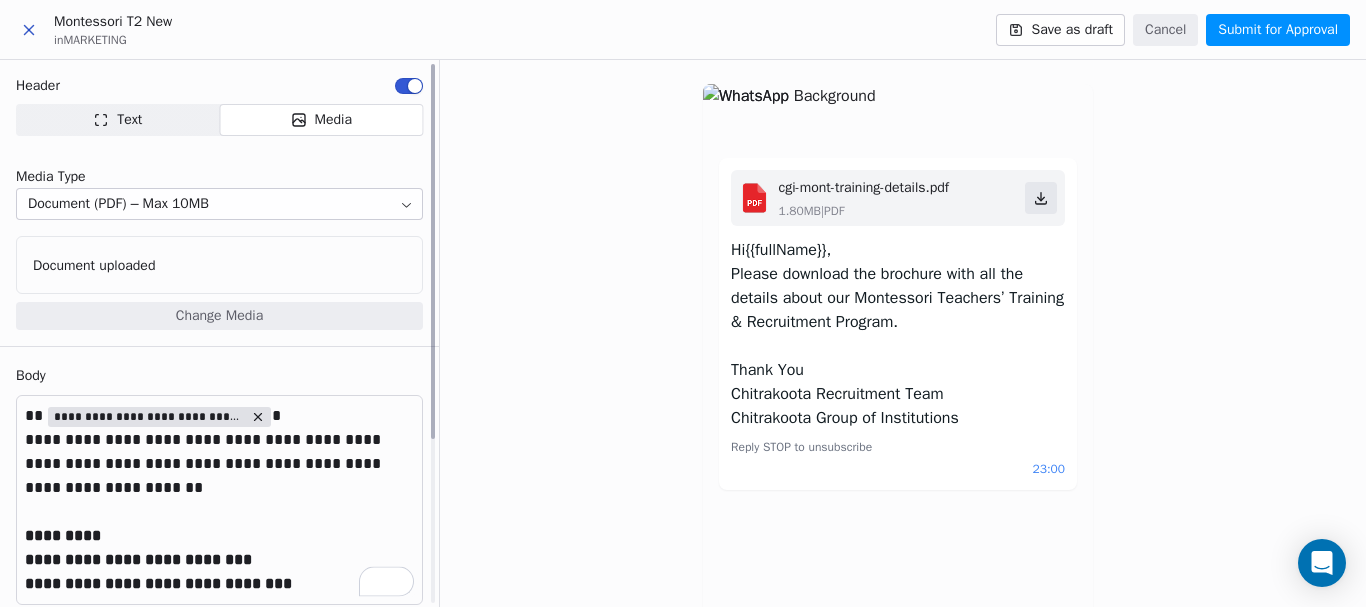 click on "**********" at bounding box center [219, 464] 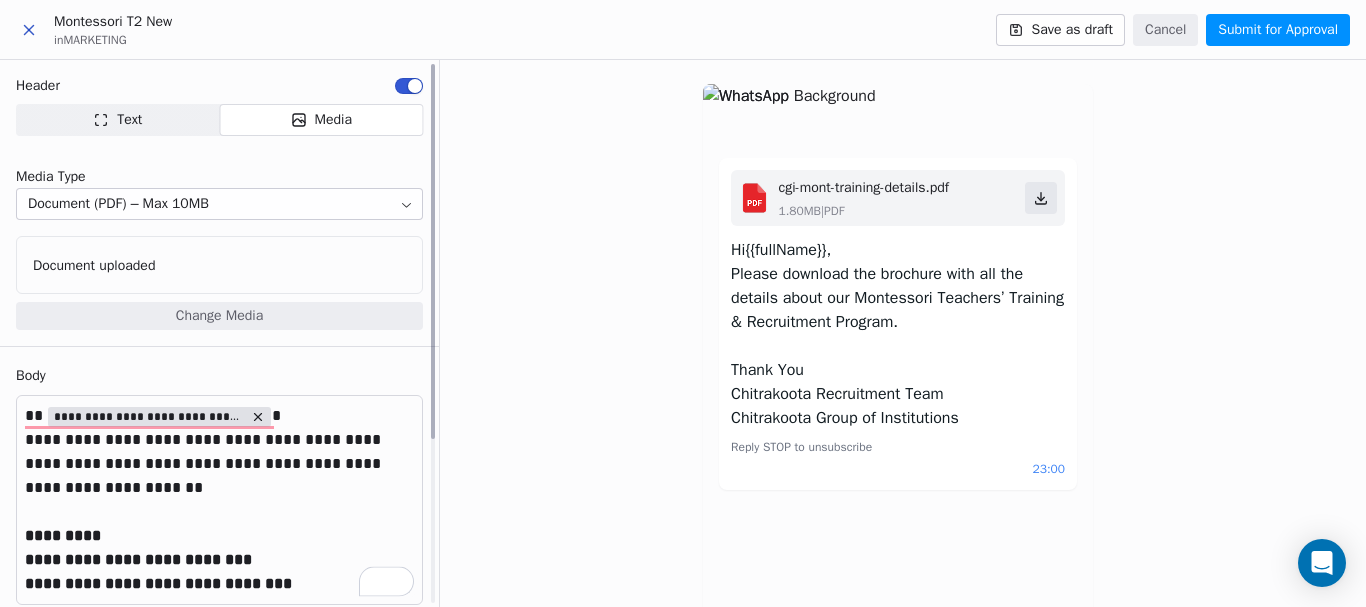 click on "**********" at bounding box center [219, 416] 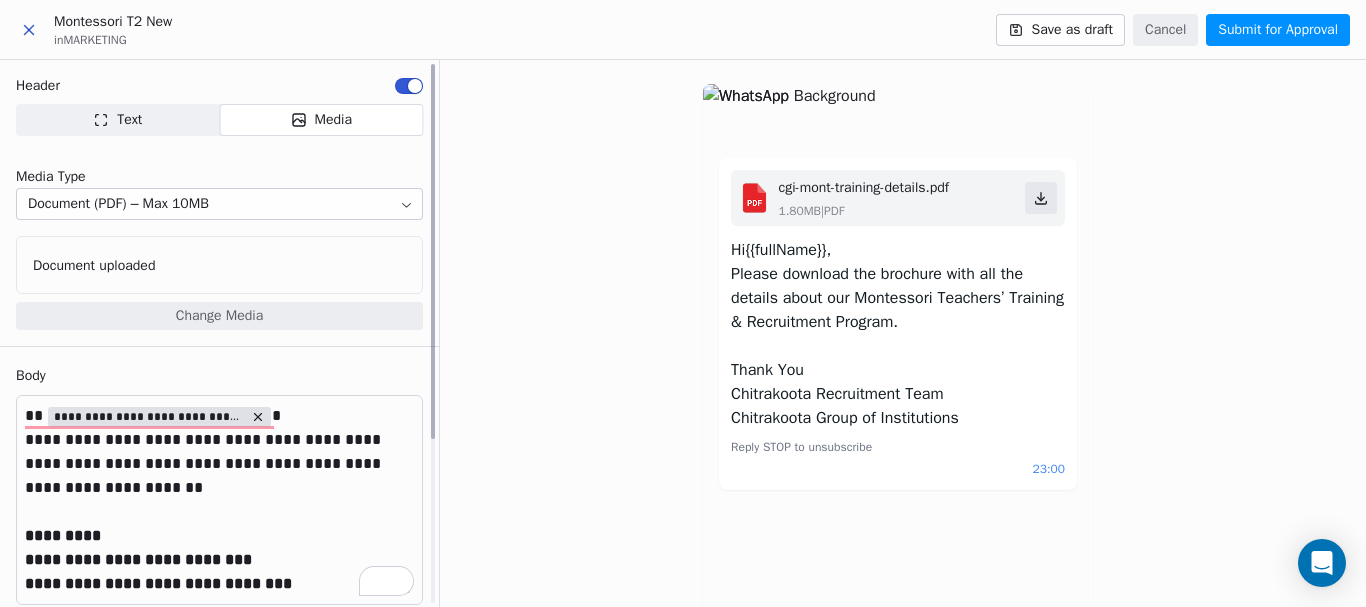 click on "**********" at bounding box center [219, 464] 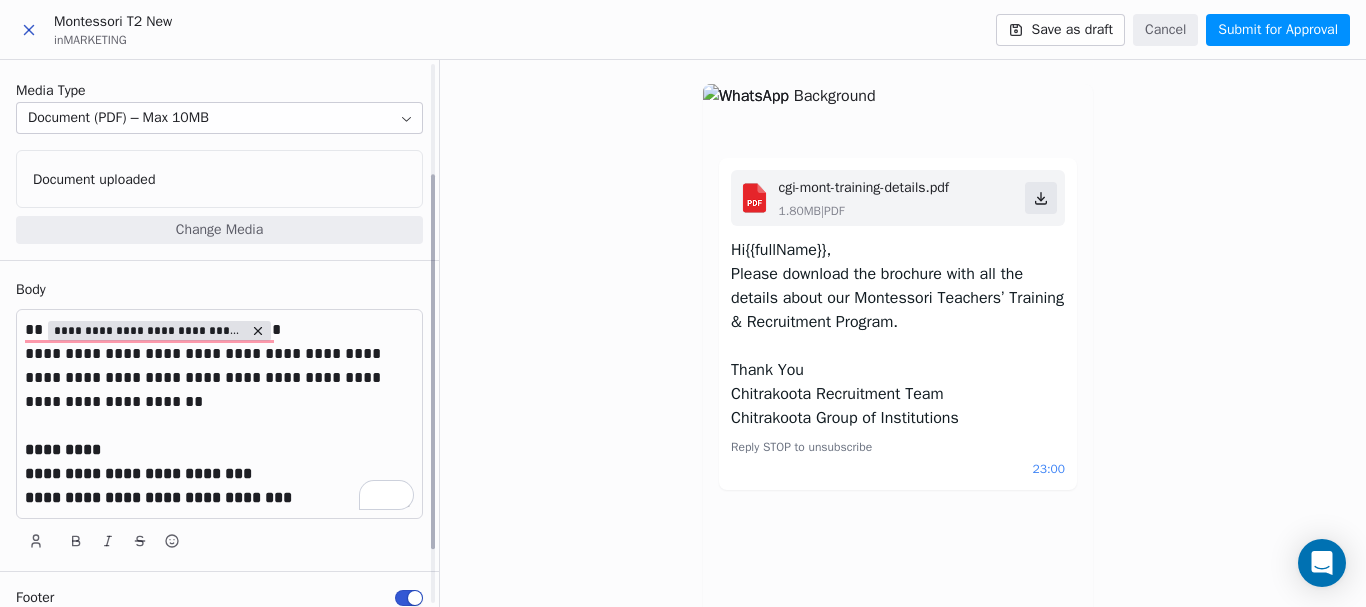 scroll, scrollTop: 198, scrollLeft: 0, axis: vertical 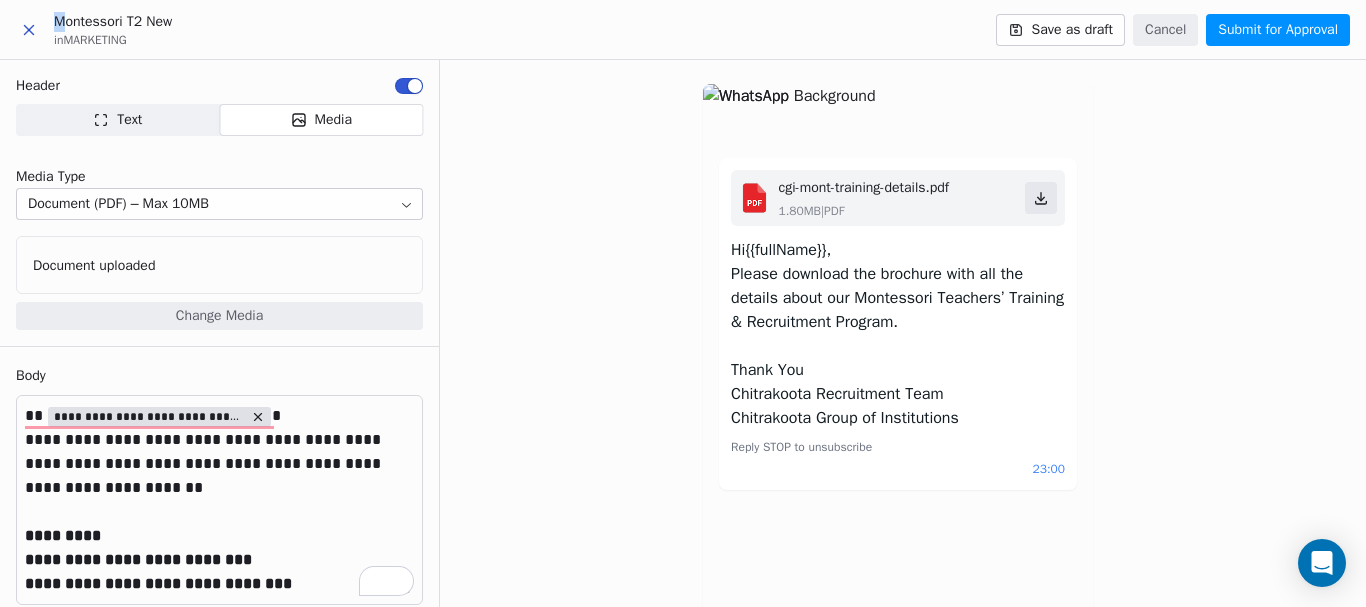 drag, startPoint x: 66, startPoint y: 15, endPoint x: 49, endPoint y: 17, distance: 17.117243 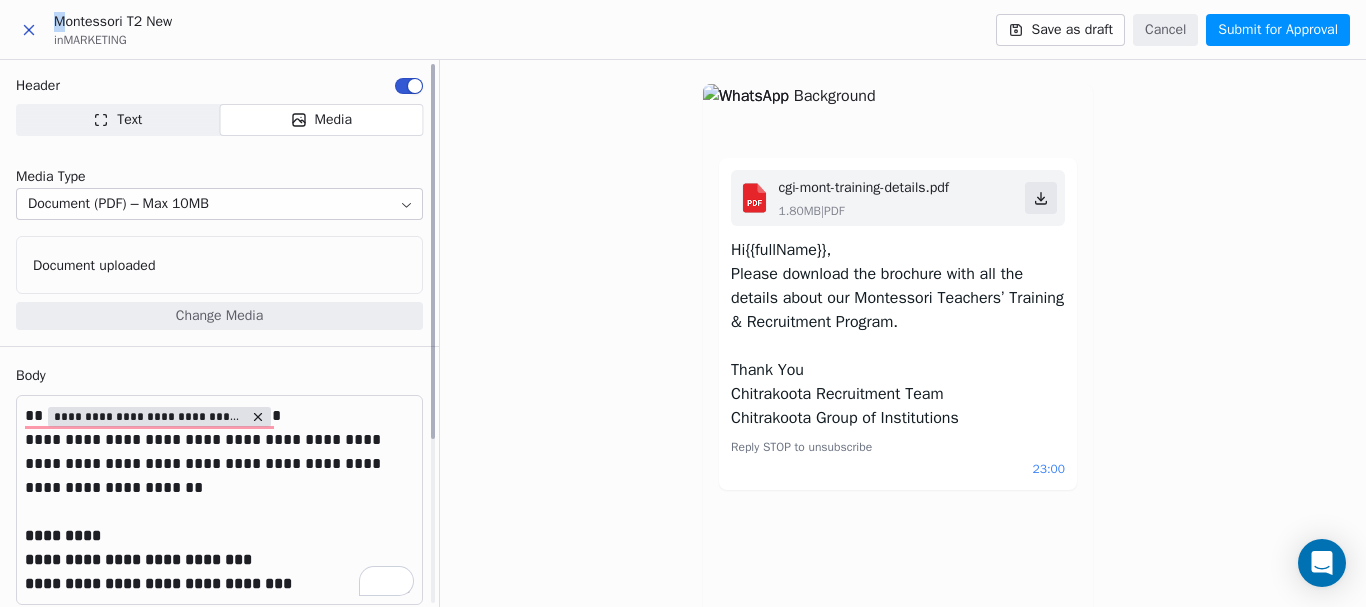 scroll, scrollTop: 70, scrollLeft: 0, axis: vertical 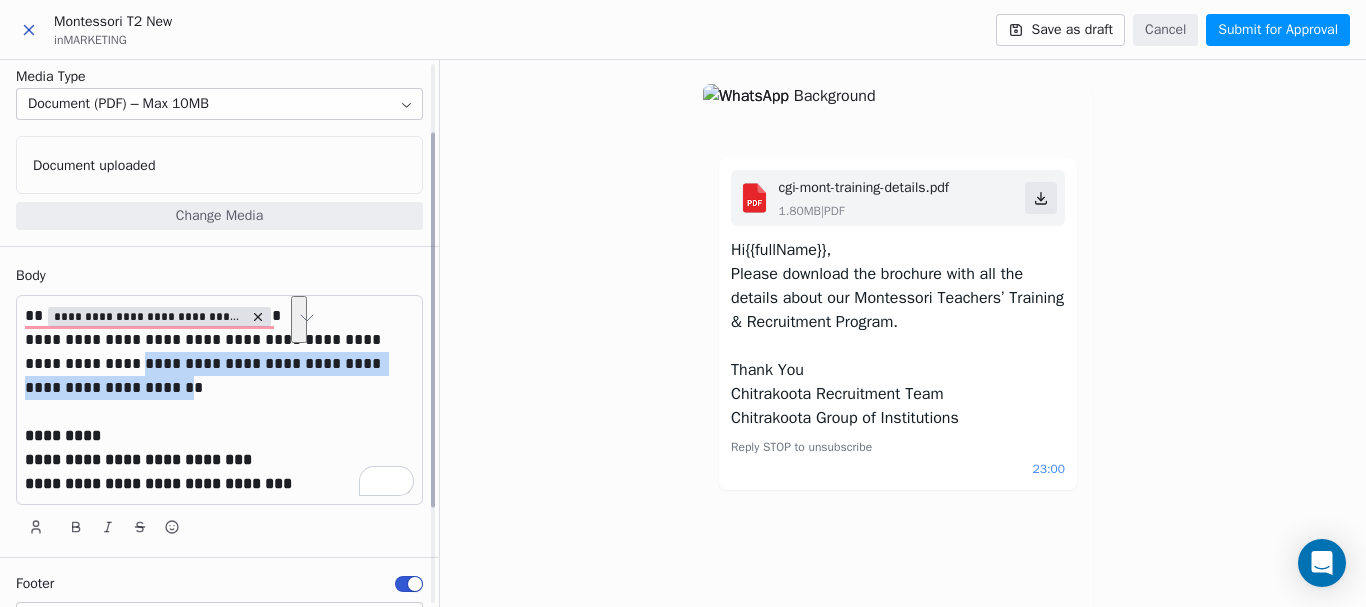 drag, startPoint x: 107, startPoint y: 366, endPoint x: 179, endPoint y: 383, distance: 73.97973 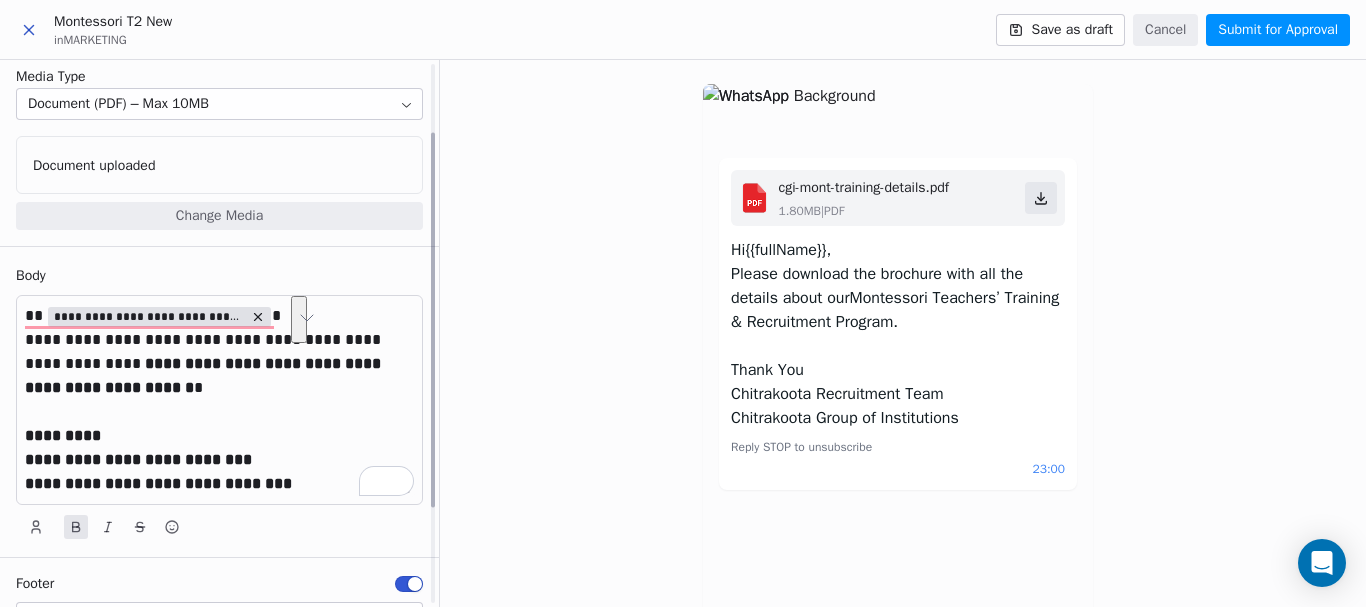click at bounding box center (219, 412) 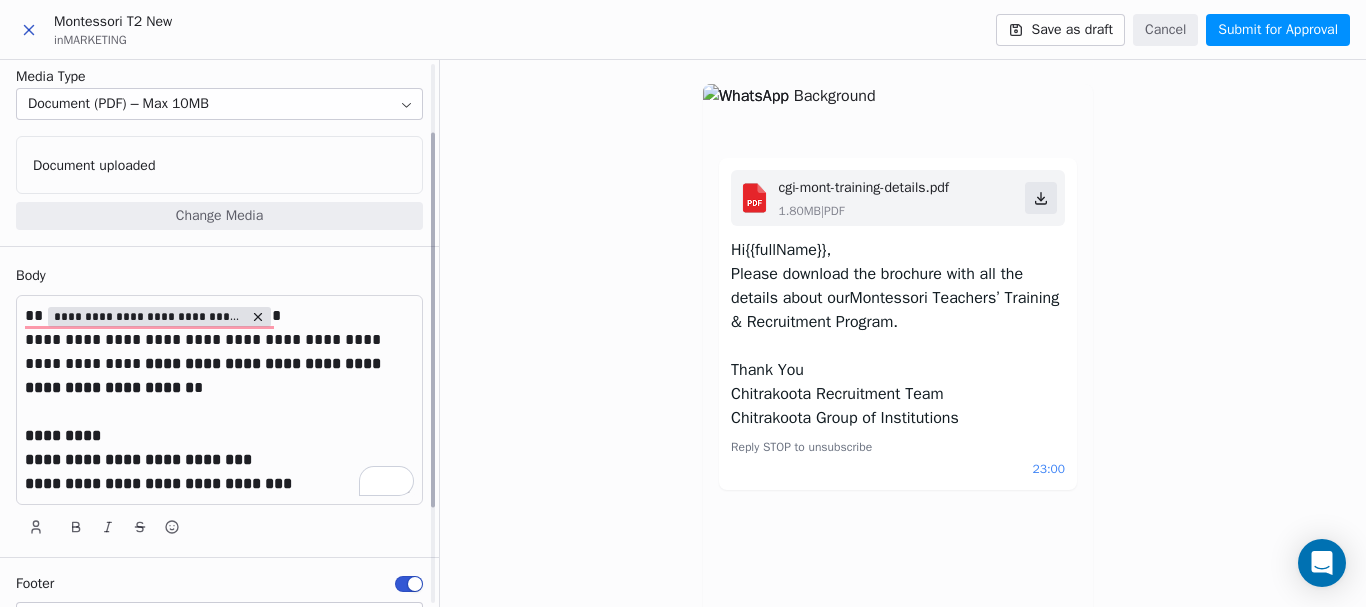 click on "**********" at bounding box center [138, 459] 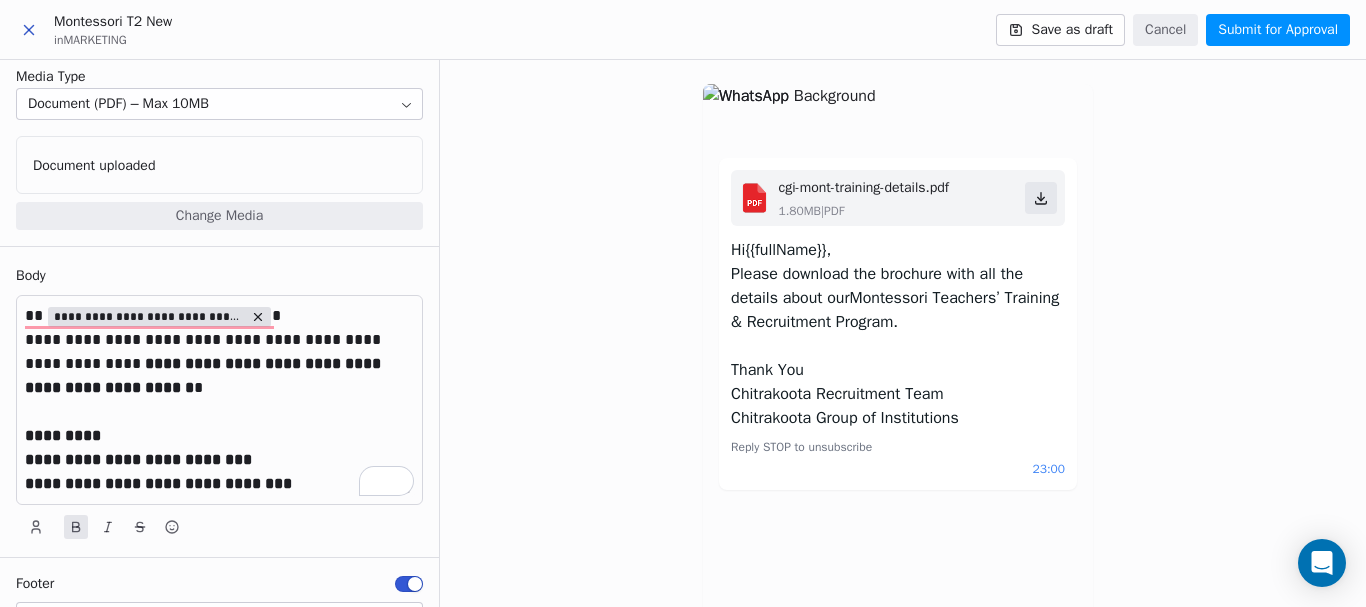 click on "Submit for Approval" at bounding box center (1278, 30) 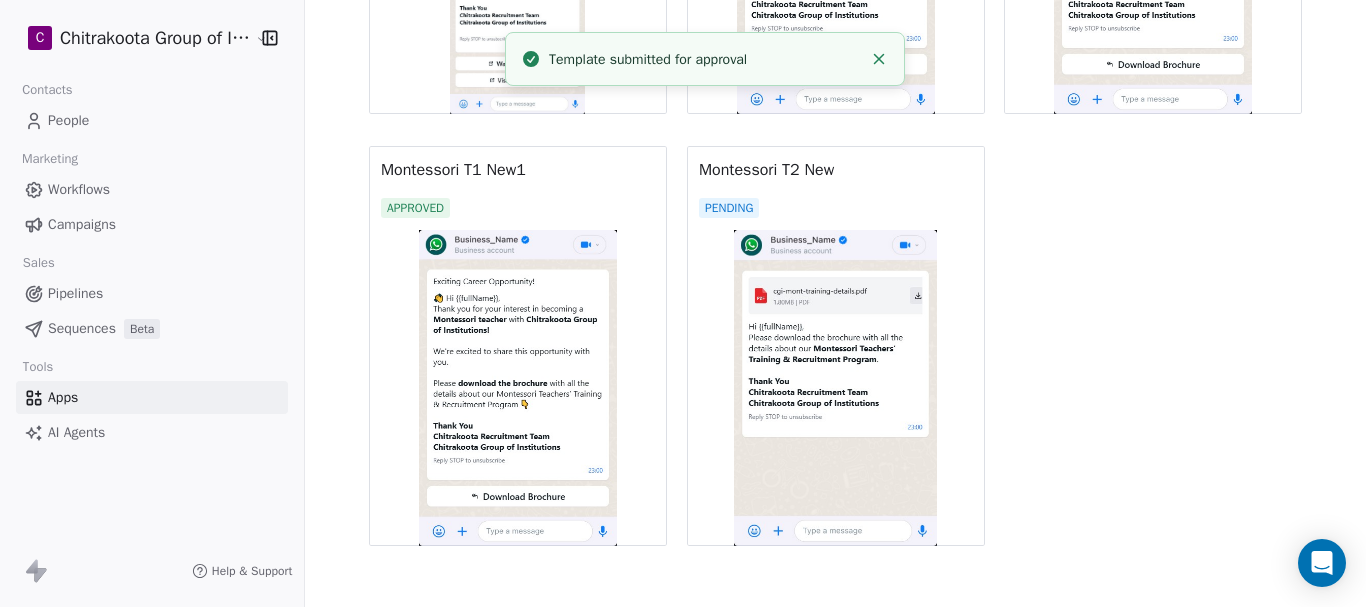 scroll, scrollTop: 1900, scrollLeft: 0, axis: vertical 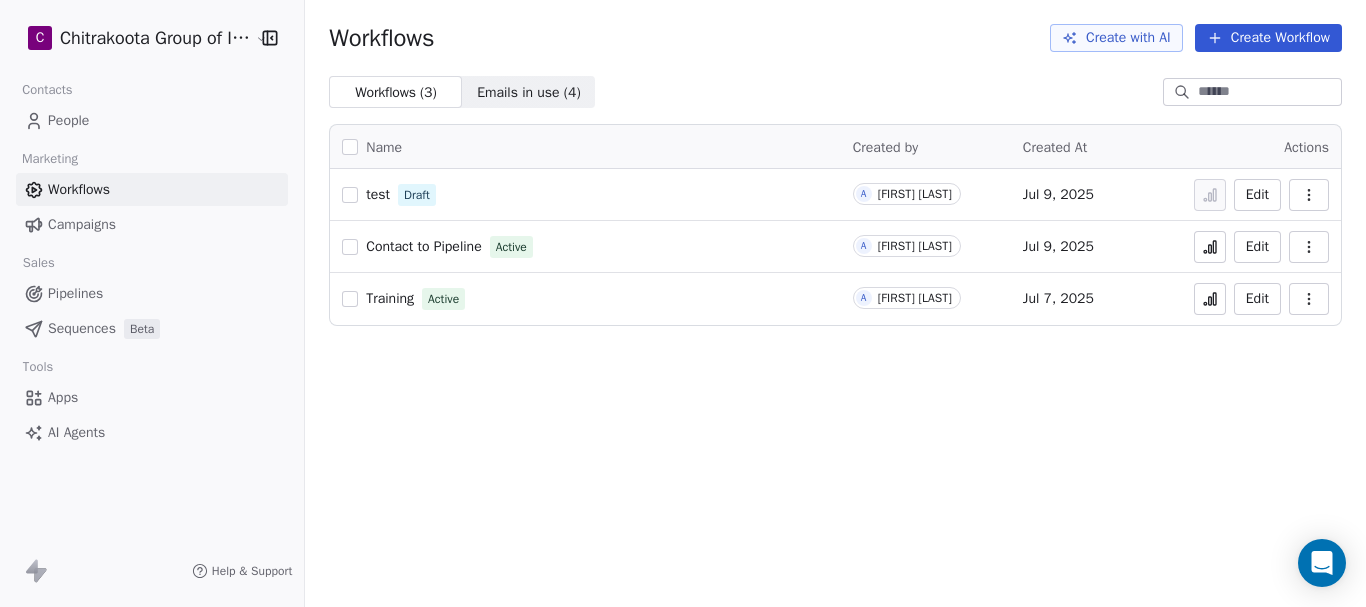 click on "Training" at bounding box center [390, 298] 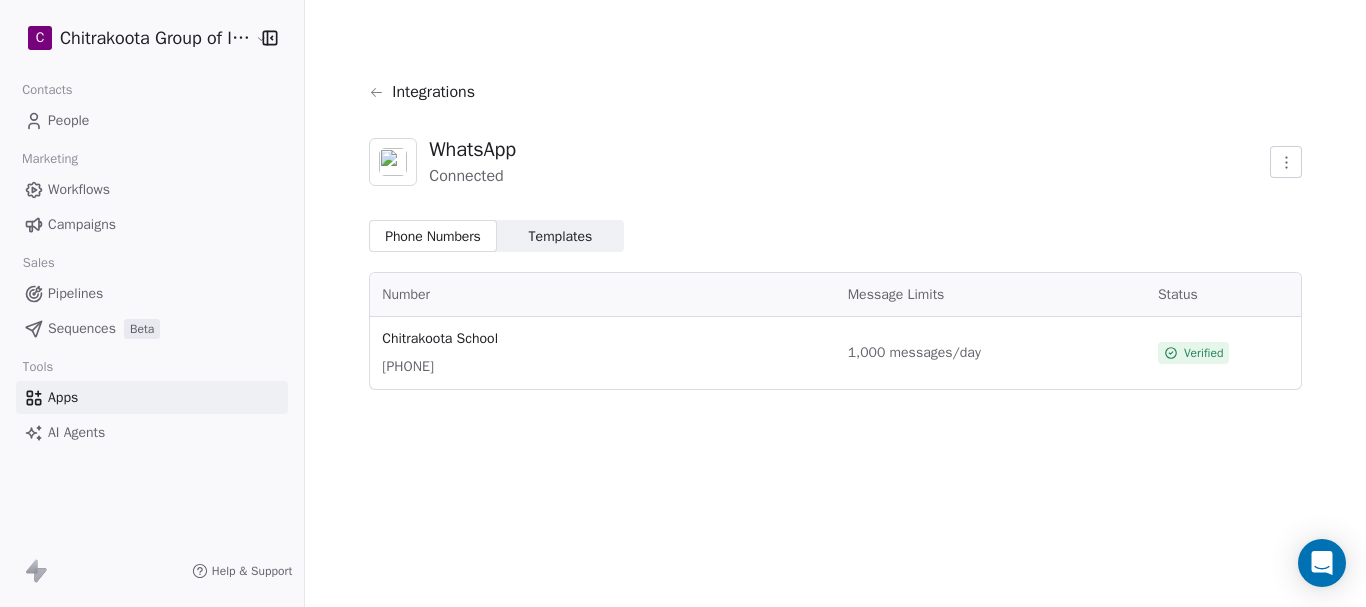 scroll, scrollTop: 0, scrollLeft: 0, axis: both 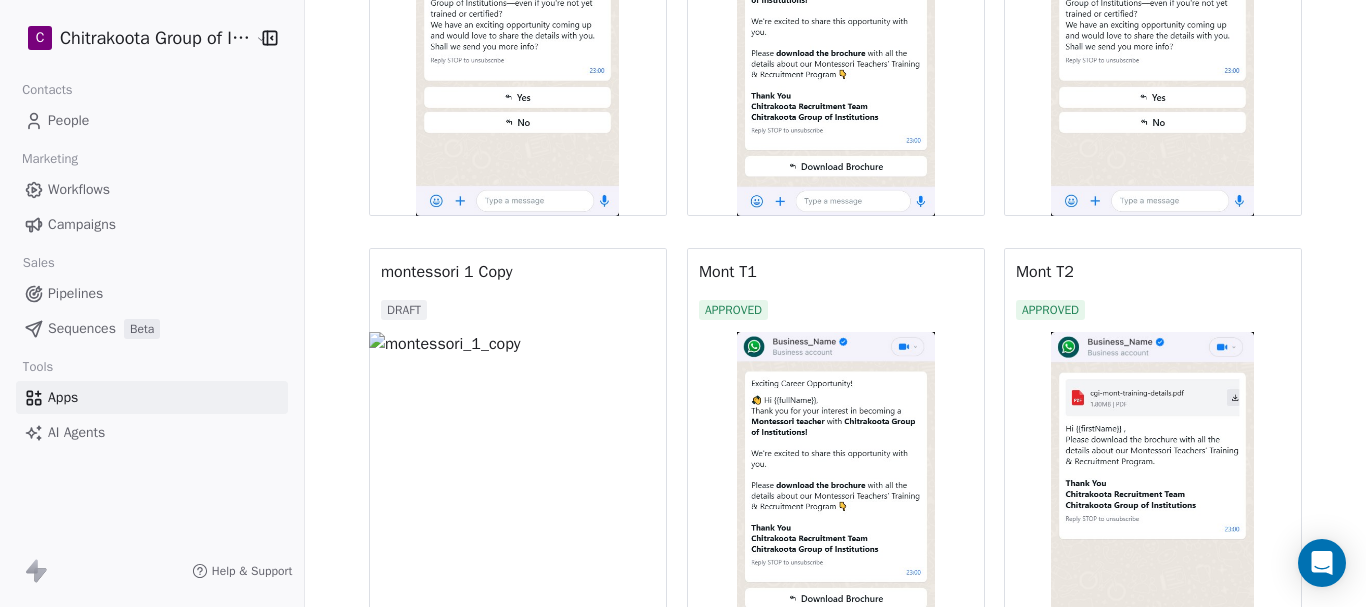 click at bounding box center [1153, 490] 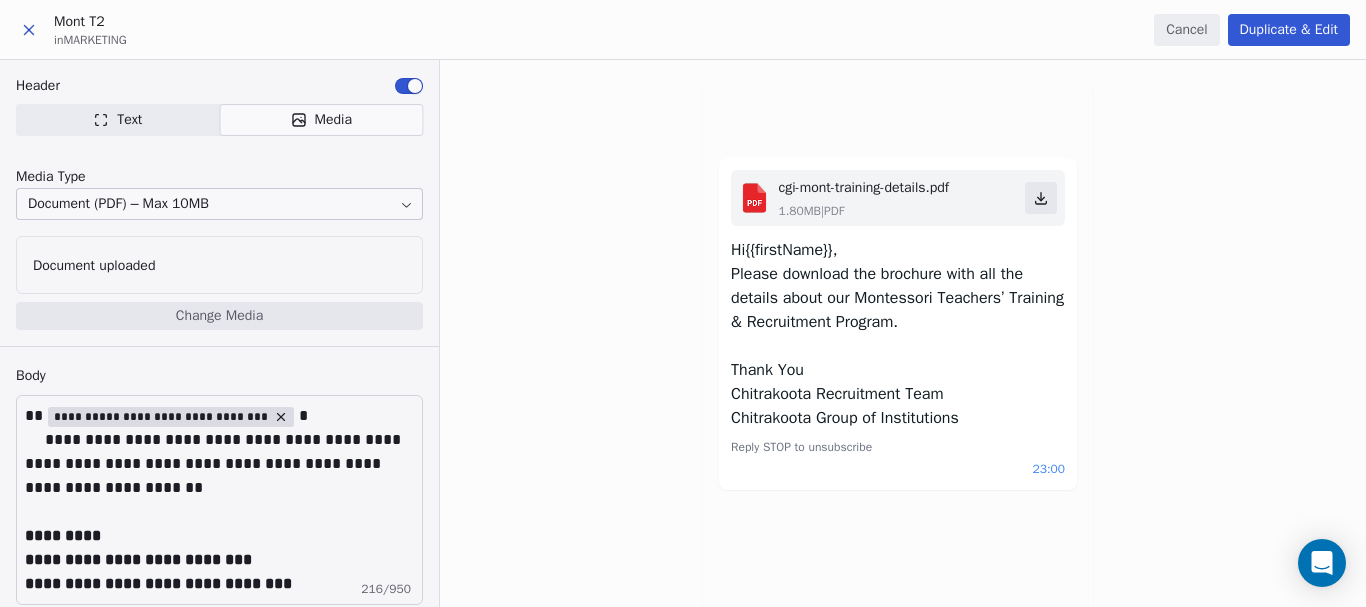 scroll, scrollTop: 0, scrollLeft: 0, axis: both 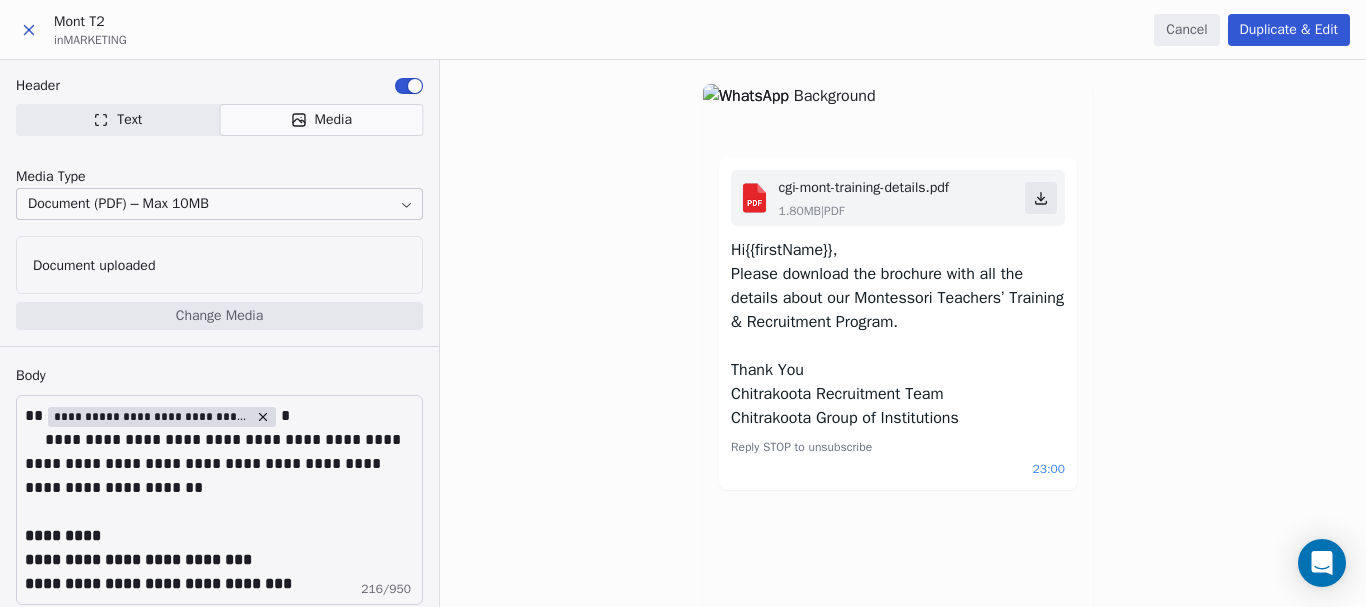 click 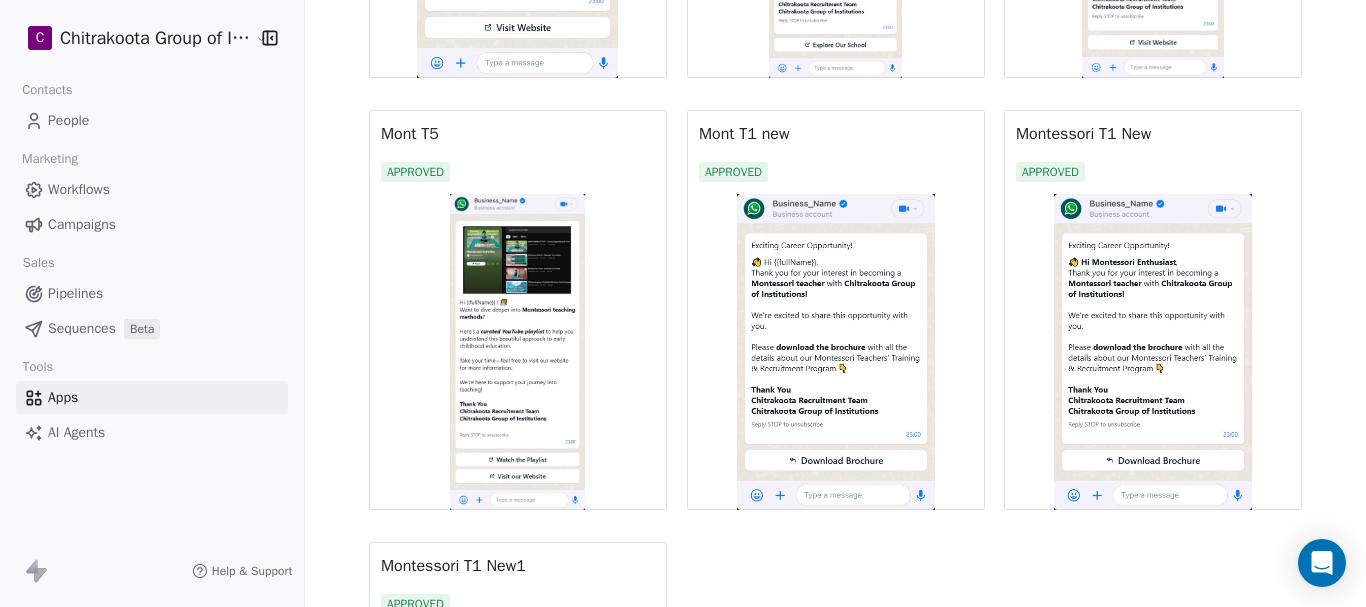 scroll, scrollTop: 1500, scrollLeft: 0, axis: vertical 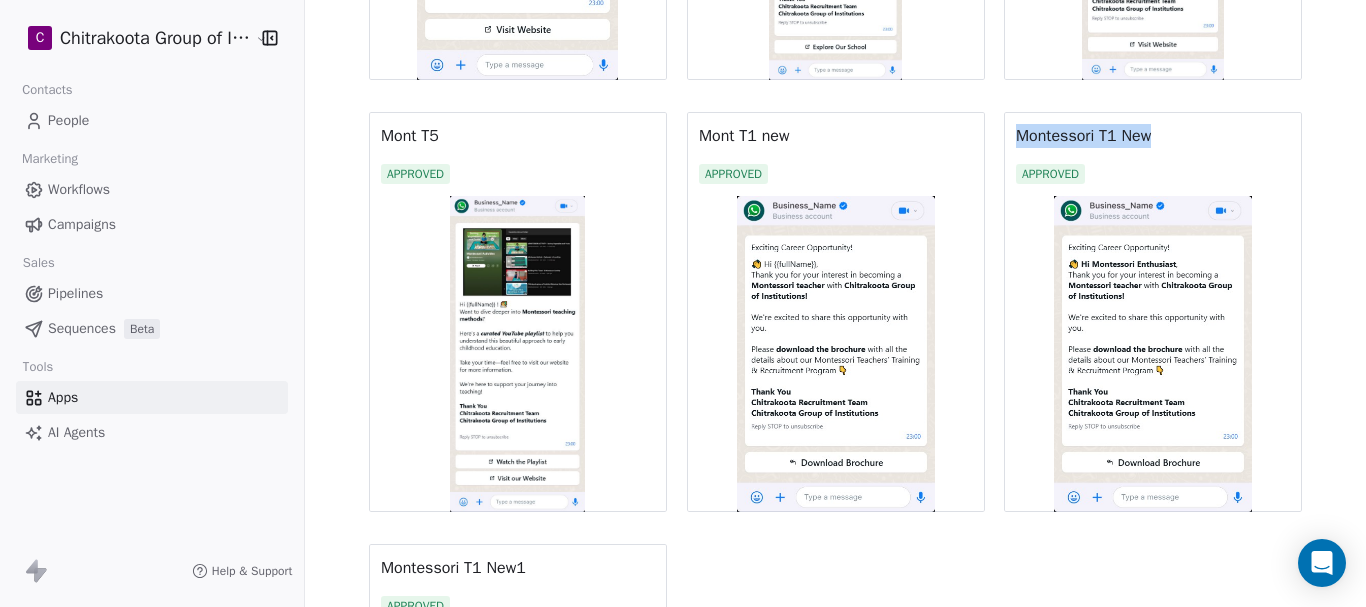 drag, startPoint x: 1008, startPoint y: 134, endPoint x: 1179, endPoint y: 135, distance: 171.00293 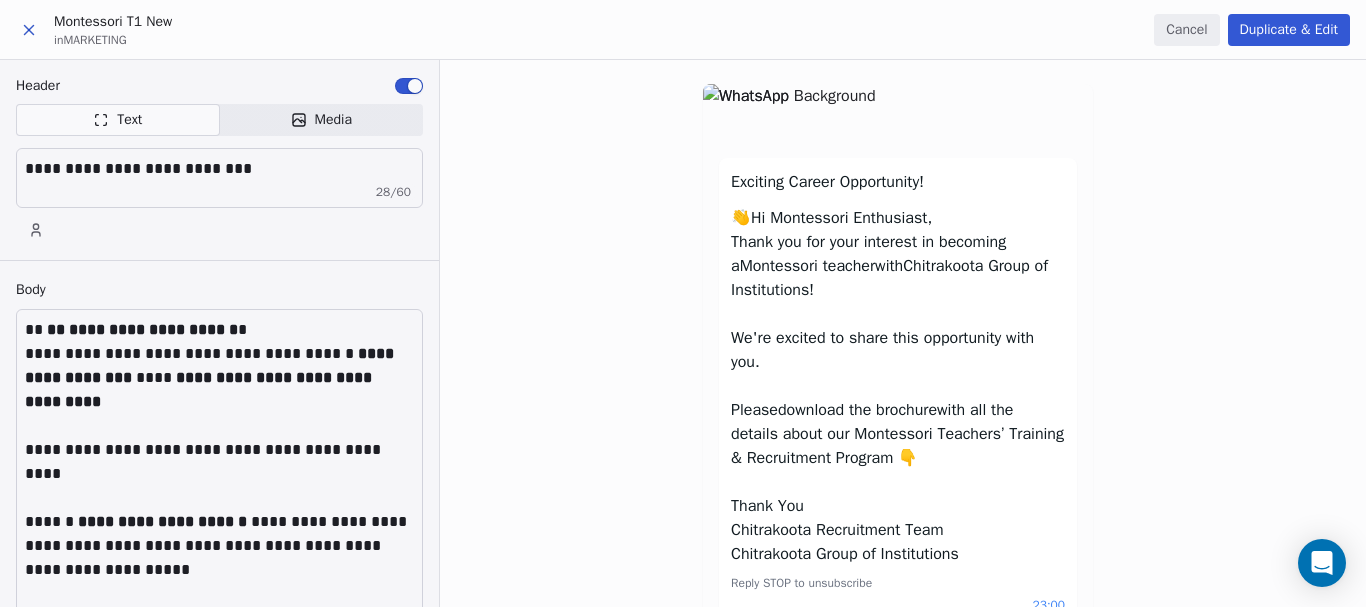 scroll, scrollTop: 0, scrollLeft: 0, axis: both 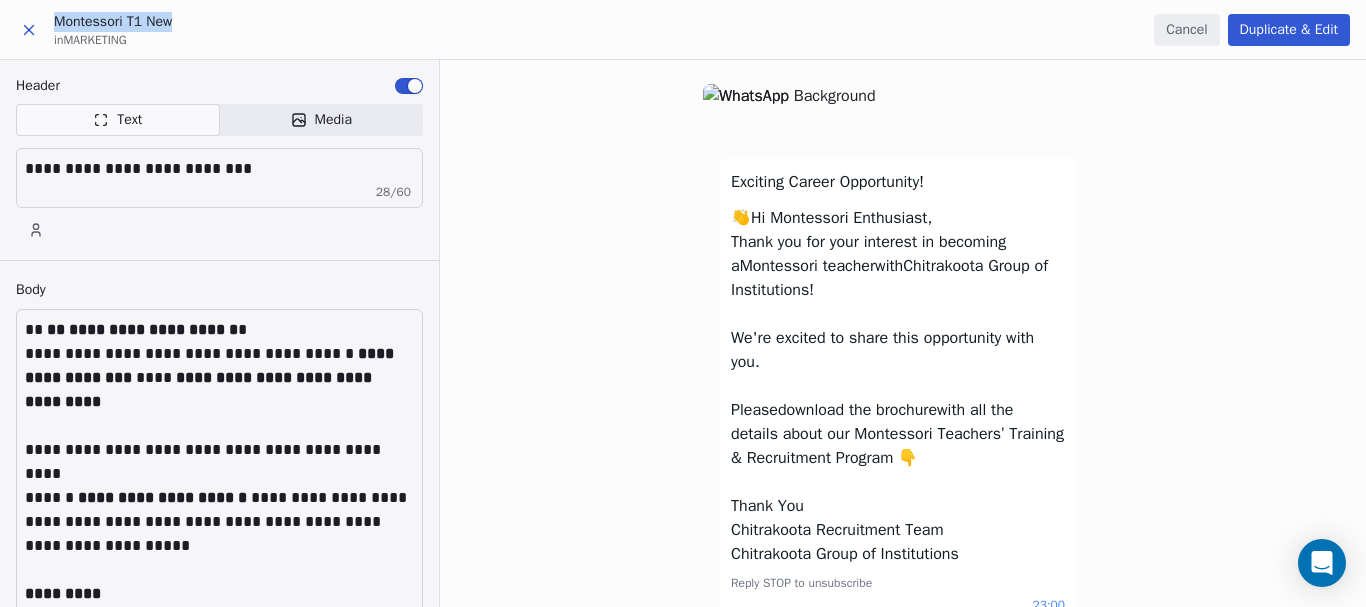 drag, startPoint x: 54, startPoint y: 24, endPoint x: 210, endPoint y: 24, distance: 156 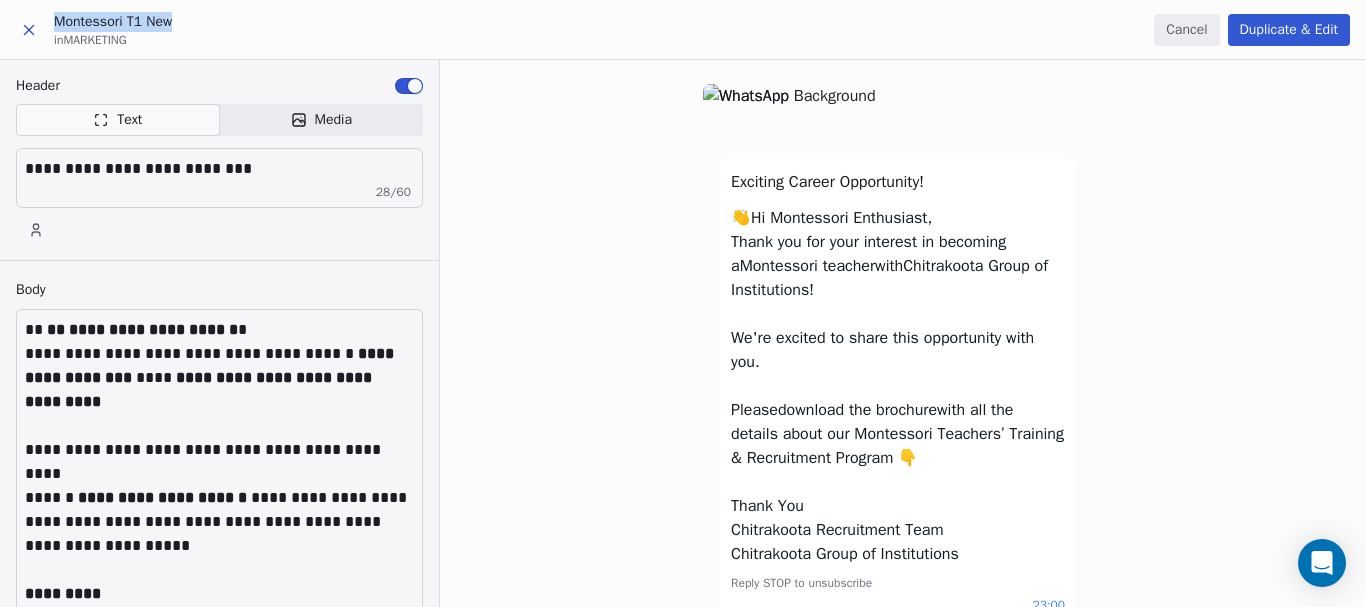 click 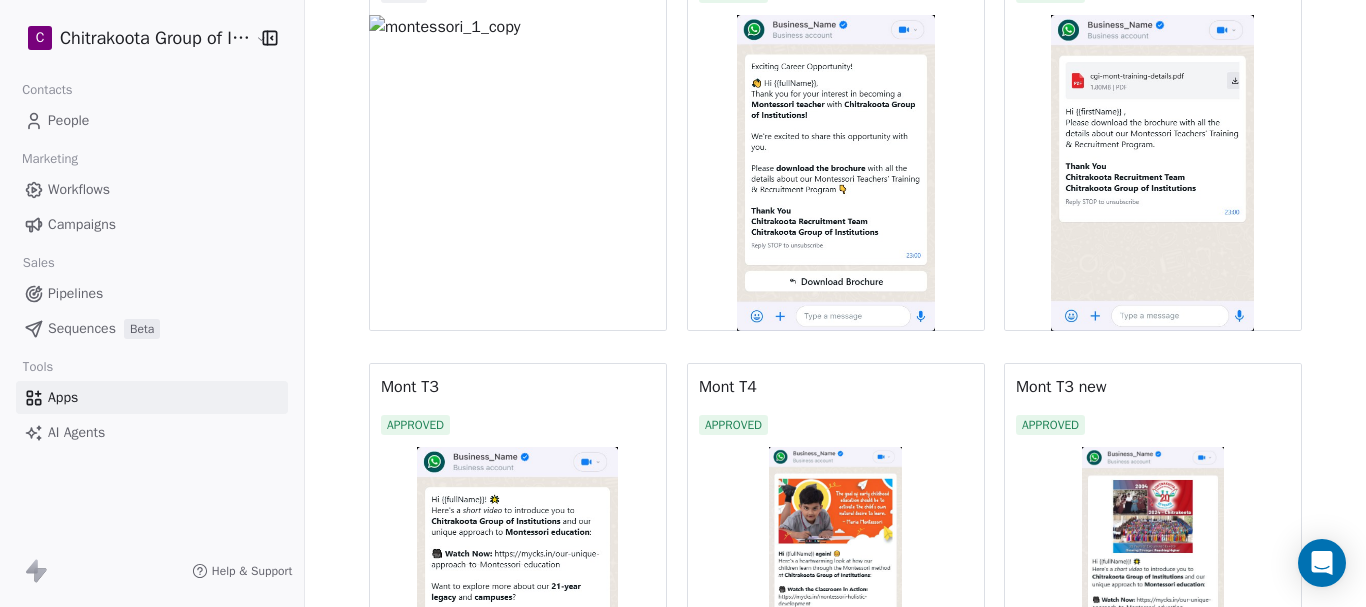 scroll, scrollTop: 517, scrollLeft: 0, axis: vertical 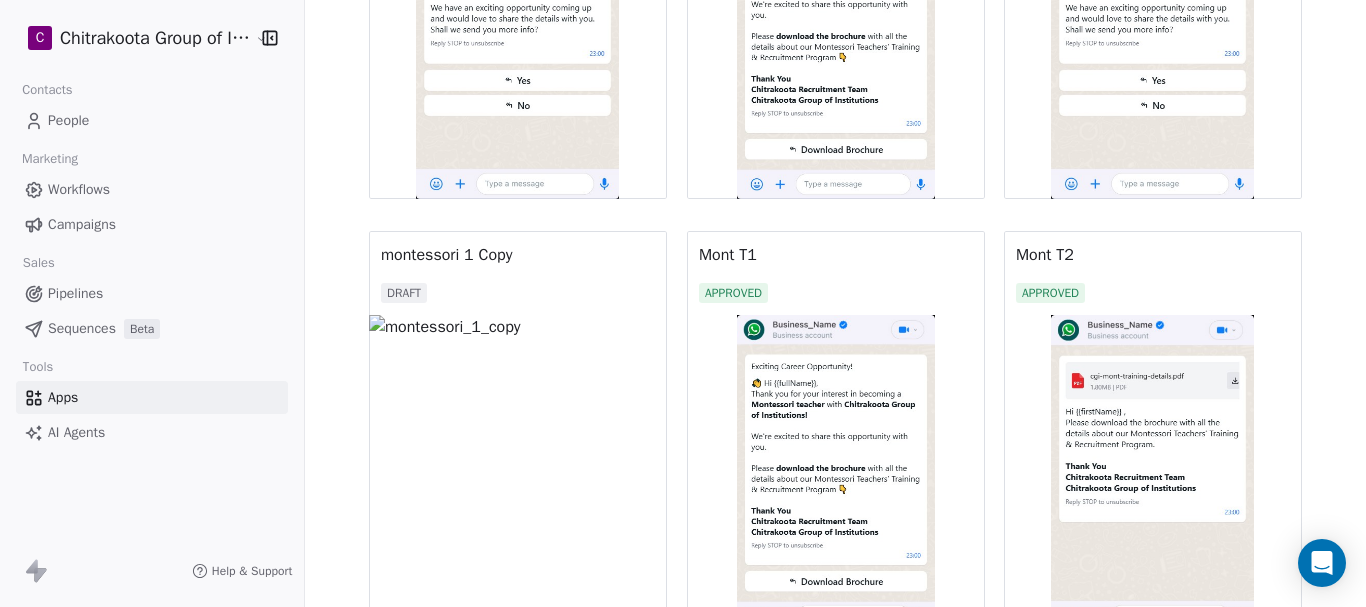 click at bounding box center (1153, 473) 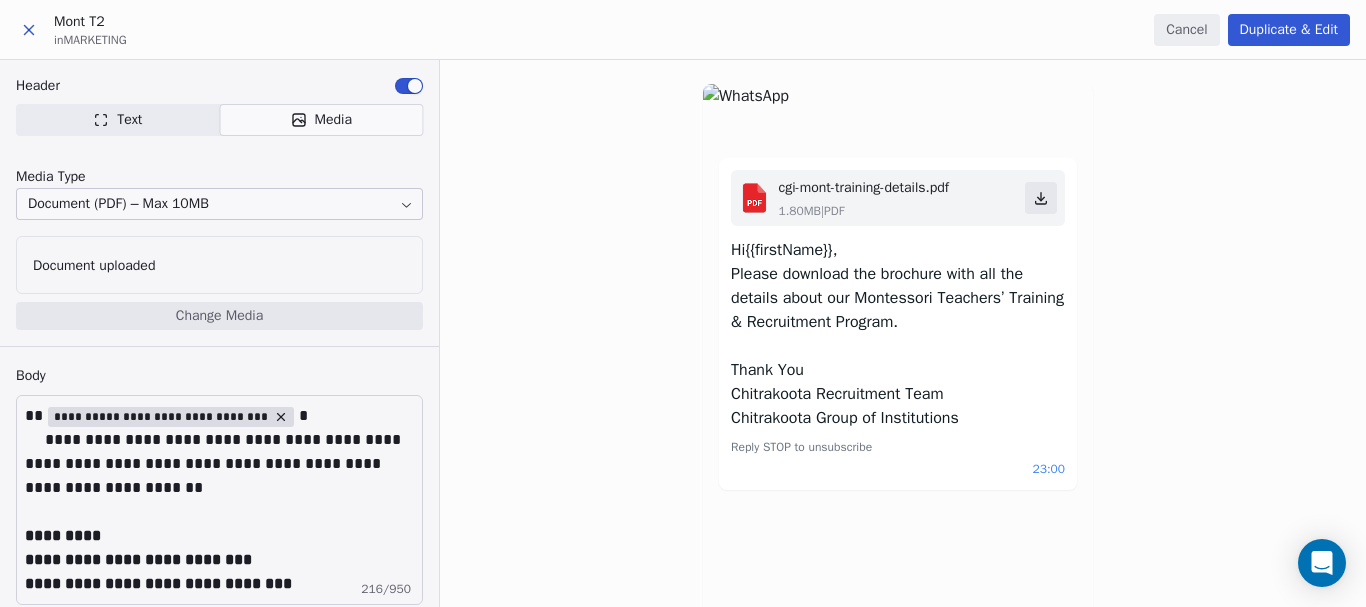 scroll, scrollTop: 0, scrollLeft: 0, axis: both 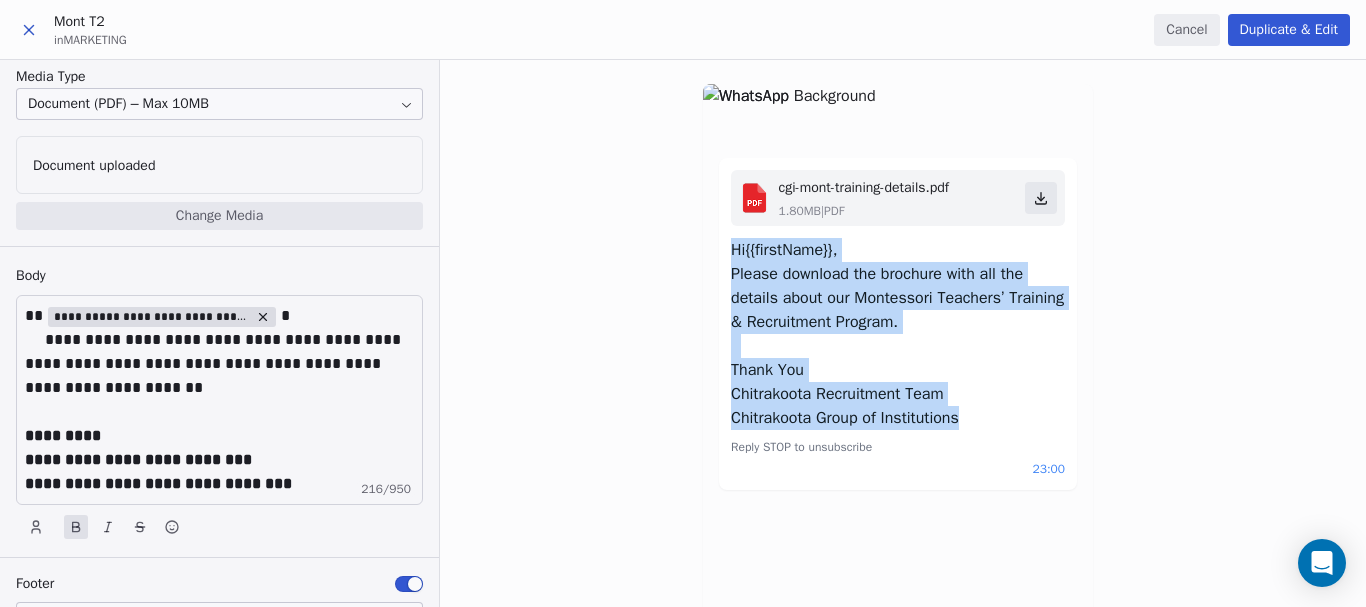 drag, startPoint x: 727, startPoint y: 246, endPoint x: 979, endPoint y: 419, distance: 305.66812 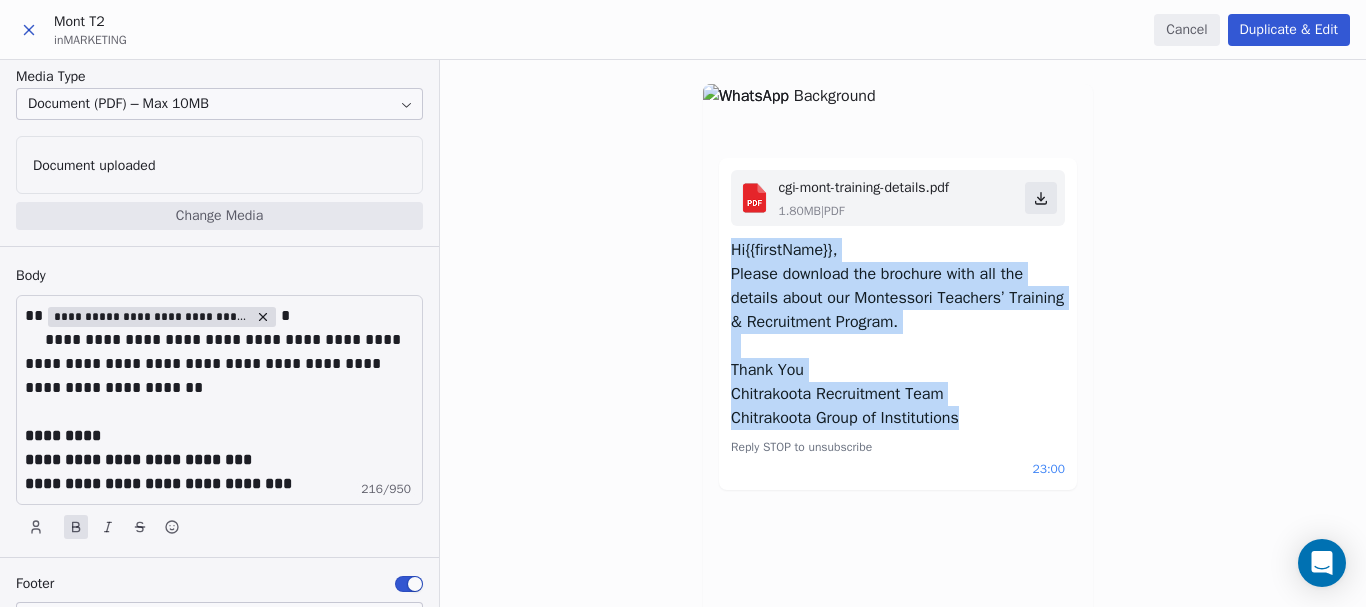 click on "Hi  {{firstName}}  ,      Please download the brochure with all the details about our Montessori Teachers’ Training & Recruitment Program.   Thank You Chitrakoota Recruitment Team Chitrakoota Group of Institutions" at bounding box center (898, 334) 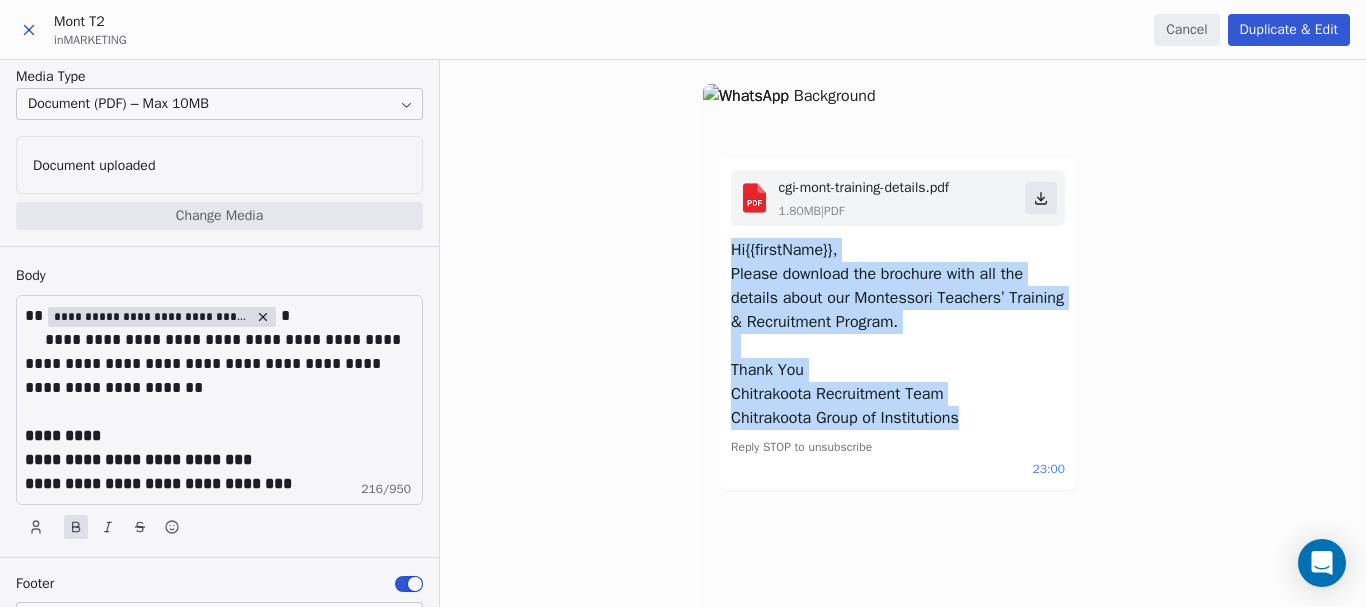 copy on "Hi  {{firstName}}  ,      Please download the brochure with all the details about our Montessori Teachers’ Training & Recruitment Program.   Thank You Chitrakoota Recruitment Team Chitrakoota Group of Institutions" 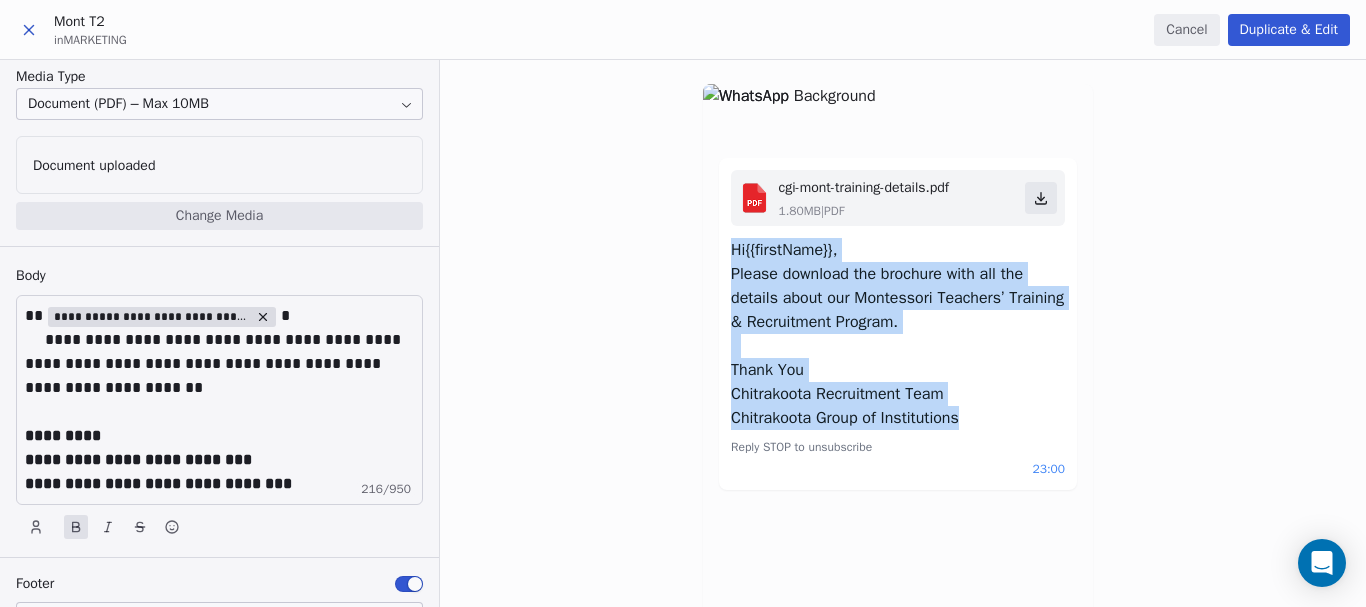 click on "Please download the brochure with all the details about our Montessori Teachers’ Training & Recruitment Program." at bounding box center (897, 298) 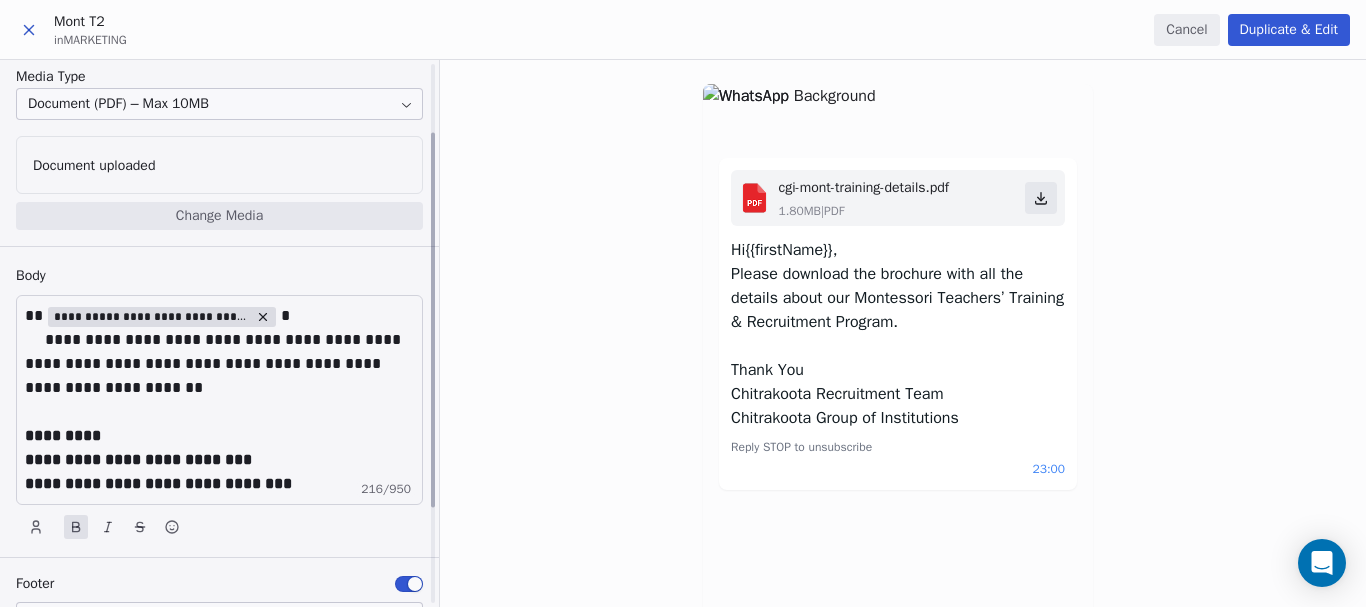 drag, startPoint x: 126, startPoint y: 317, endPoint x: 262, endPoint y: 316, distance: 136.00368 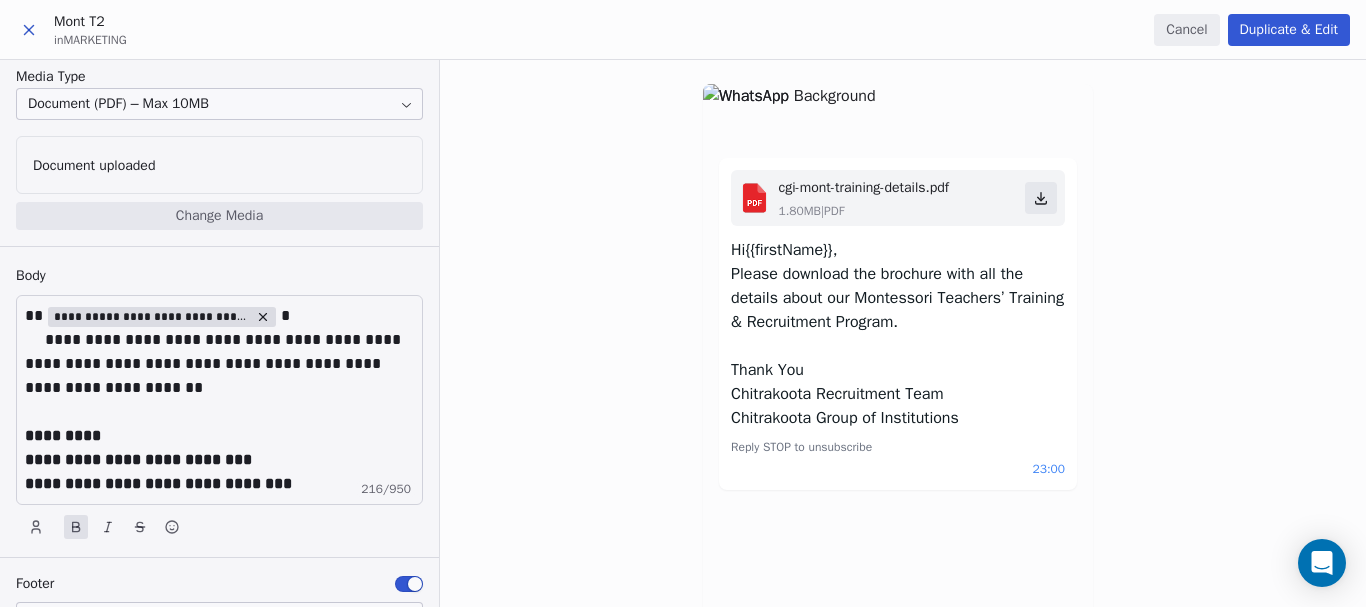 click on "Please download the brochure with all the details about our Montessori Teachers’ Training & Recruitment Program." at bounding box center [897, 298] 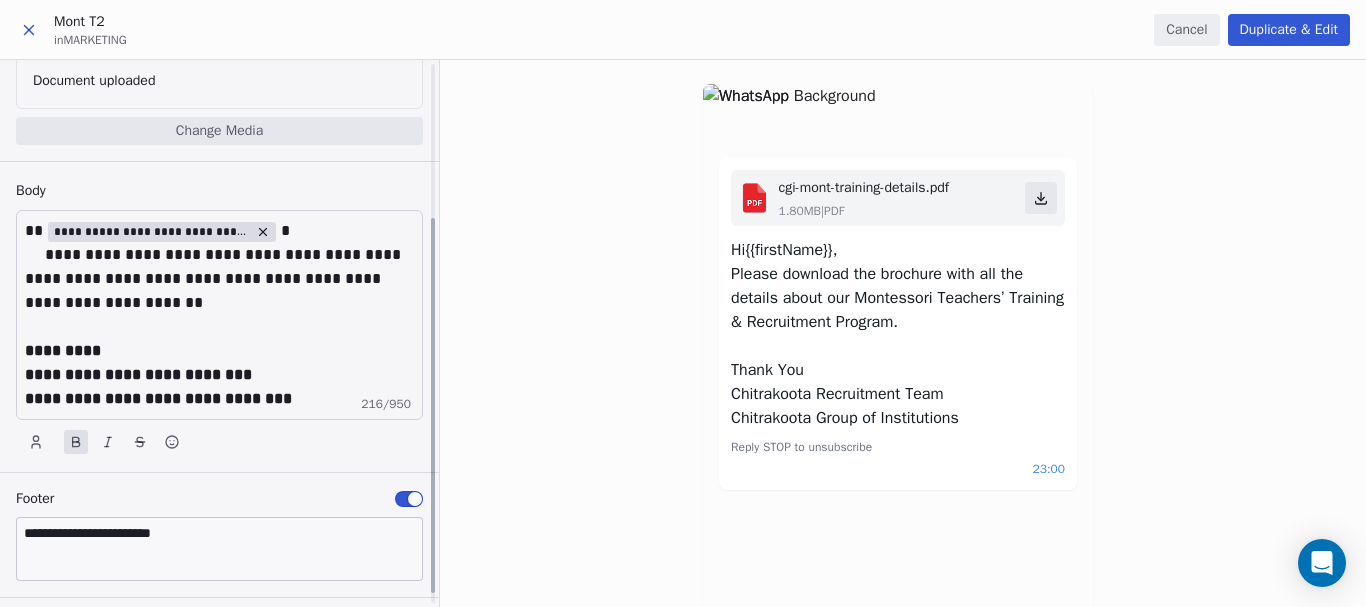 scroll, scrollTop: 240, scrollLeft: 0, axis: vertical 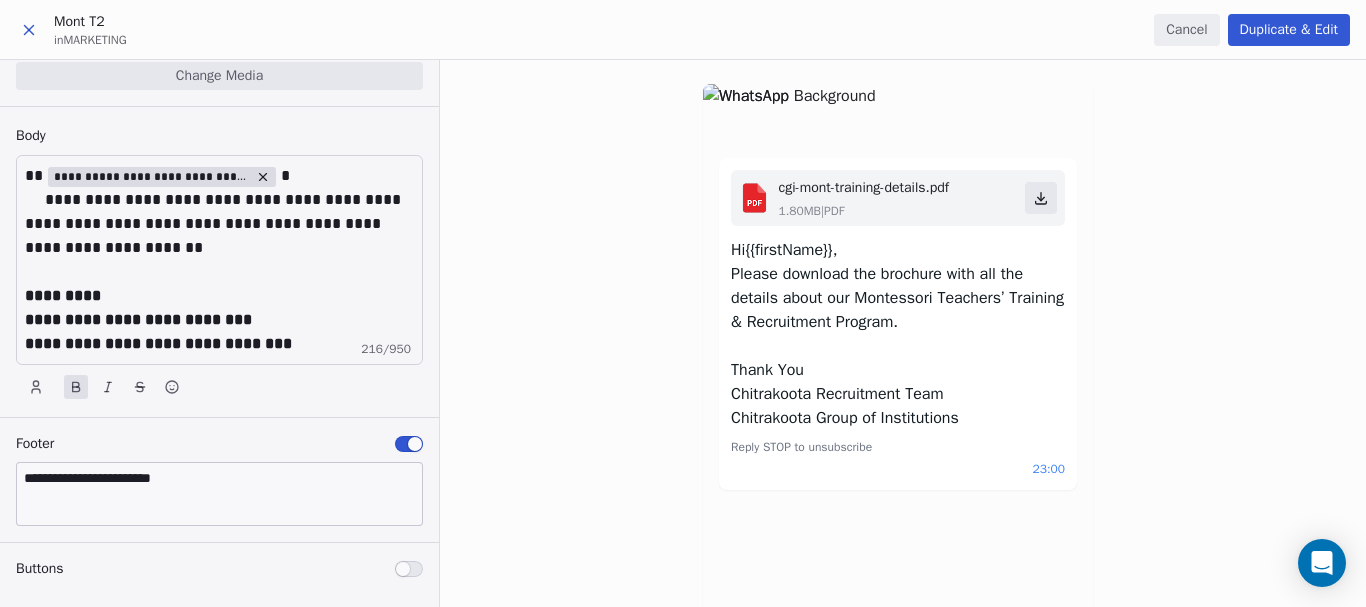 click 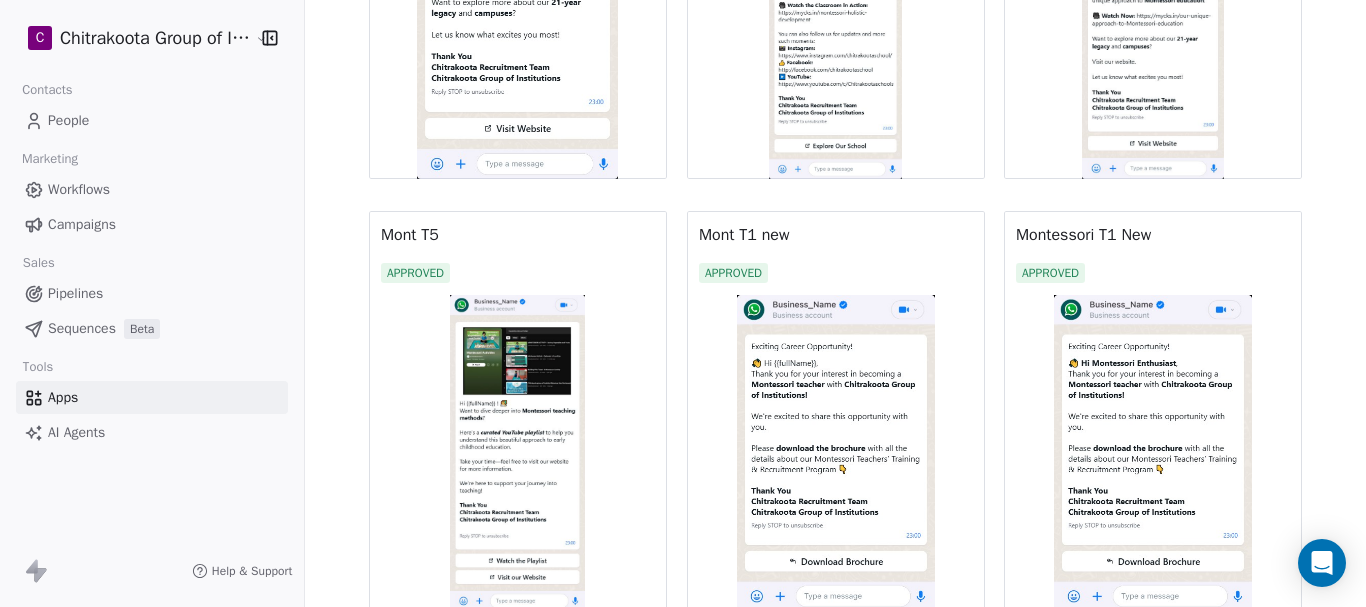 scroll, scrollTop: 1400, scrollLeft: 0, axis: vertical 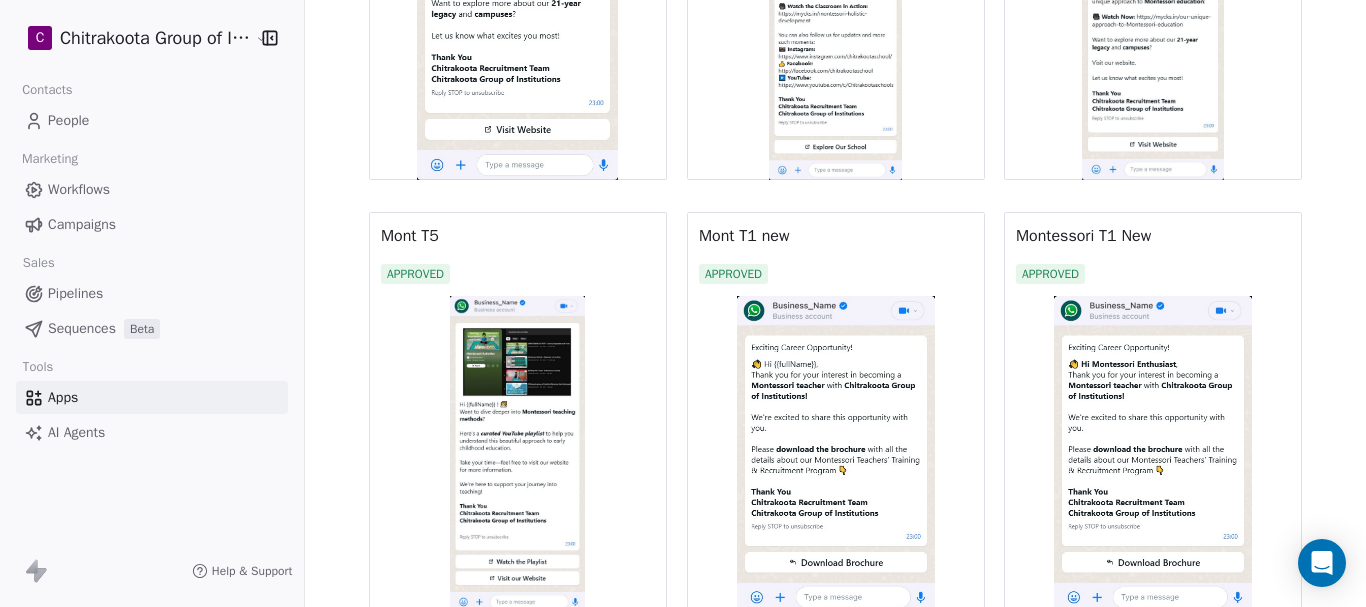 click at bounding box center [1153, 454] 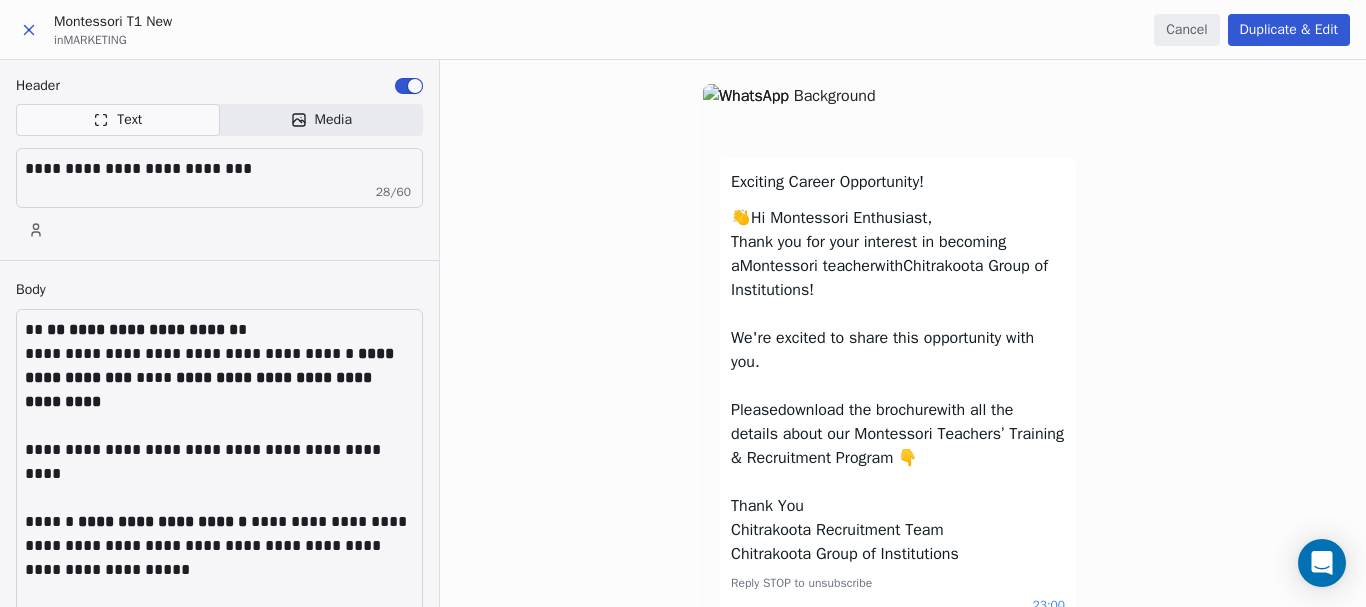 scroll, scrollTop: 0, scrollLeft: 0, axis: both 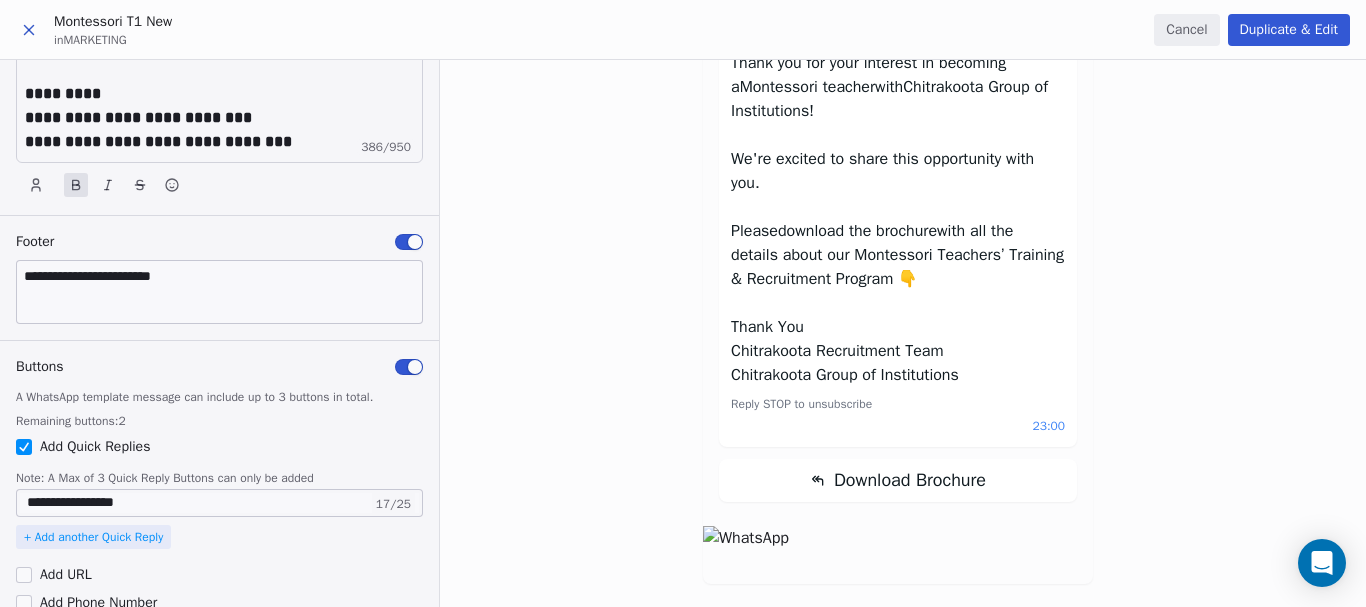click 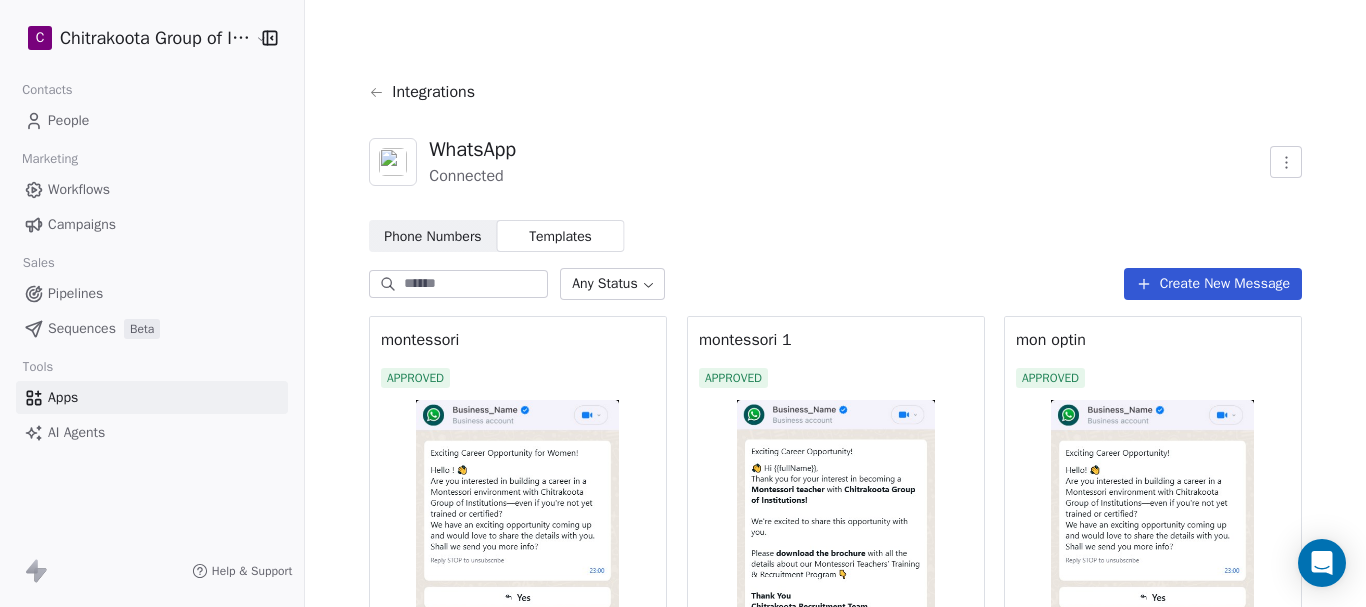 click on "C Chitrakoota Group of Institutions Contacts People Marketing Workflows Campaigns Sales Pipelines Sequences Beta Tools Apps AI Agents Help & Support Integrations WhatsApp Connected Phone Numbers Phone Numbers Templates Templates Any Status  Create New Message montessori APPROVED montessori 1 APPROVED mon optin APPROVED montessori 1 Copy DRAFT Mont T1 APPROVED Mont T2 APPROVED Mont T3 APPROVED Mont T4 APPROVED Mont T3 new APPROVED Mont T5 APPROVED Mont T1 new APPROVED Montessori T1 New APPROVED Montessori T1 New1 APPROVED Montessori T2 New APPROVED" at bounding box center (683, 303) 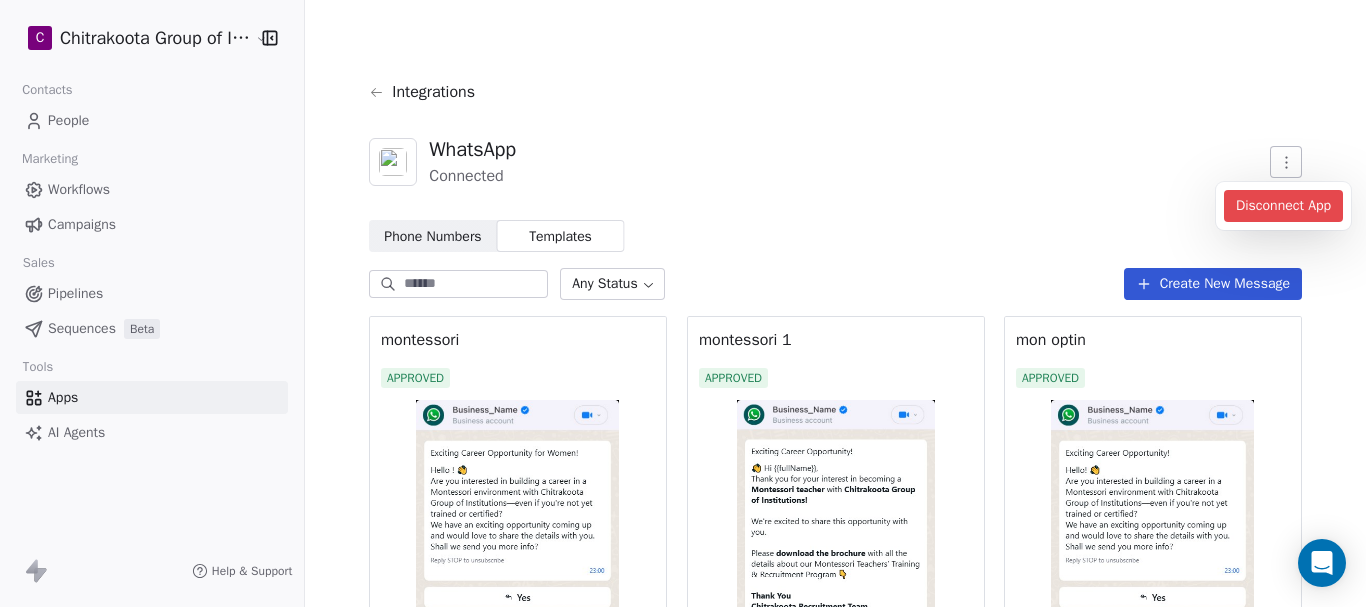 click on "C Chitrakoota Group of Institutions Contacts People Marketing Workflows Campaigns Sales Pipelines Sequences Beta Tools Apps AI Agents Help & Support Integrations WhatsApp Connected Phone Numbers Phone Numbers Templates Templates Any Status  Create New Message montessori APPROVED montessori 1 APPROVED mon optin APPROVED montessori 1 Copy DRAFT Mont T1 APPROVED Mont T2 APPROVED Mont T3 APPROVED Mont T4 APPROVED Mont T3 new APPROVED Mont T5 APPROVED Mont T1 new APPROVED Montessori T1 New APPROVED Montessori T1 New1 APPROVED Montessori T2 New APPROVED
Disconnect App" at bounding box center [683, 303] 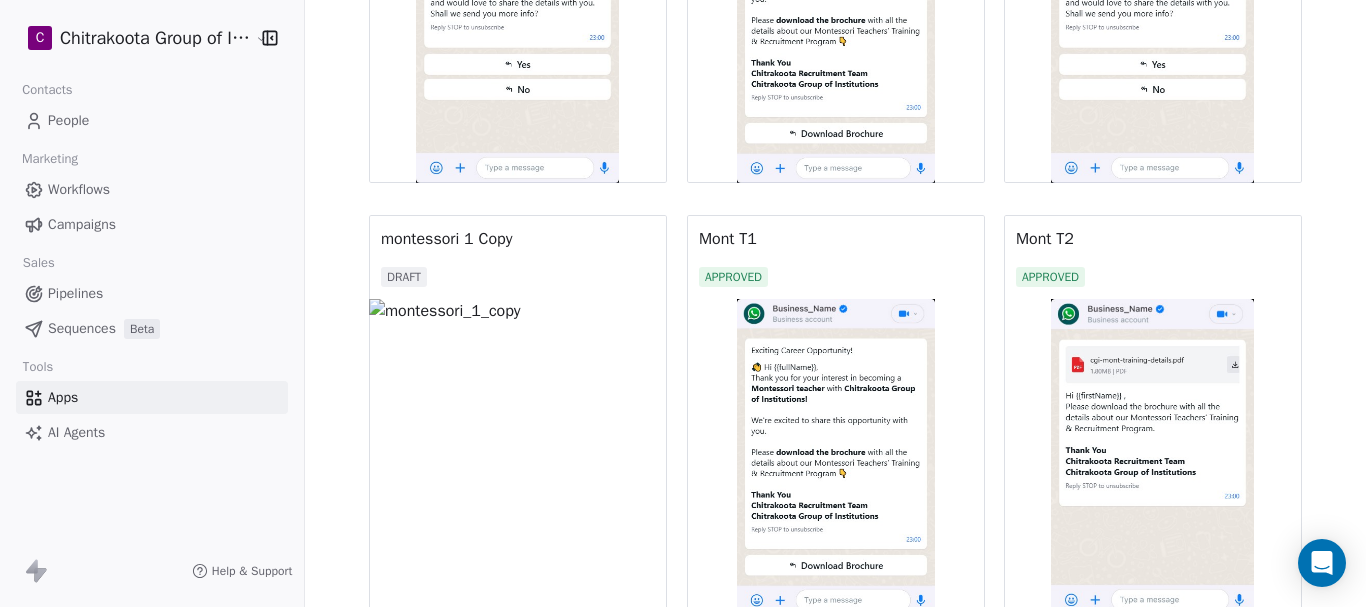 scroll, scrollTop: 600, scrollLeft: 0, axis: vertical 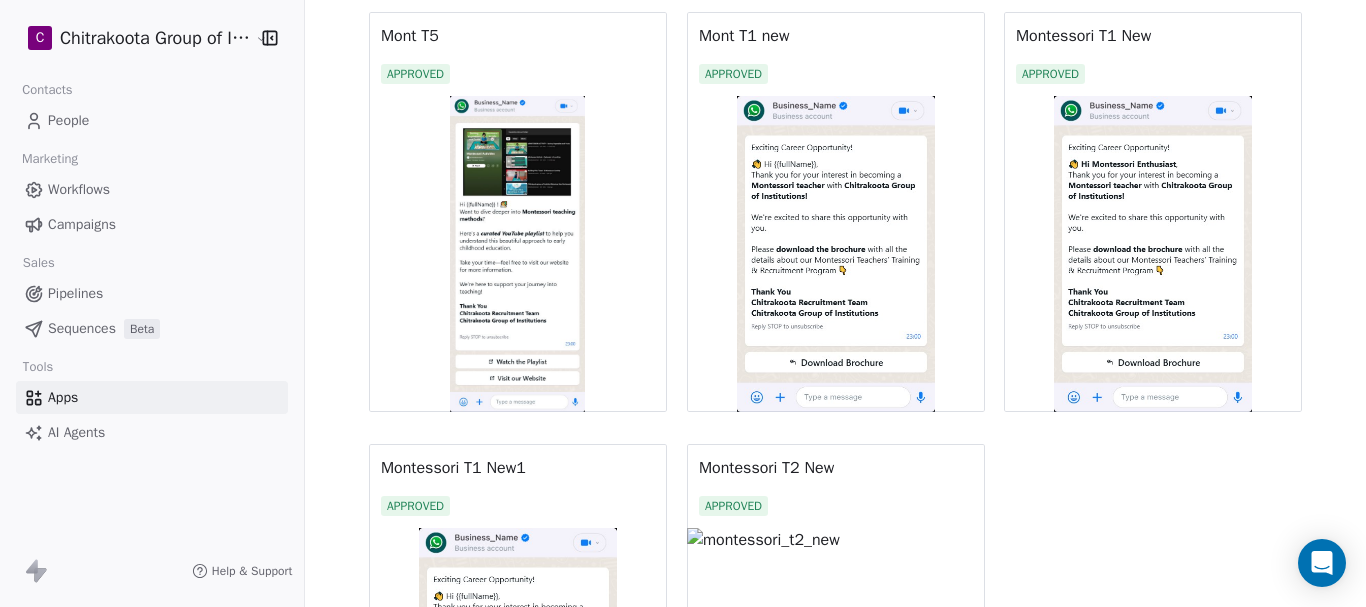 type 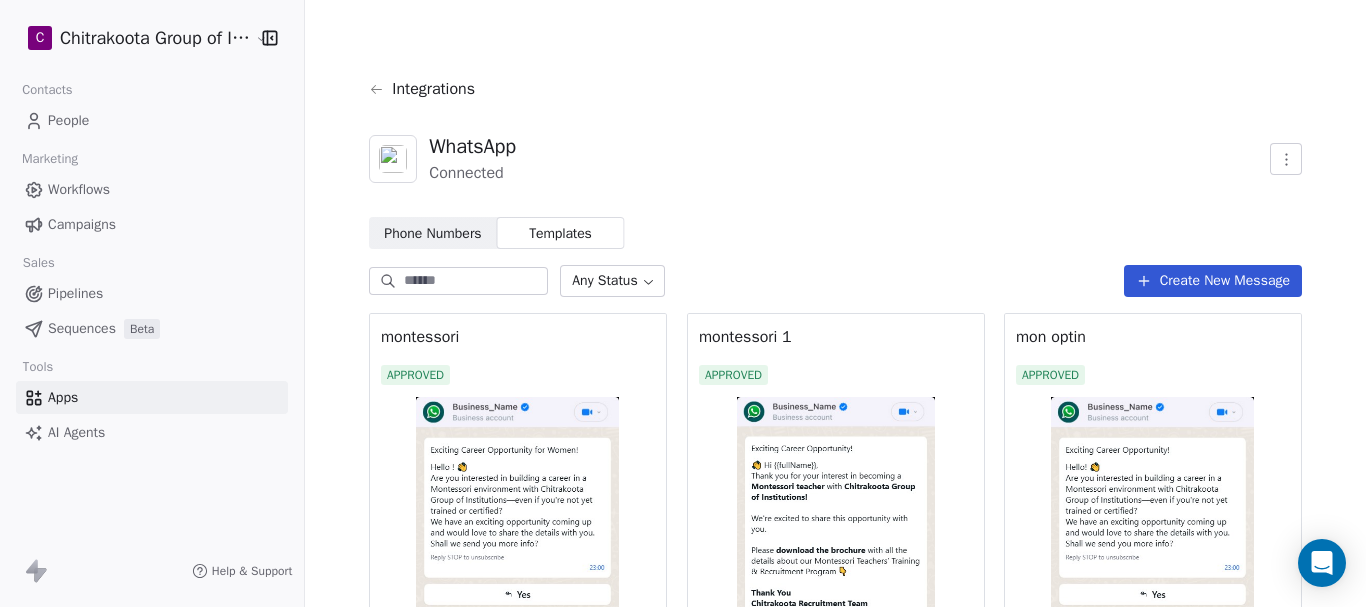 scroll, scrollTop: 0, scrollLeft: 0, axis: both 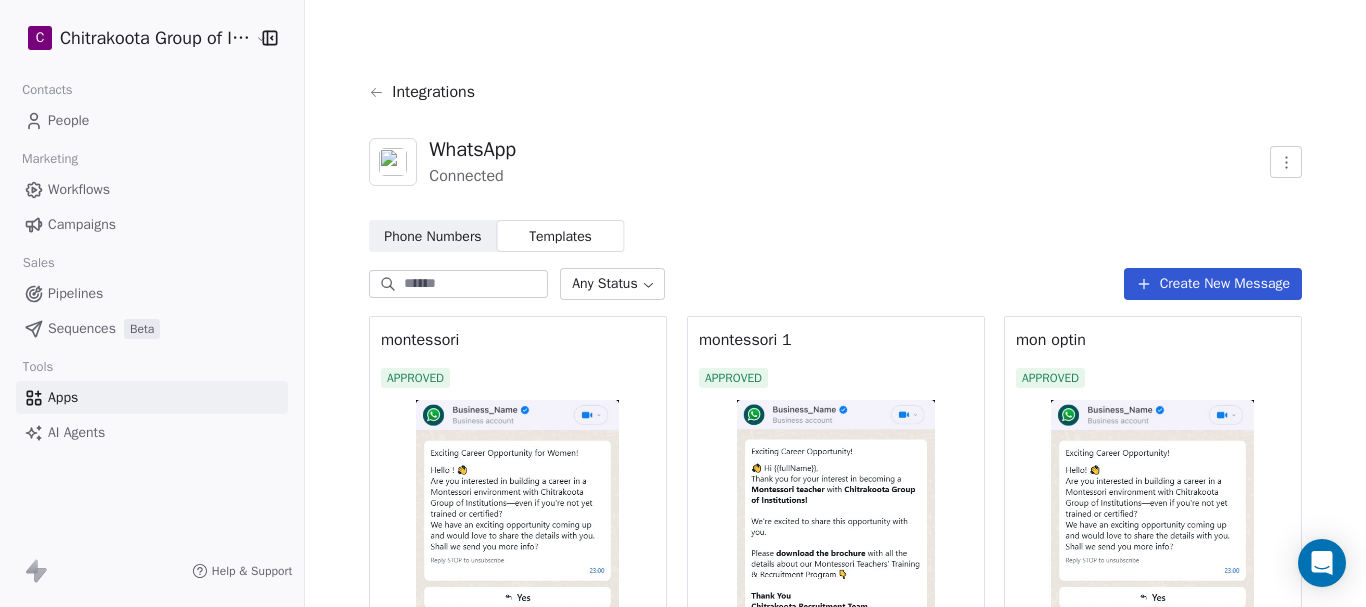 click on "Phone Numbers" at bounding box center [432, 236] 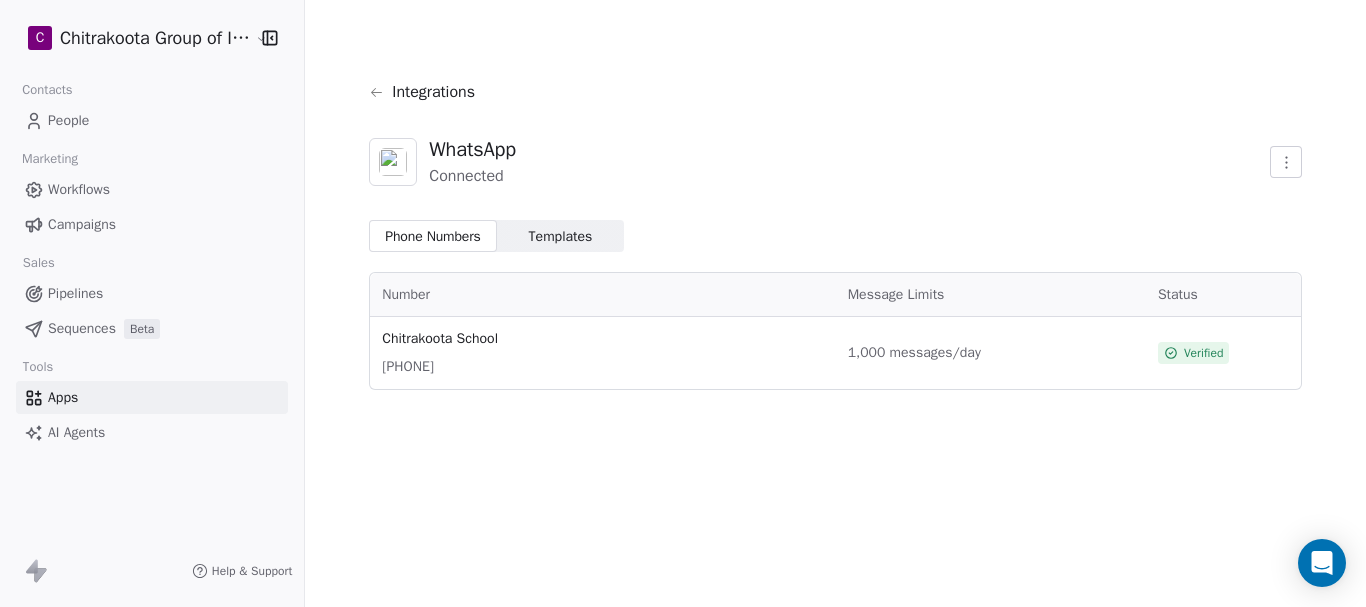click on "Templates" at bounding box center [561, 236] 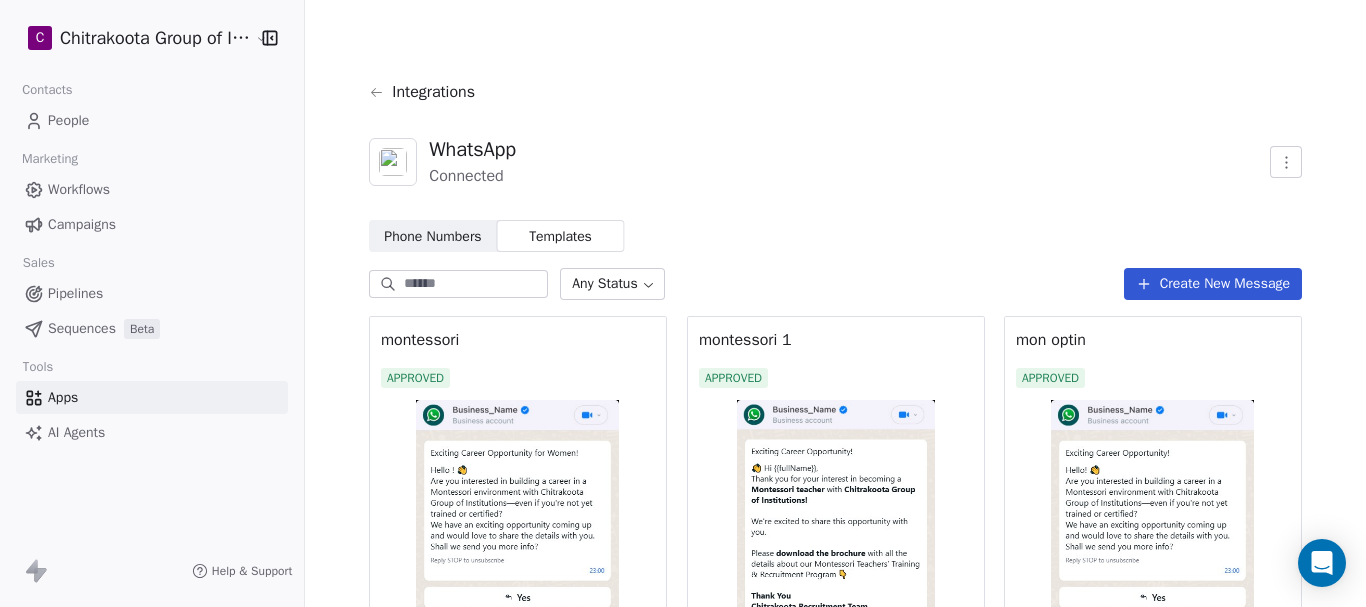 click on "C Chitrakoota Group of Institutions Contacts People Marketing Workflows Campaigns Sales Pipelines Sequences Beta Tools Apps AI Agents Help & Support Integrations WhatsApp Connected Phone Numbers Phone Numbers Templates Templates Any Status  Create New Message montessori APPROVED montessori 1 APPROVED mon optin APPROVED montessori 1 Copy DRAFT Mont T1 APPROVED Mont T2 APPROVED Mont T3 APPROVED Mont T4 APPROVED Mont T3 new APPROVED Mont T5 APPROVED Mont T1 new APPROVED Montessori T1 New APPROVED Montessori T1 New1 APPROVED Montessori T2 New APPROVED" at bounding box center (683, 303) 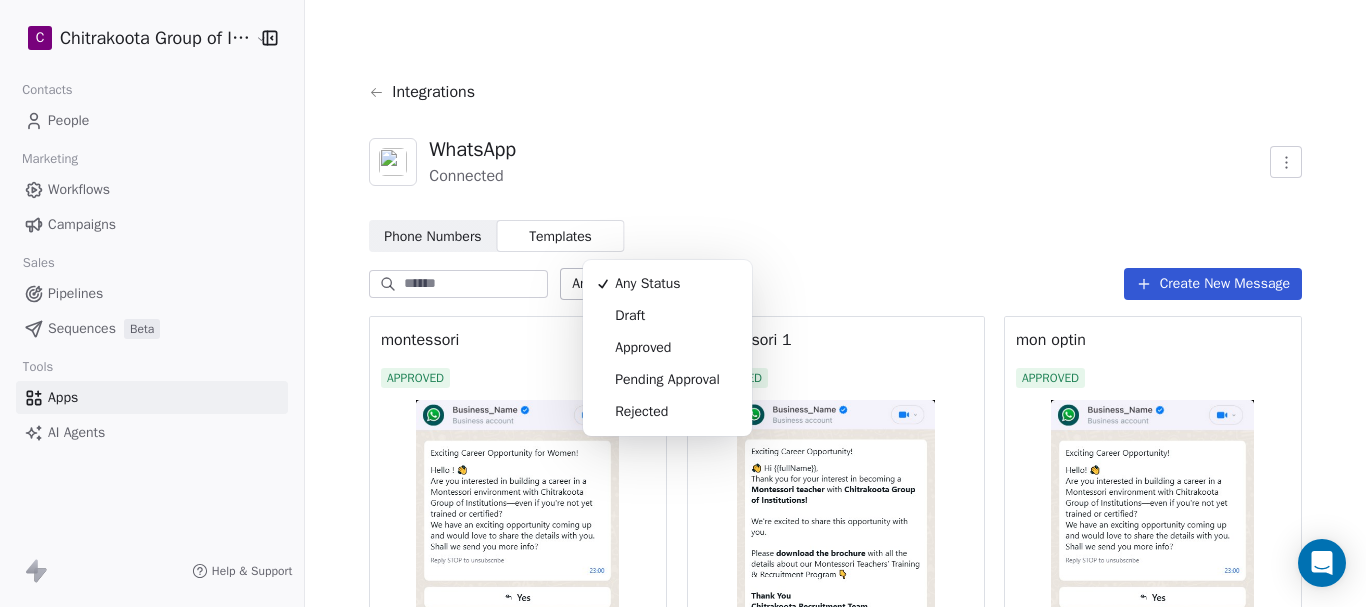 click on "C Chitrakoota Group of Institutions Contacts People Marketing Workflows Campaigns Sales Pipelines Sequences Beta Tools Apps AI Agents Help & Support Integrations WhatsApp Connected Phone Numbers Phone Numbers Templates Templates Any Status  Create New Message montessori APPROVED montessori 1 APPROVED mon optin APPROVED montessori 1 Copy DRAFT Mont T1 APPROVED Mont T2 APPROVED Mont T3 APPROVED Mont T4 APPROVED Mont T3 new APPROVED Mont T5 APPROVED Mont T1 new APPROVED Montessori T1 New APPROVED Montessori T1 New1 APPROVED Montessori T2 New APPROVED
Any Status Draft Approved Pending Approval Rejected" at bounding box center [683, 303] 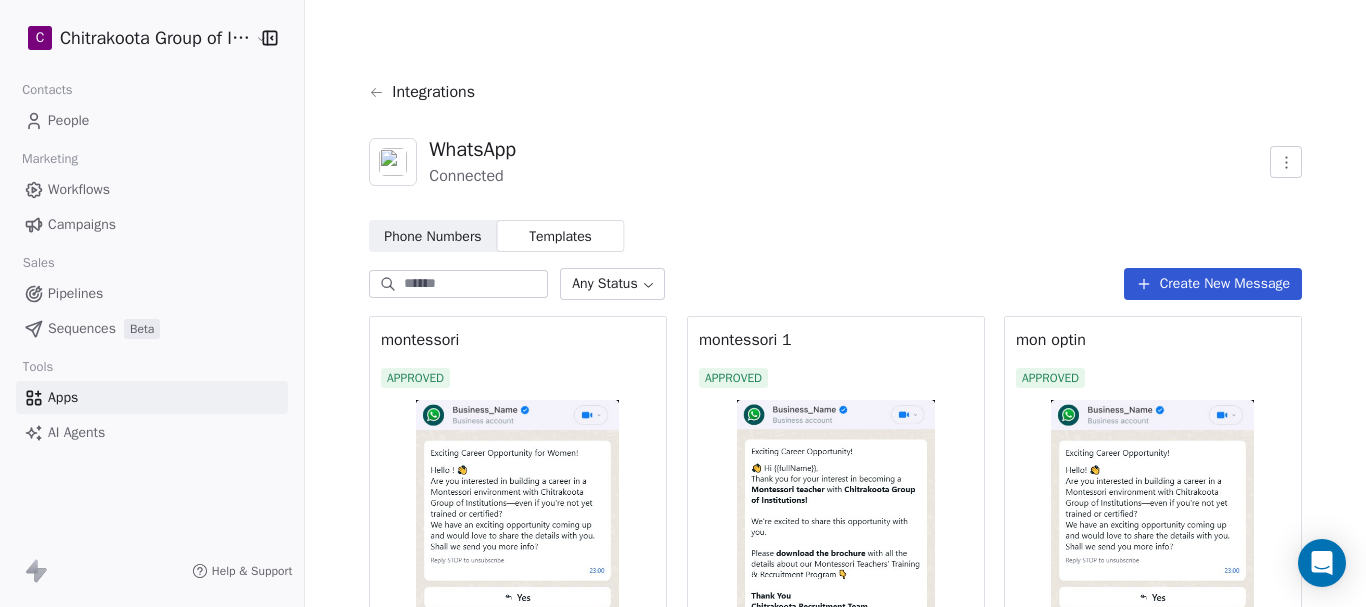 click on "Create New Message" at bounding box center (1213, 284) 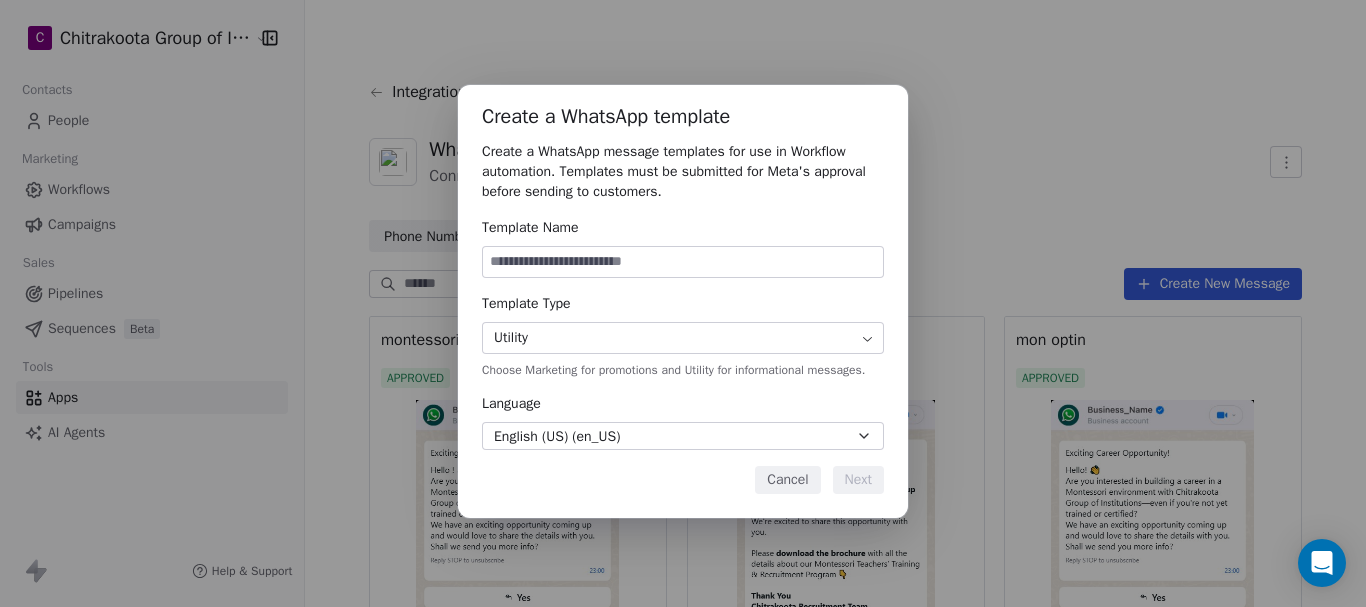 click on "C Chitrakoota Group of Institutions Contacts People Marketing Workflows Campaigns Sales Pipelines Sequences Beta Tools Apps AI Agents Help & Support Integrations WhatsApp Connected Phone Numbers Phone Numbers Templates Templates Any Status  Create New Message montessori APPROVED montessori 1 APPROVED mon optin APPROVED montessori 1 Copy DRAFT Mont T1 APPROVED Mont T2 APPROVED Mont T3 APPROVED Mont T4 APPROVED Mont T3 new APPROVED Mont T5 APPROVED Mont T1 new APPROVED Montessori T1 New APPROVED Montessori T1 New1 APPROVED Montessori T2 New APPROVED
Create a WhatsApp template Create a WhatsApp message templates for use in Workflow automation. Templates must be submitted for Meta's approval before sending to customers. Template Name Template Type Utility Choose Marketing for promotions and Utility for informational messages. Language English (US) (en_US) Cancel Next" at bounding box center [683, 303] 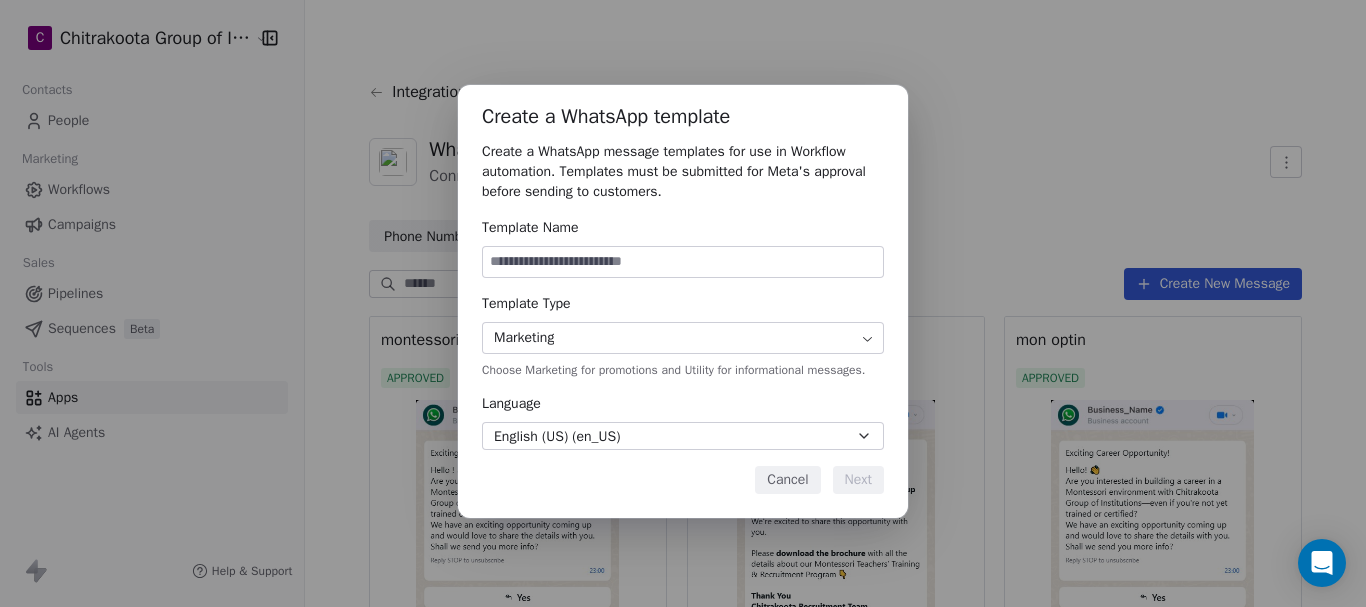 click at bounding box center (683, 262) 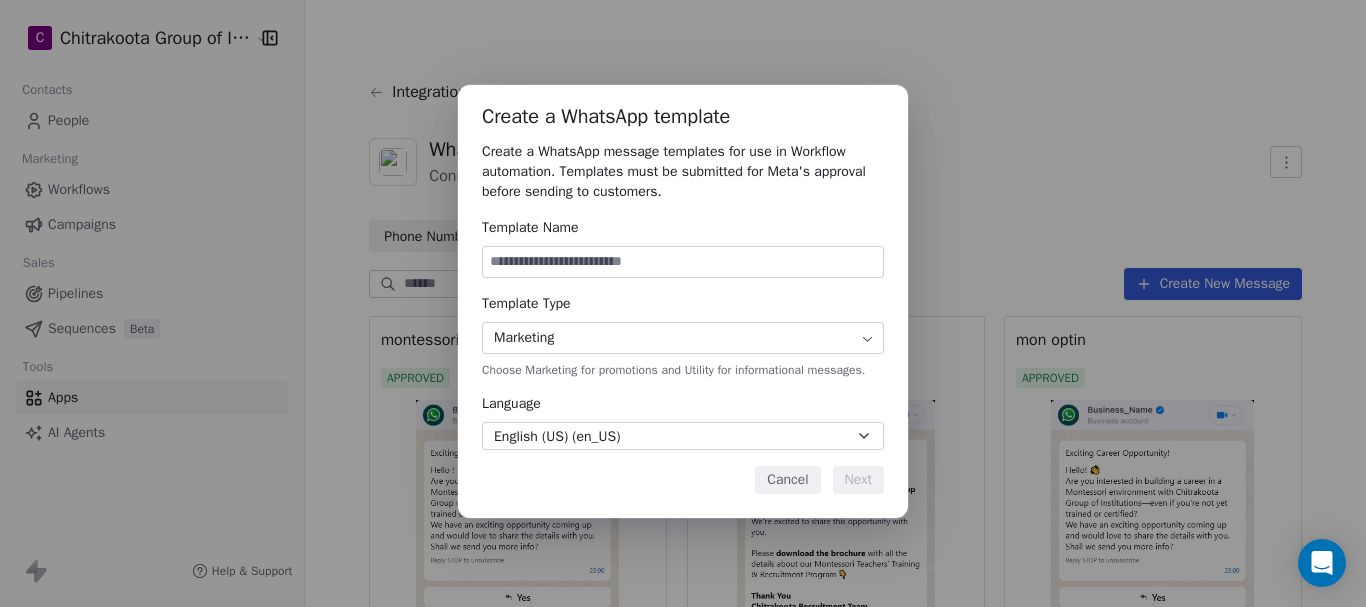 click on "English (US) (en_US)" at bounding box center (683, 436) 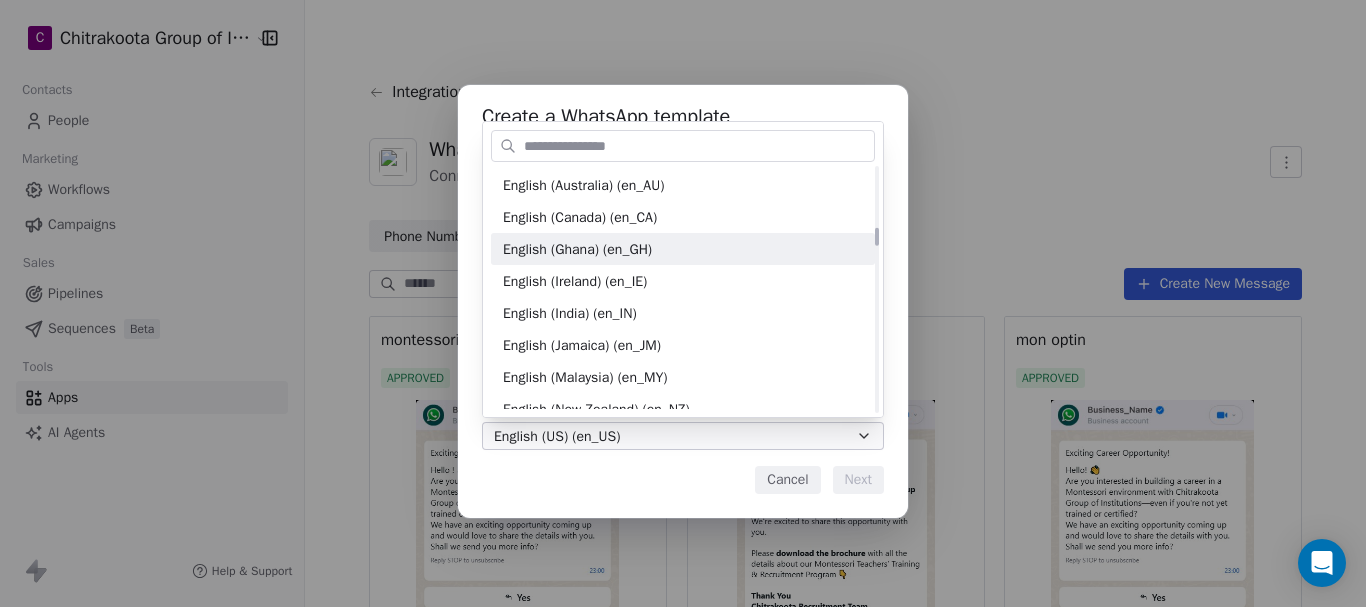 scroll, scrollTop: 893, scrollLeft: 0, axis: vertical 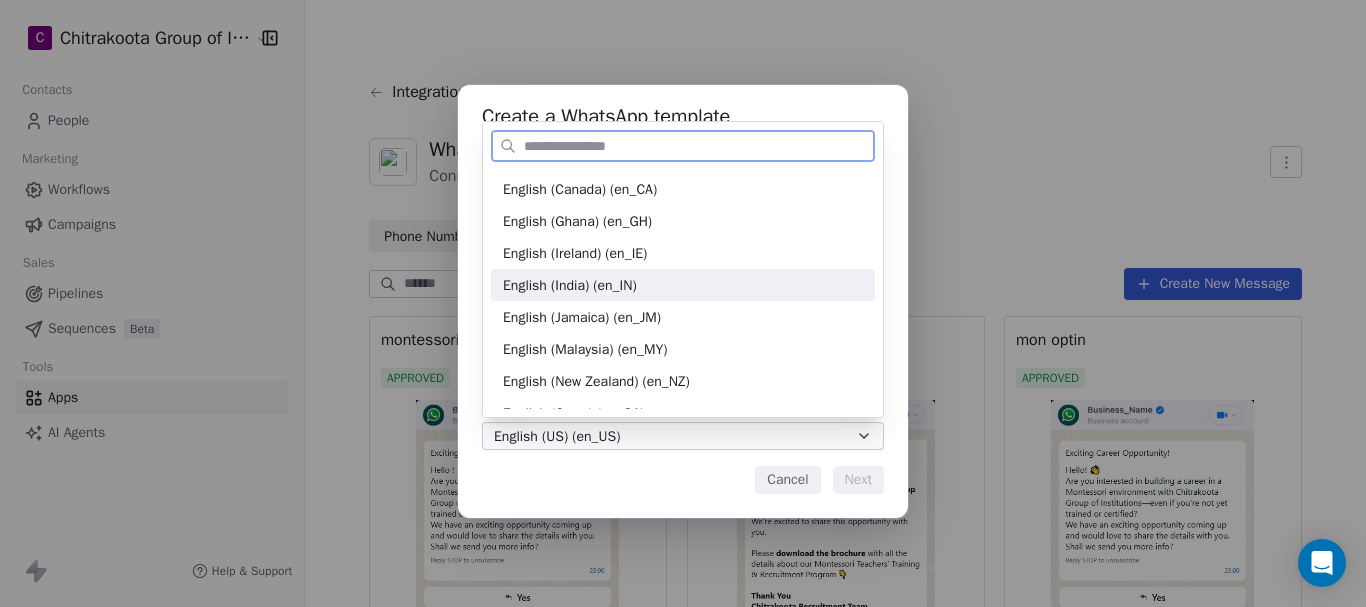 click on "English (India) (en_IN)" at bounding box center (683, 285) 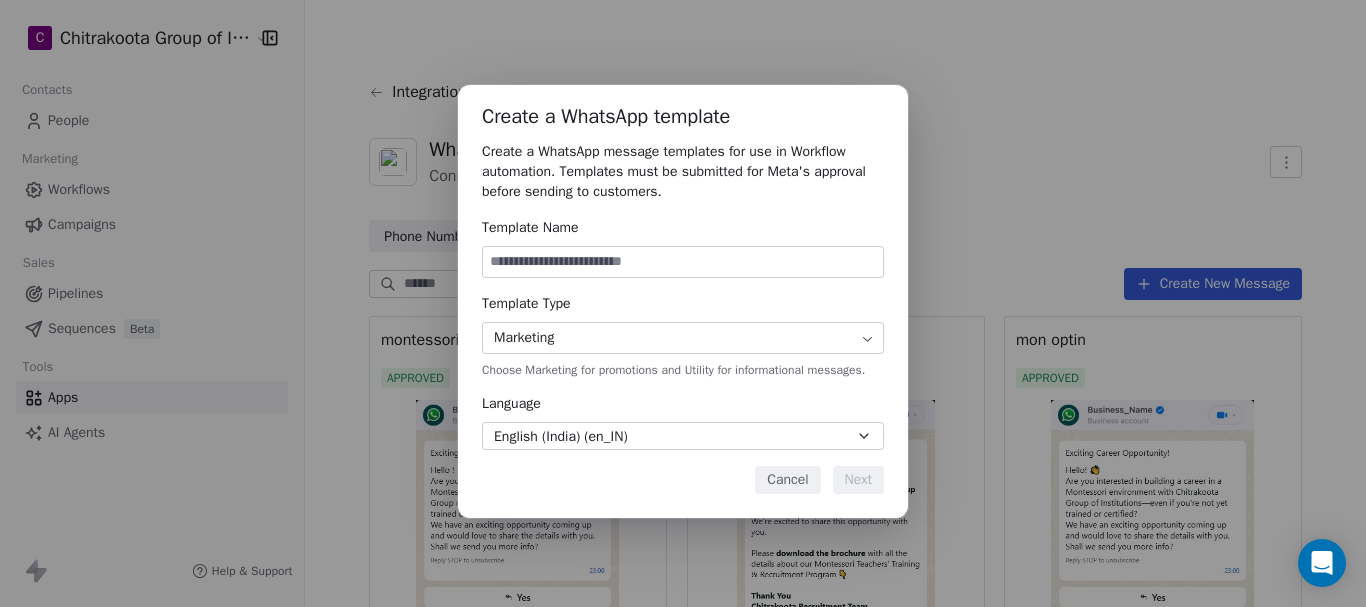 click at bounding box center [683, 262] 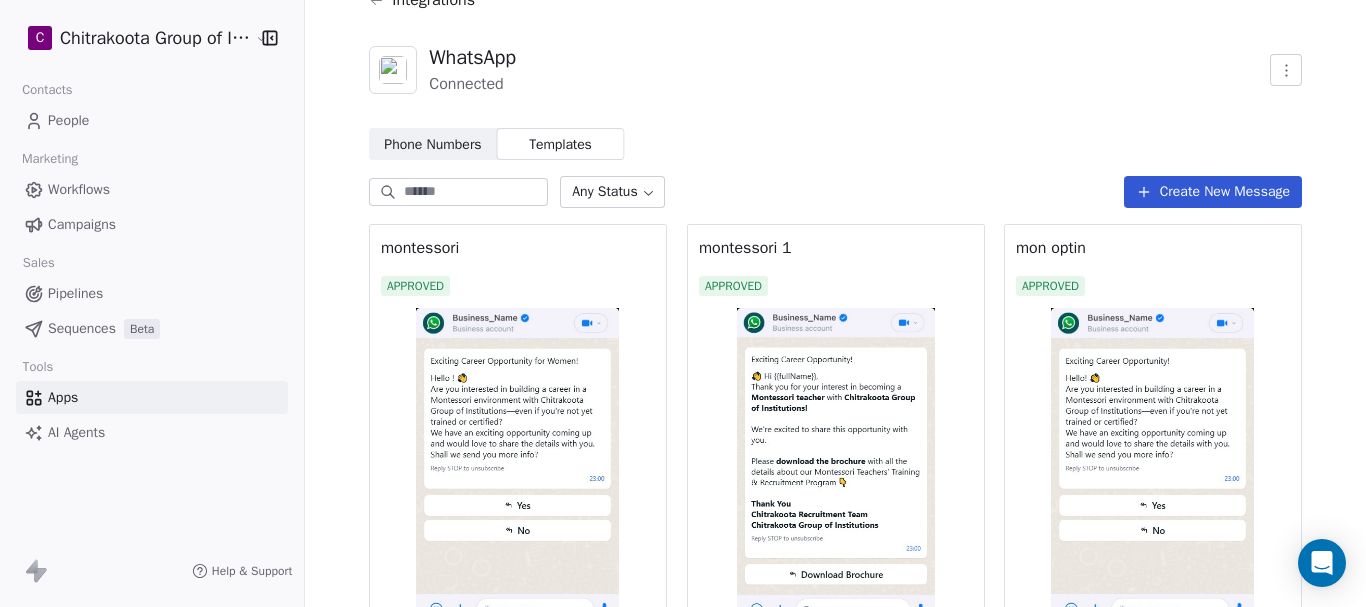 scroll, scrollTop: 0, scrollLeft: 0, axis: both 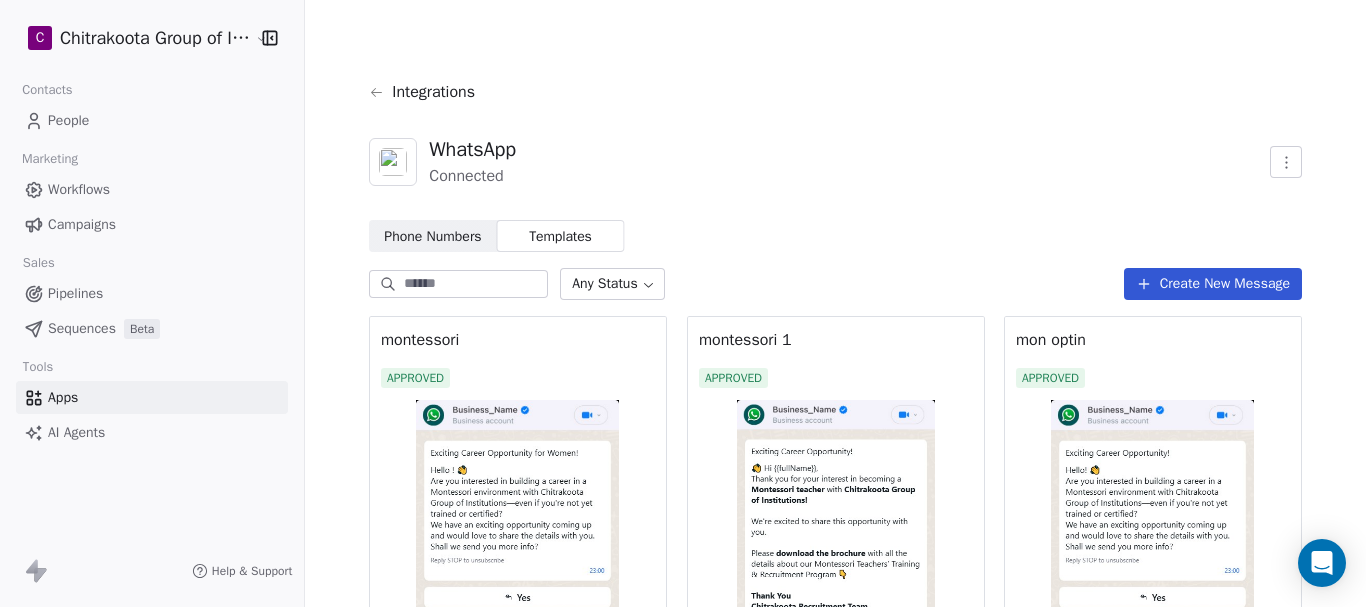 click on "Create New Message" at bounding box center (1213, 284) 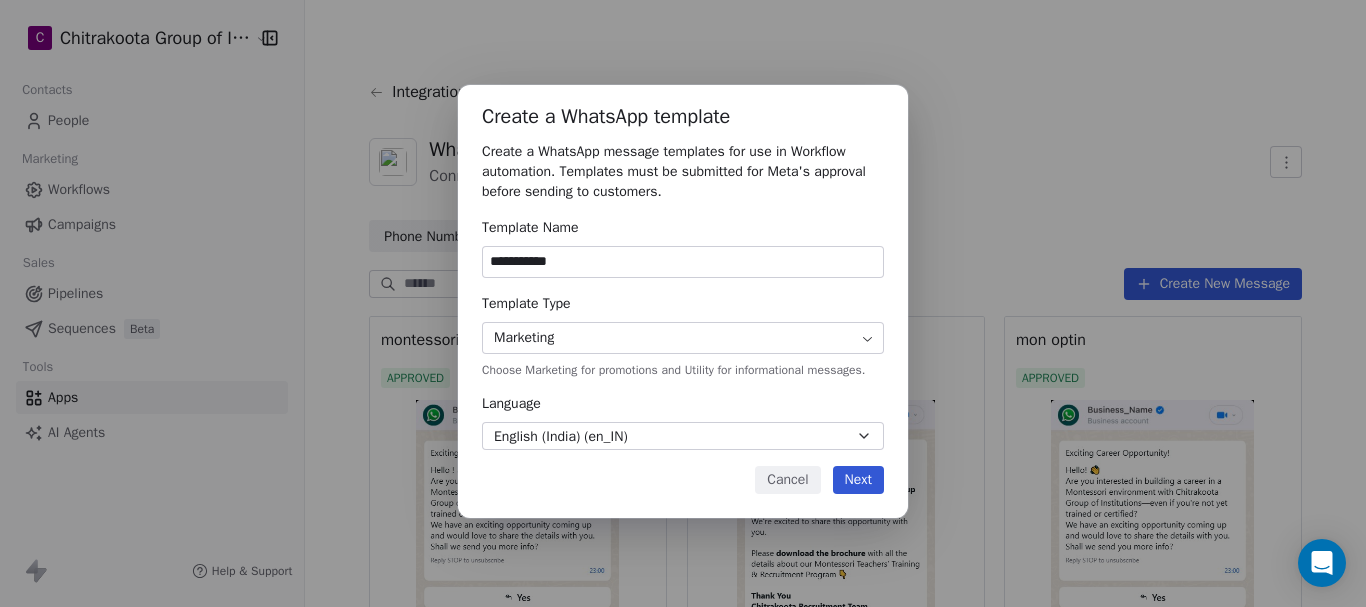 type on "**********" 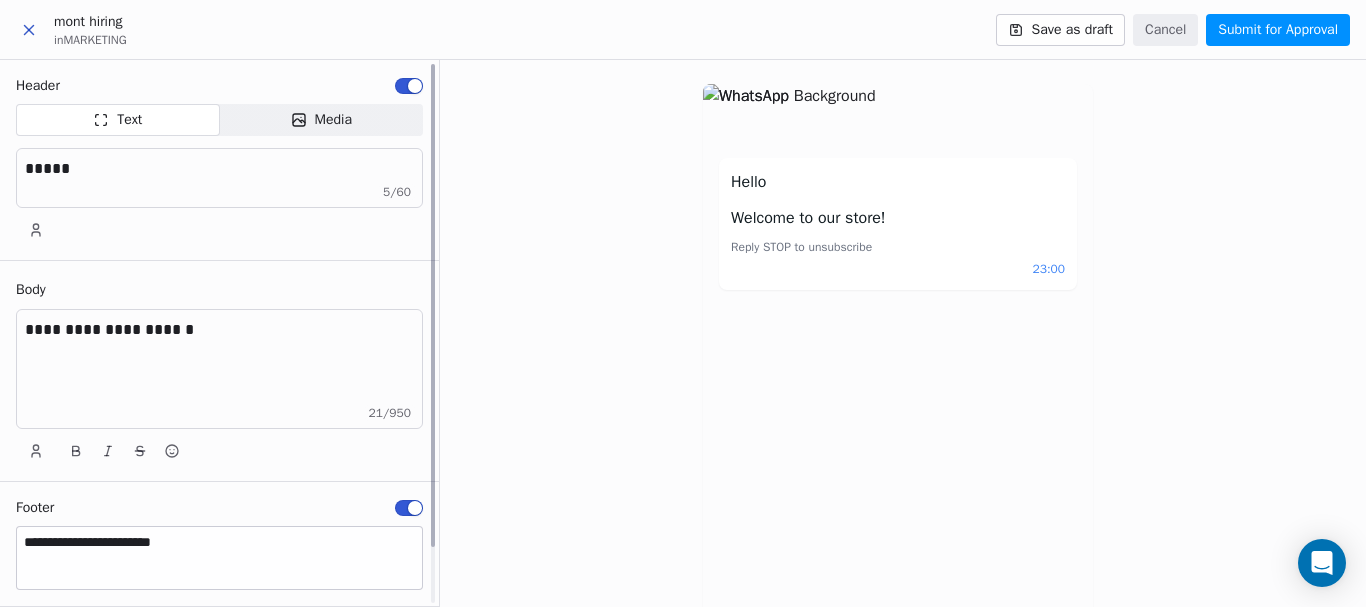 click at bounding box center [409, 86] 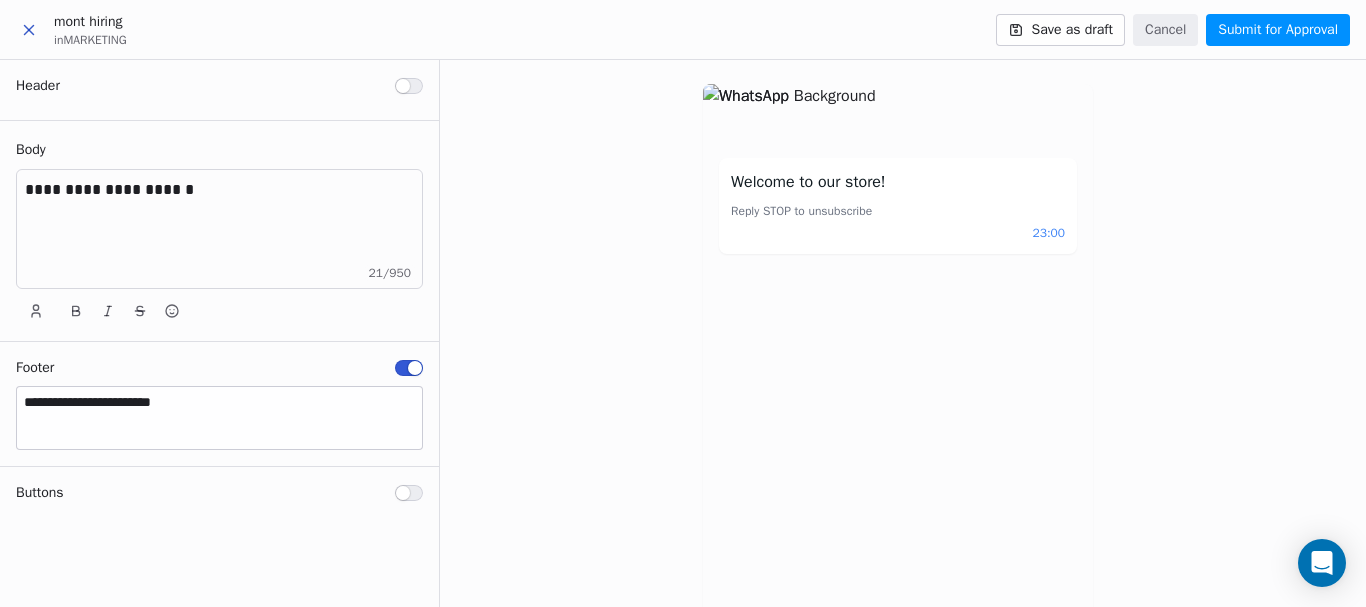click on "**********" at bounding box center (219, 229) 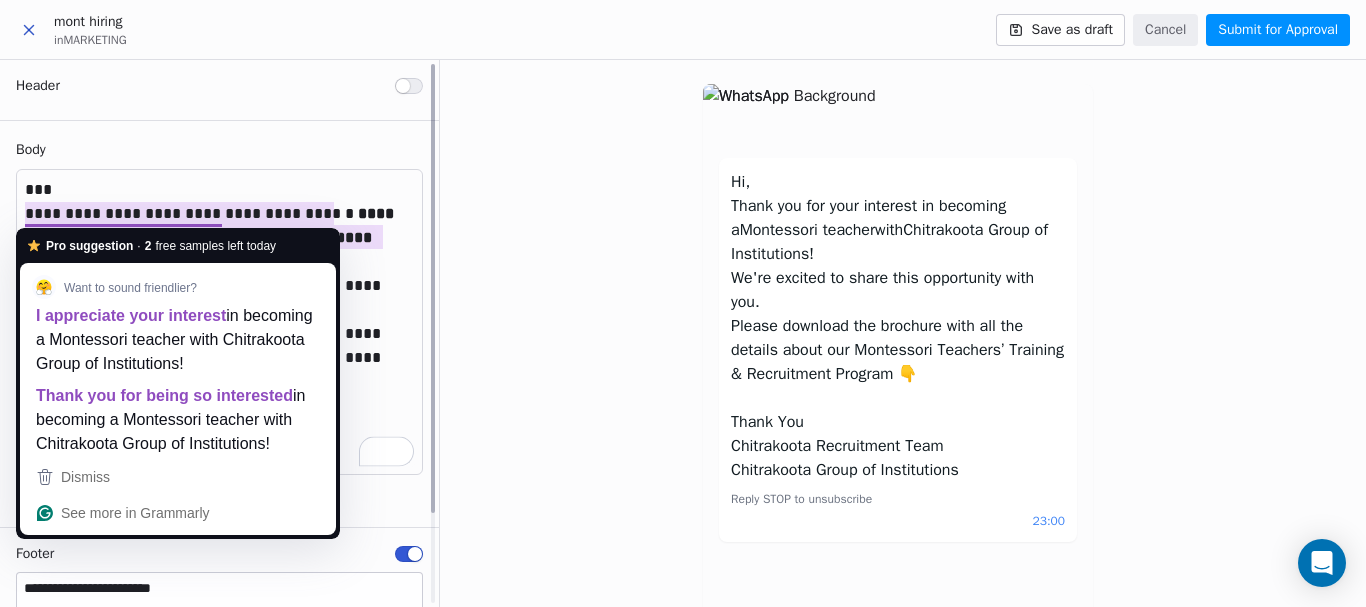 click on "**********" at bounding box center [219, 322] 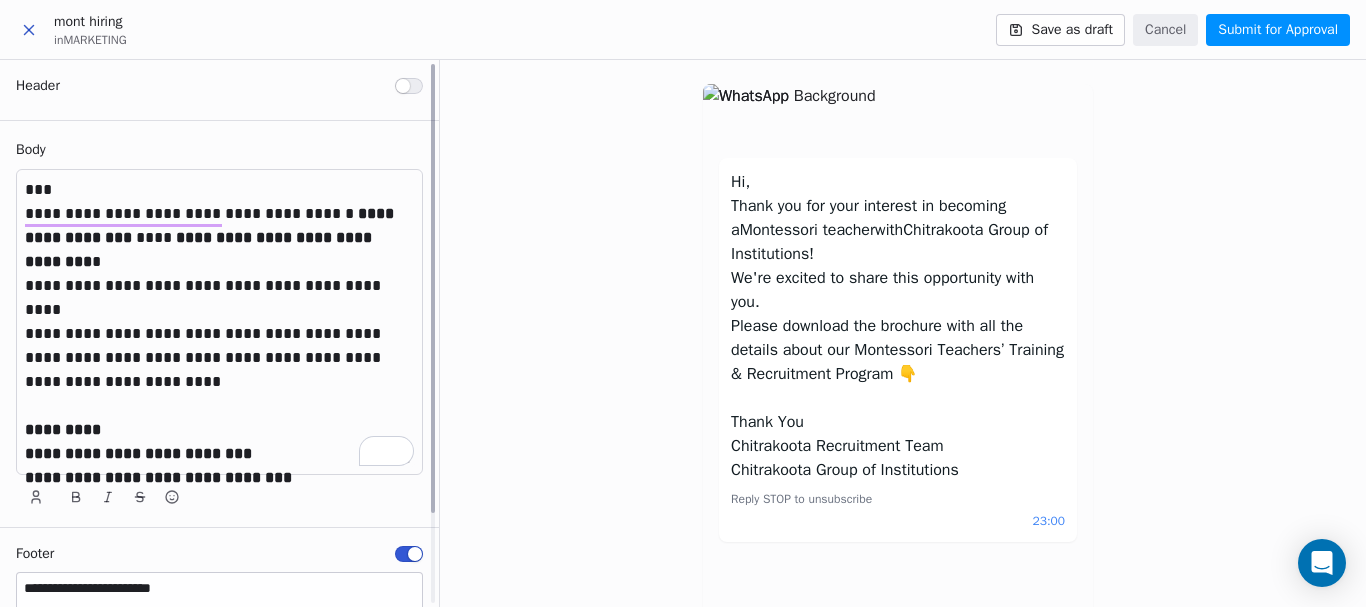 click on "**********" at bounding box center (219, 322) 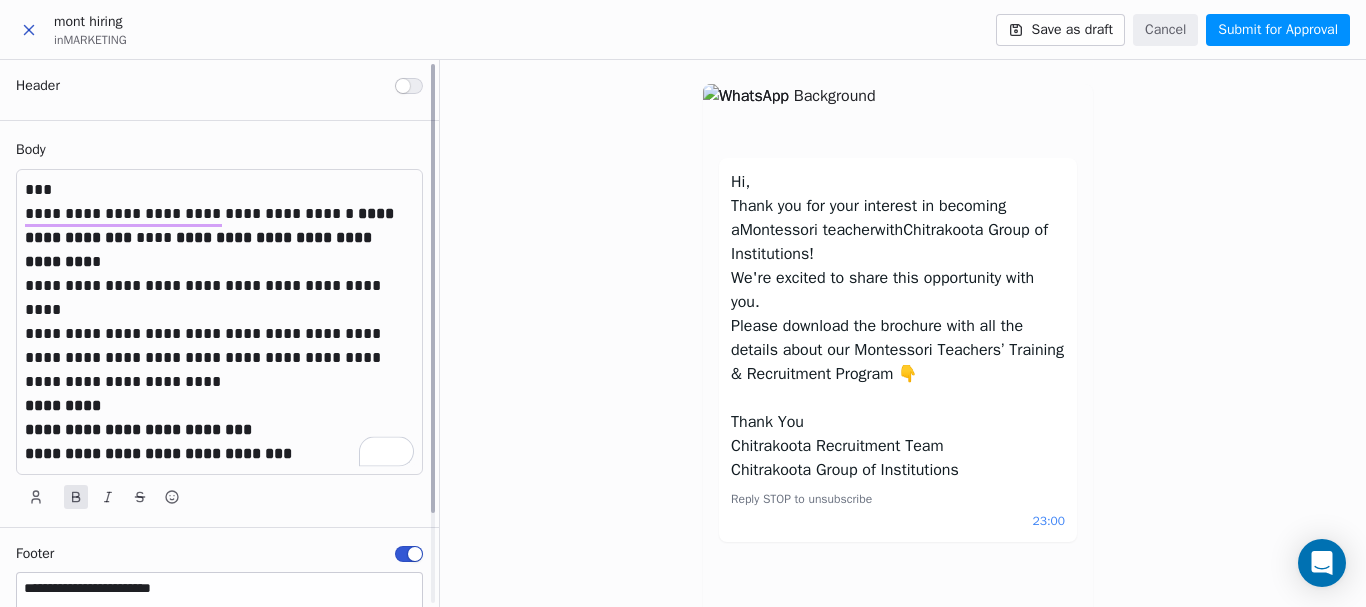 click on "**********" at bounding box center [219, 418] 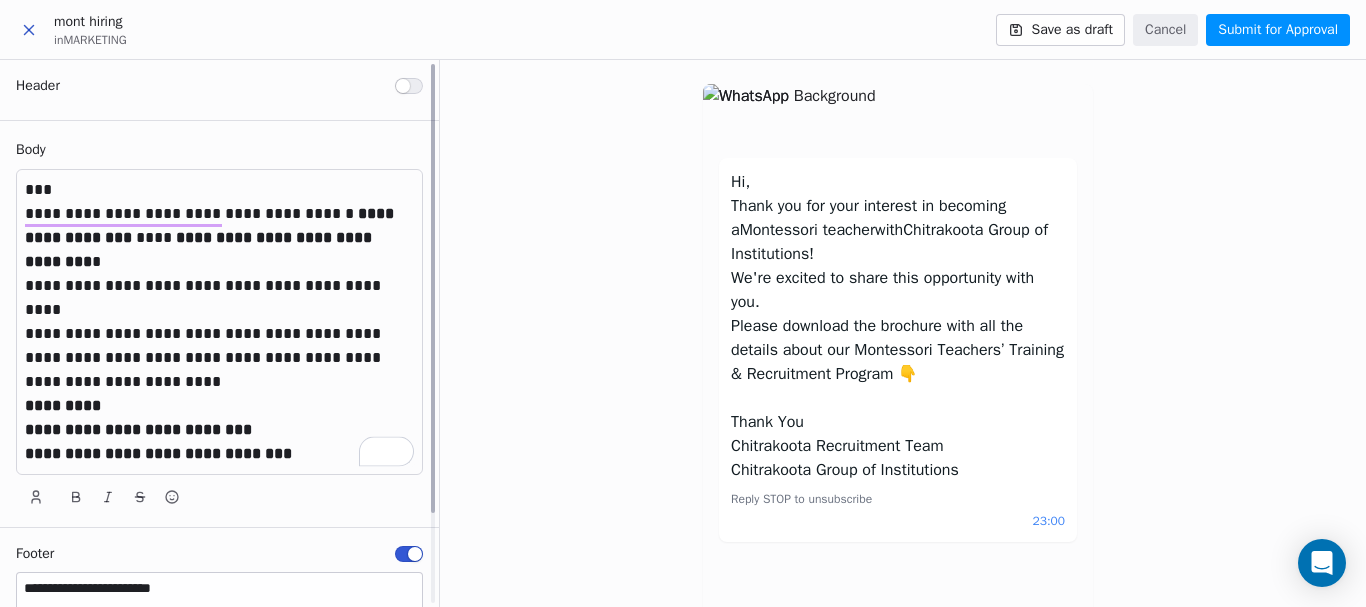 click on "**********" at bounding box center [219, 274] 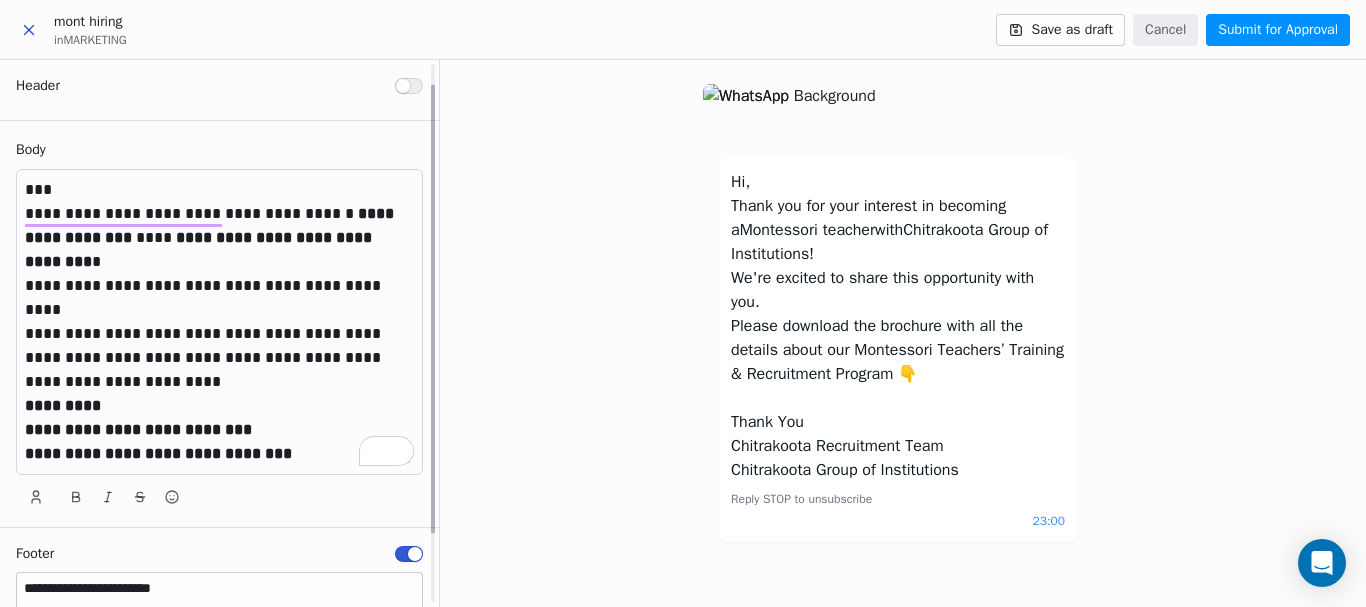 scroll, scrollTop: 110, scrollLeft: 0, axis: vertical 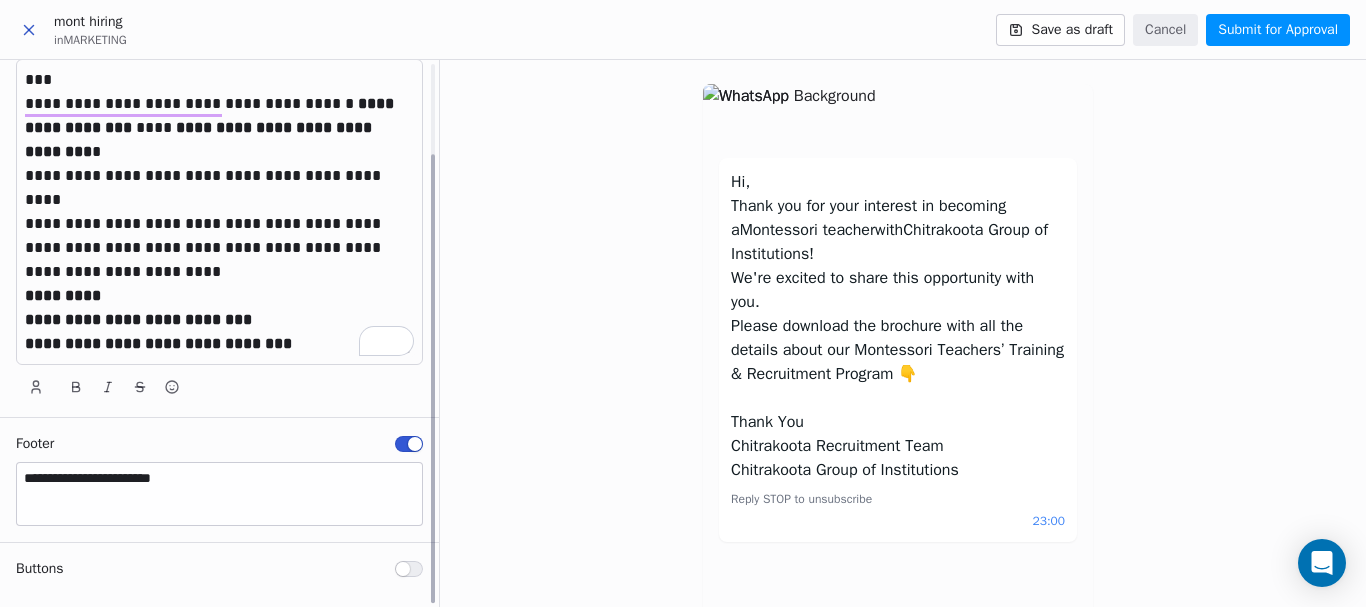 click at bounding box center (409, 569) 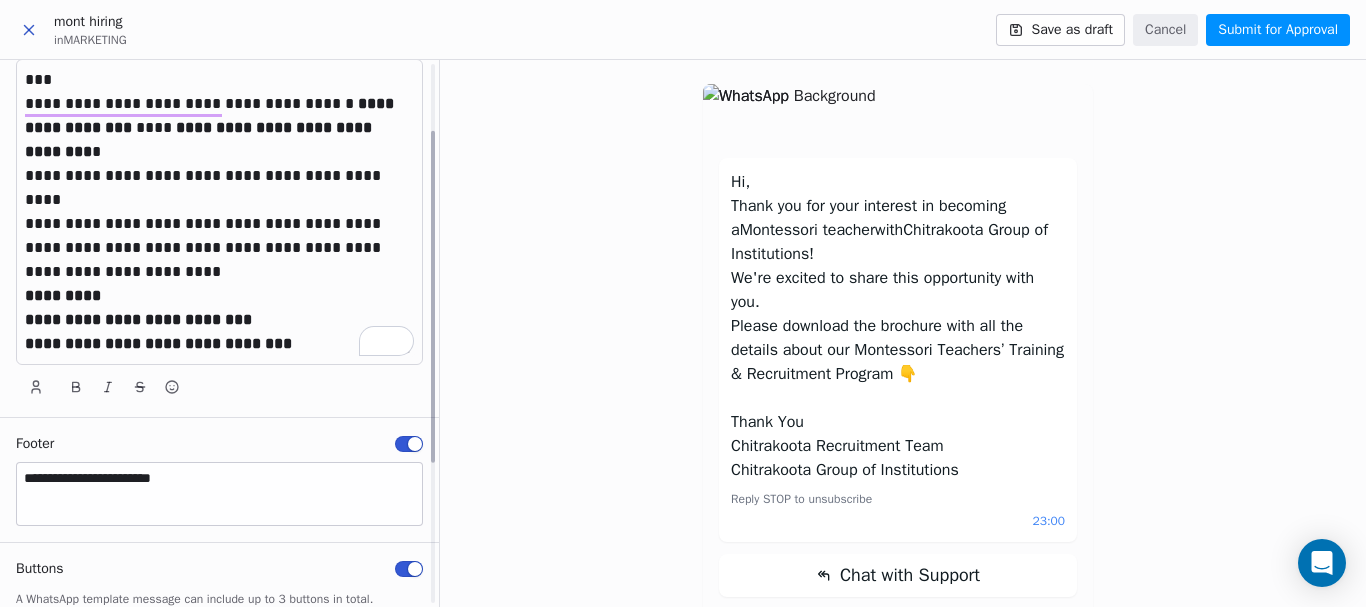 type on "on" 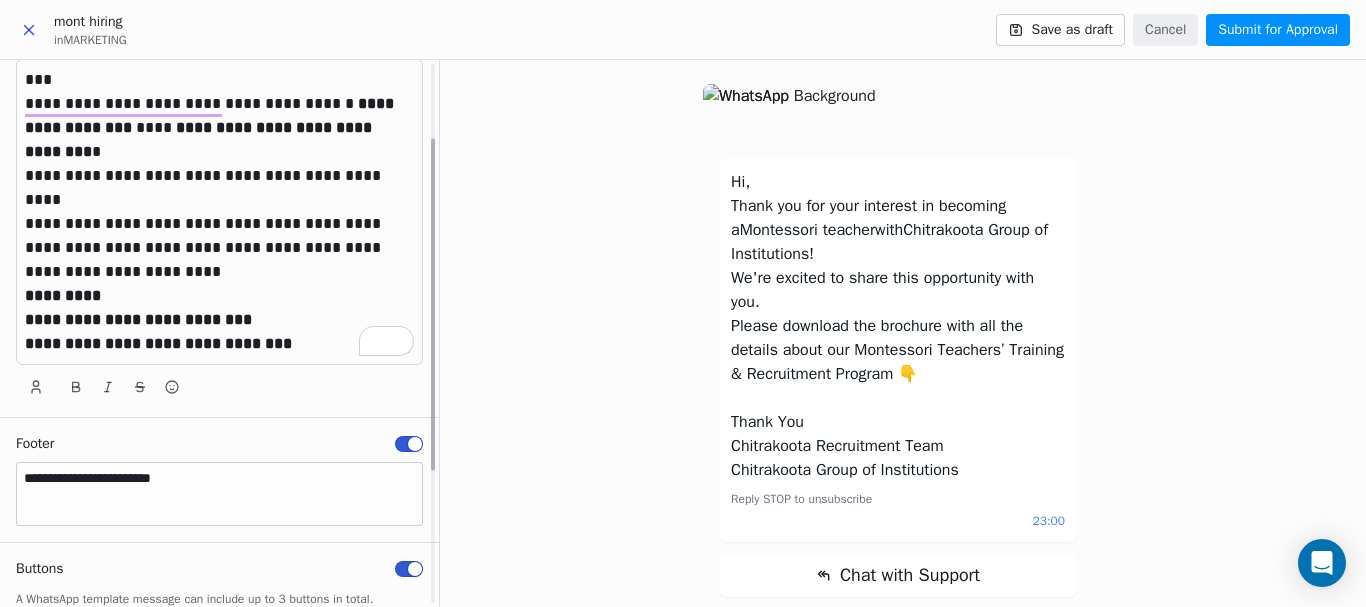 scroll, scrollTop: 173, scrollLeft: 0, axis: vertical 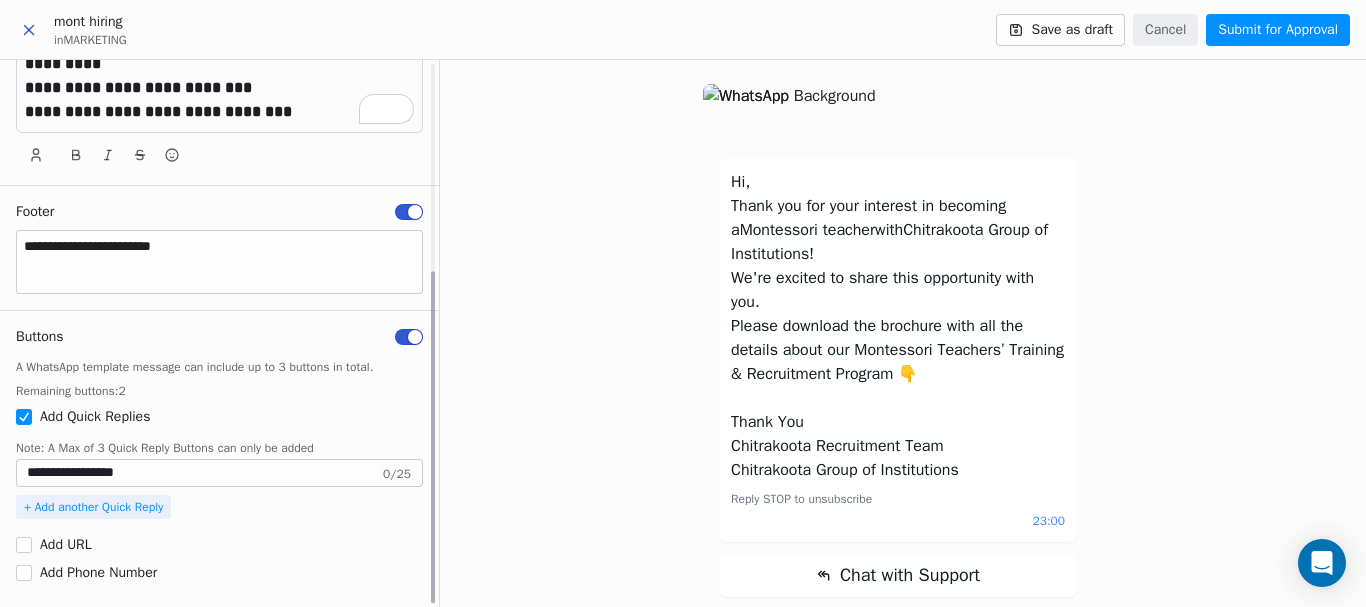 click on "**********" at bounding box center [219, 473] 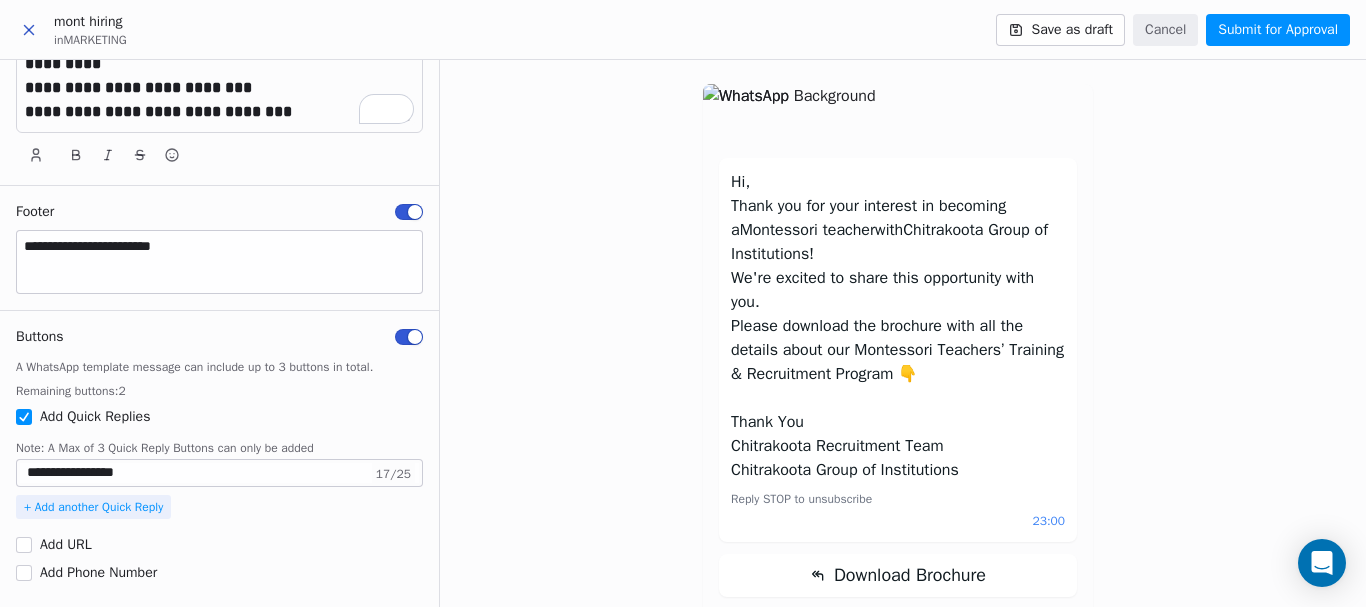 type on "**********" 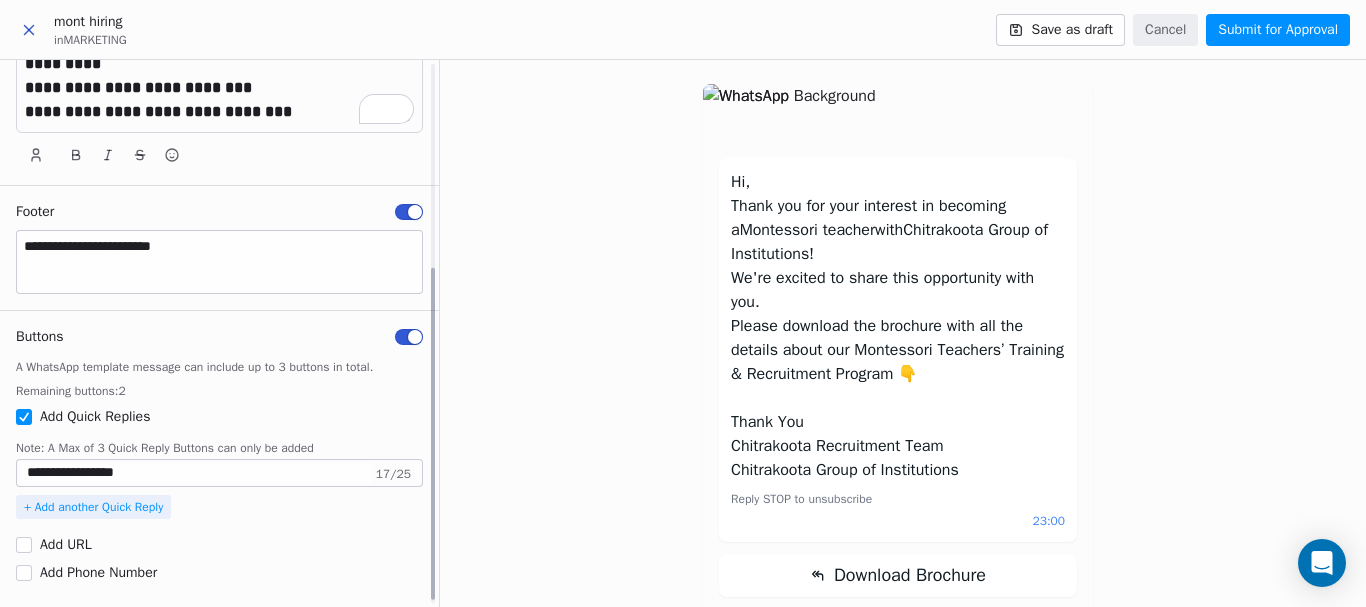 scroll, scrollTop: 125, scrollLeft: 0, axis: vertical 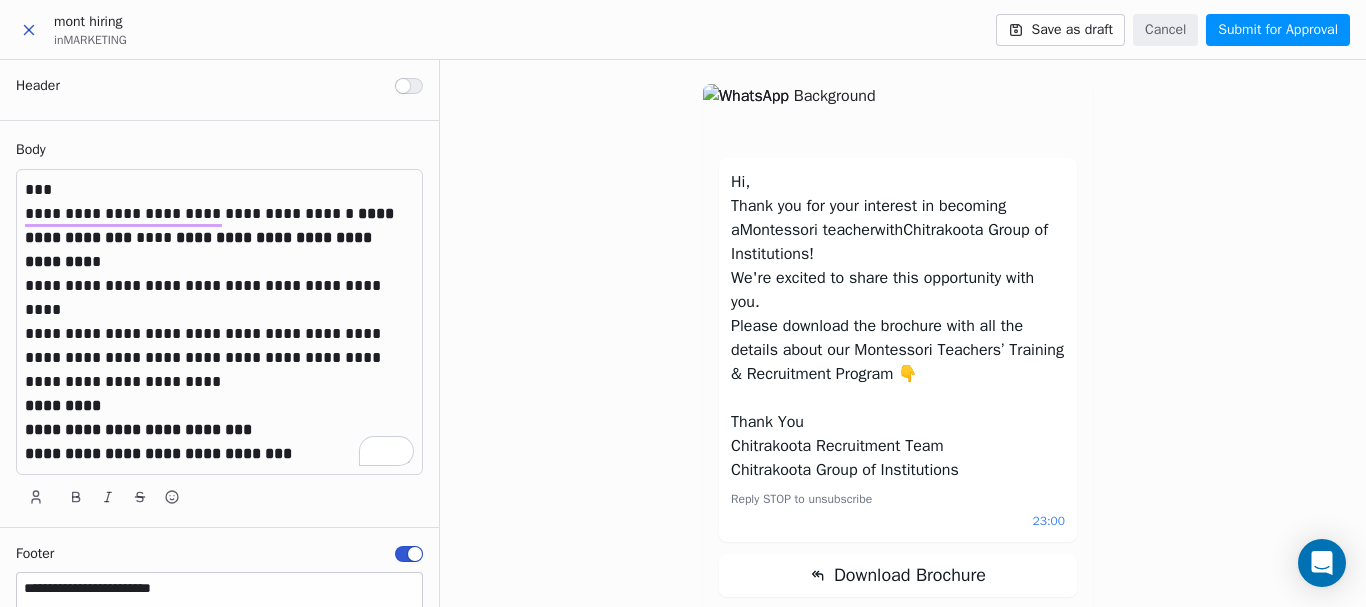 click on "Submit for Approval" at bounding box center (1278, 30) 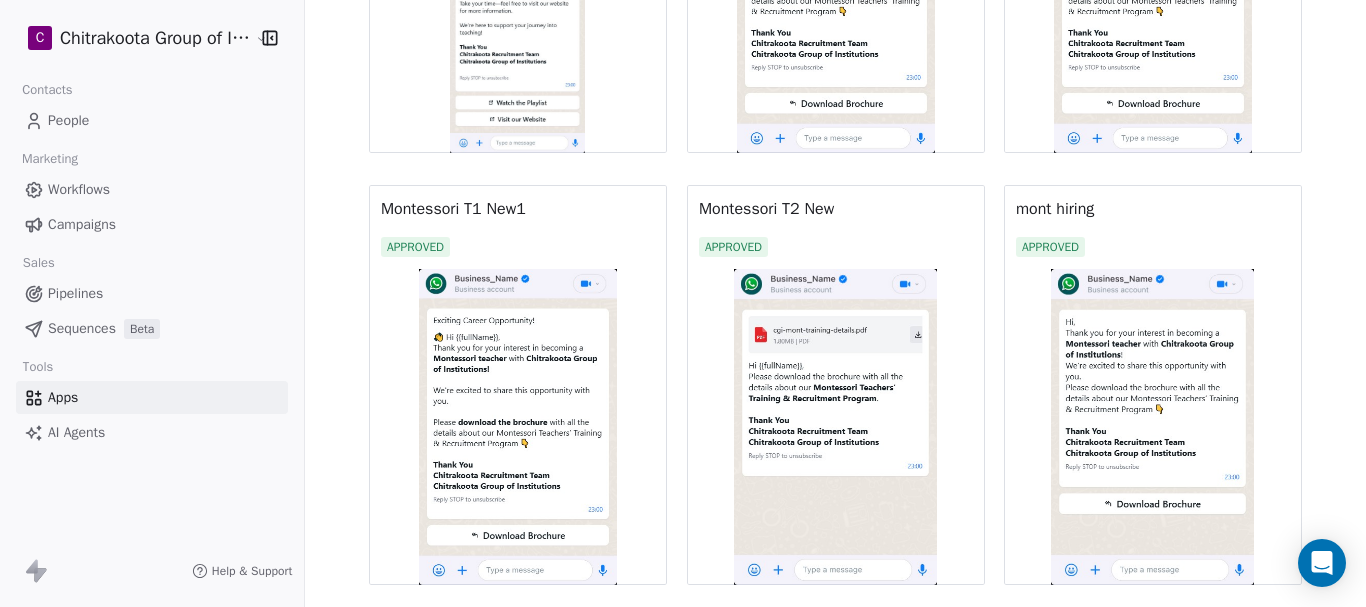 scroll, scrollTop: 1917, scrollLeft: 0, axis: vertical 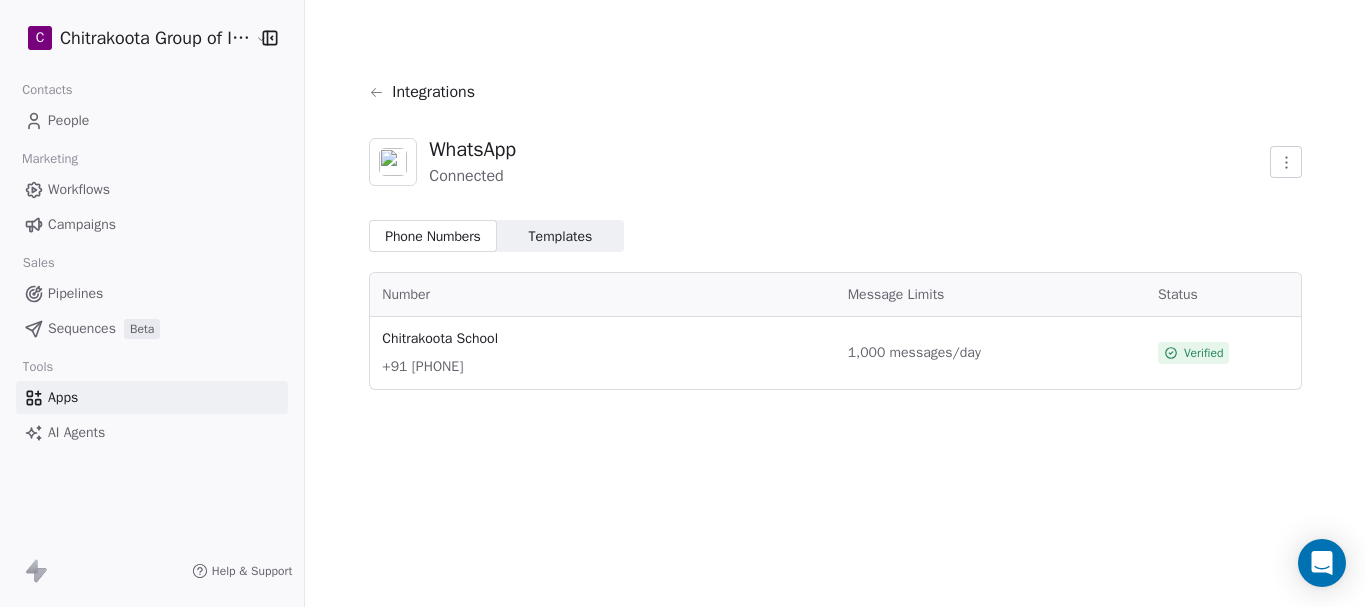 click on "Templates Templates" at bounding box center (560, 236) 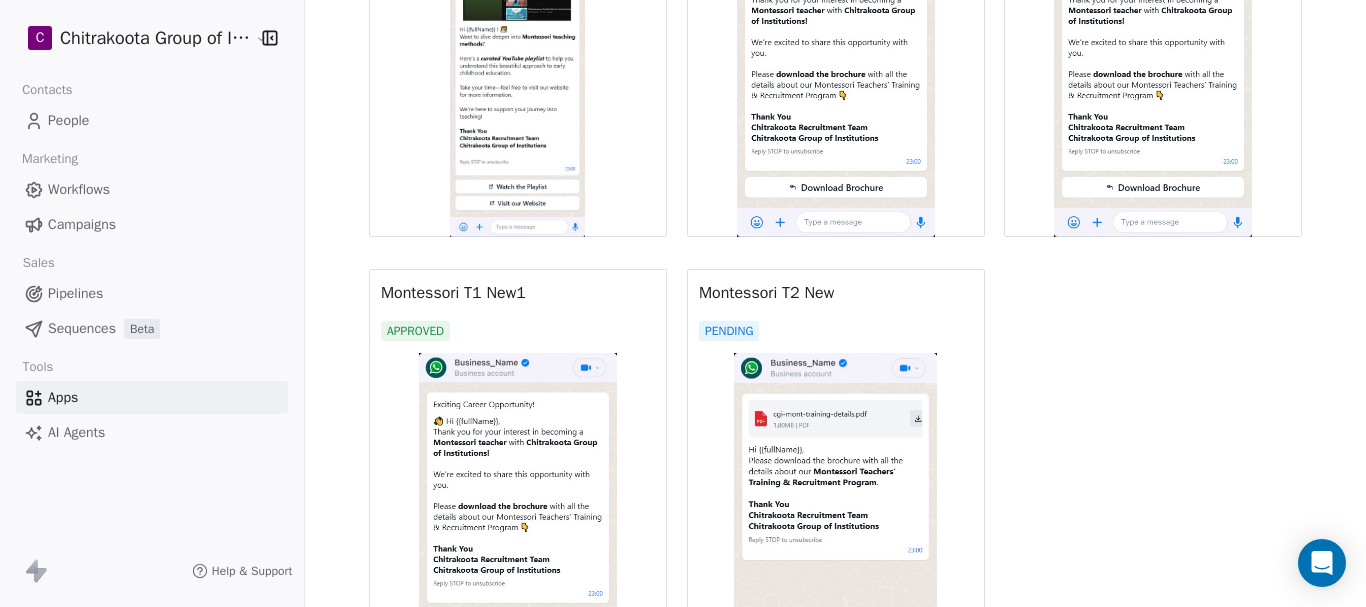 scroll, scrollTop: 1800, scrollLeft: 0, axis: vertical 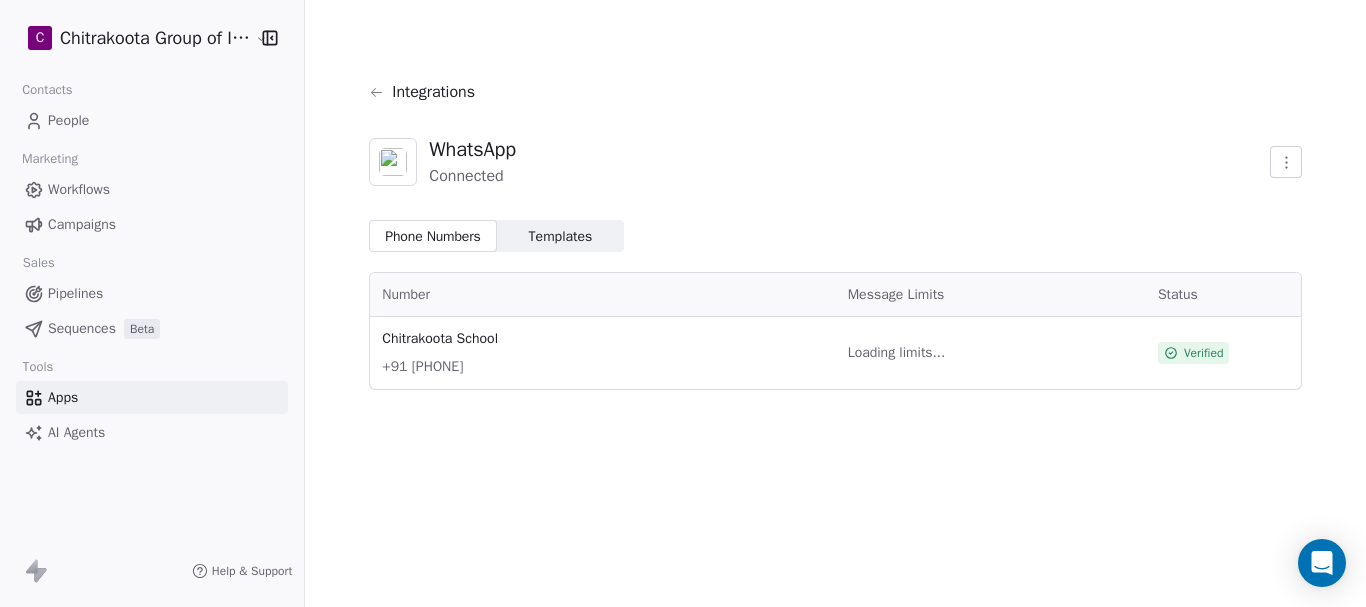 click on "Templates" at bounding box center [561, 236] 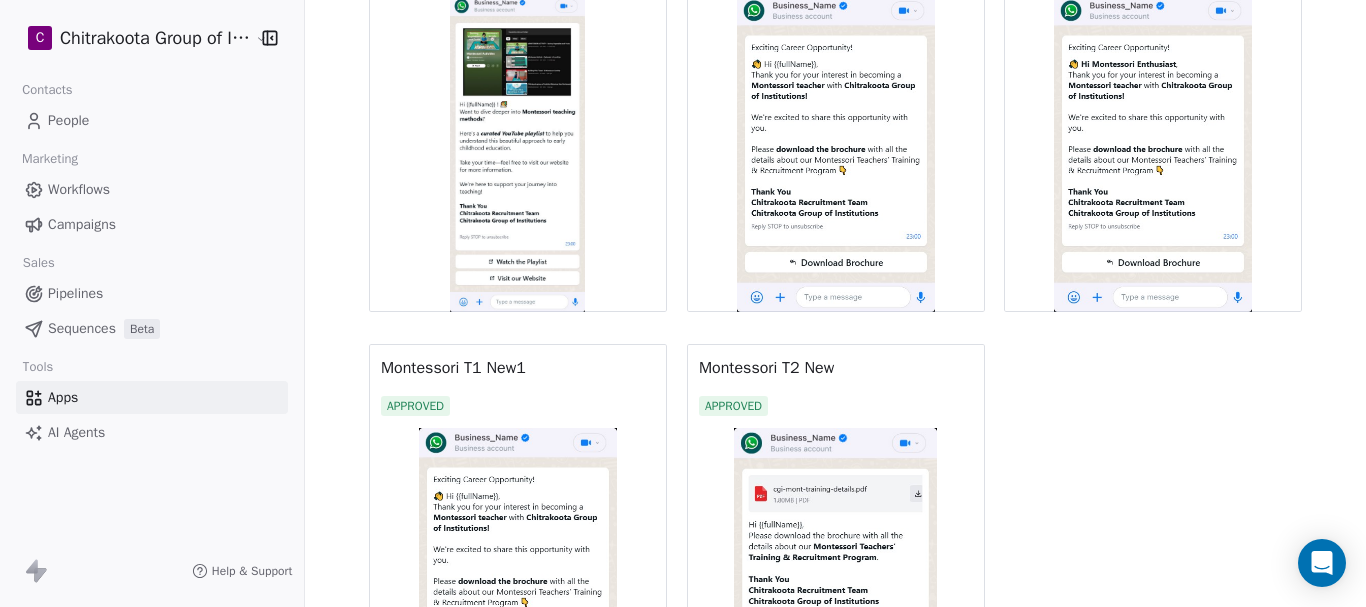 scroll, scrollTop: 1900, scrollLeft: 0, axis: vertical 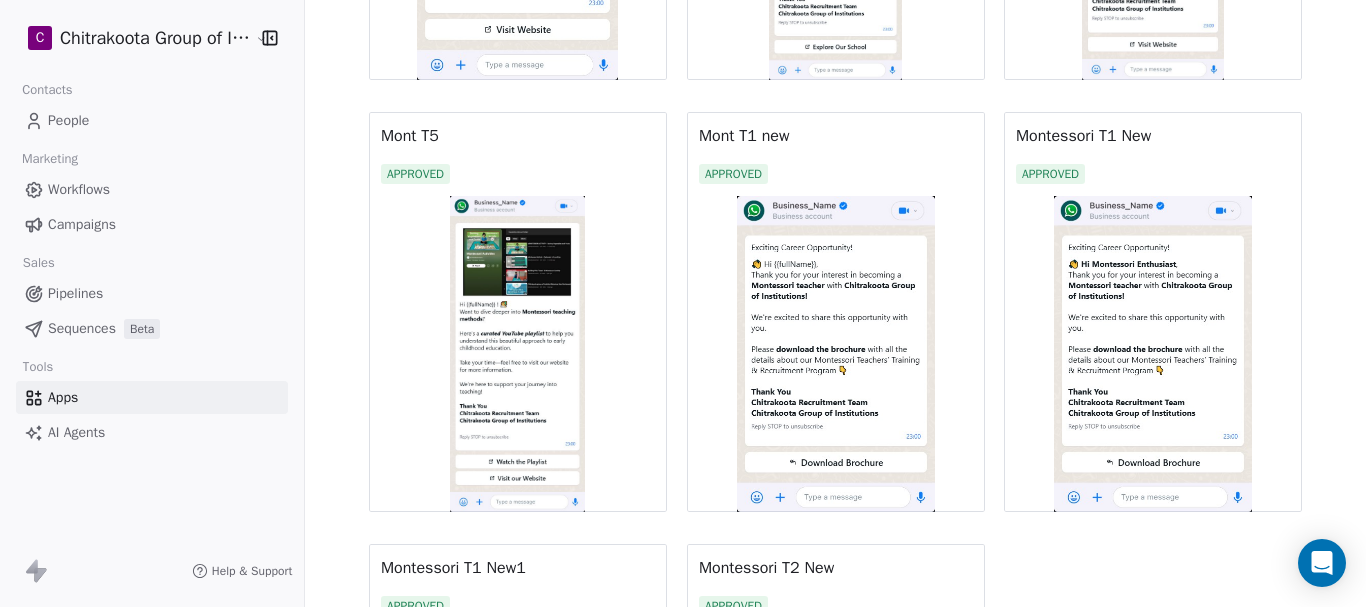 click at bounding box center (1153, 354) 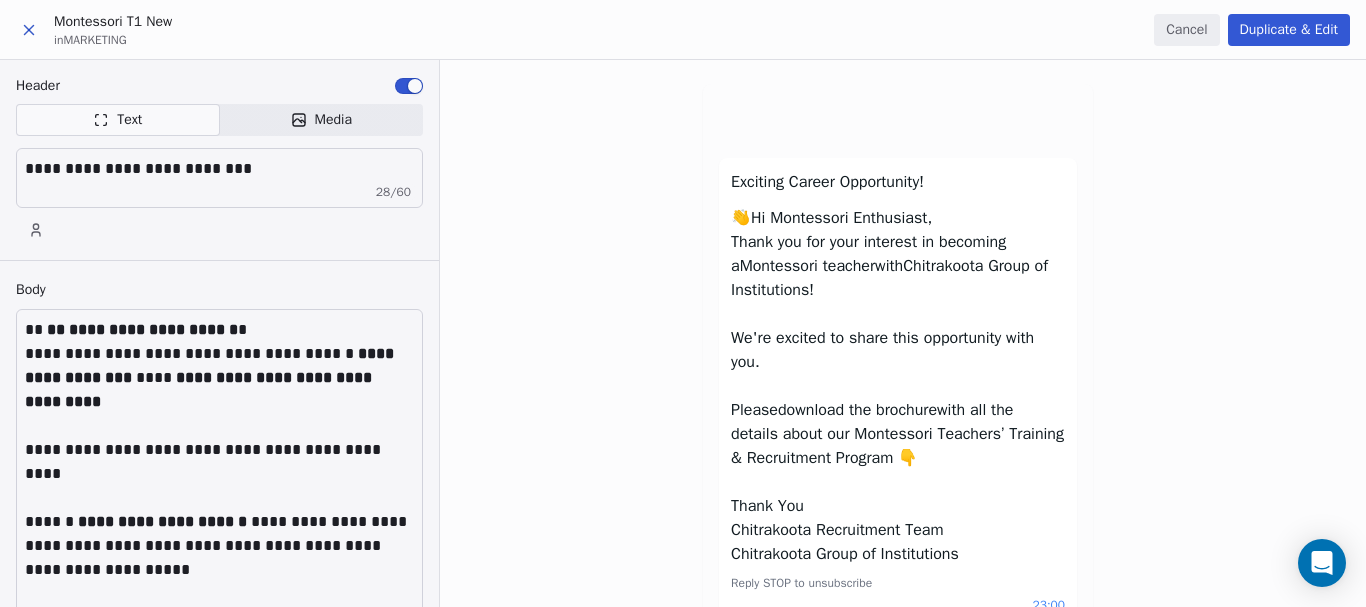 scroll, scrollTop: 0, scrollLeft: 0, axis: both 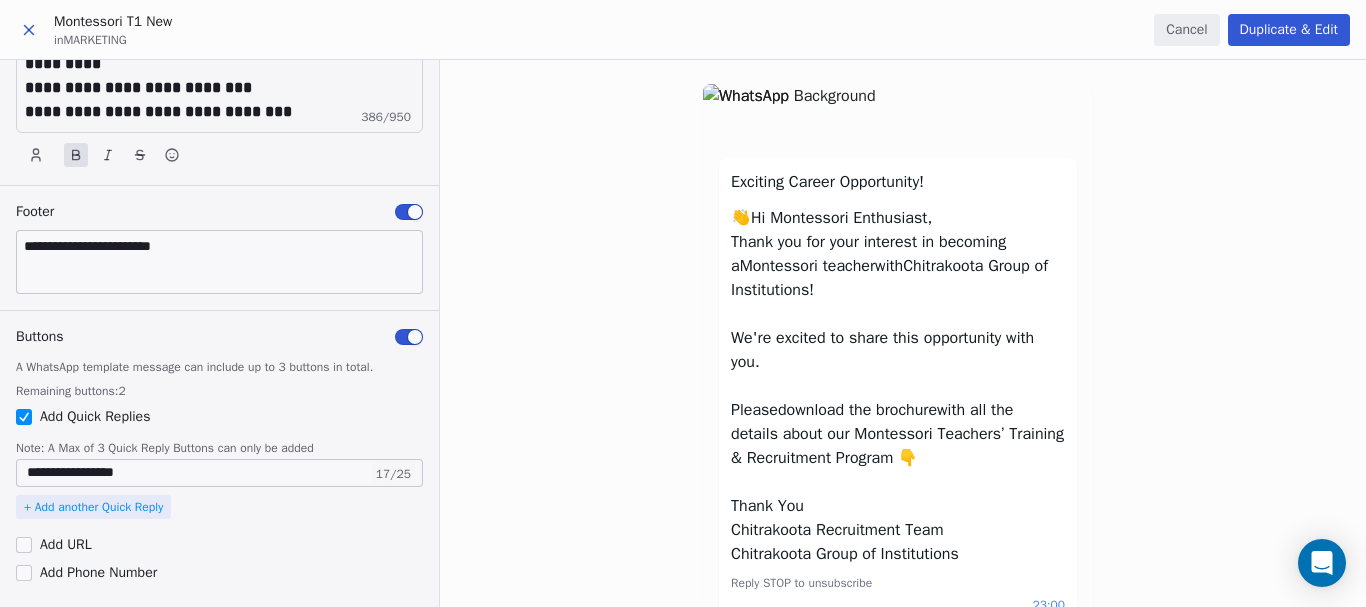 click 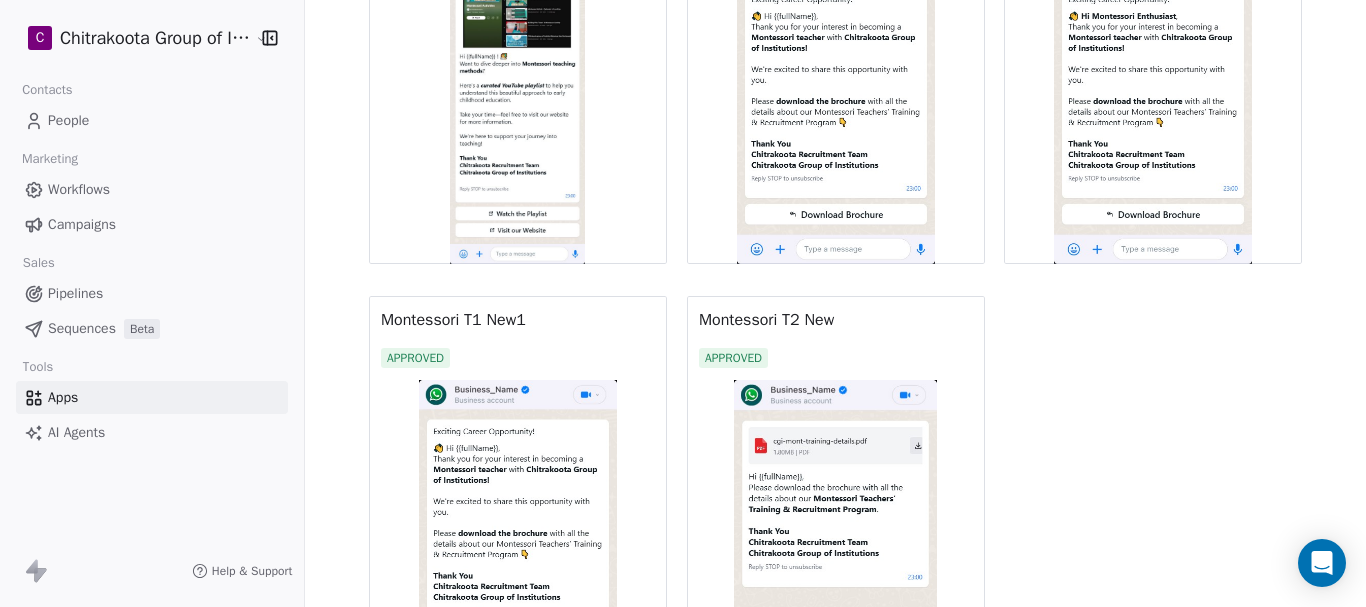 scroll, scrollTop: 1517, scrollLeft: 0, axis: vertical 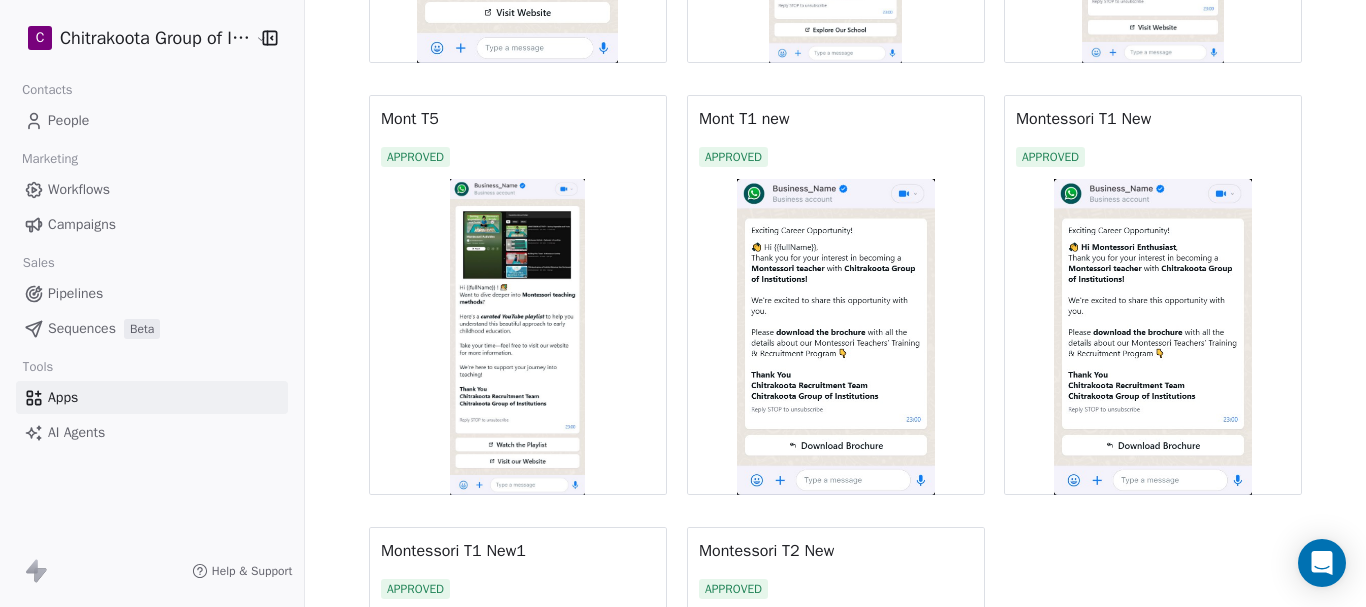 click at bounding box center [1153, 337] 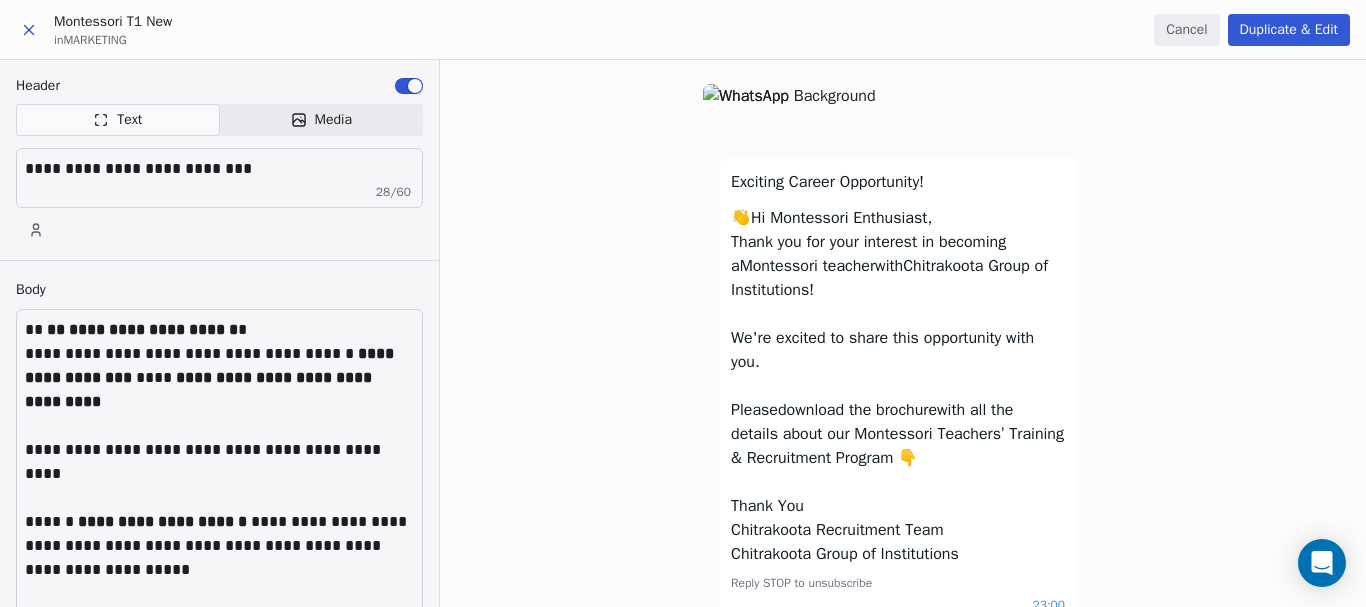 scroll, scrollTop: 0, scrollLeft: 0, axis: both 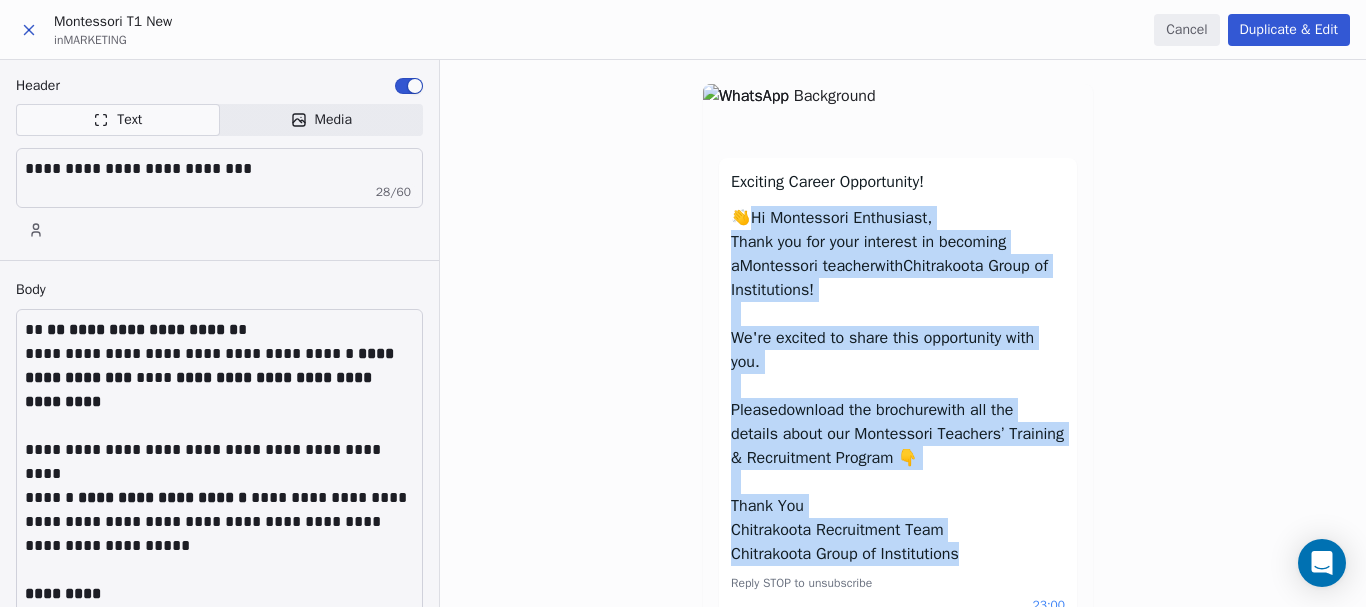 drag, startPoint x: 750, startPoint y: 219, endPoint x: 986, endPoint y: 548, distance: 404.89136 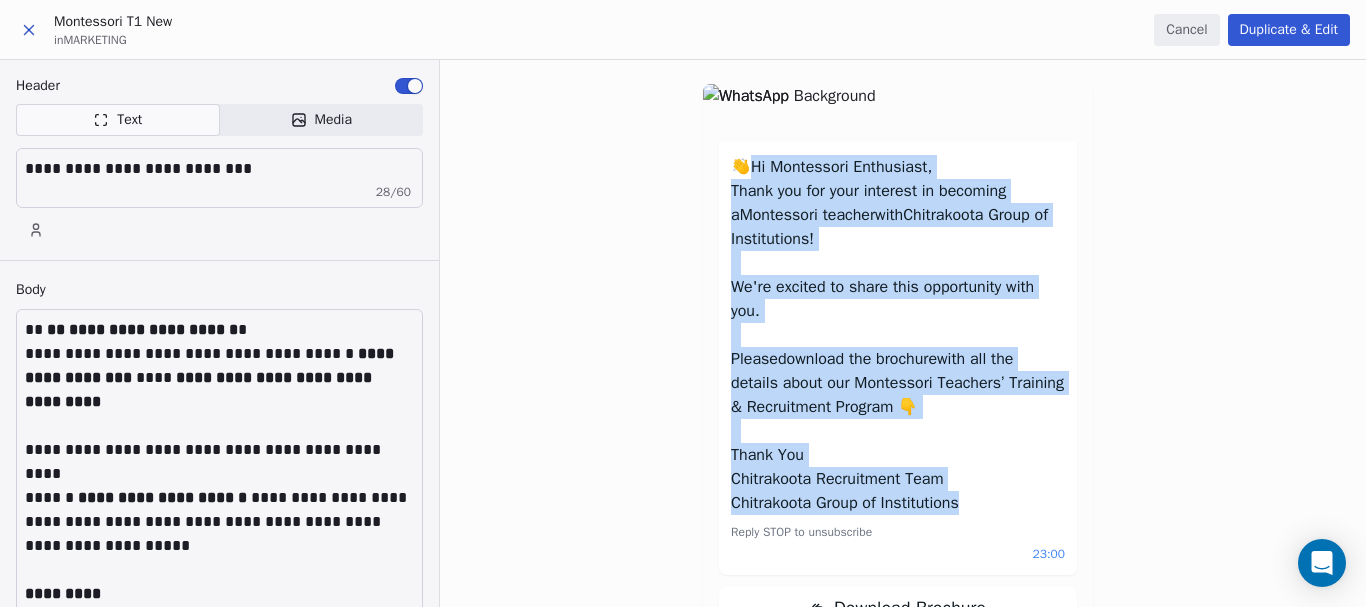 scroll, scrollTop: 79, scrollLeft: 0, axis: vertical 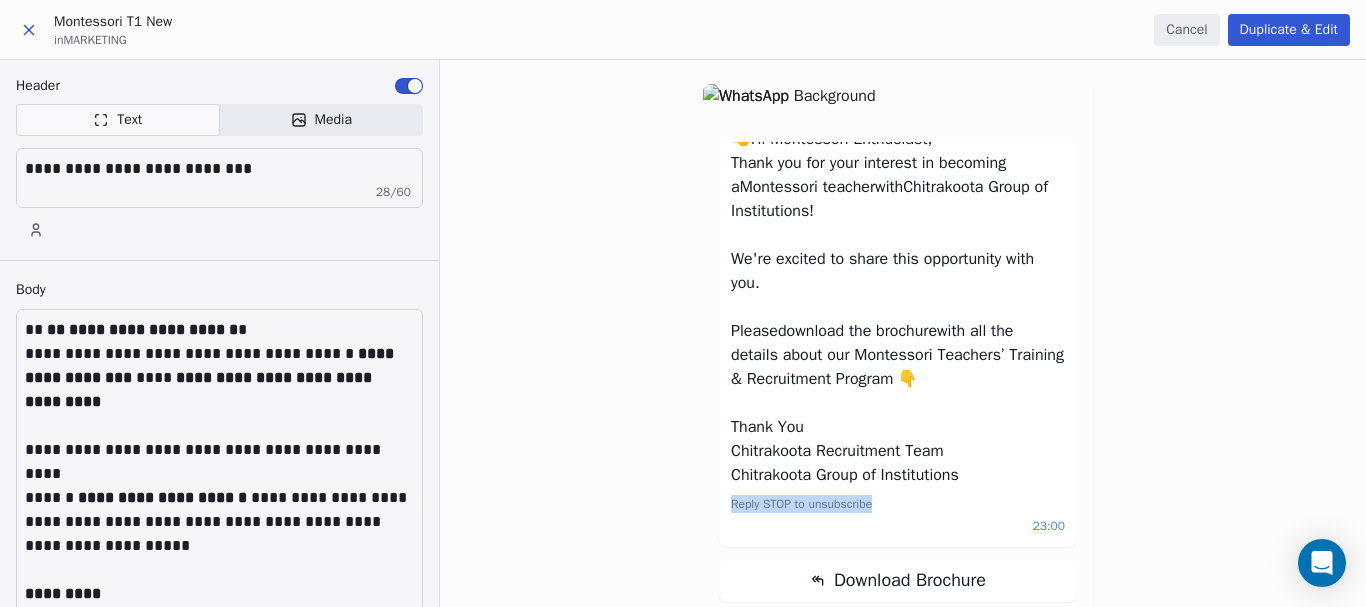 drag, startPoint x: 725, startPoint y: 501, endPoint x: 869, endPoint y: 501, distance: 144 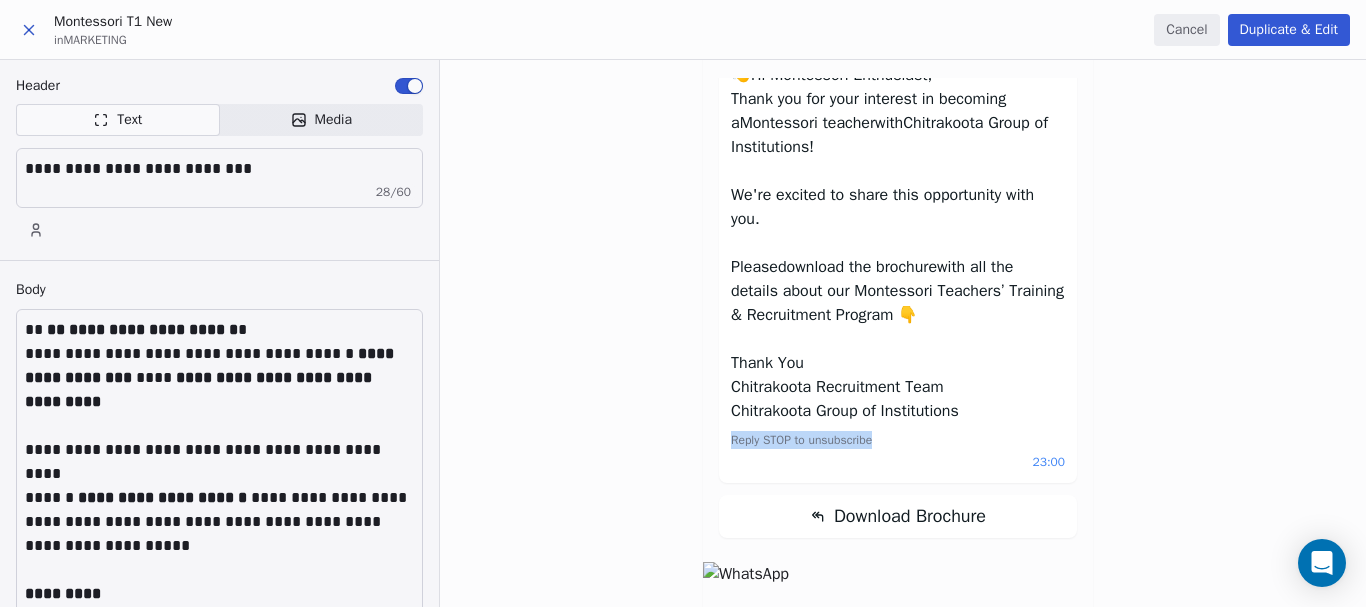 scroll, scrollTop: 100, scrollLeft: 0, axis: vertical 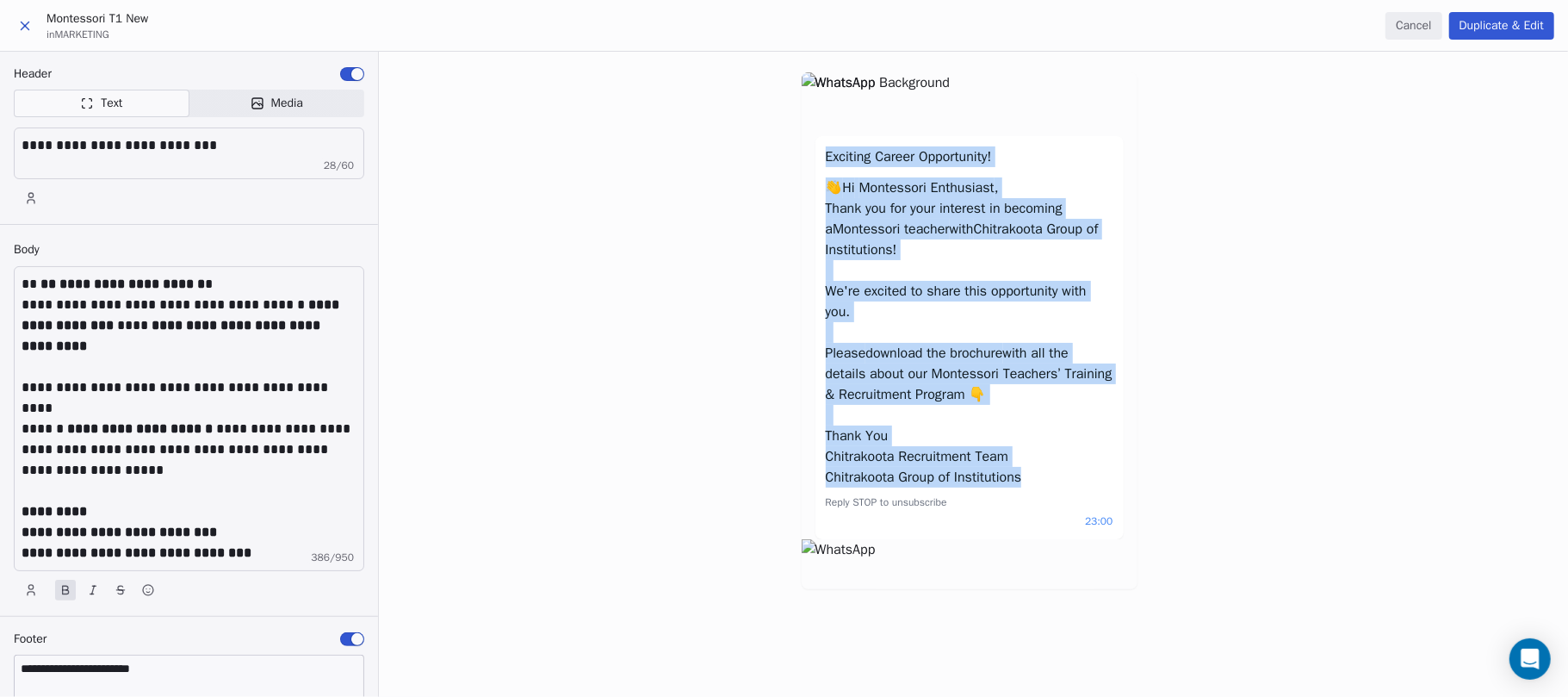 drag, startPoint x: 825, startPoint y: 157, endPoint x: 1054, endPoint y: 472, distance: 389.4432 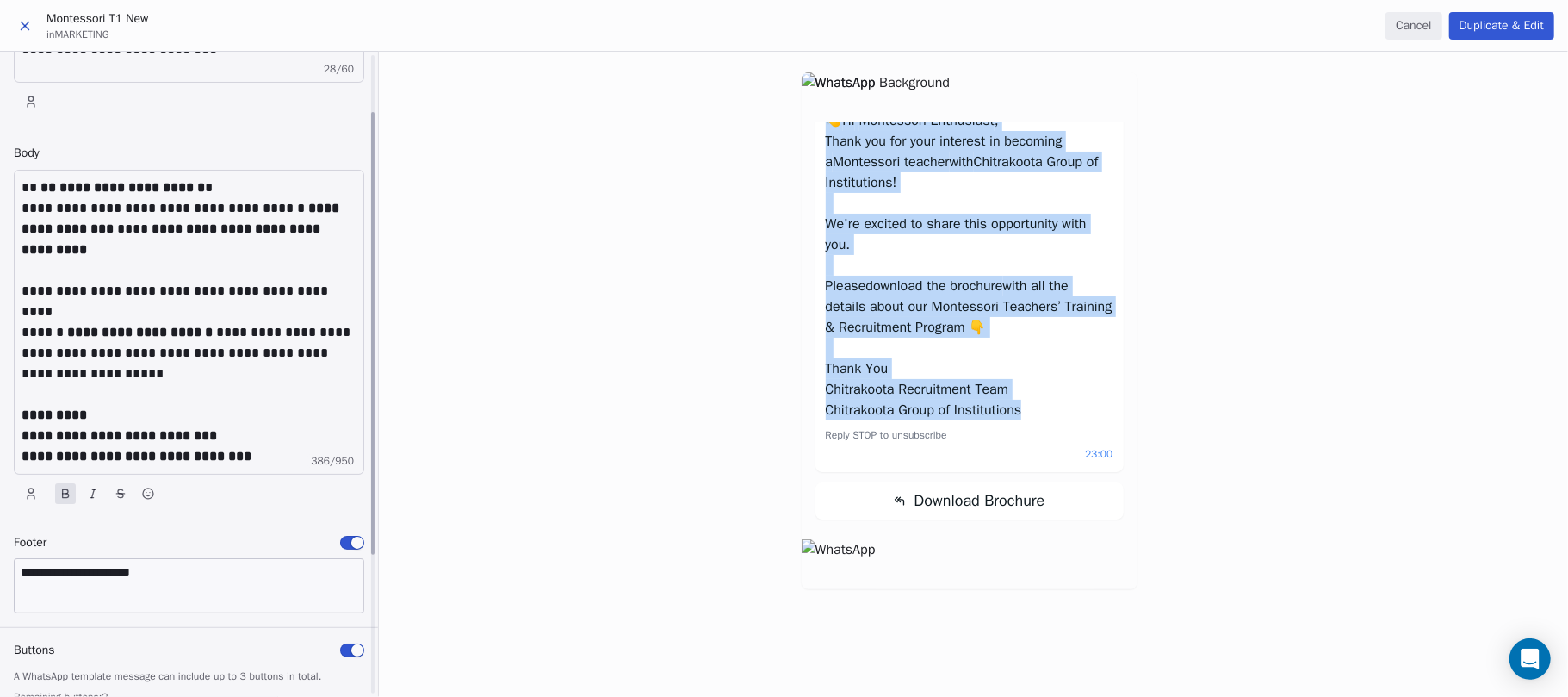 scroll, scrollTop: 0, scrollLeft: 0, axis: both 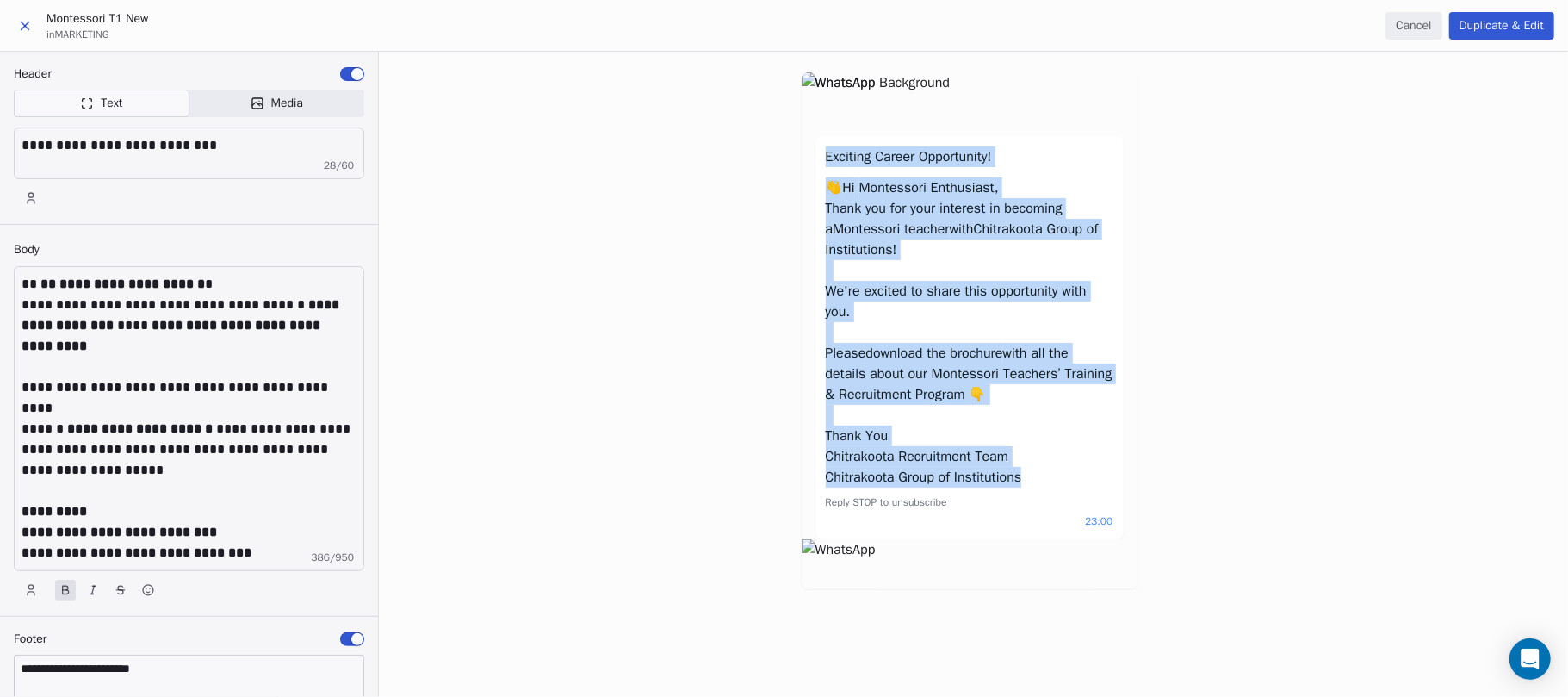 click on "Thank you for your interest in becoming a" at bounding box center [944, 219] 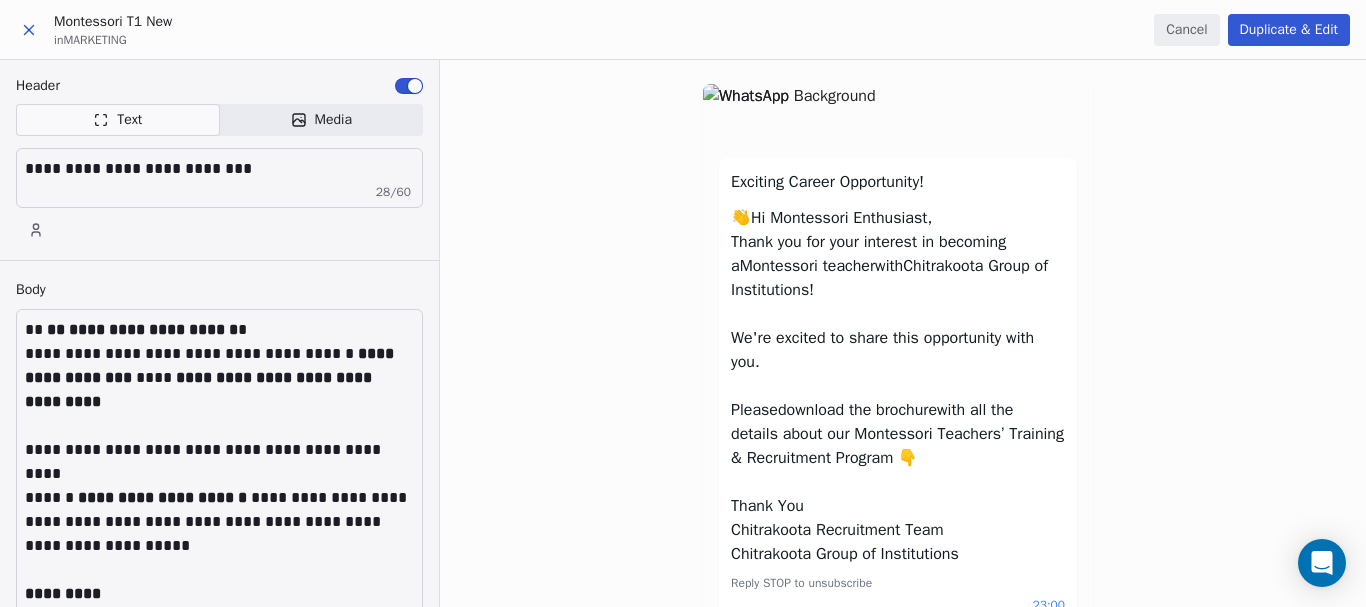 click 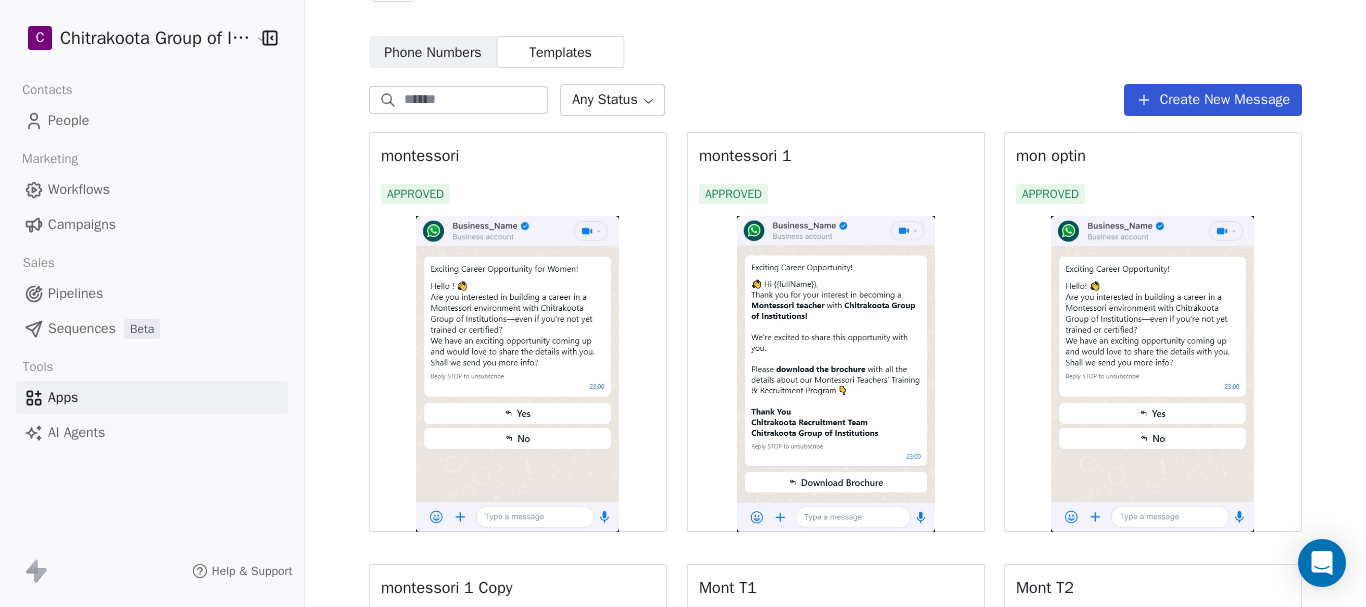 scroll, scrollTop: 200, scrollLeft: 0, axis: vertical 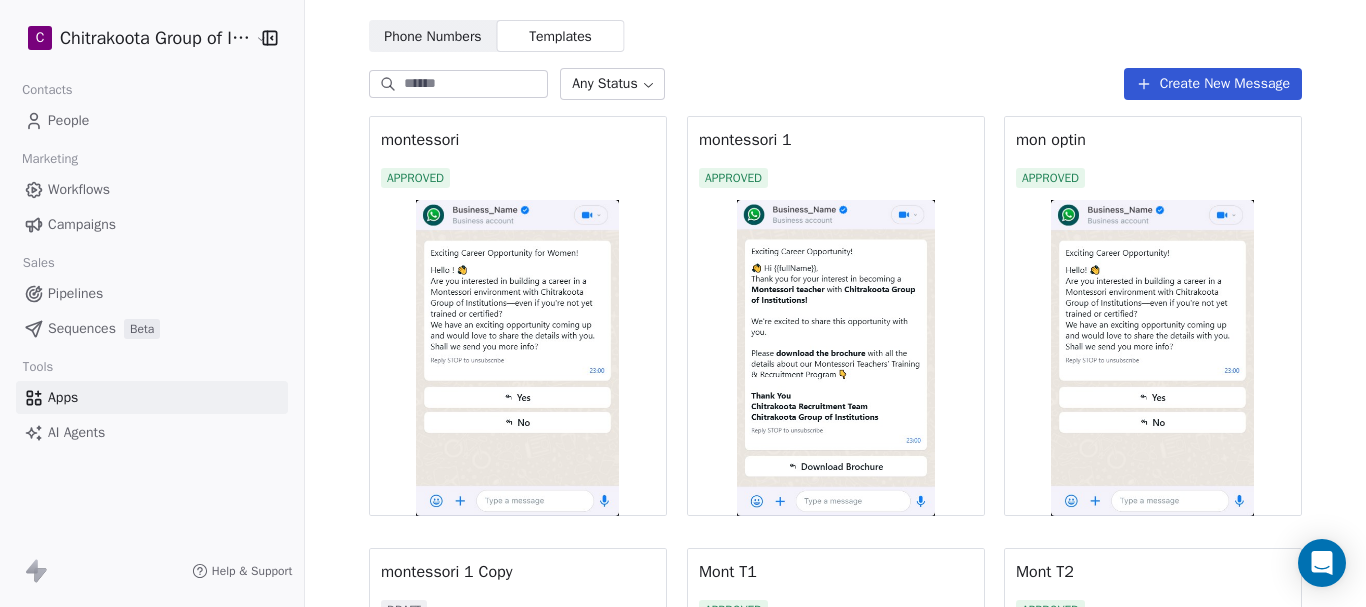 click on "Phone Numbers" at bounding box center (432, 36) 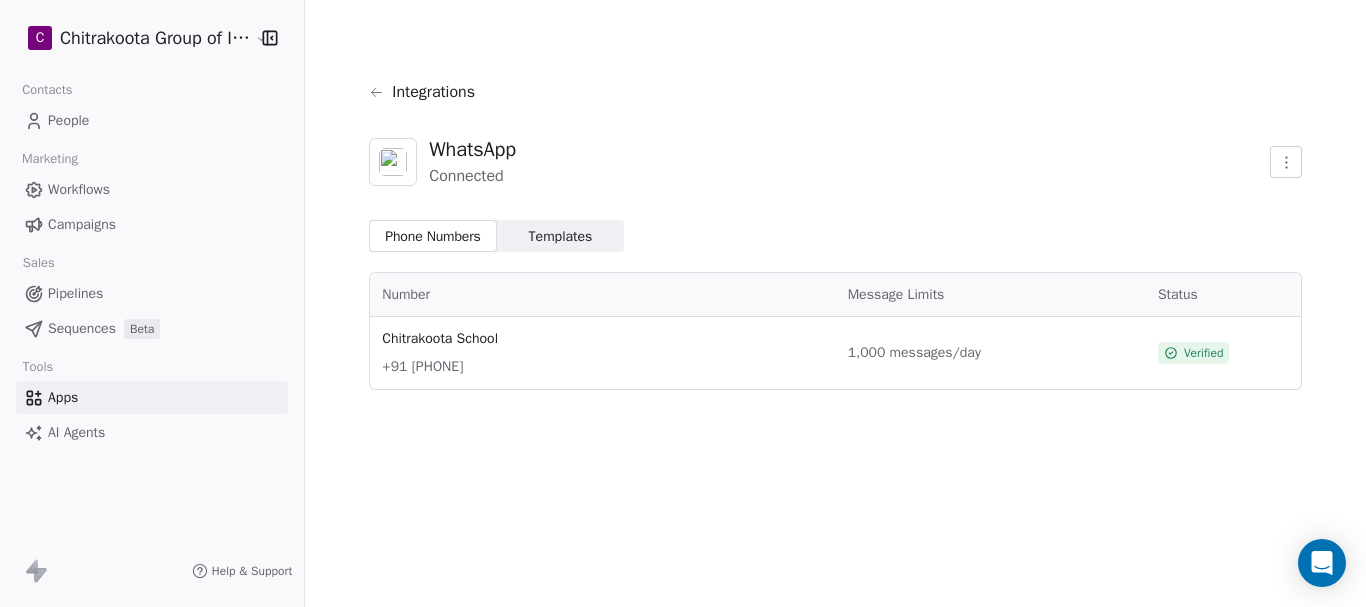 click on "Templates" at bounding box center [561, 236] 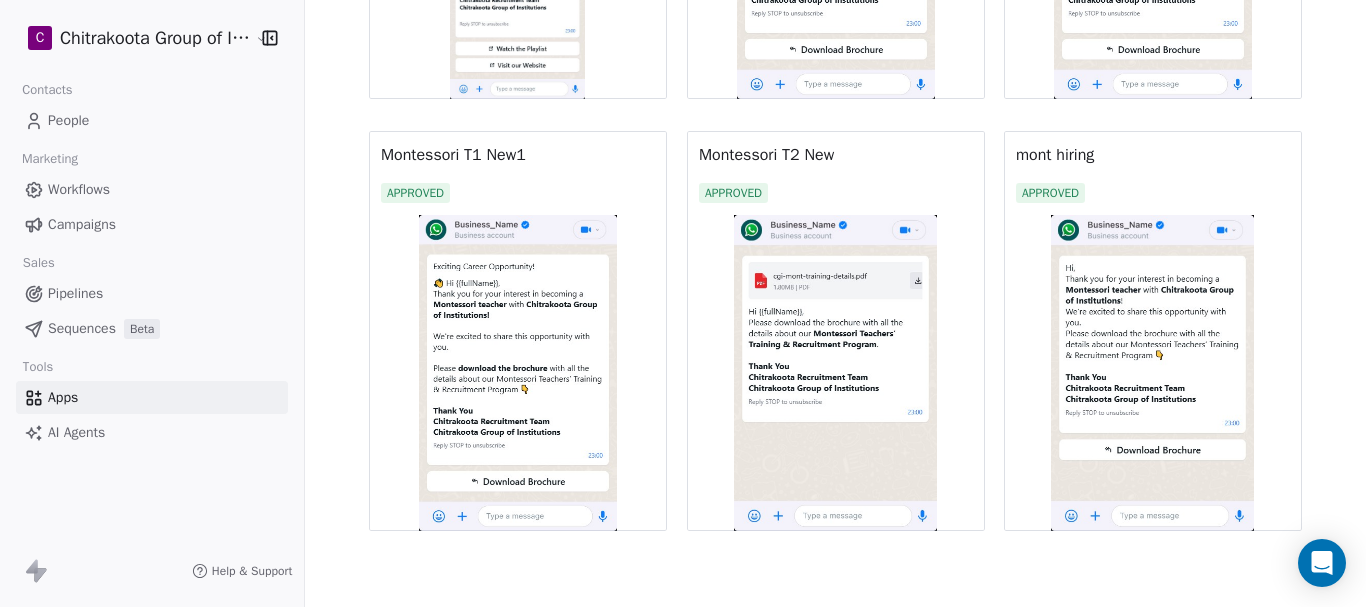 scroll, scrollTop: 1917, scrollLeft: 0, axis: vertical 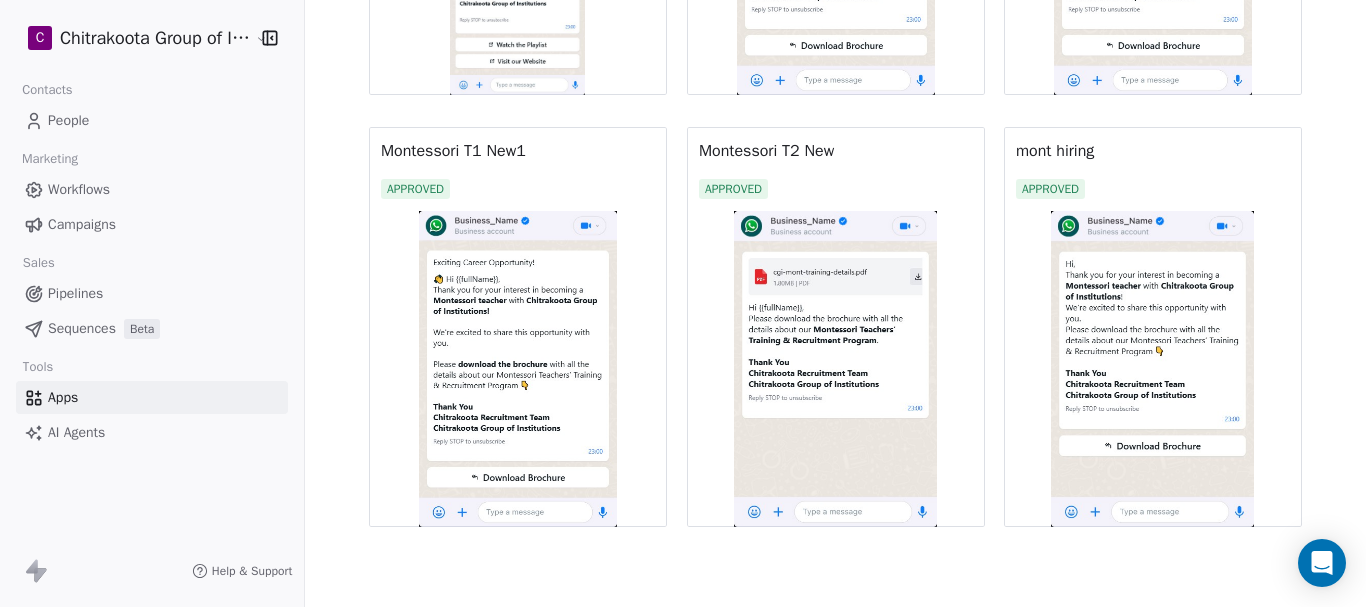 click at bounding box center (1153, 369) 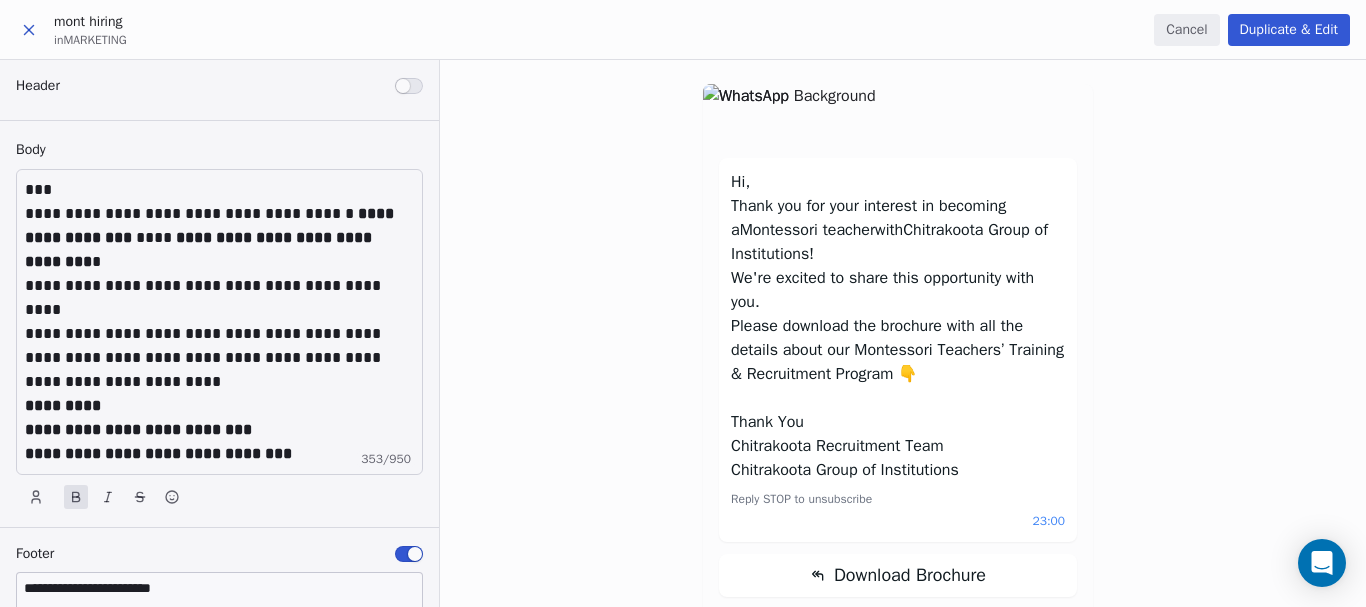 scroll, scrollTop: 0, scrollLeft: 0, axis: both 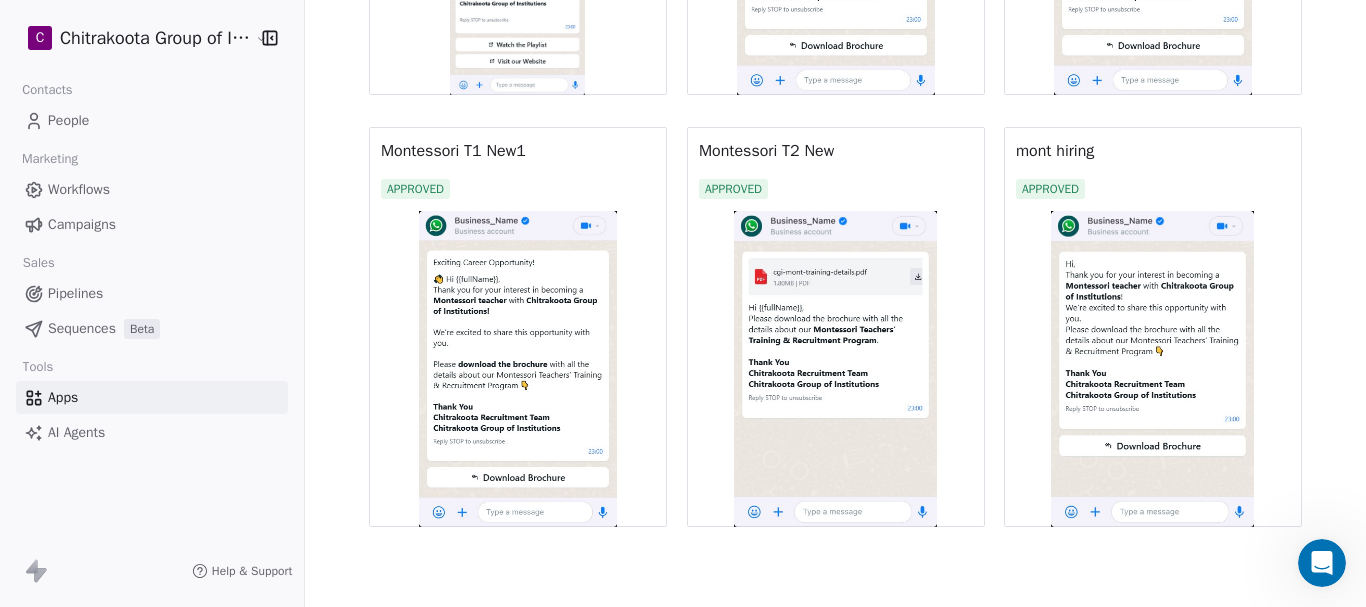 click at bounding box center (1153, 369) 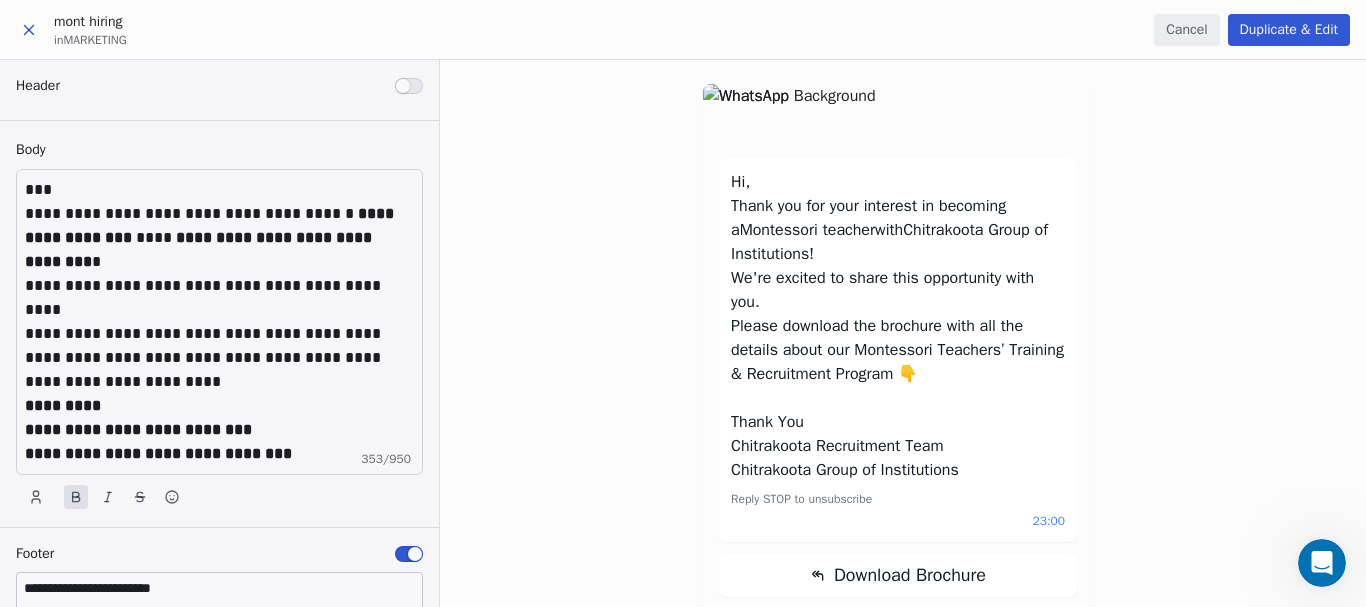 scroll, scrollTop: 0, scrollLeft: 0, axis: both 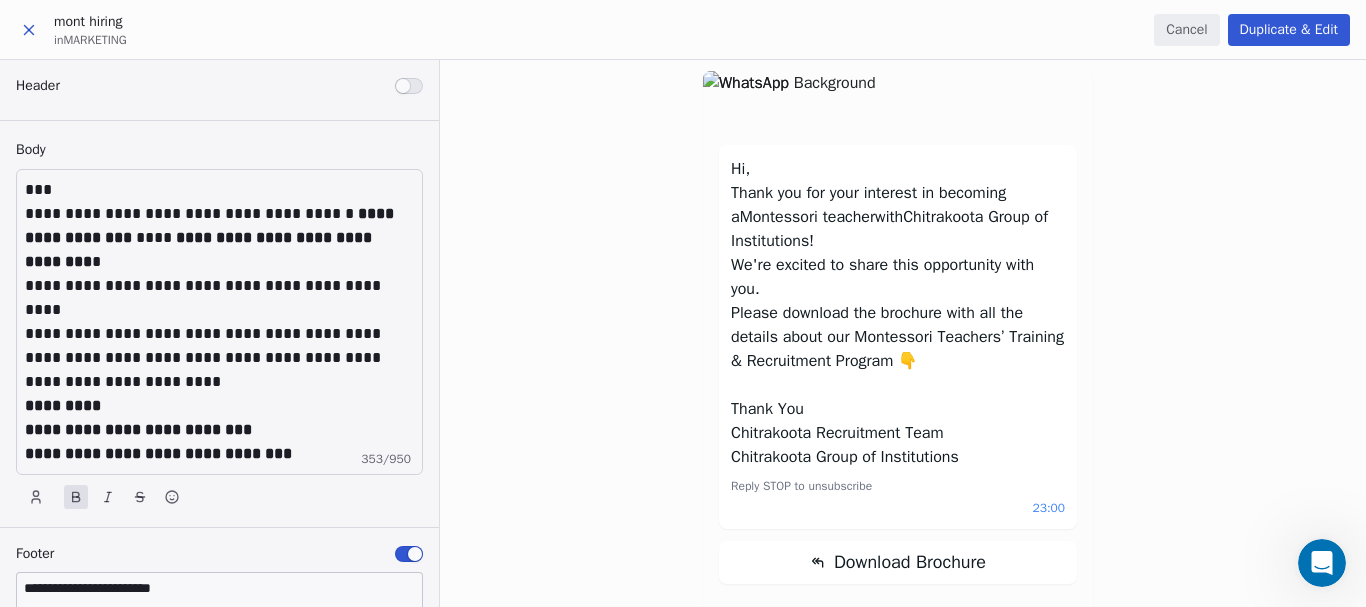 click 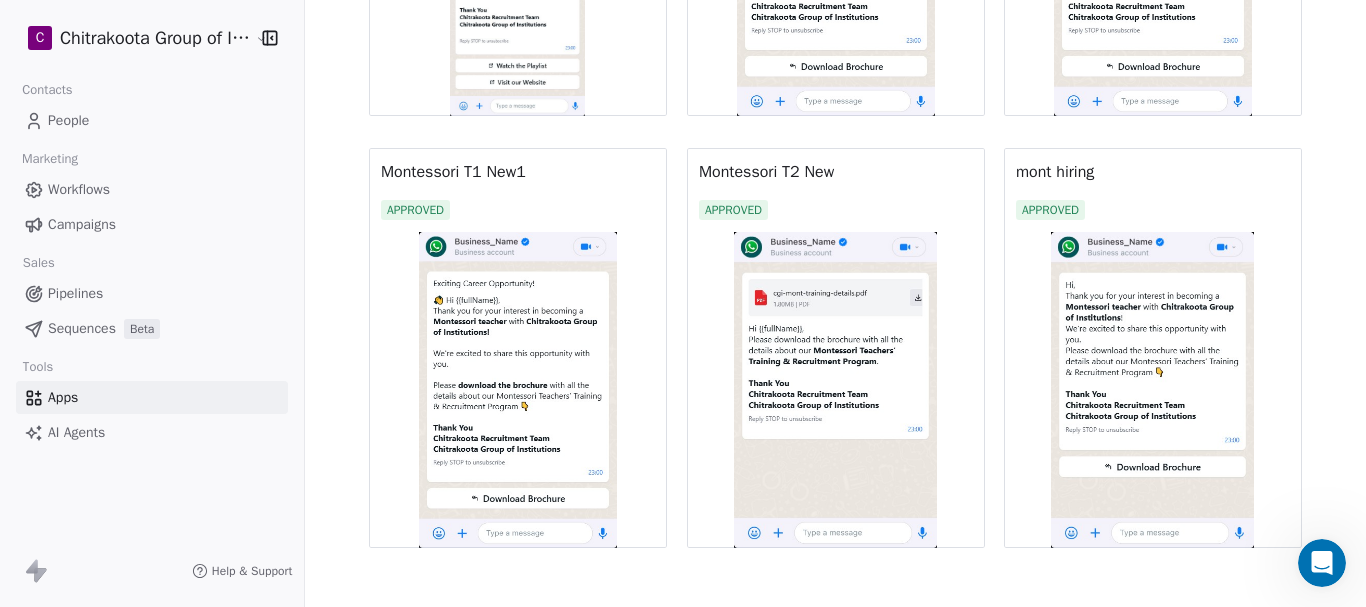 scroll, scrollTop: 1900, scrollLeft: 0, axis: vertical 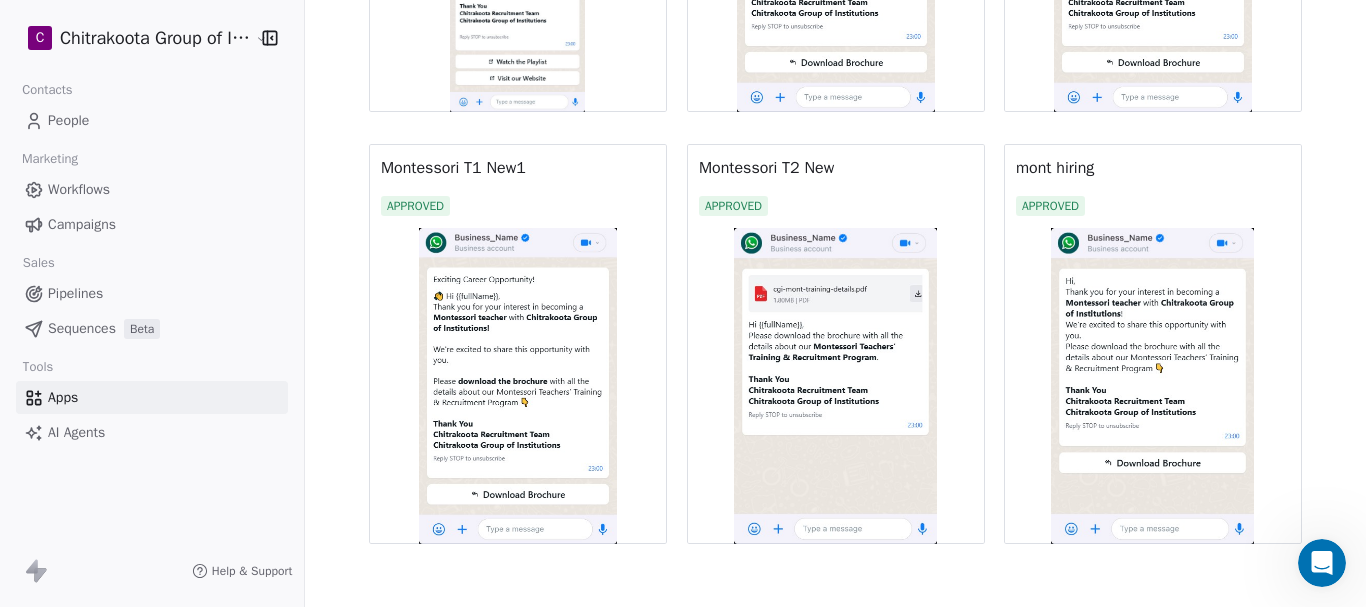 click at bounding box center (518, 386) 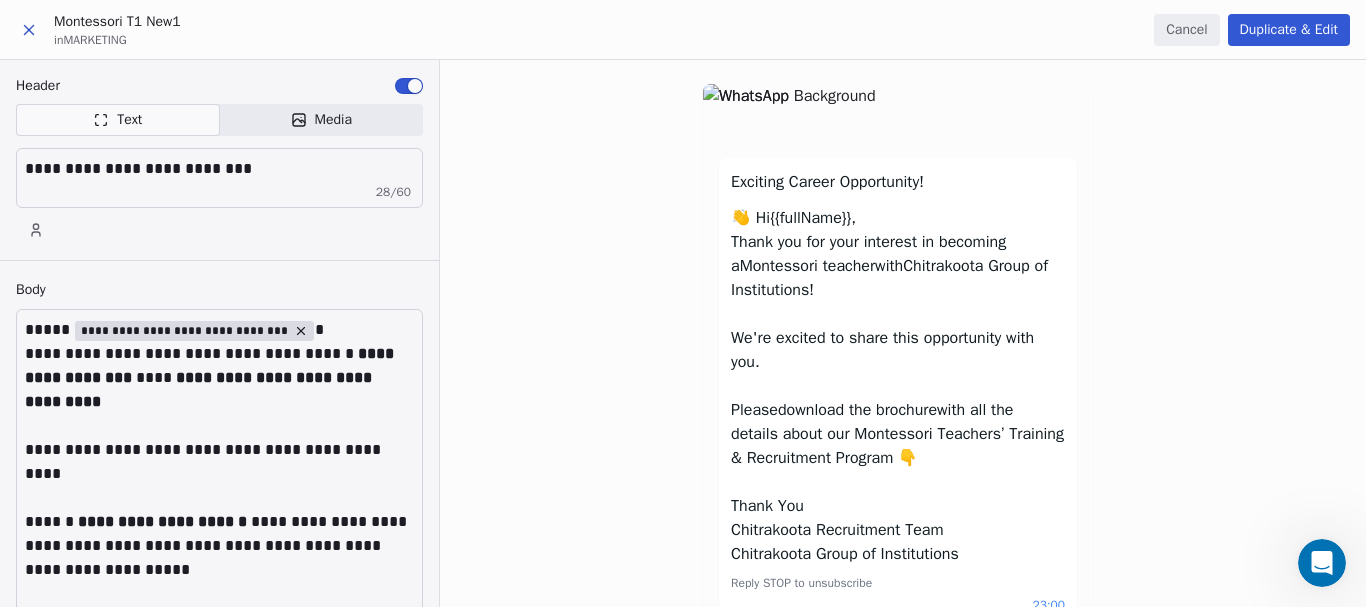 scroll, scrollTop: 0, scrollLeft: 0, axis: both 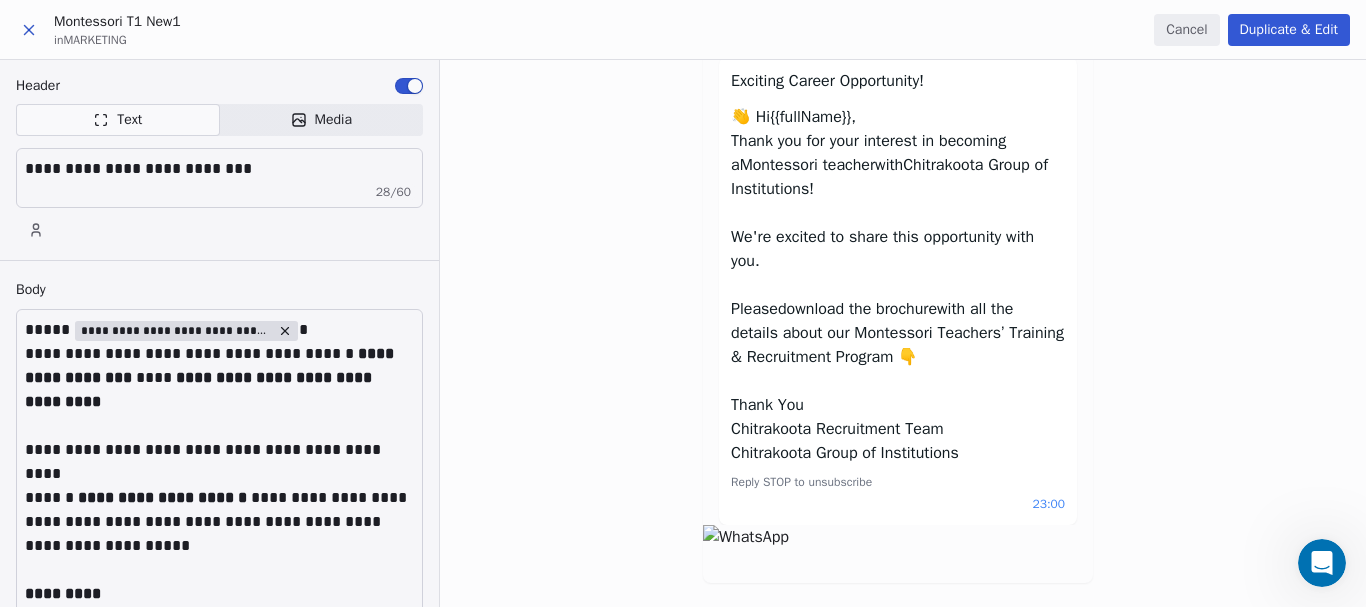 click 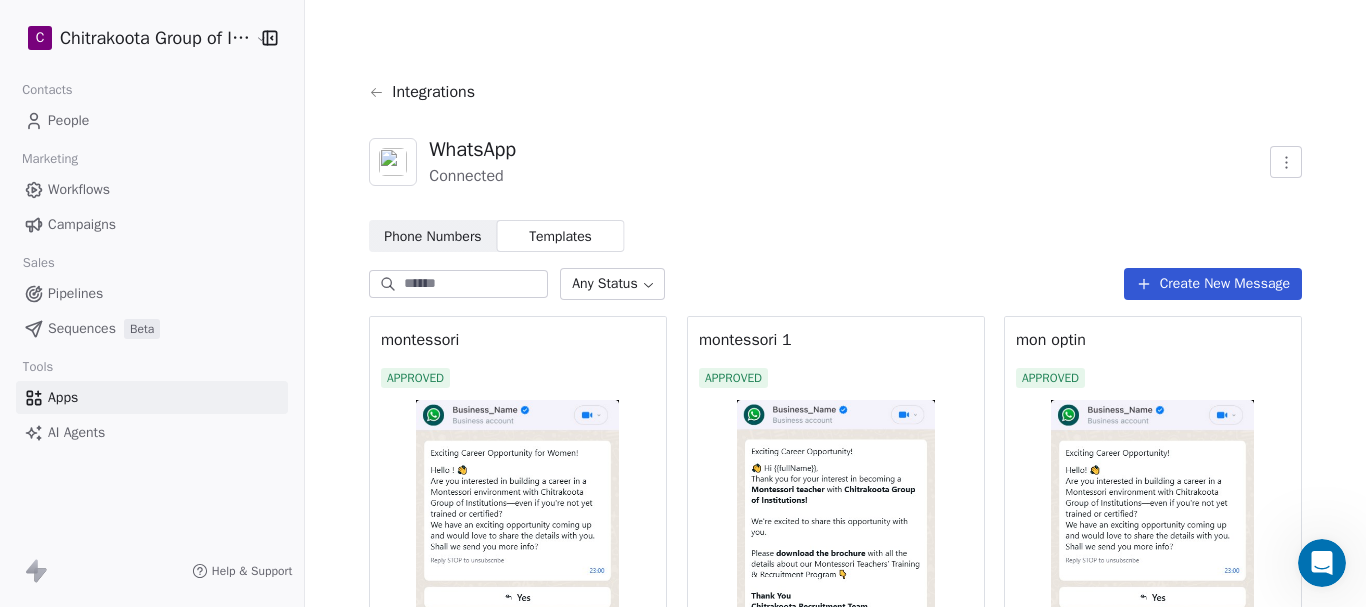 click on "Workflows" at bounding box center (79, 189) 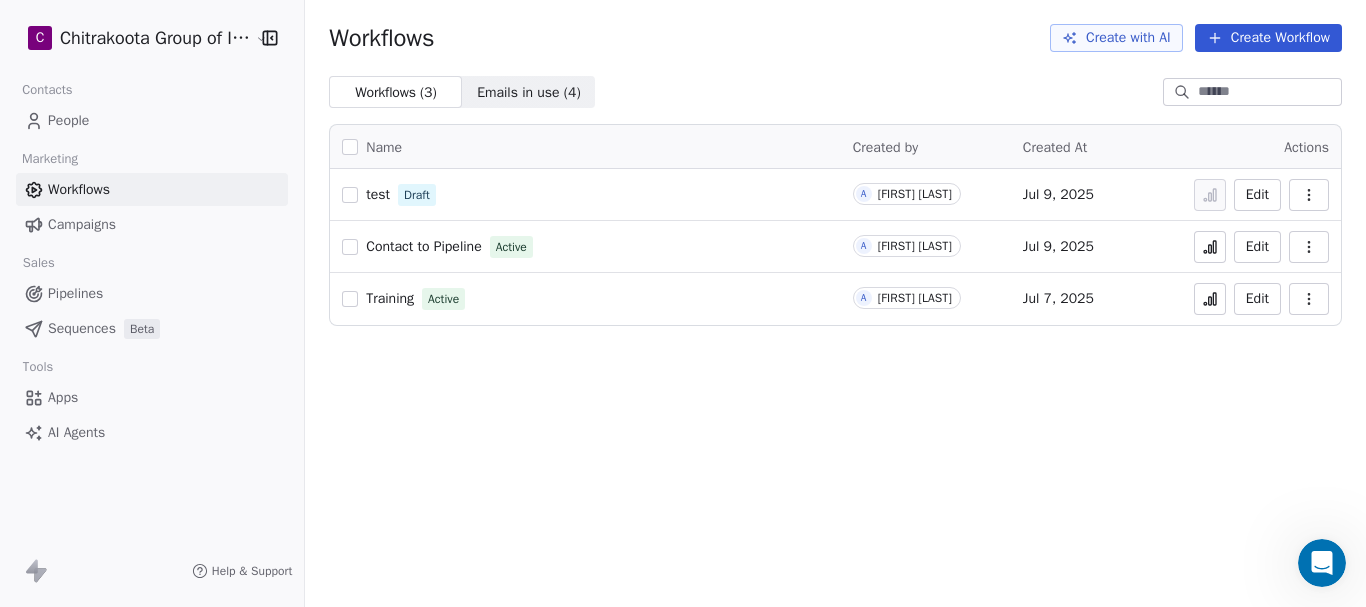 click on "Training" at bounding box center [390, 298] 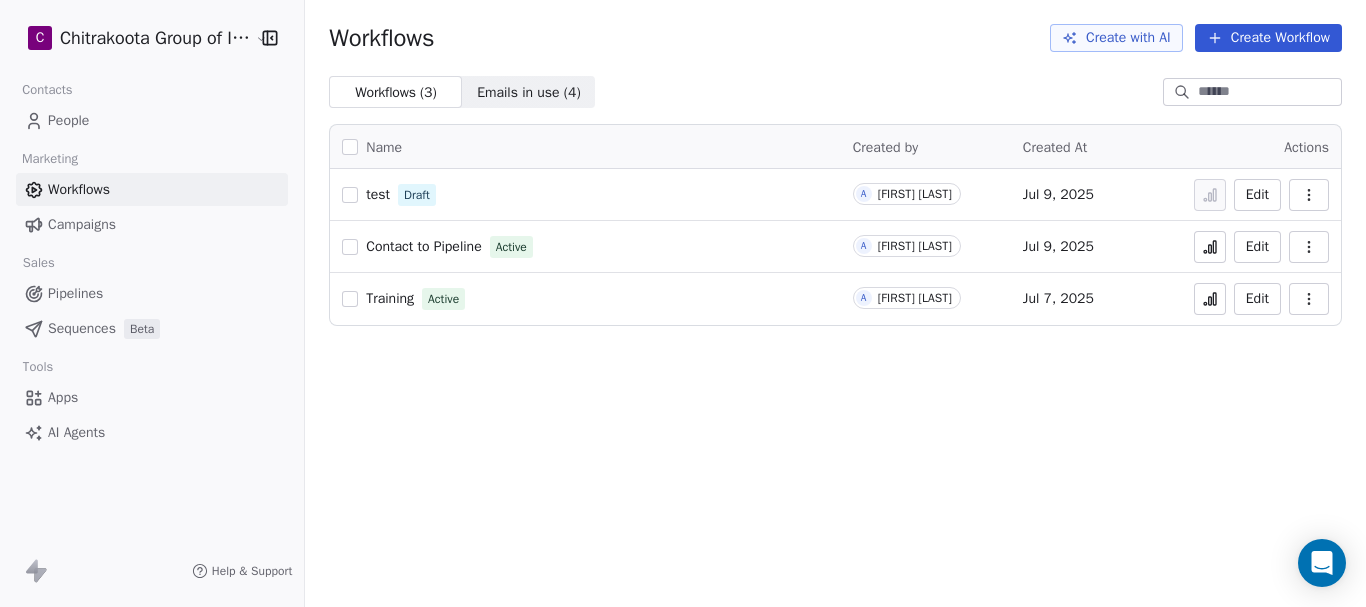 scroll, scrollTop: 0, scrollLeft: 0, axis: both 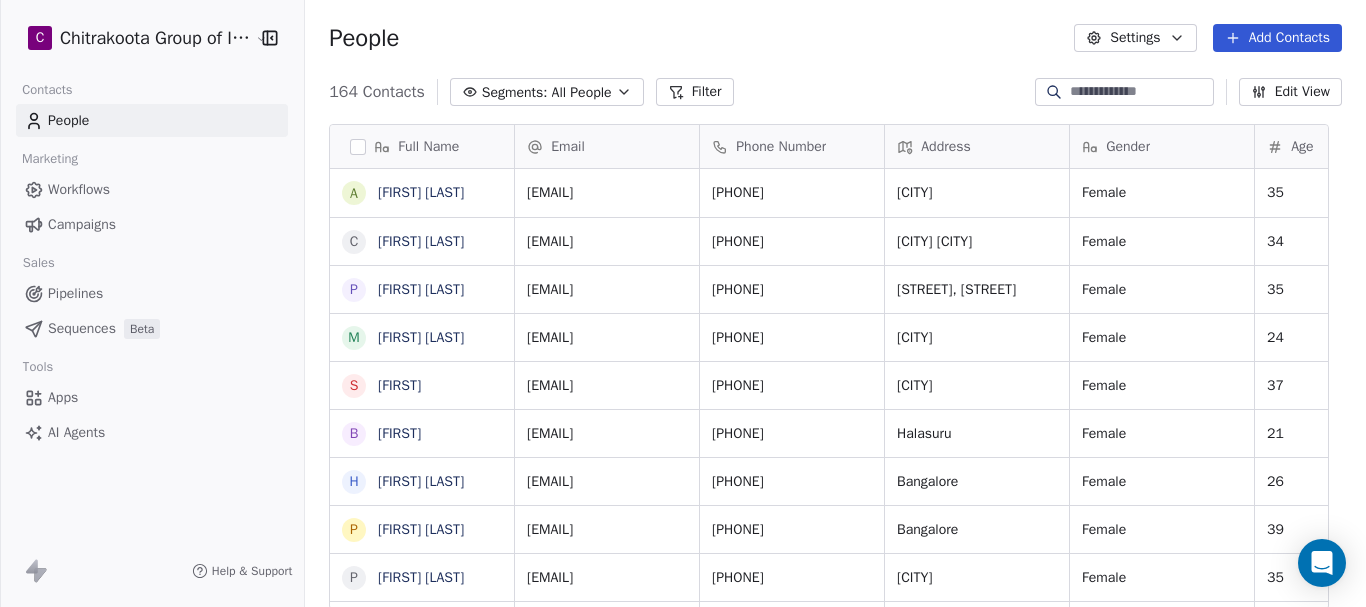 click at bounding box center (1140, 92) 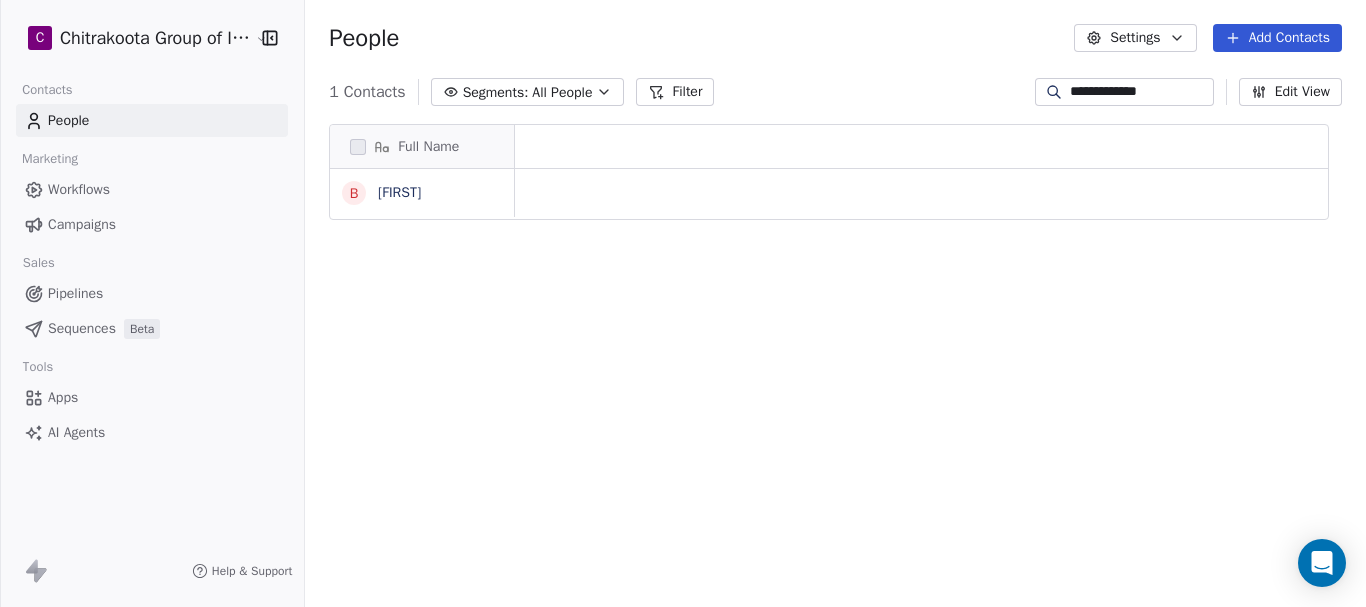 scroll, scrollTop: 519, scrollLeft: 1033, axis: both 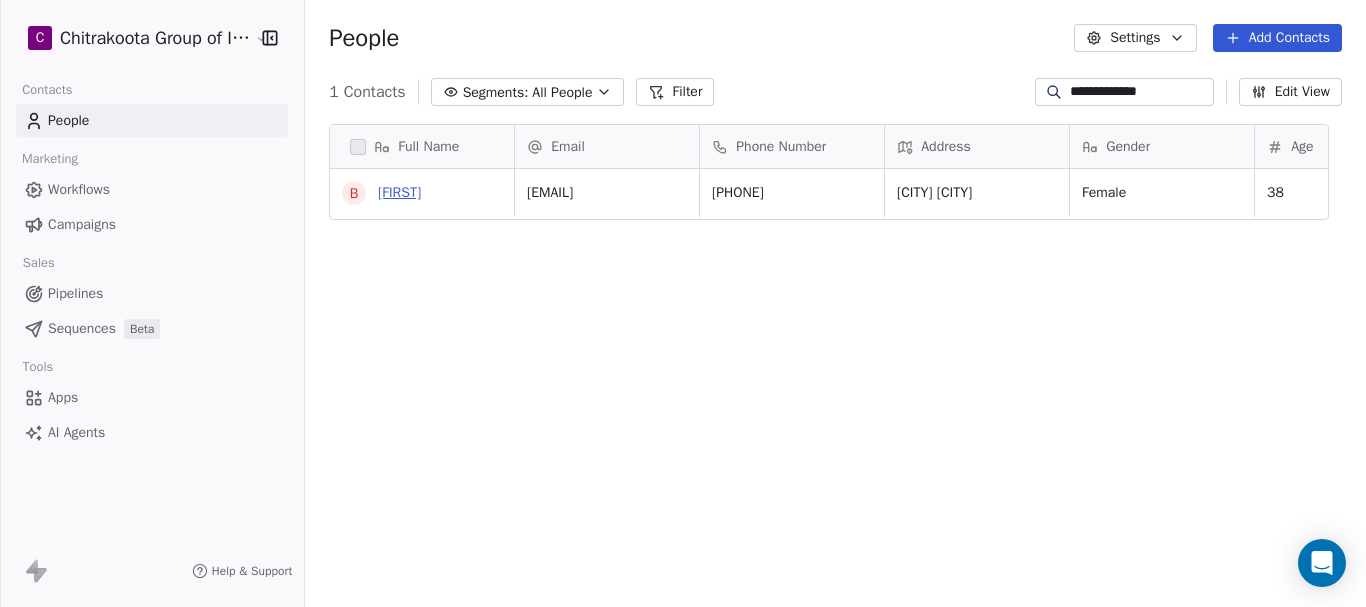type on "**********" 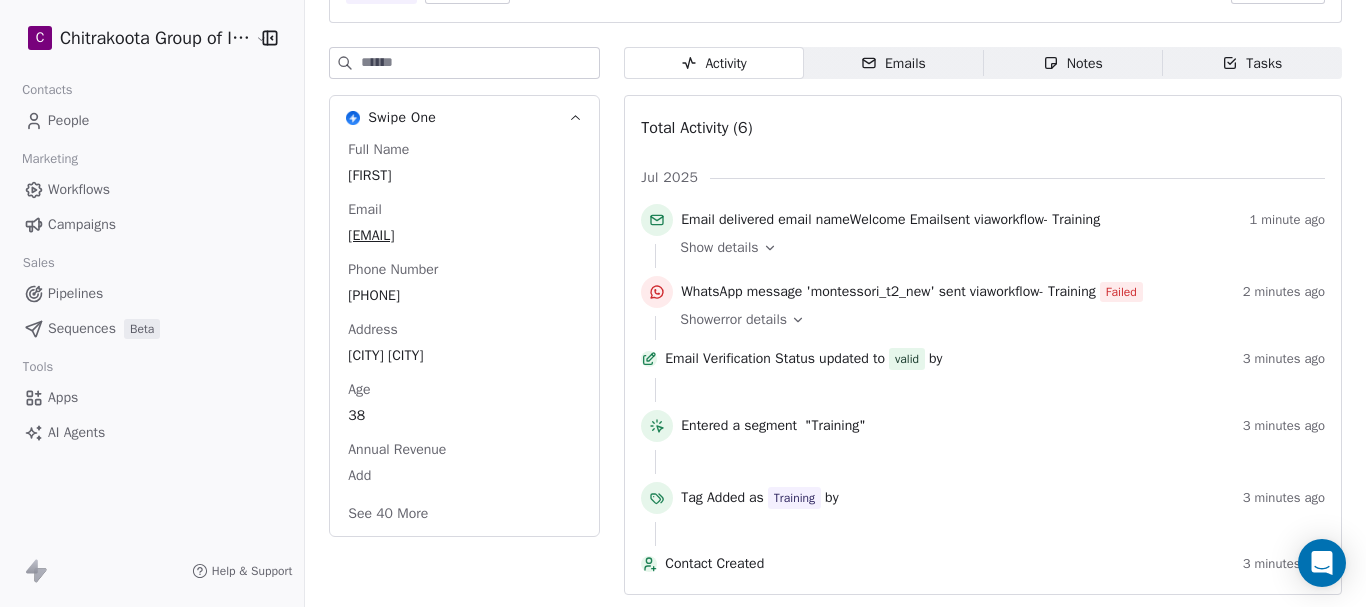 scroll, scrollTop: 221, scrollLeft: 0, axis: vertical 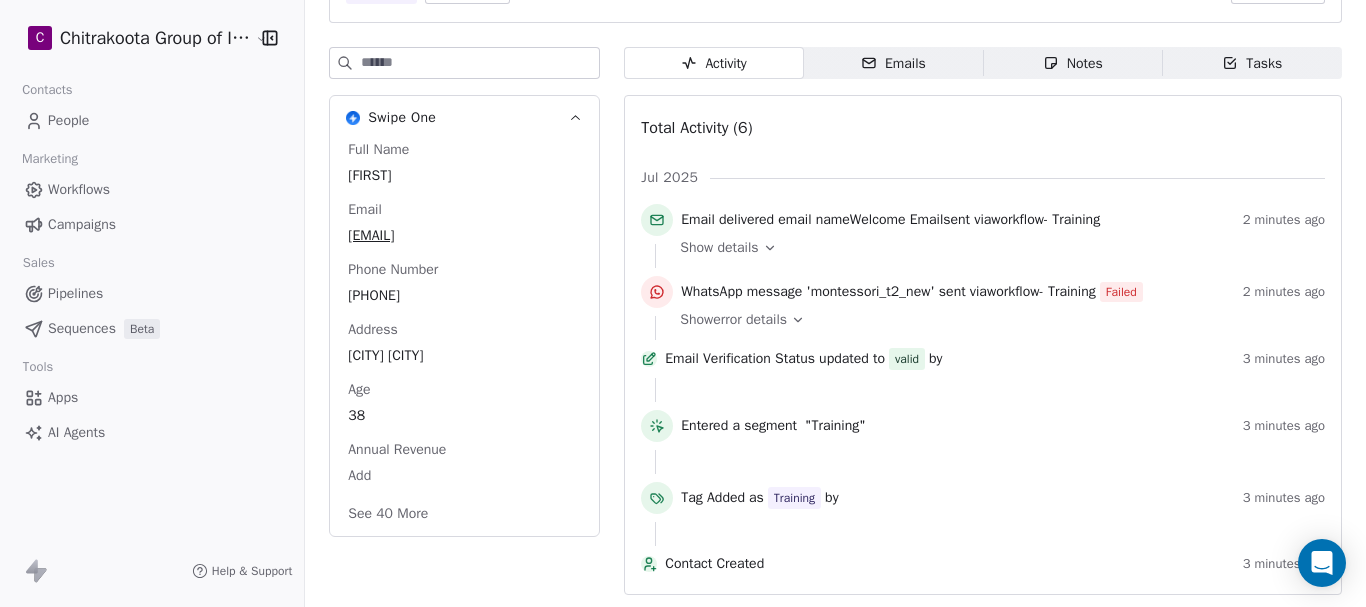 click on "Workflows" at bounding box center [79, 189] 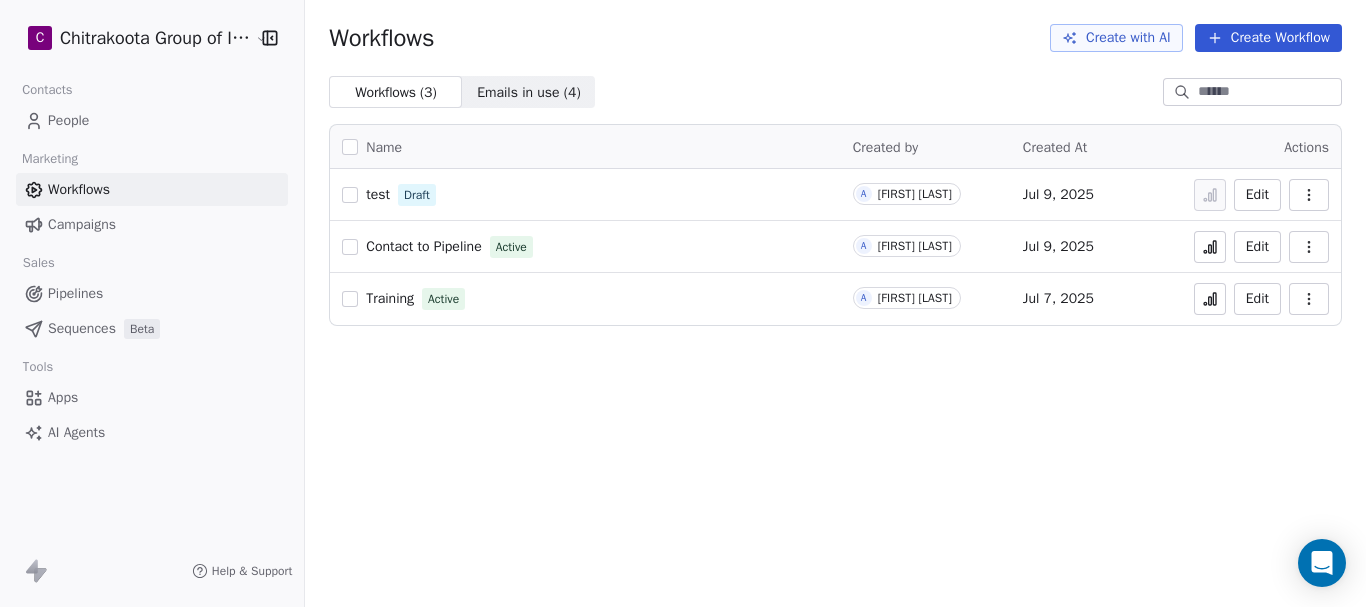scroll, scrollTop: 0, scrollLeft: 0, axis: both 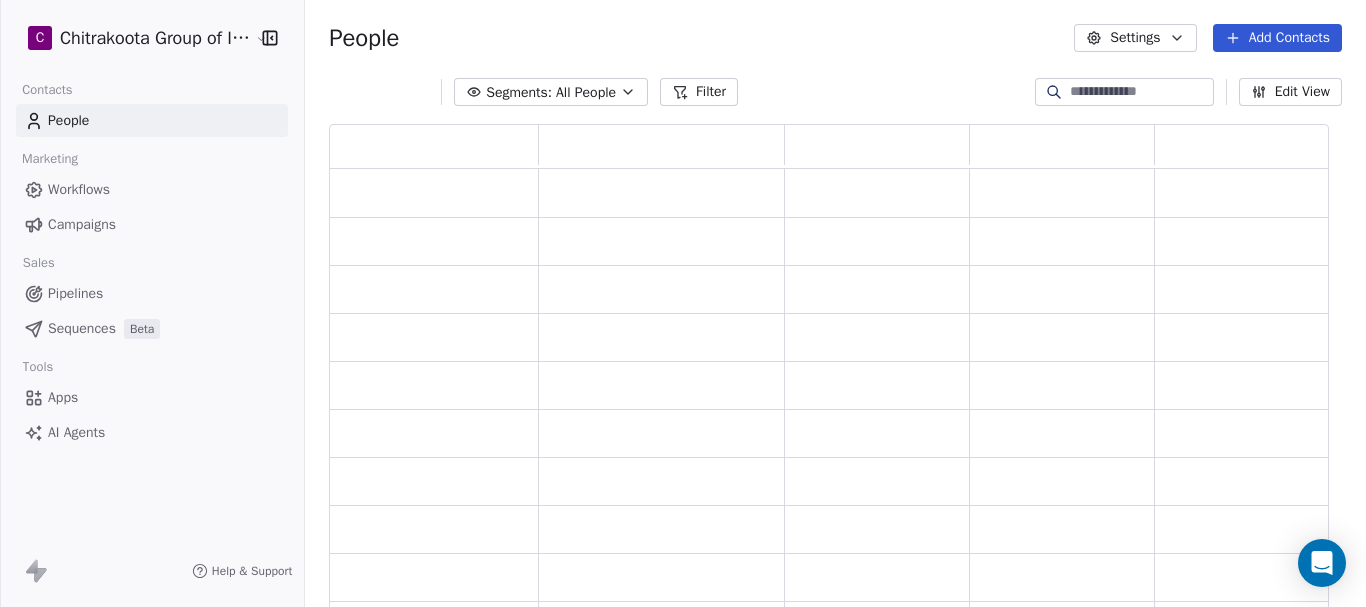 click at bounding box center [1140, 92] 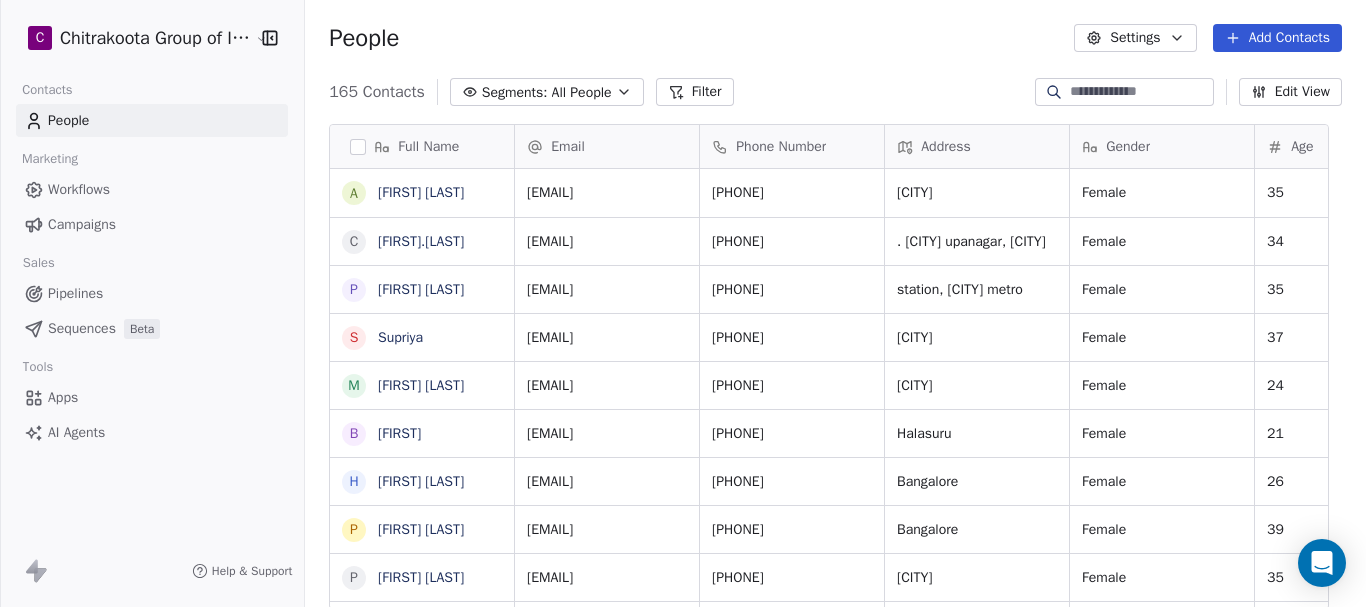 scroll, scrollTop: 16, scrollLeft: 16, axis: both 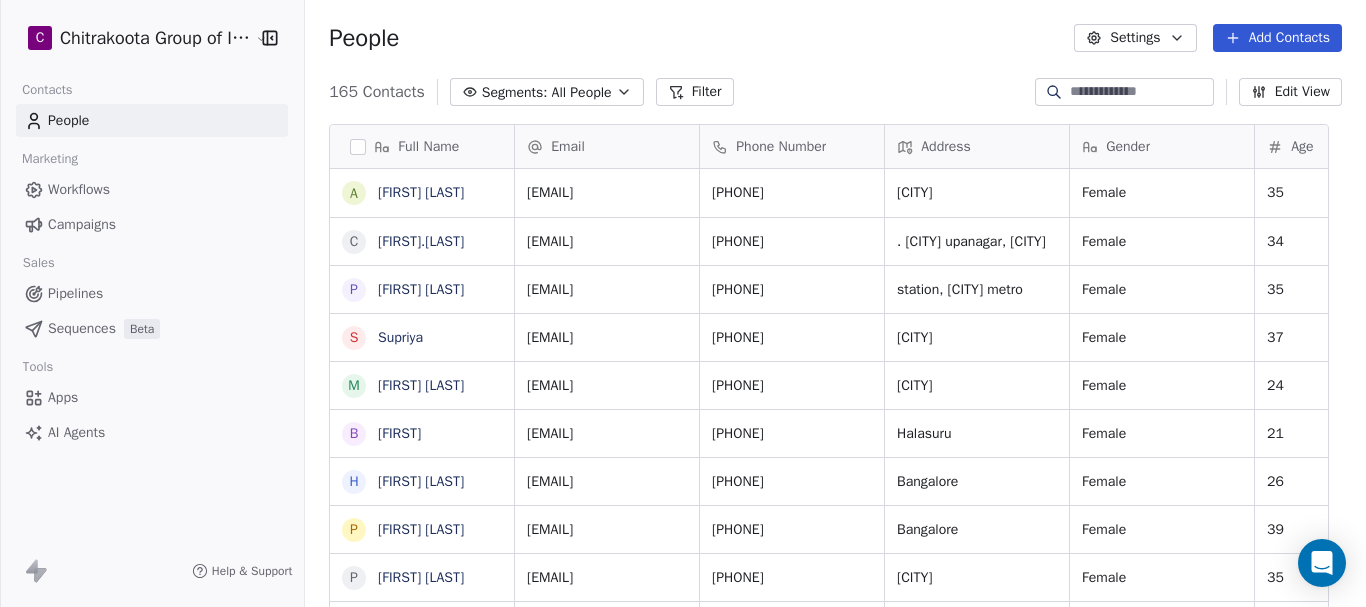 paste on "*******" 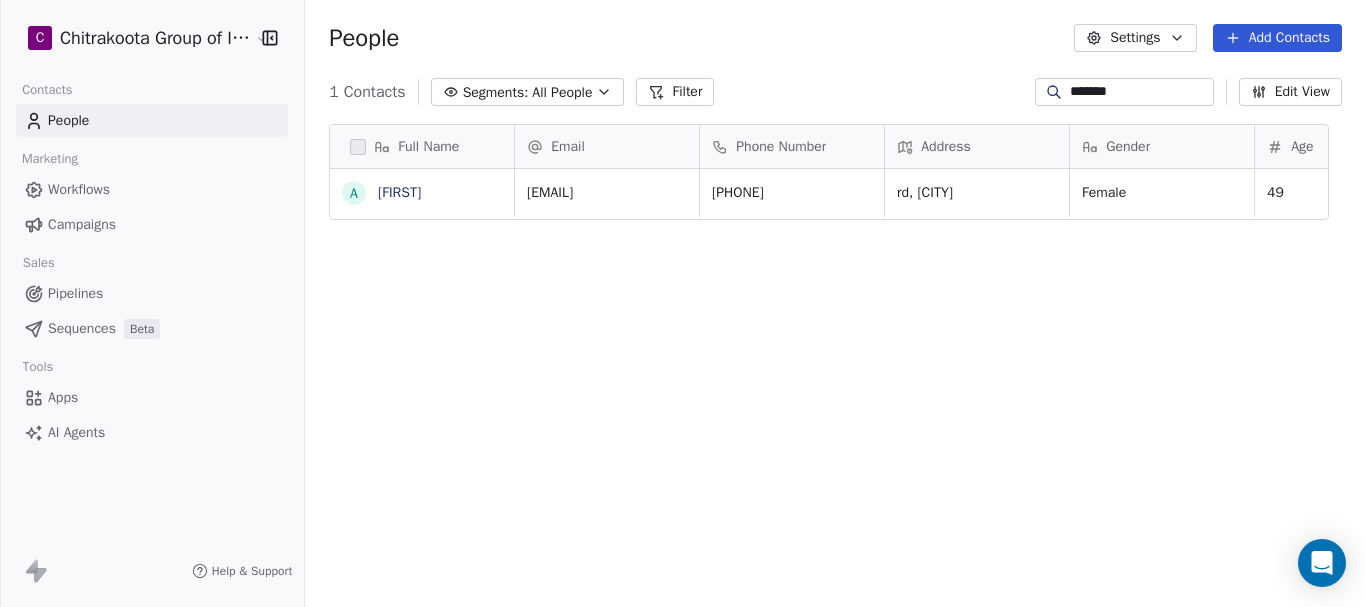 scroll, scrollTop: 16, scrollLeft: 16, axis: both 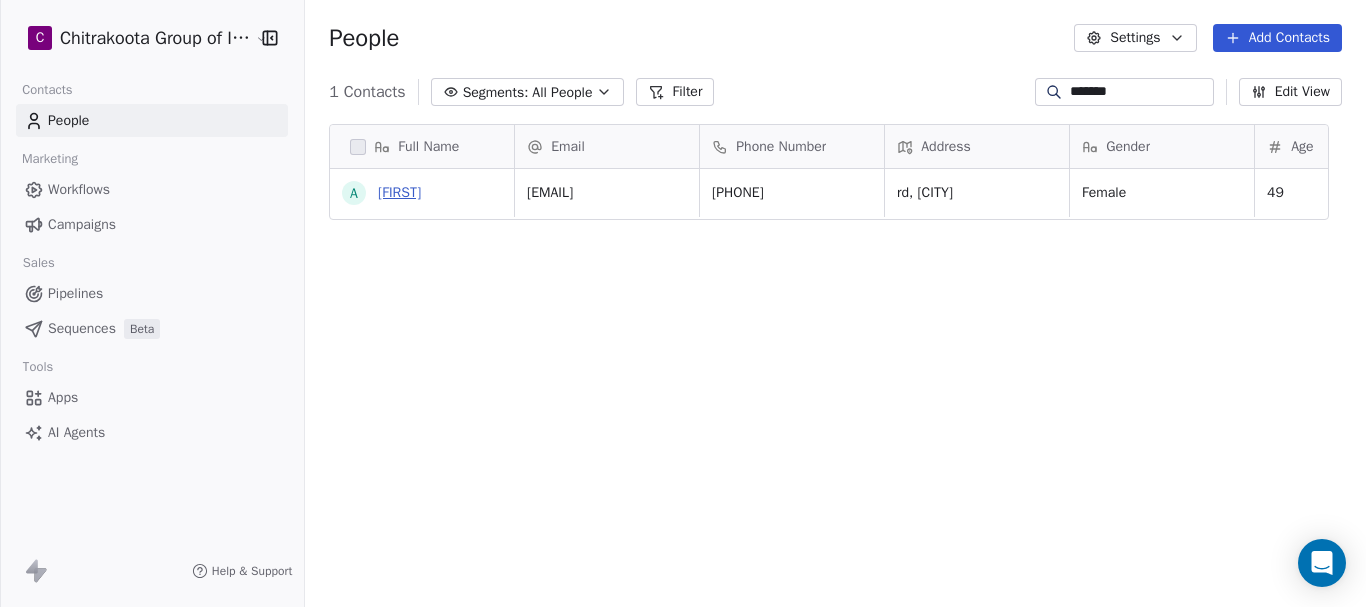 type on "*******" 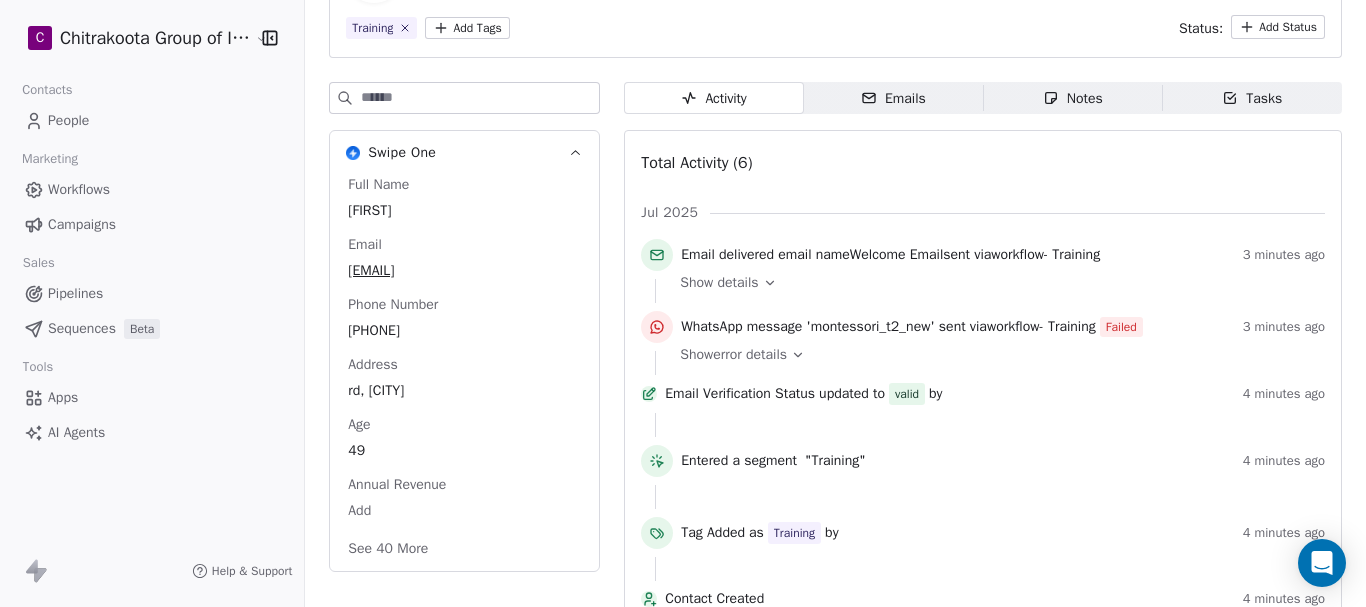 scroll, scrollTop: 200, scrollLeft: 0, axis: vertical 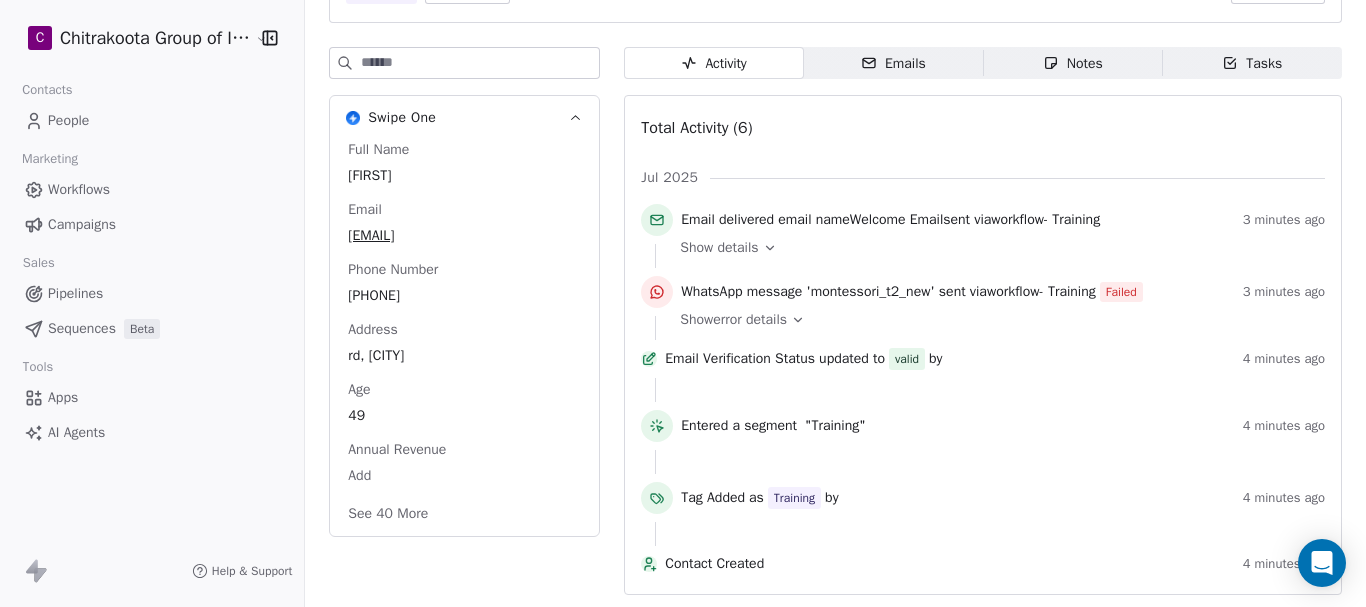 click on "Show  error details" at bounding box center (733, 320) 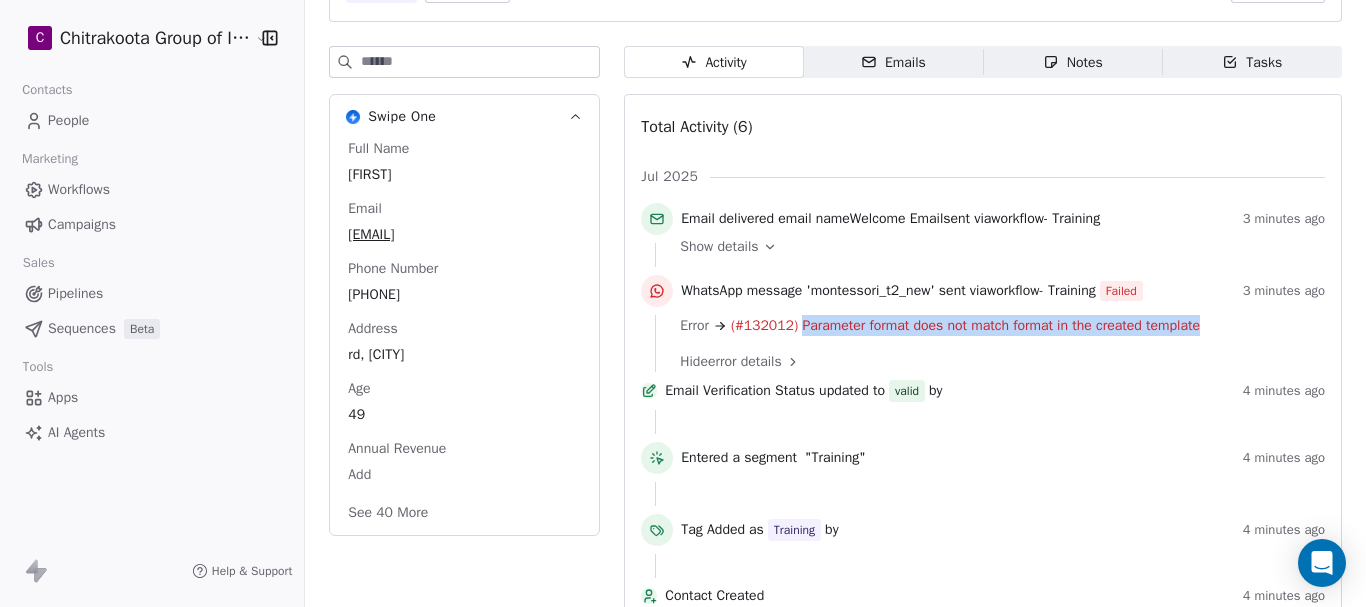 drag, startPoint x: 818, startPoint y: 324, endPoint x: 1289, endPoint y: 337, distance: 471.17938 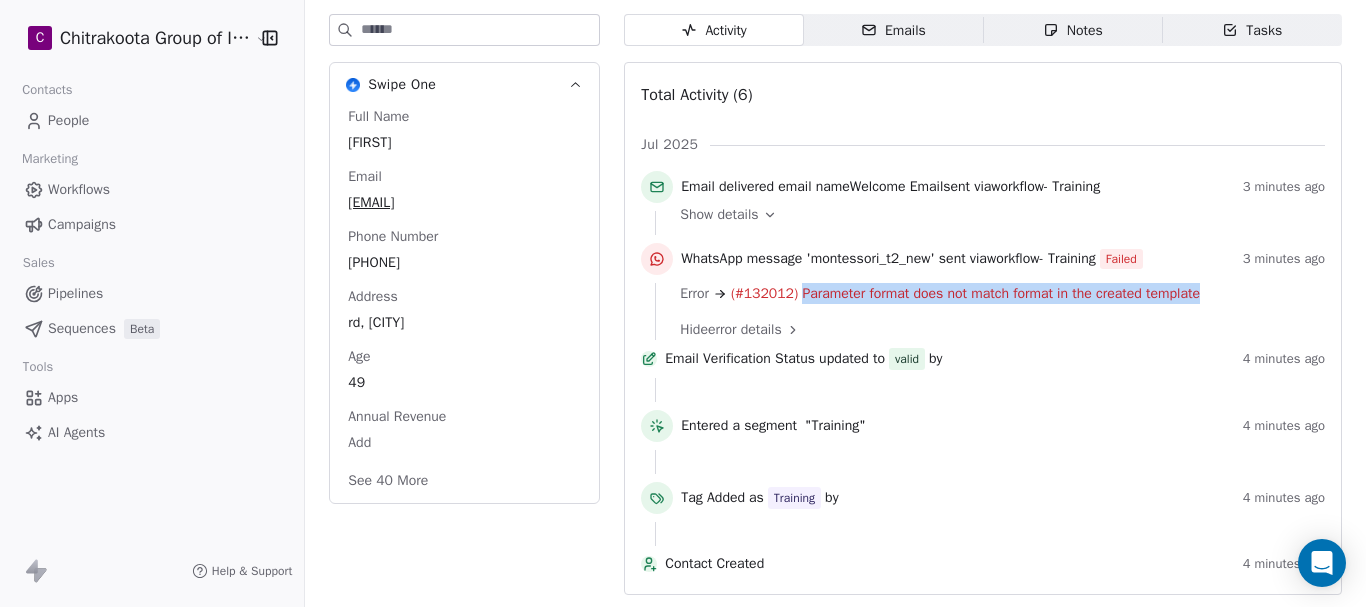scroll, scrollTop: 154, scrollLeft: 0, axis: vertical 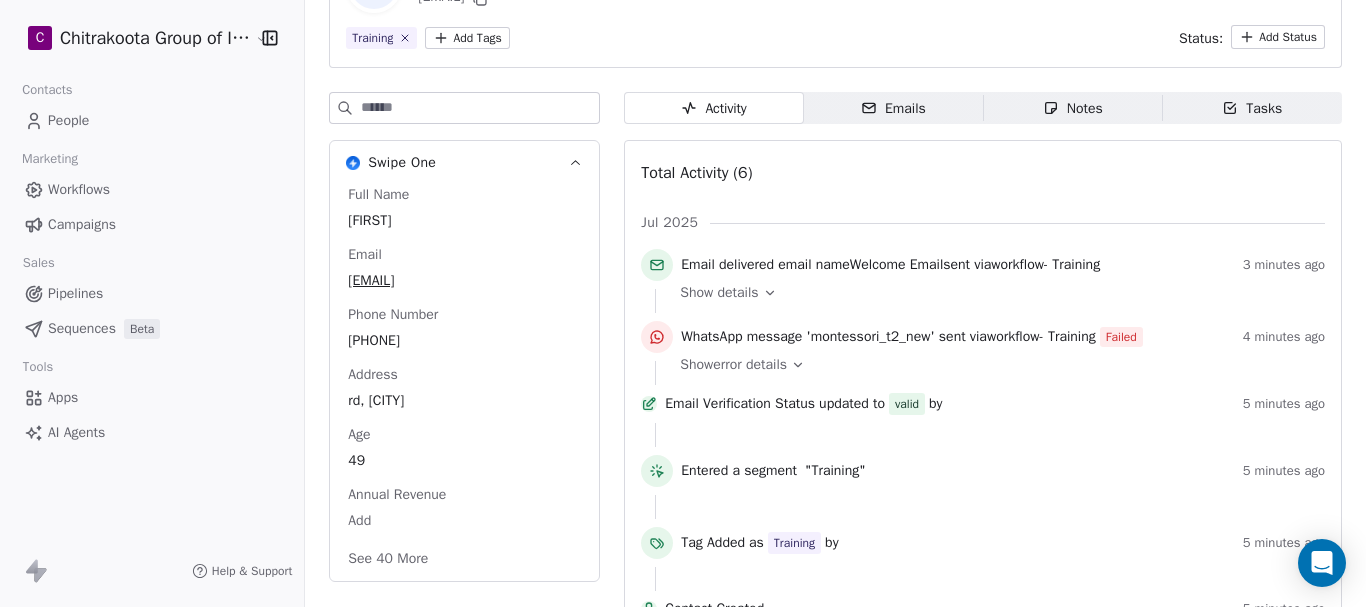 click on "Show  error details" at bounding box center [733, 365] 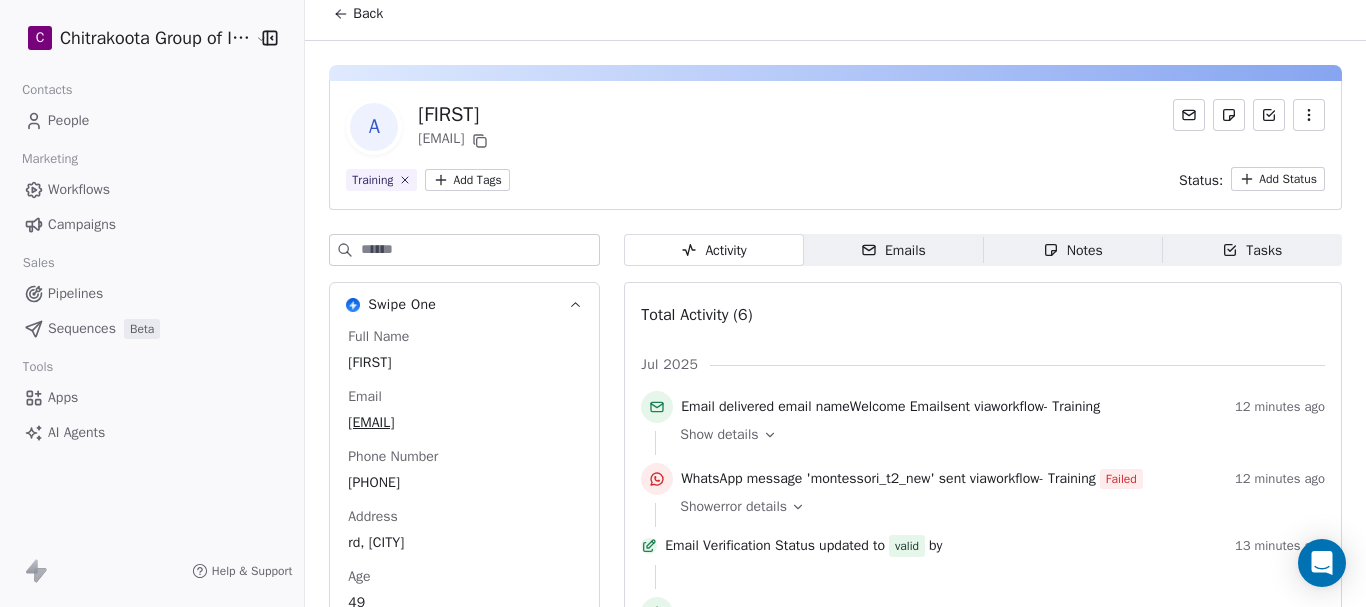 scroll, scrollTop: 0, scrollLeft: 0, axis: both 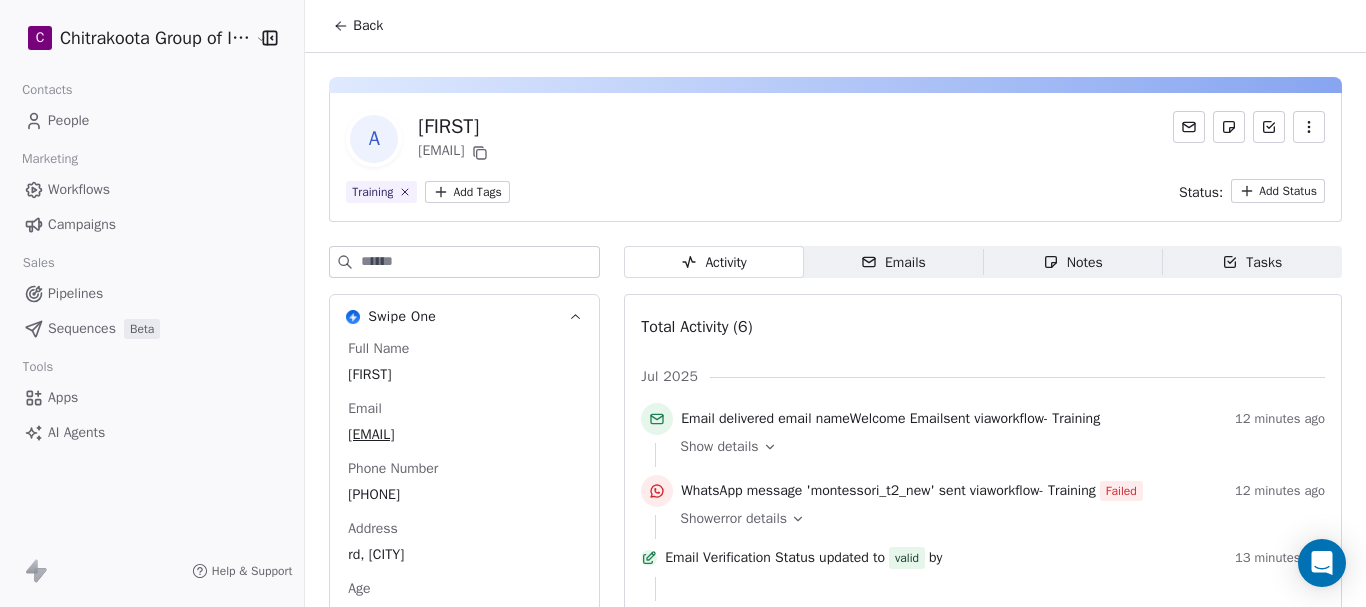 click on "Back" at bounding box center [368, 26] 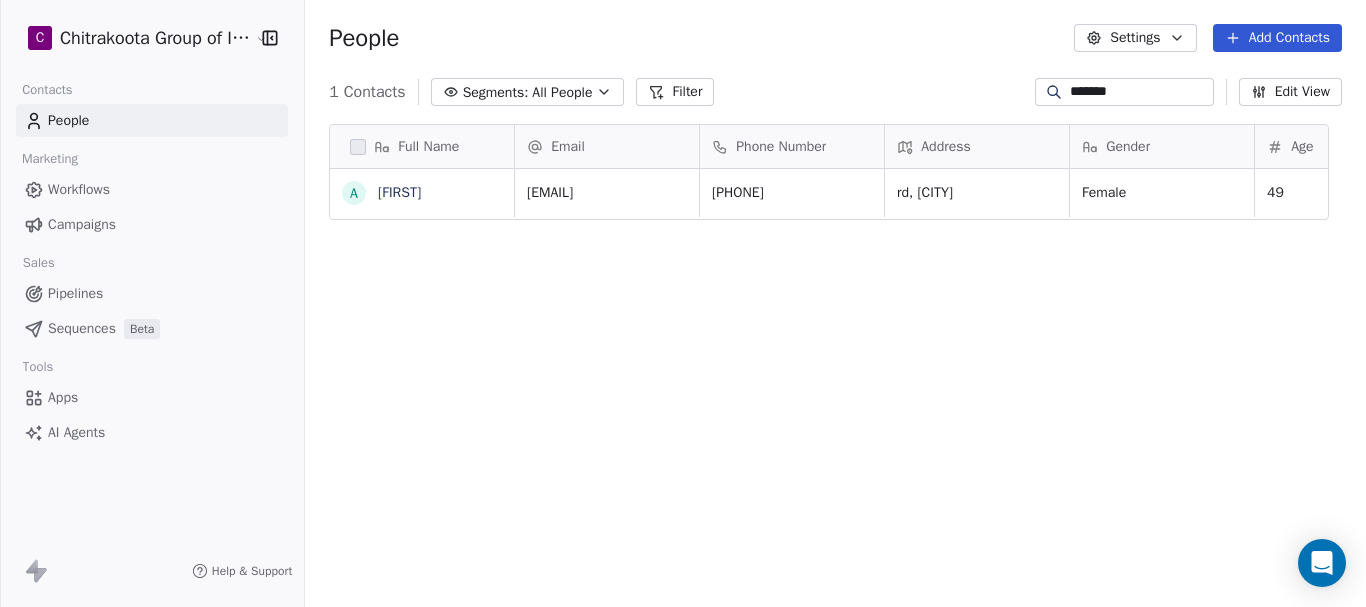 scroll, scrollTop: 16, scrollLeft: 16, axis: both 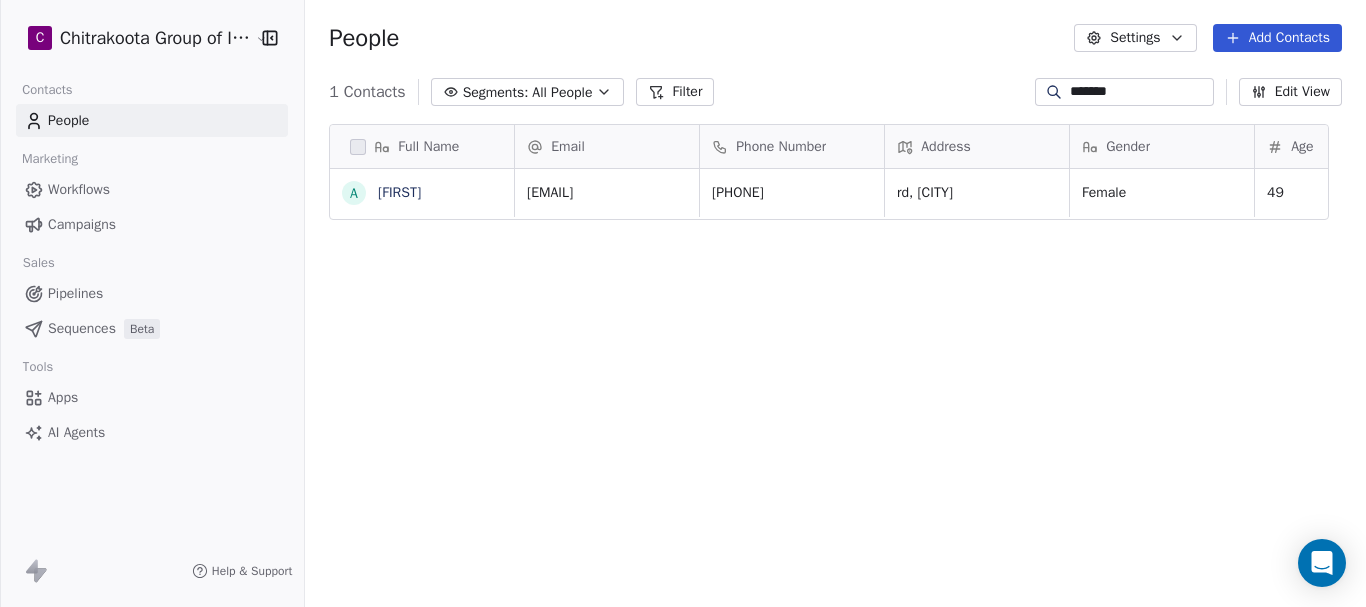 drag, startPoint x: 1100, startPoint y: 91, endPoint x: 990, endPoint y: 93, distance: 110.01818 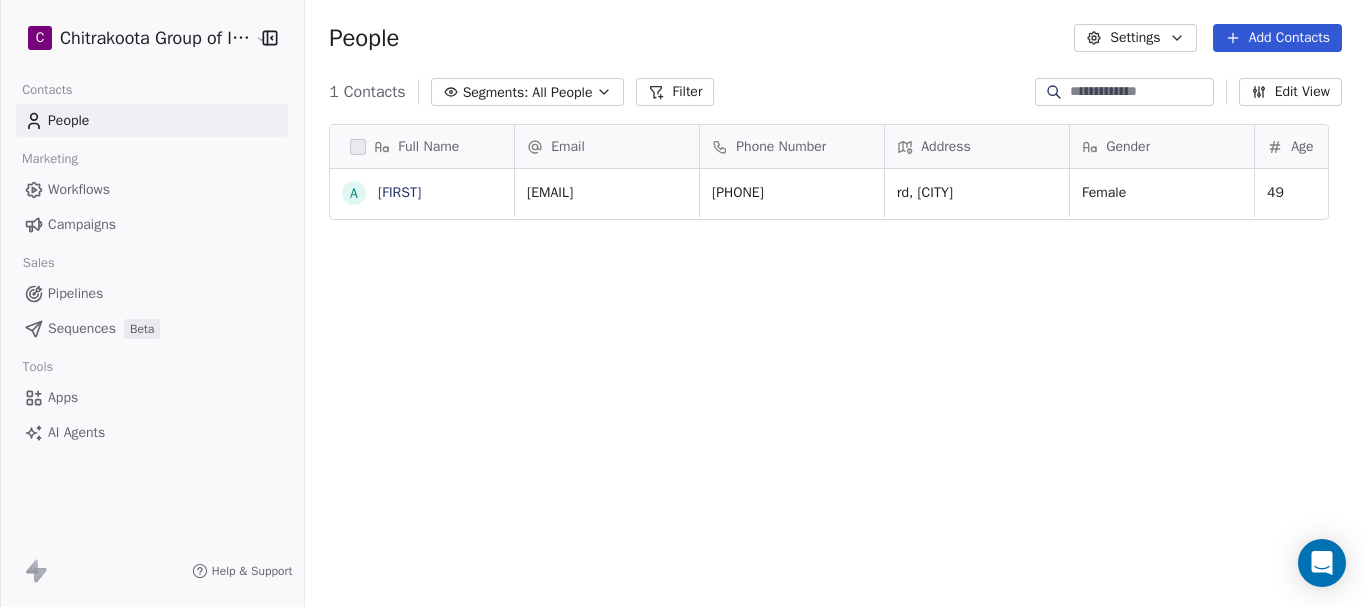 click on "People Settings  Add Contacts" at bounding box center (835, 38) 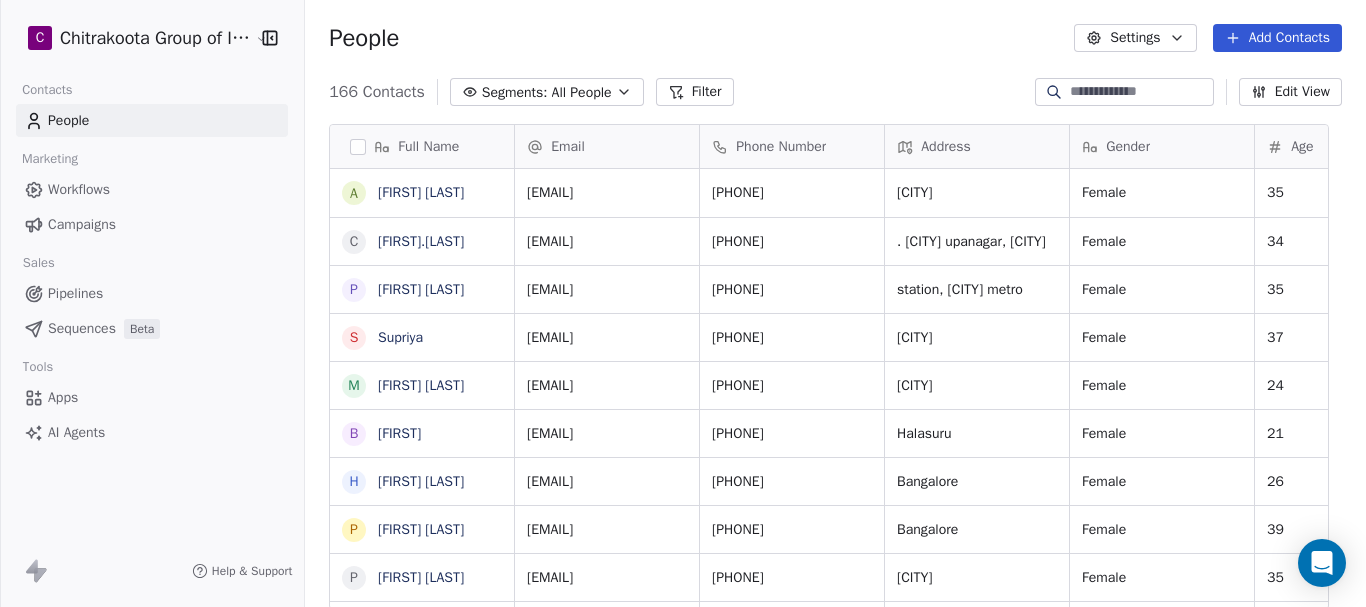scroll, scrollTop: 16, scrollLeft: 16, axis: both 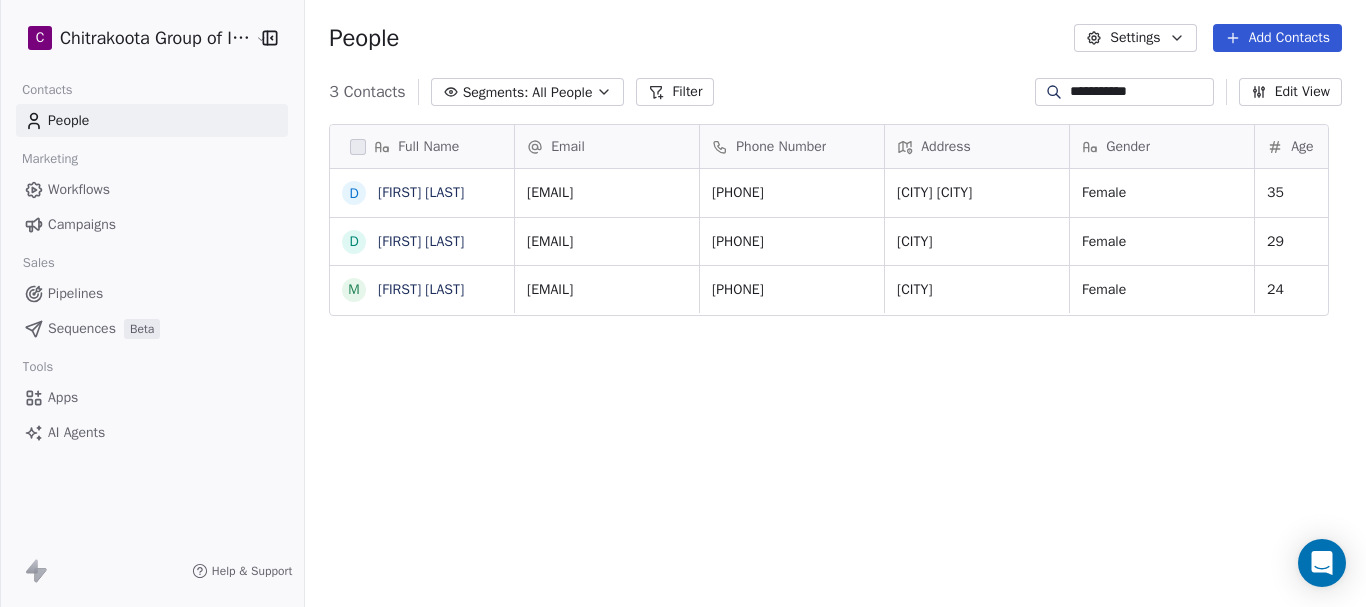 type on "**********" 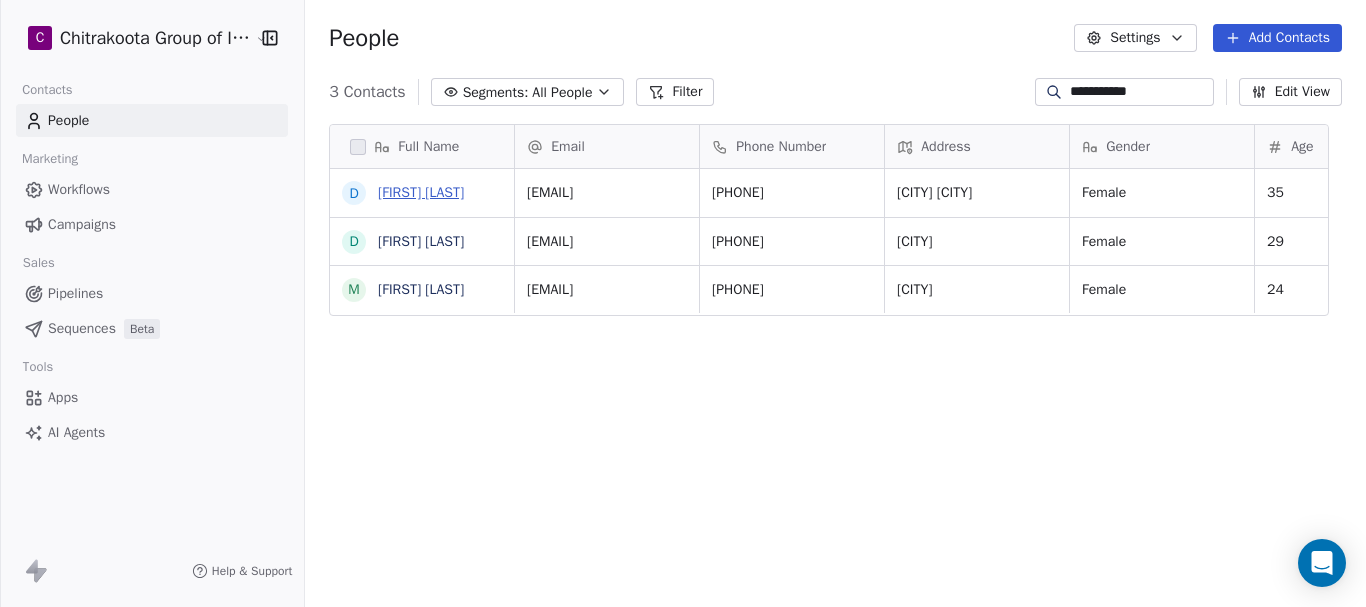 click on "[FIRST] [LAST]" at bounding box center (421, 192) 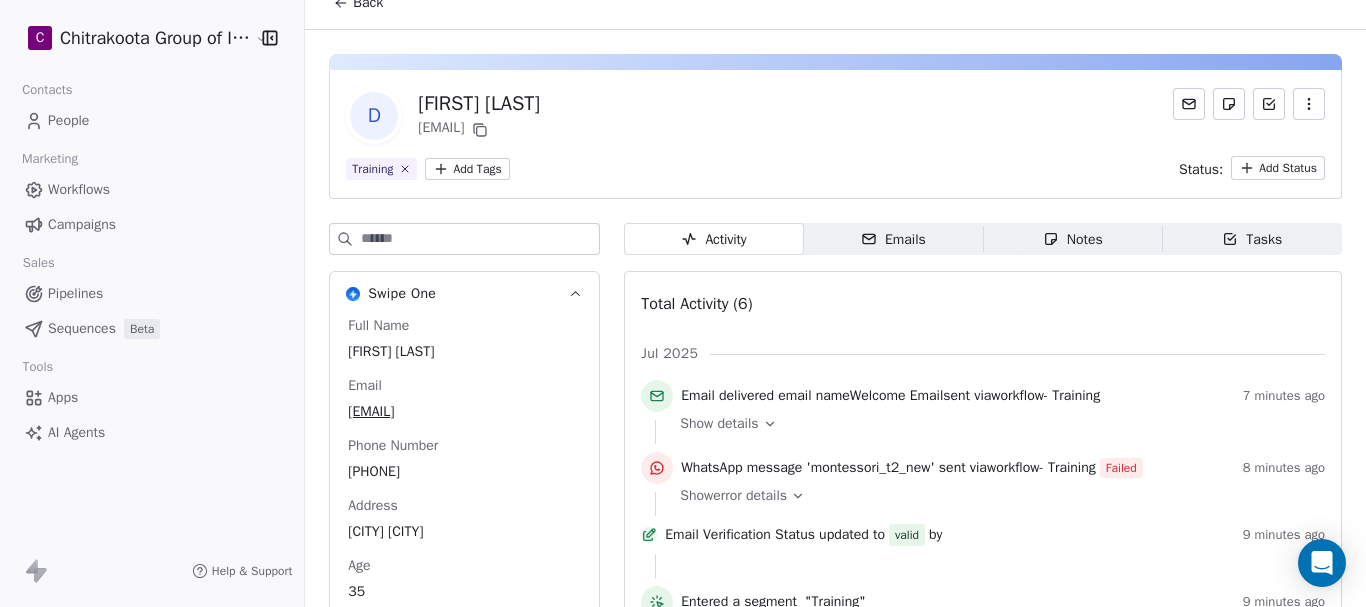 scroll, scrollTop: 0, scrollLeft: 0, axis: both 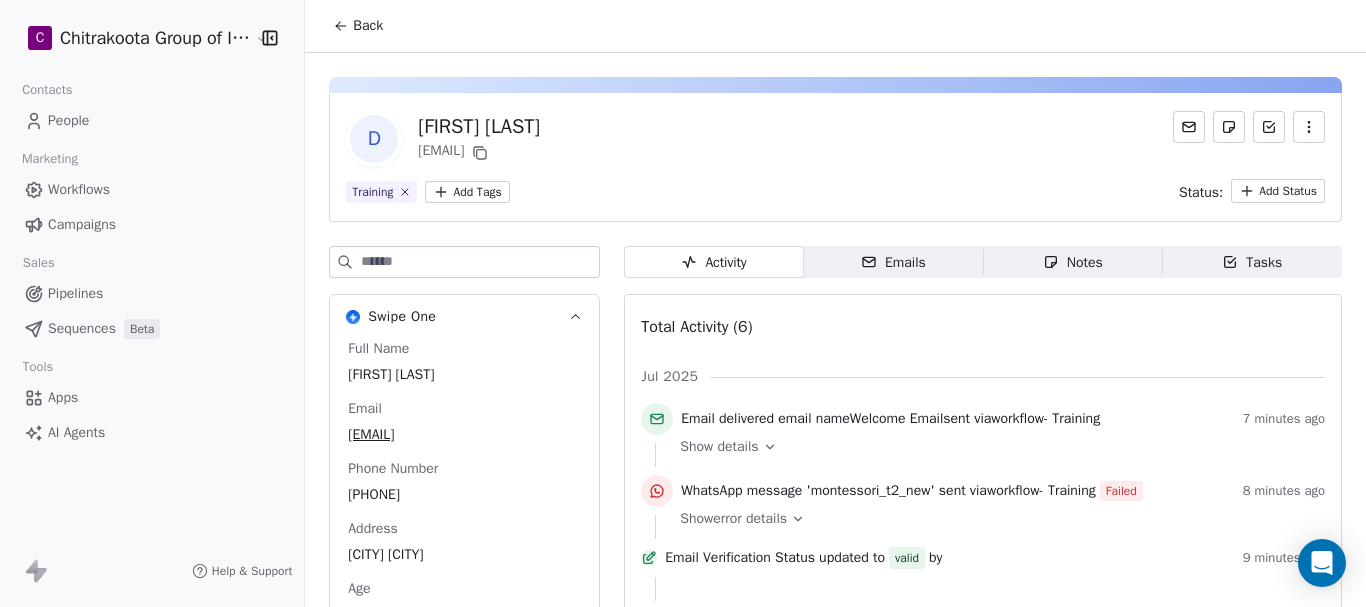 click on "Back" at bounding box center (368, 26) 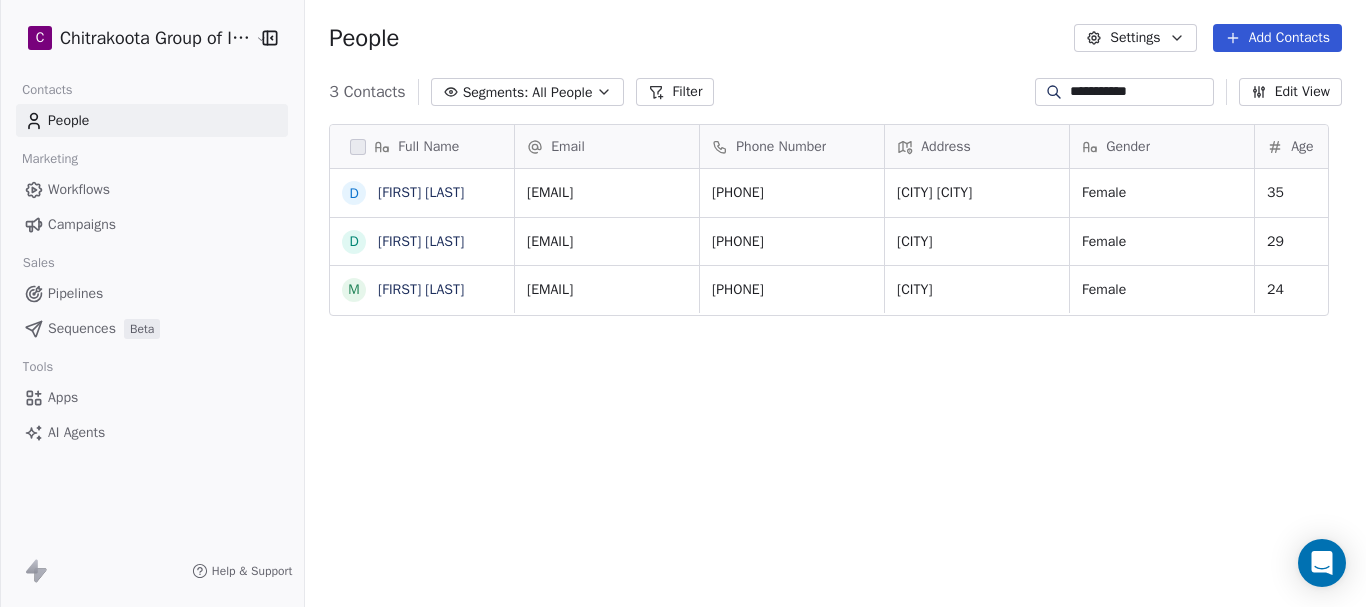 scroll, scrollTop: 16, scrollLeft: 16, axis: both 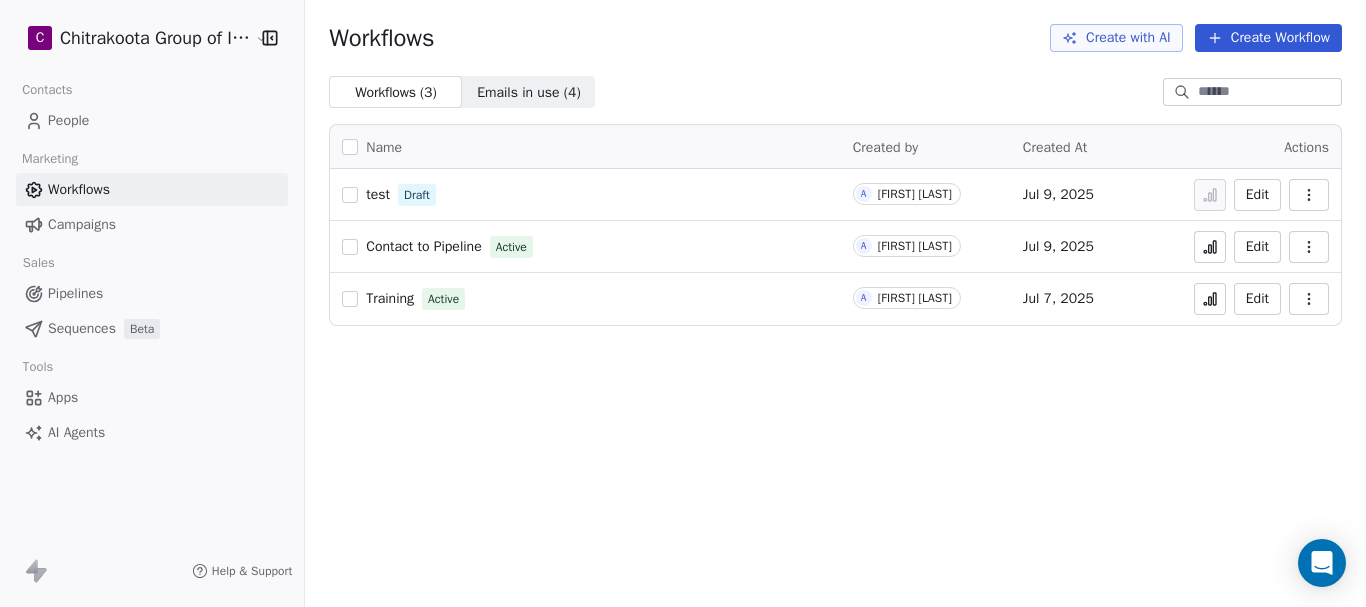 click on "Training" at bounding box center (390, 298) 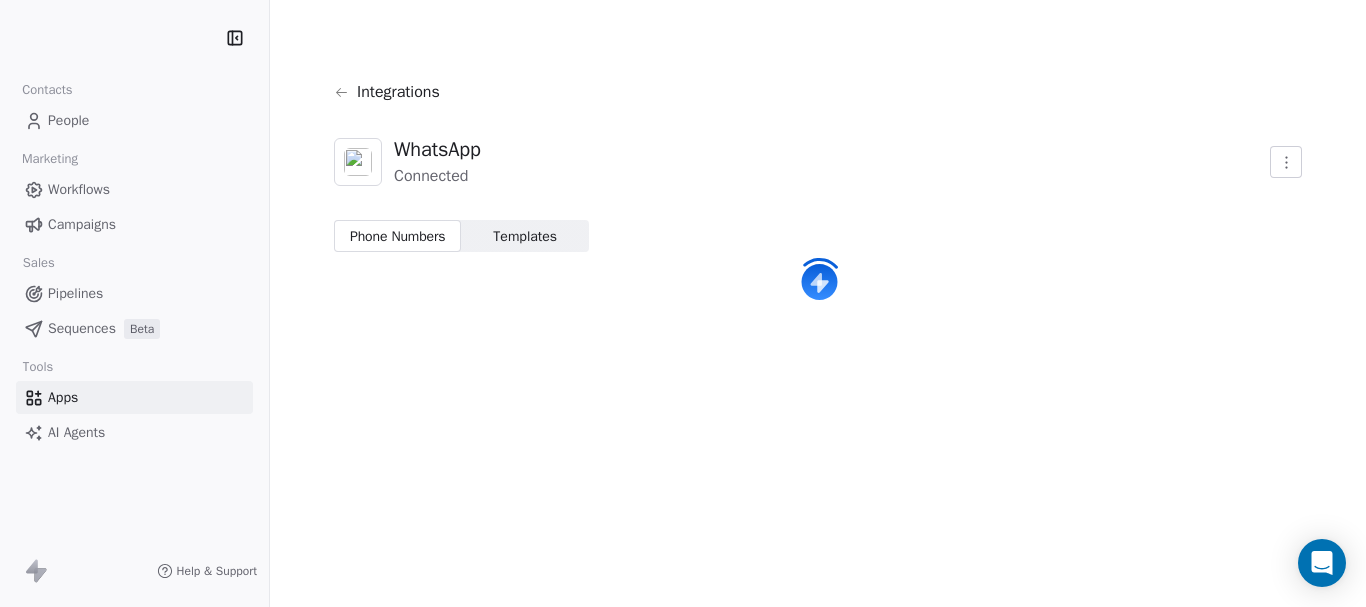 scroll, scrollTop: 0, scrollLeft: 0, axis: both 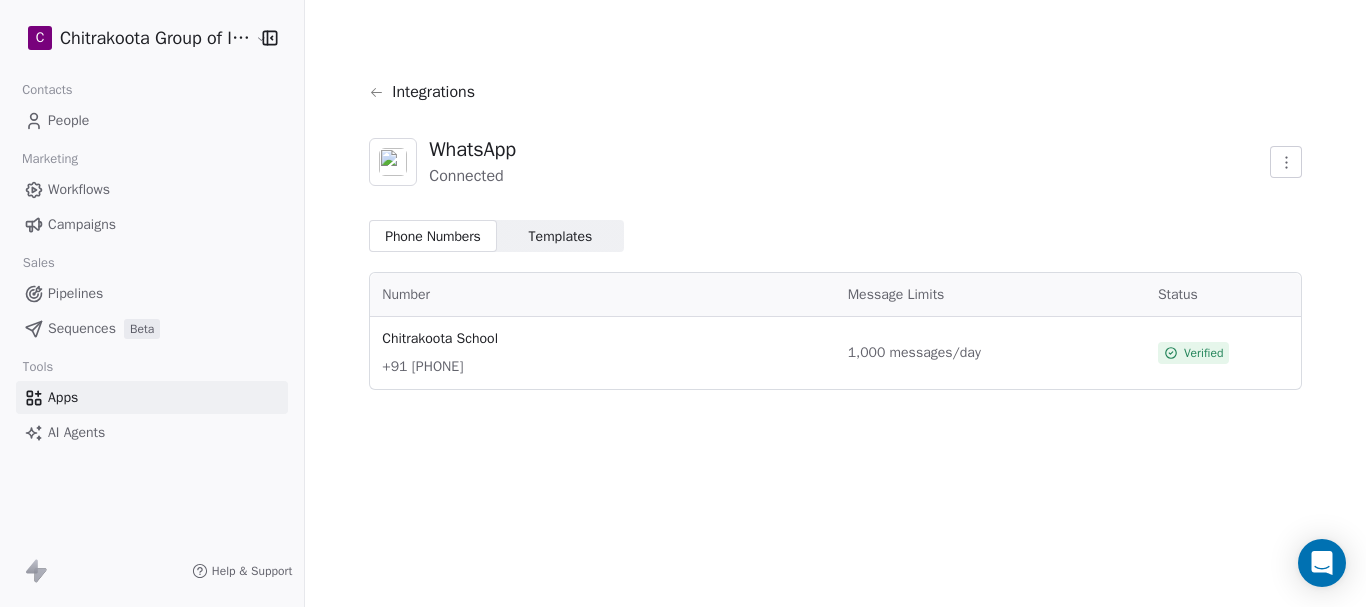 click on "Templates" at bounding box center (561, 236) 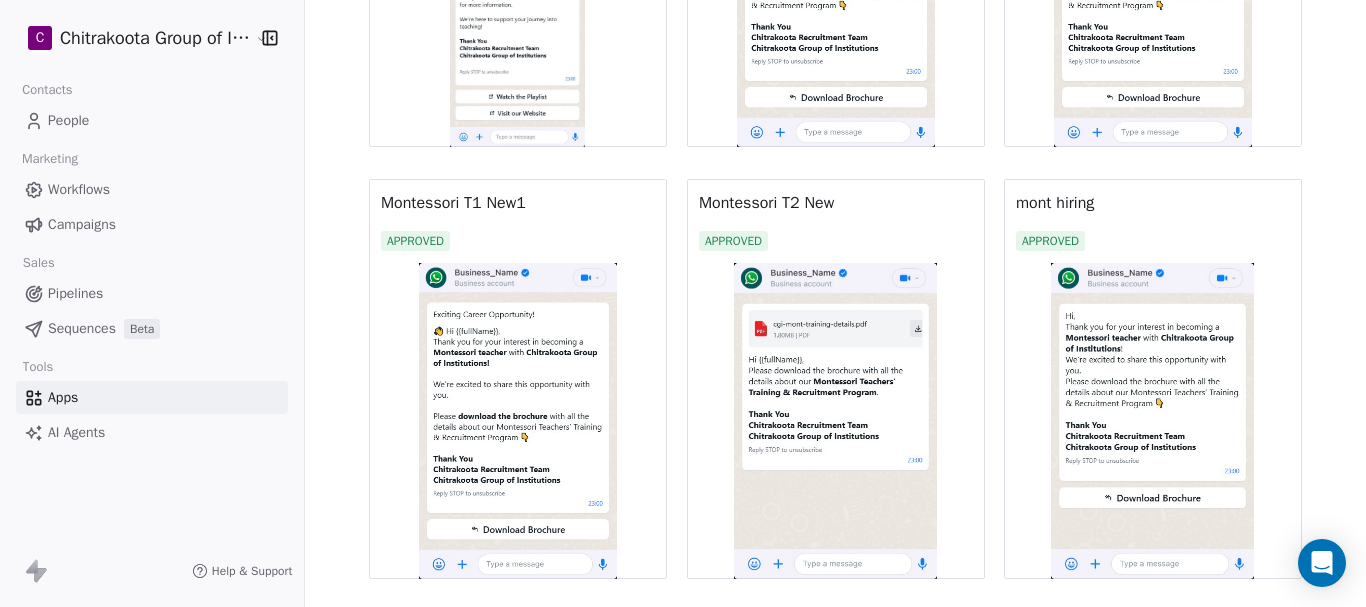 scroll, scrollTop: 1917, scrollLeft: 0, axis: vertical 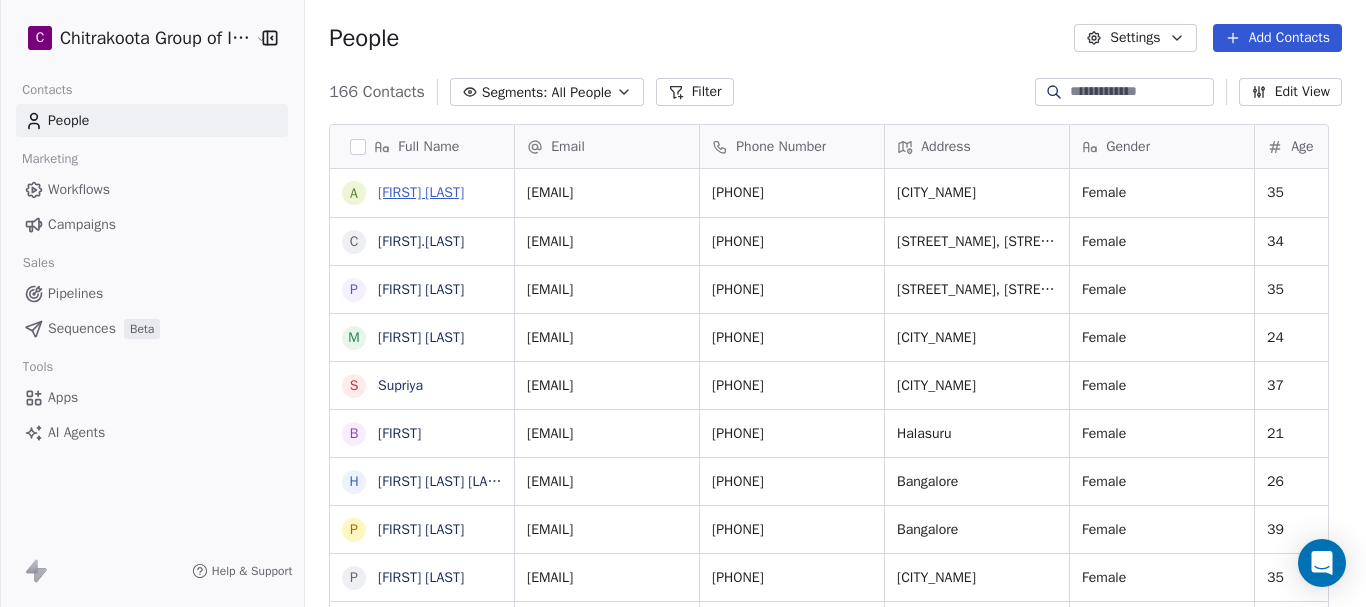 click on "Asharani NP" at bounding box center (421, 192) 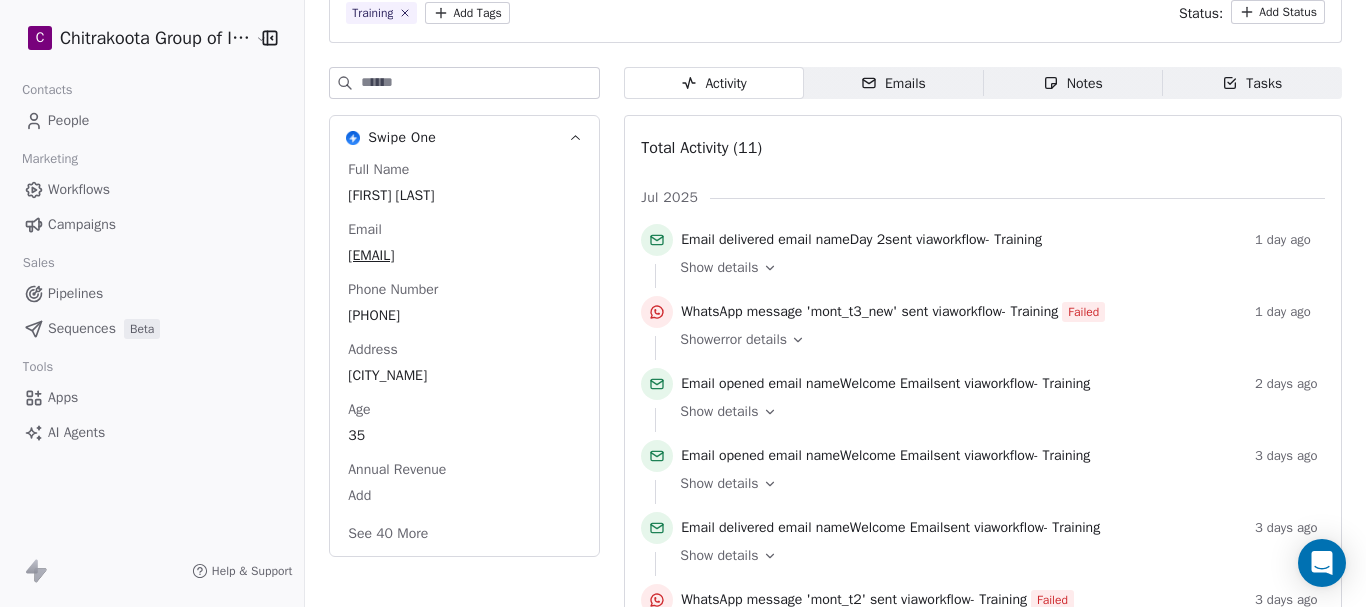 scroll, scrollTop: 200, scrollLeft: 0, axis: vertical 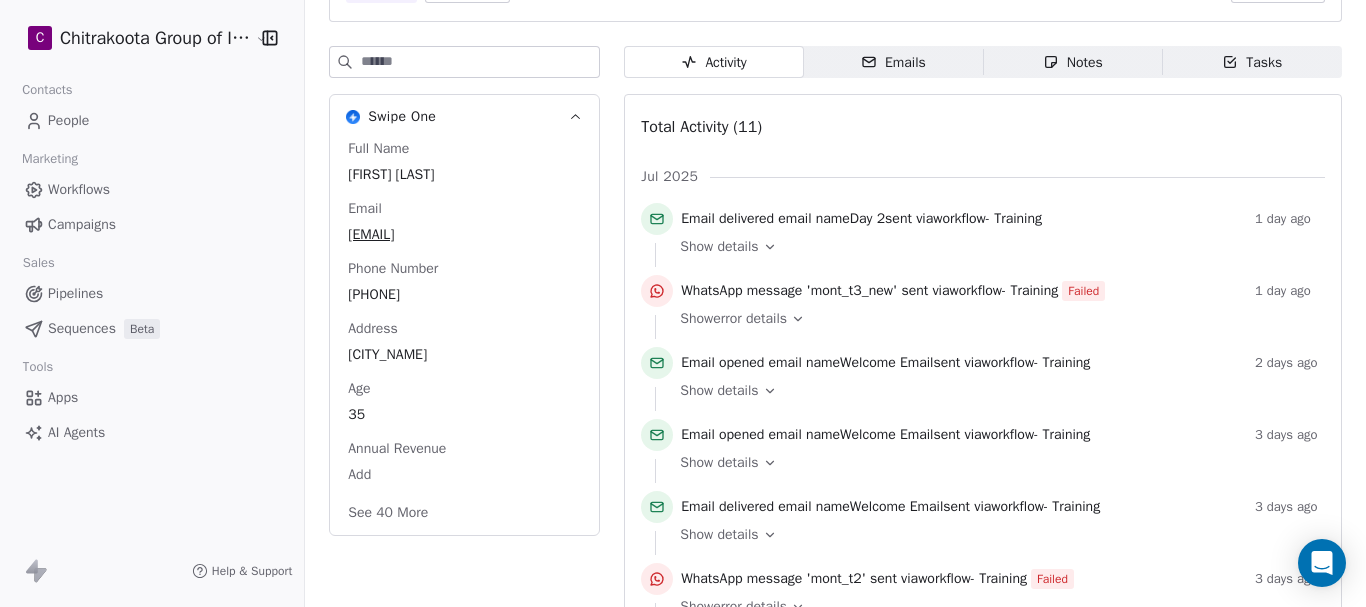click on "Show  error details" at bounding box center [995, 319] 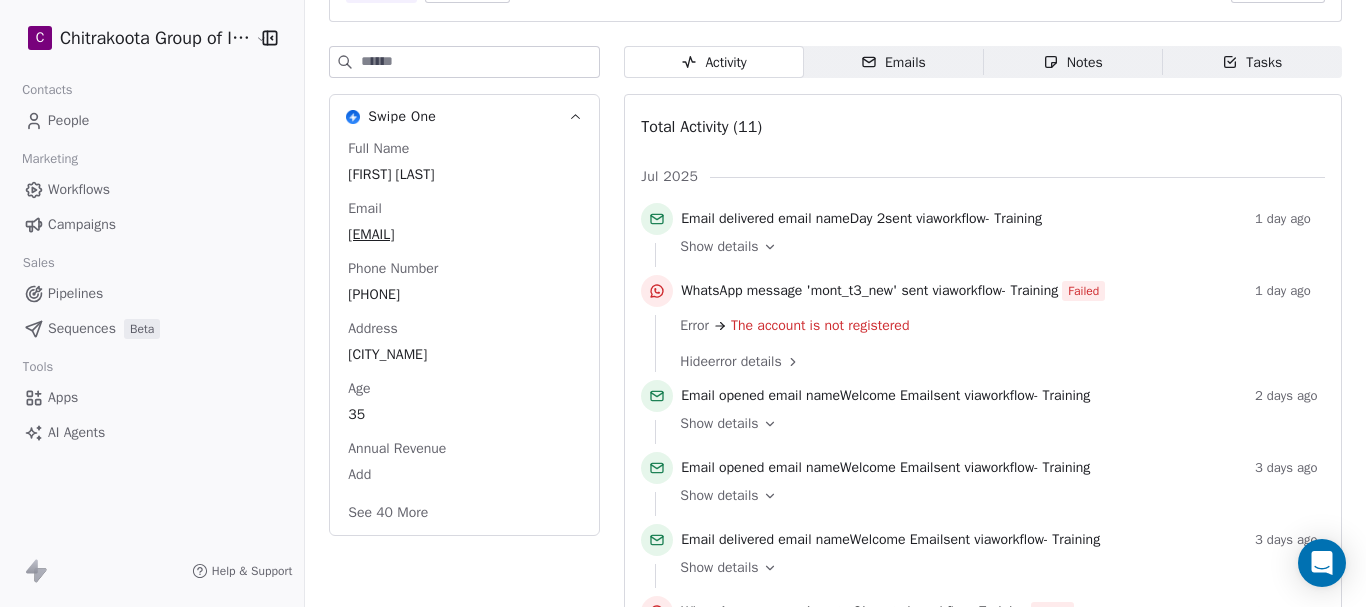 click on "The account is not registered" at bounding box center (820, 325) 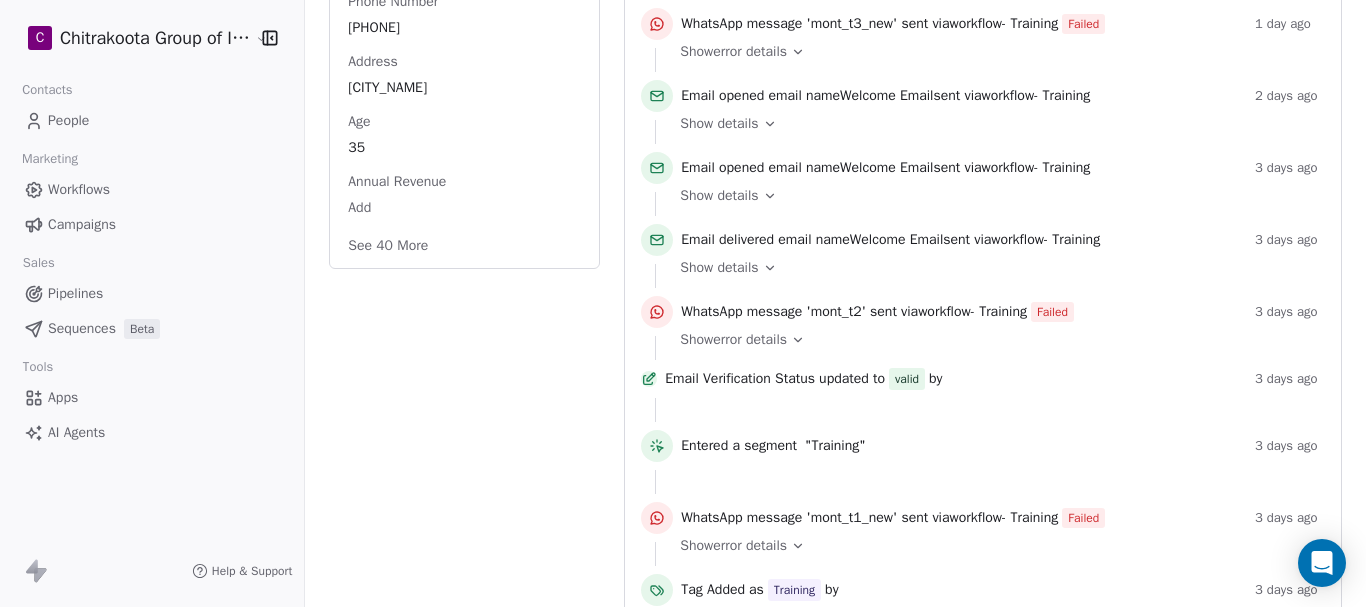 scroll, scrollTop: 500, scrollLeft: 0, axis: vertical 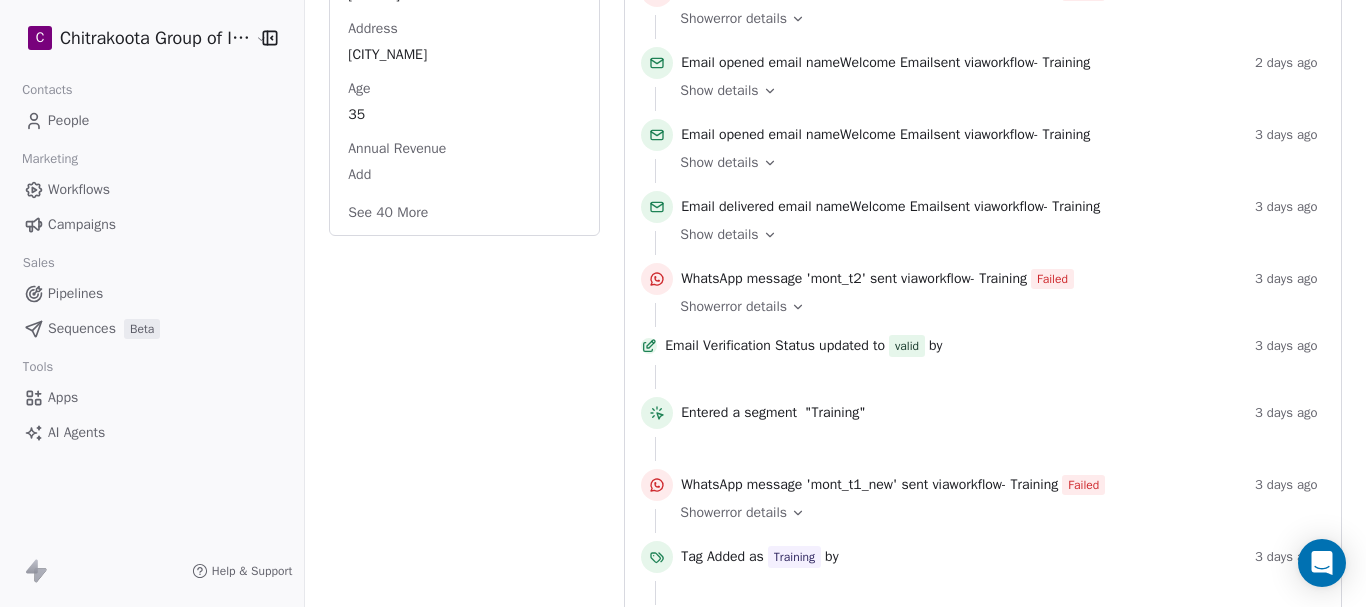 click on "Show  error details" at bounding box center [733, 307] 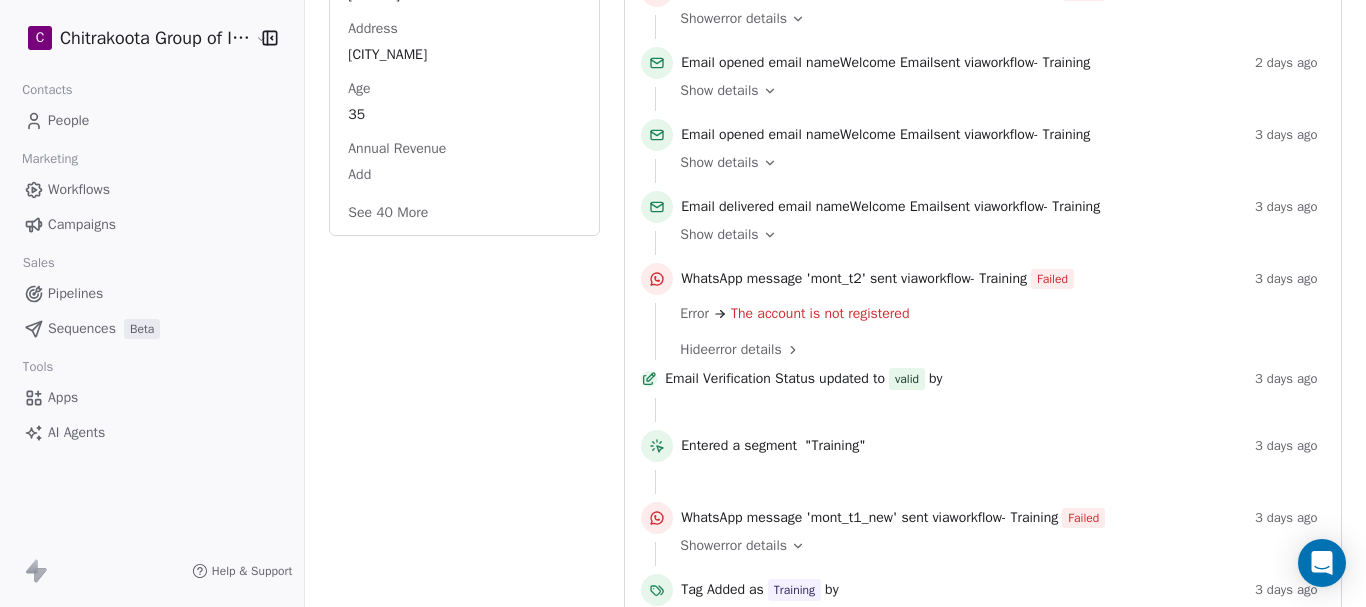 click on "Hide  error details" at bounding box center [730, 350] 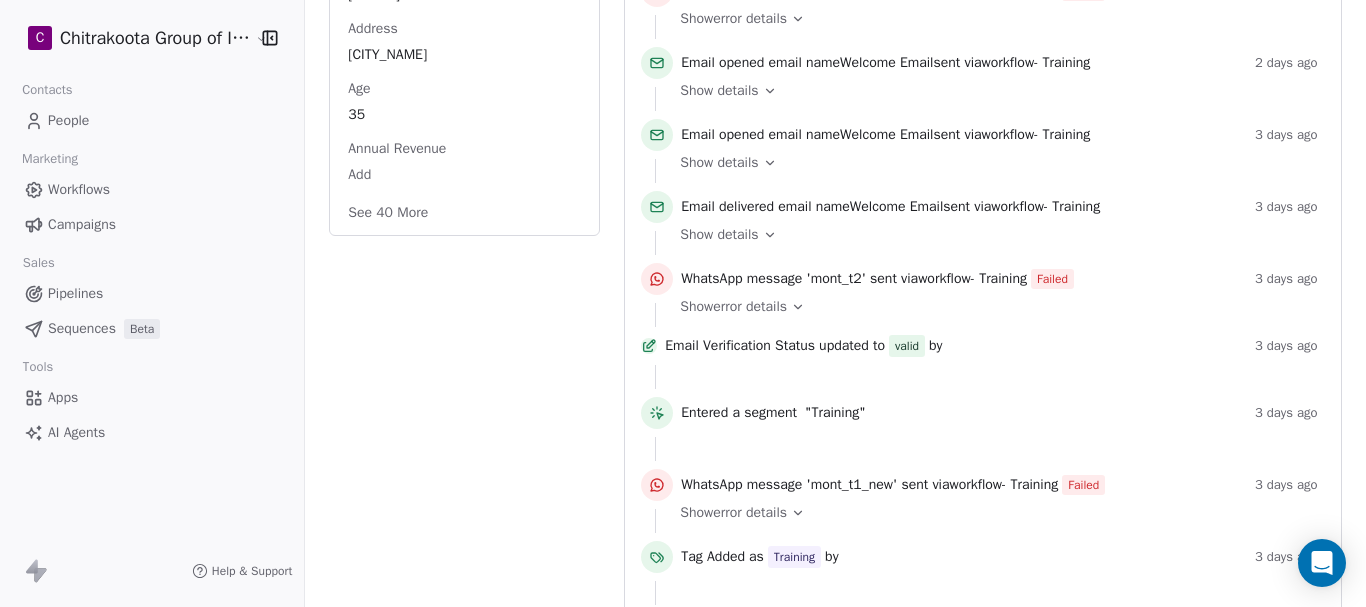 scroll, scrollTop: 581, scrollLeft: 0, axis: vertical 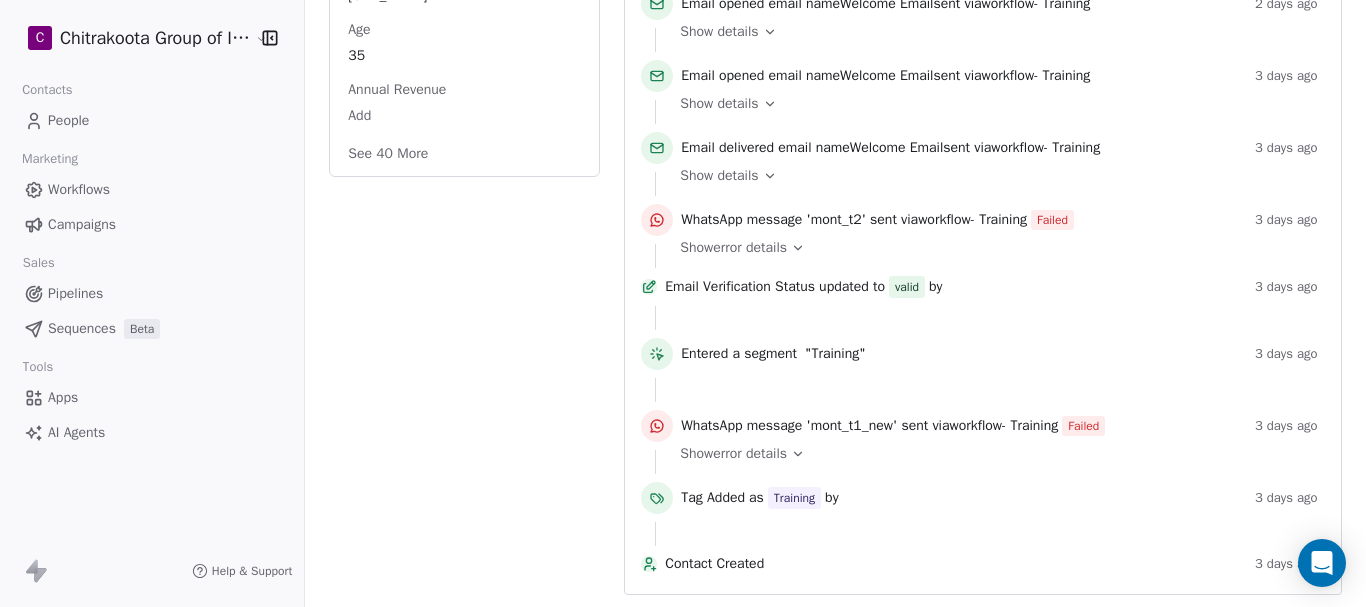 click on "Show  error details" at bounding box center (733, 454) 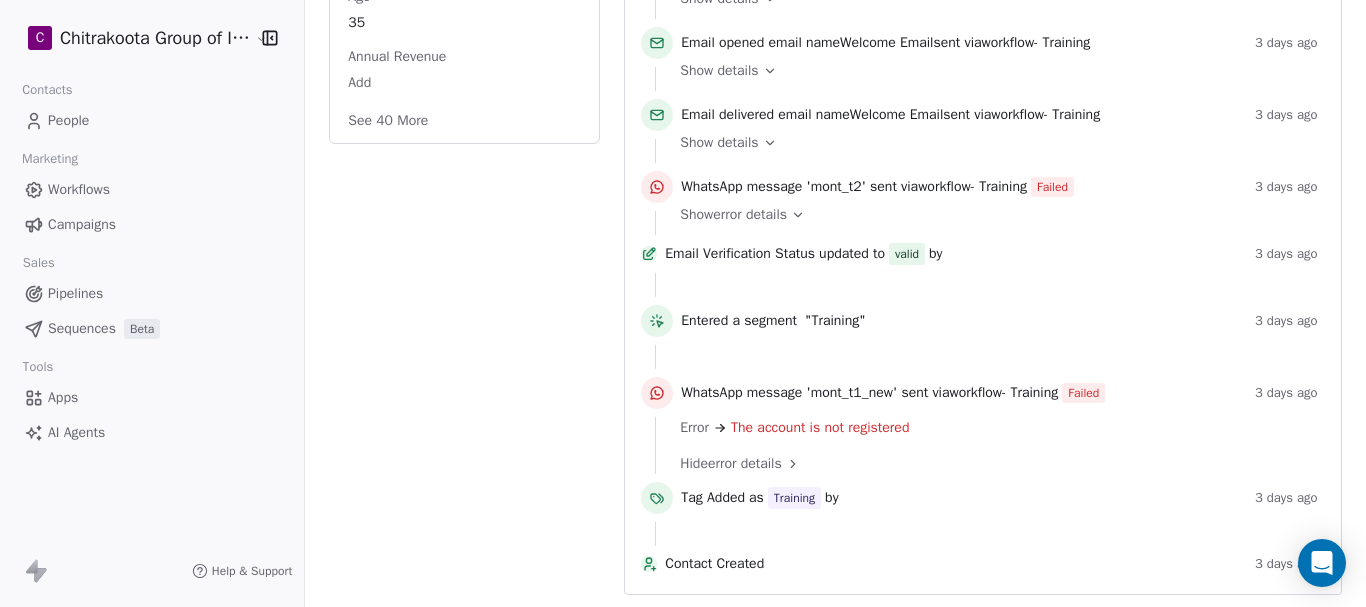click on "Hide  error details" at bounding box center [730, 464] 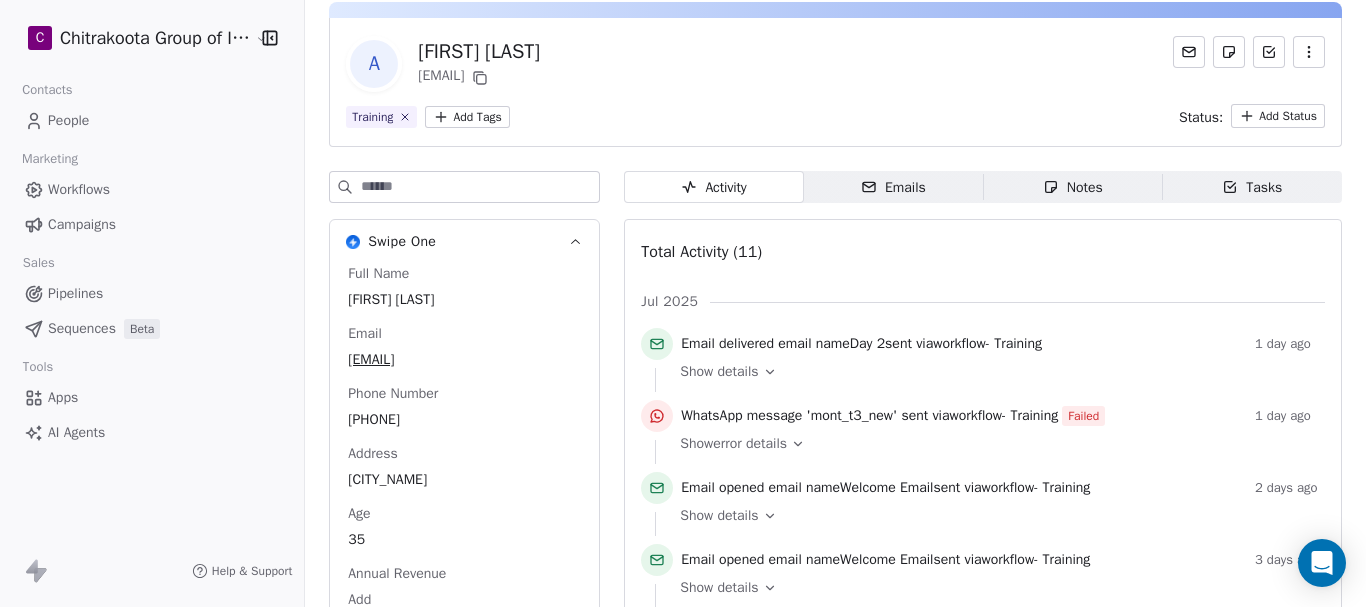 scroll, scrollTop: 0, scrollLeft: 0, axis: both 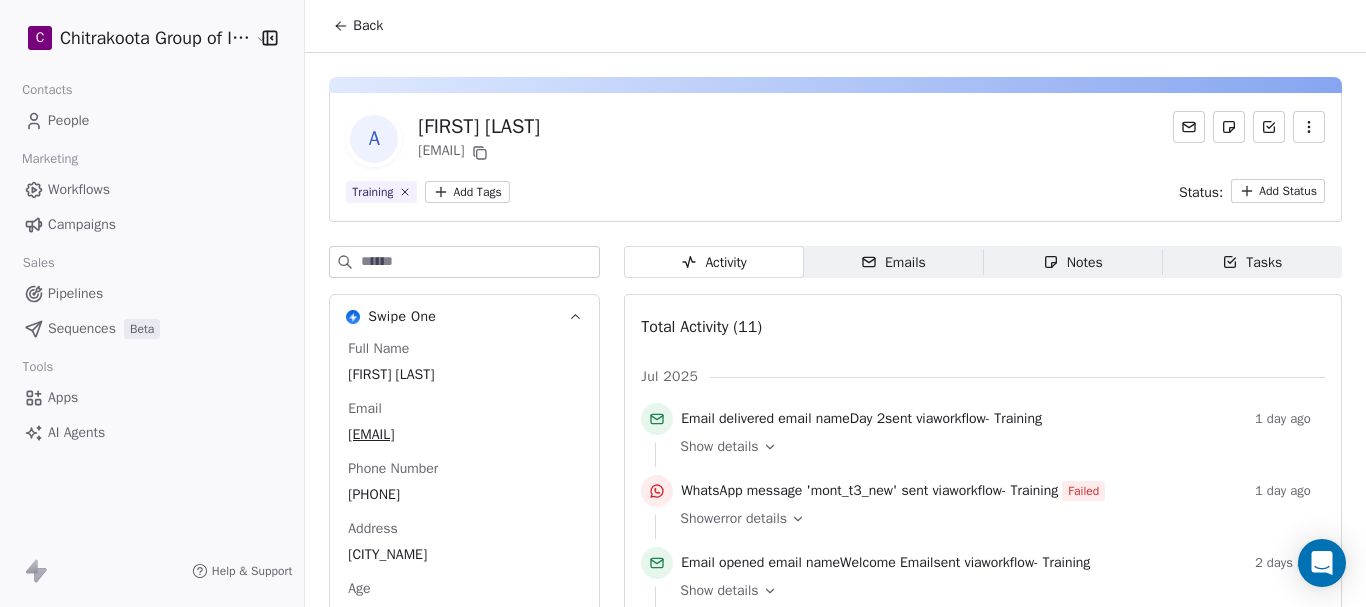 click on "Back" at bounding box center [368, 26] 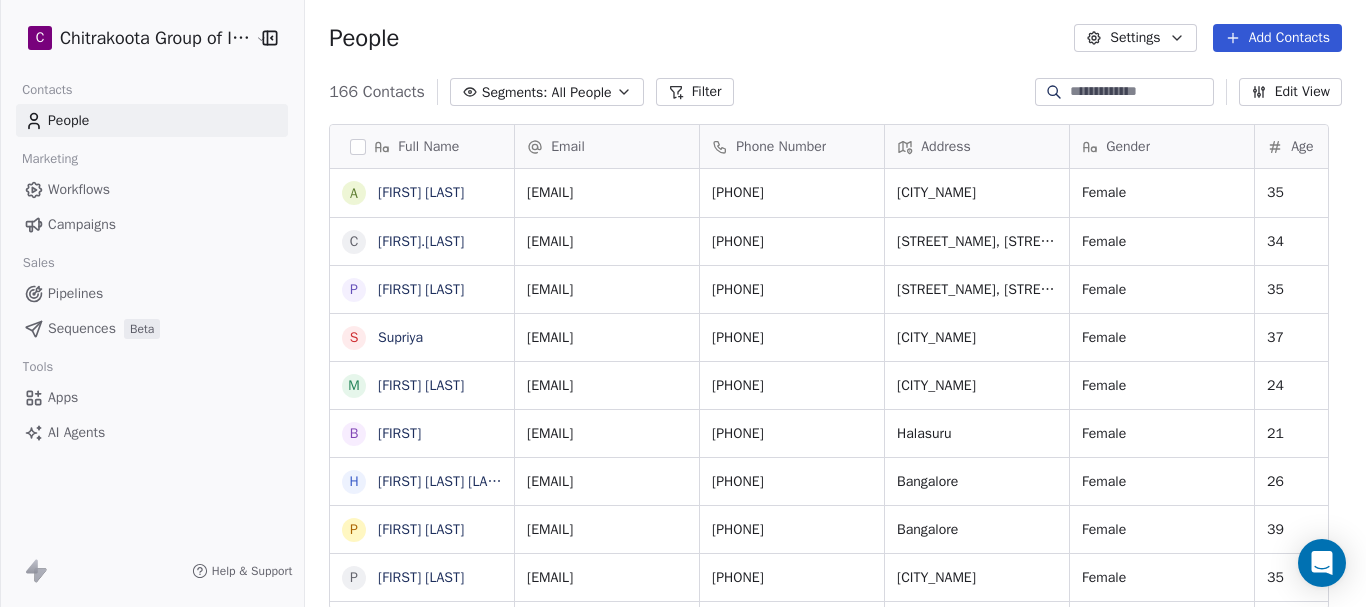 scroll, scrollTop: 16, scrollLeft: 16, axis: both 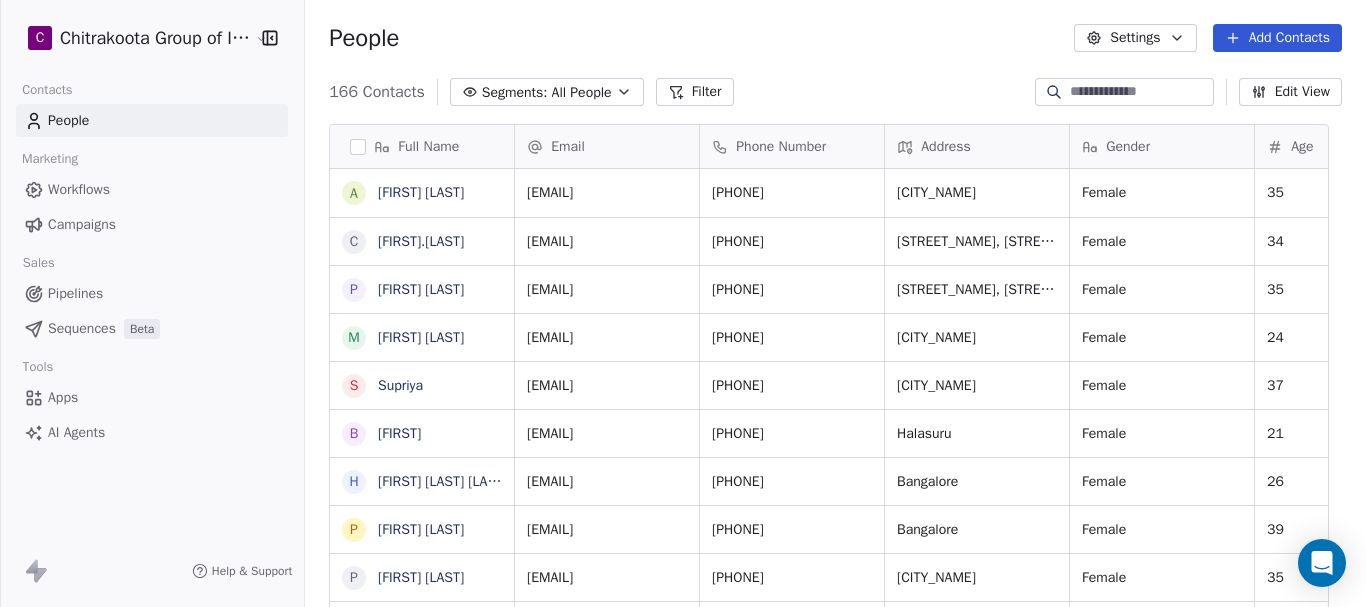click at bounding box center [1140, 92] 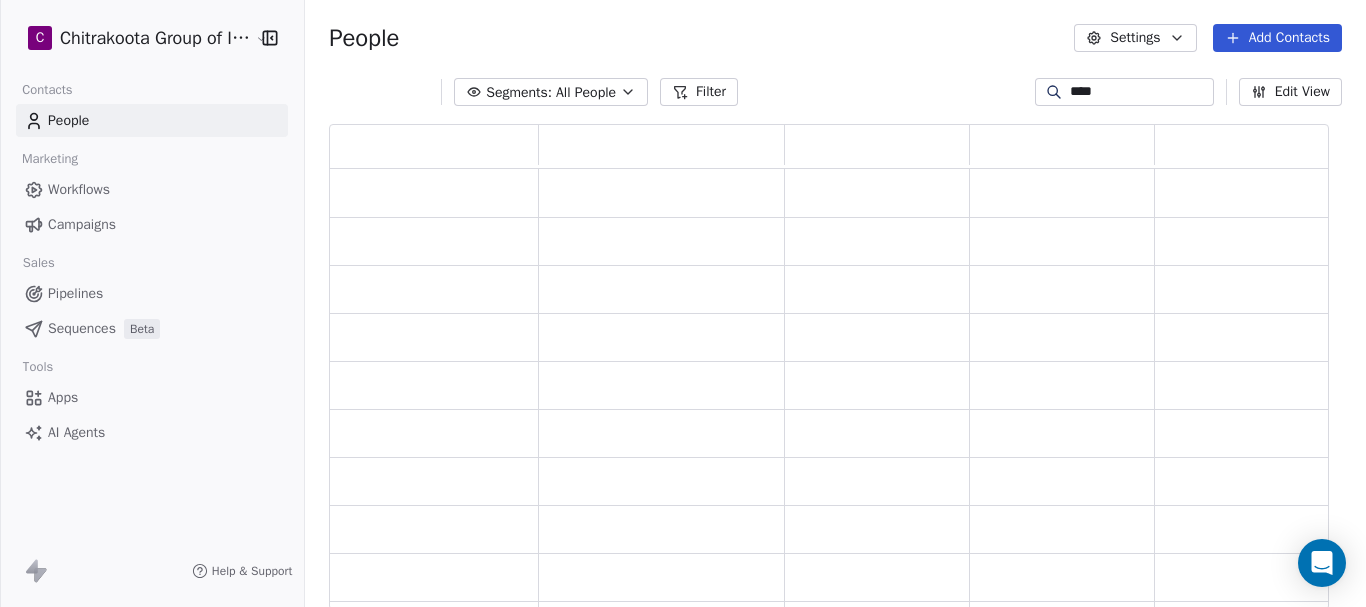 scroll, scrollTop: 16, scrollLeft: 16, axis: both 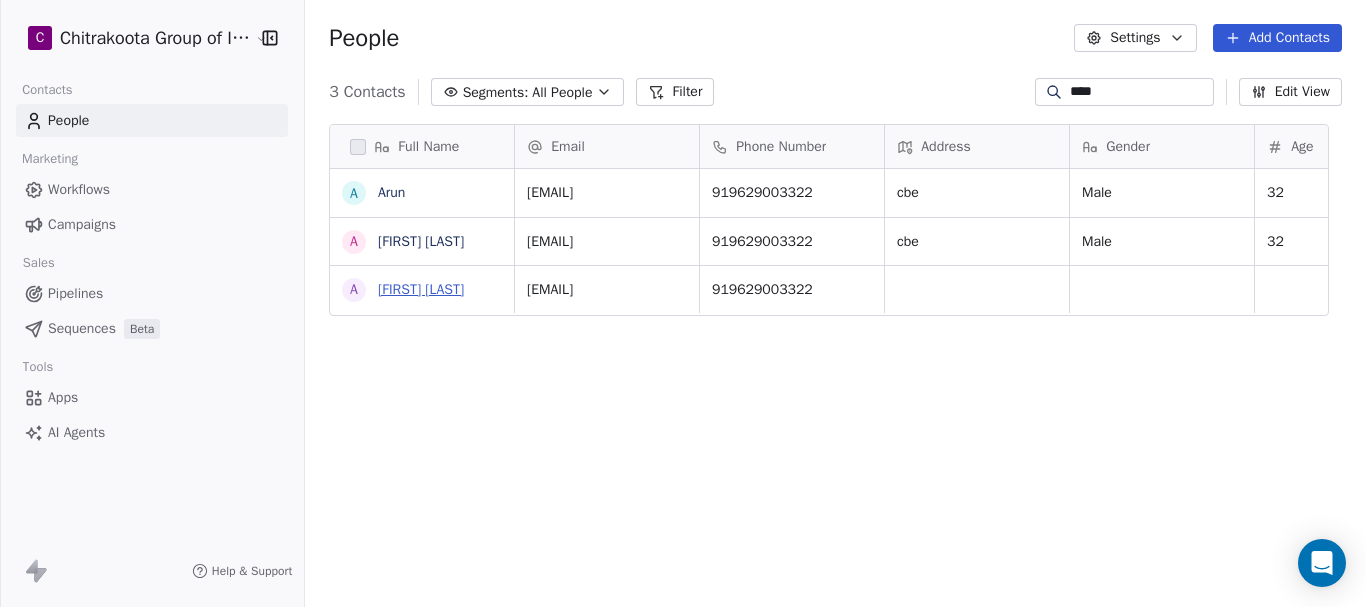 type on "****" 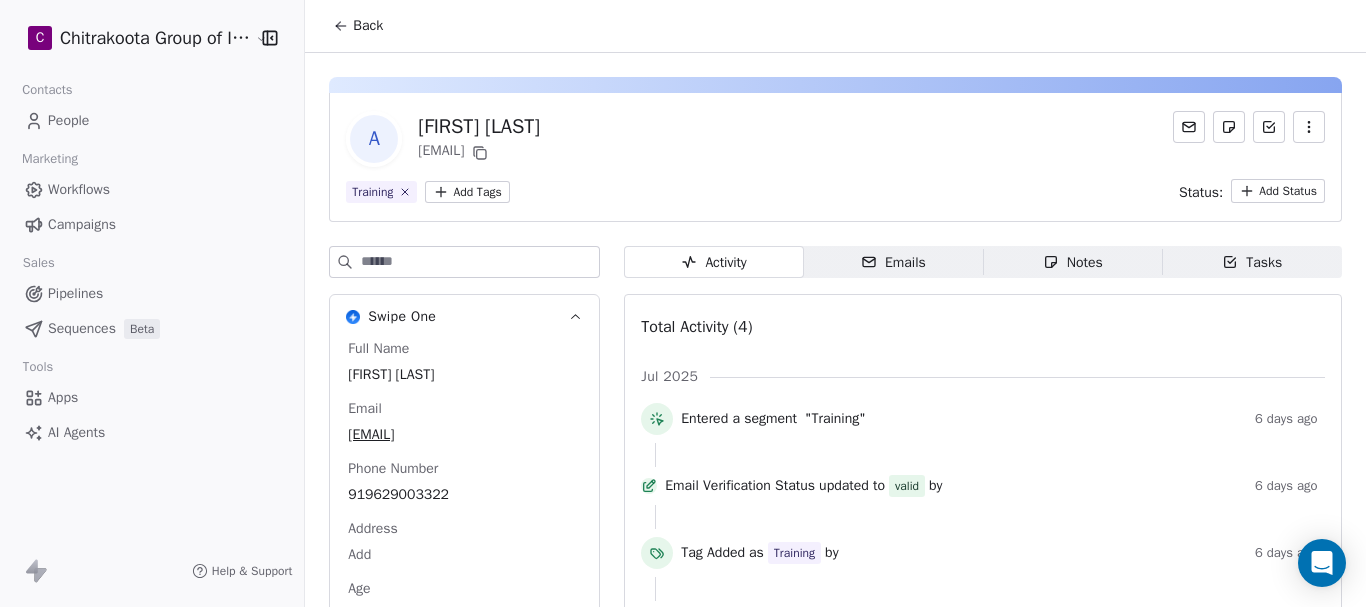 click 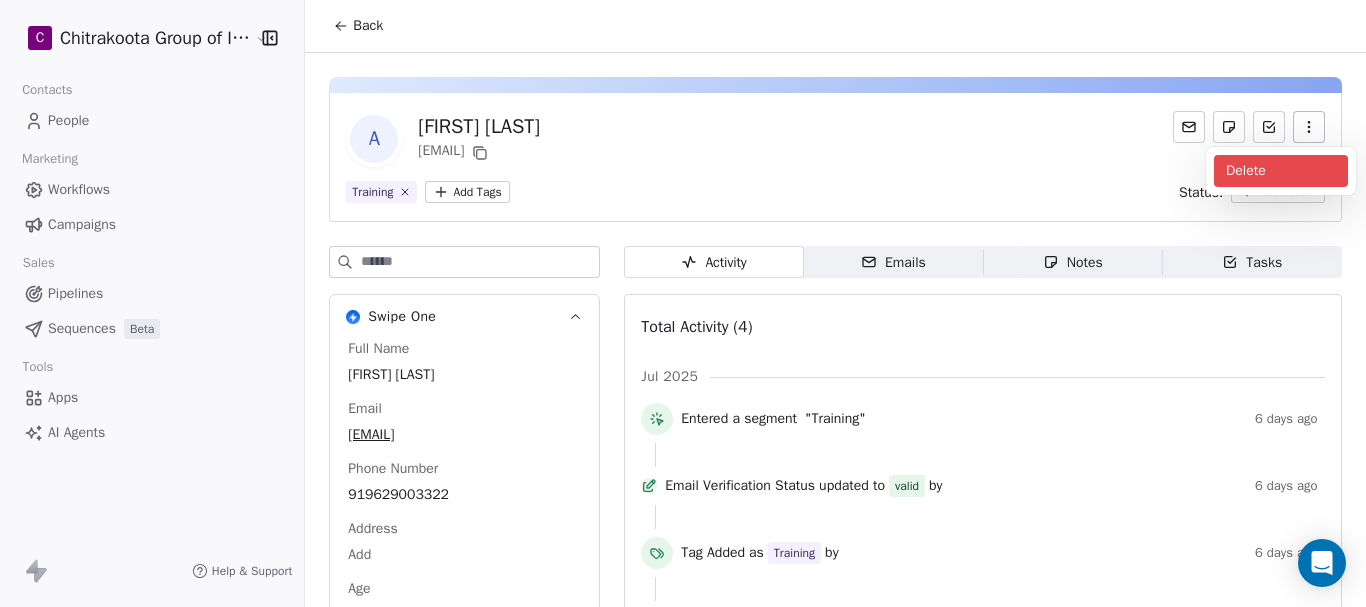 click on "Delete" at bounding box center [1281, 171] 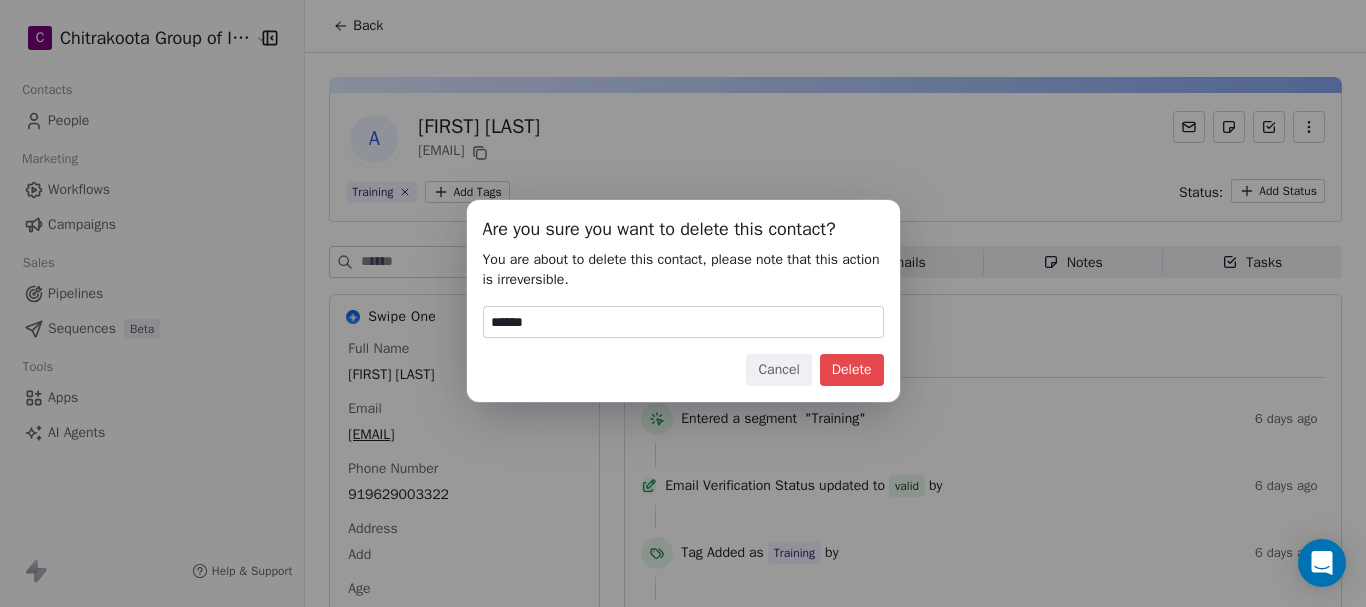 type on "******" 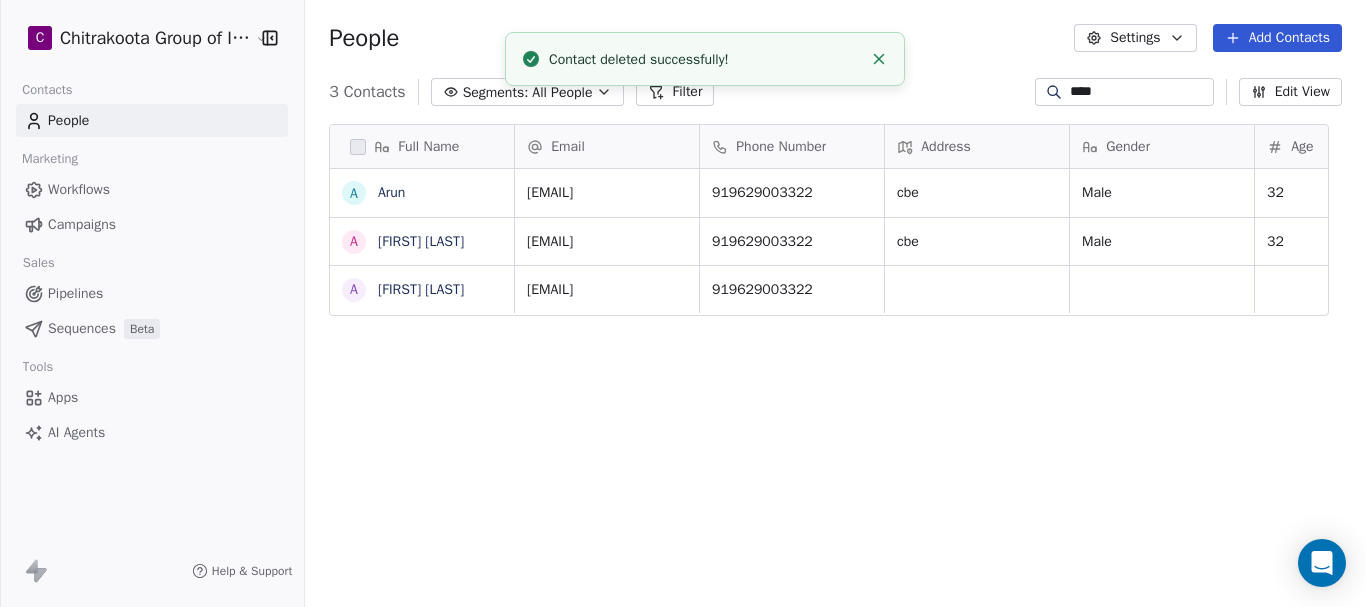 scroll, scrollTop: 16, scrollLeft: 16, axis: both 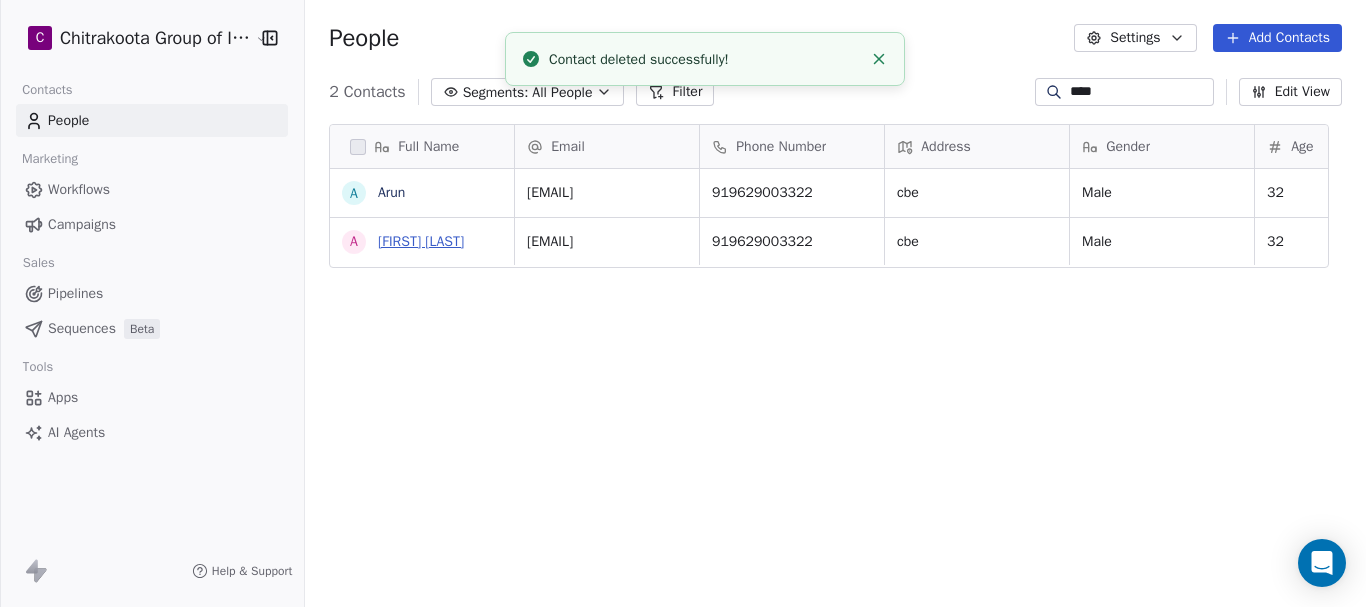 click on "Arun T" at bounding box center [421, 241] 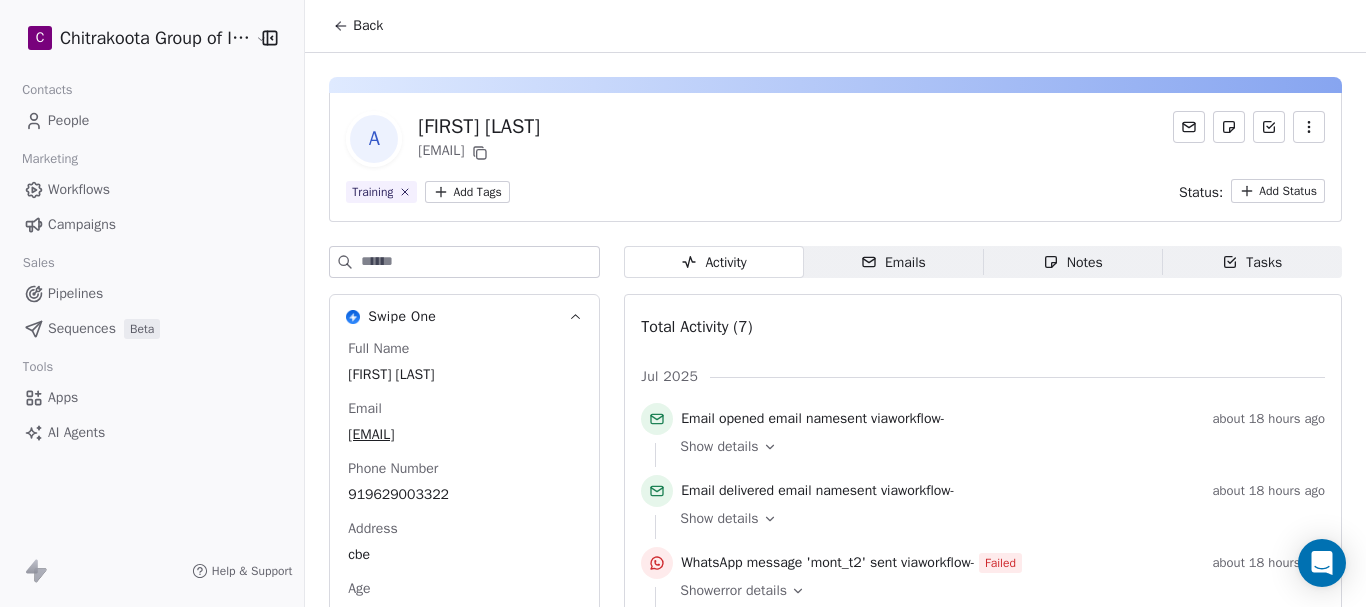 click at bounding box center (1309, 127) 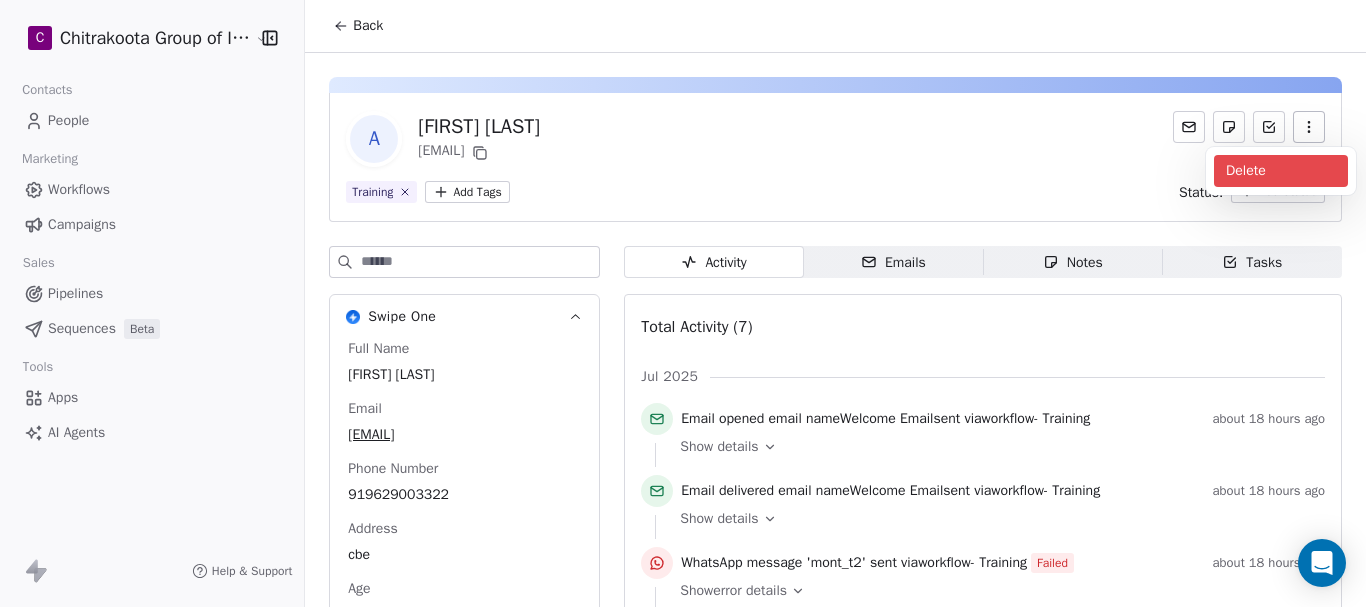 click on "Delete" at bounding box center (1281, 171) 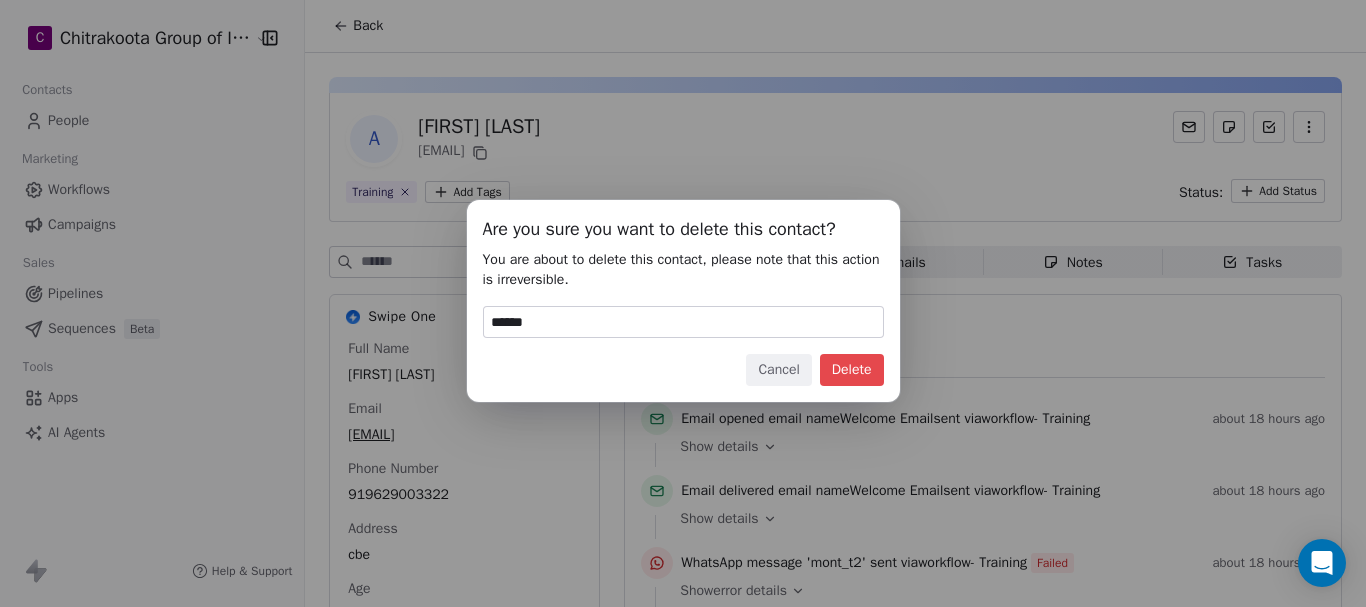 type on "******" 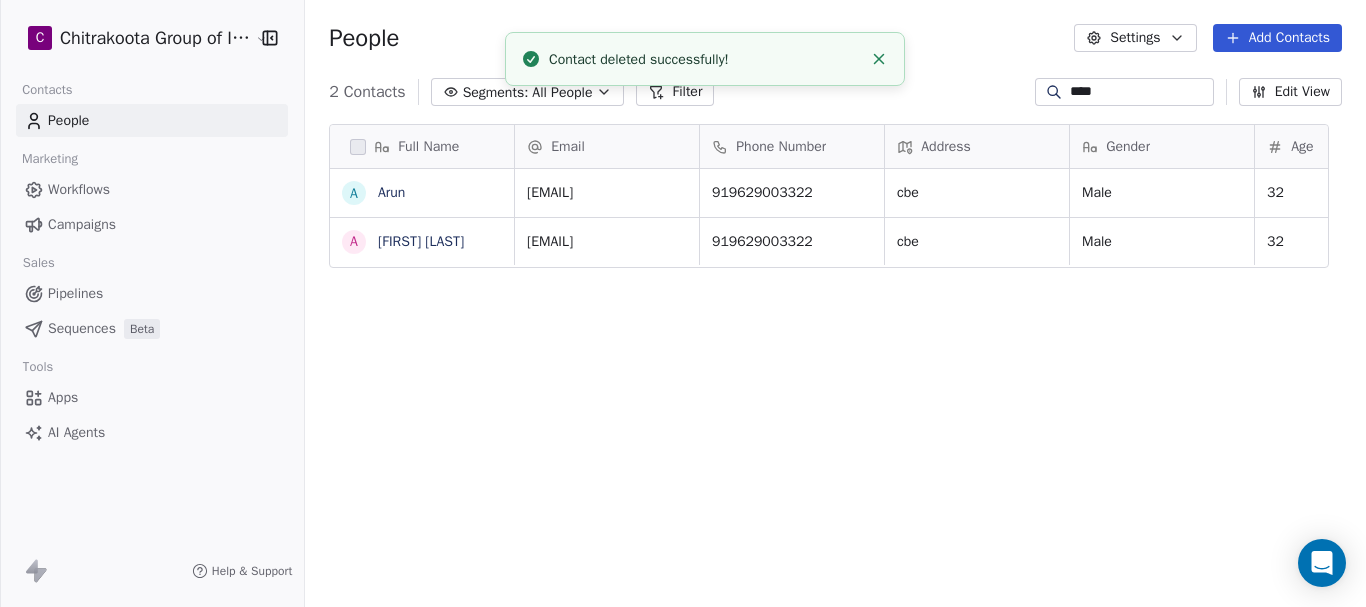 scroll, scrollTop: 16, scrollLeft: 16, axis: both 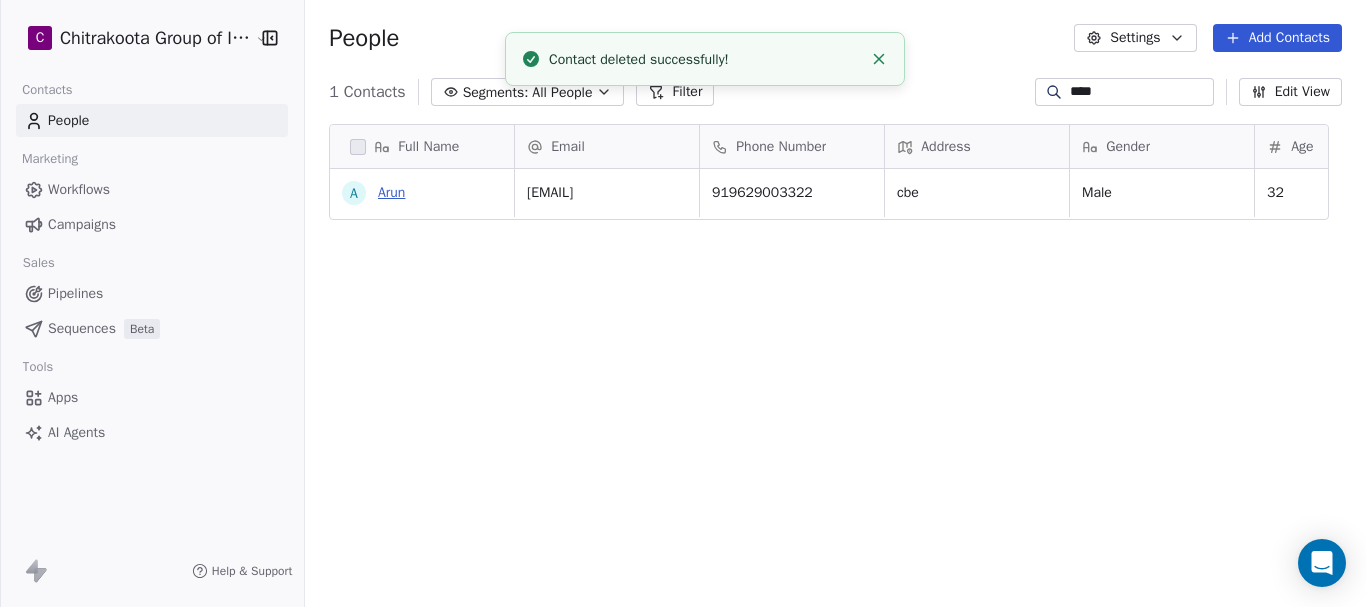 click on "Arun" at bounding box center [391, 192] 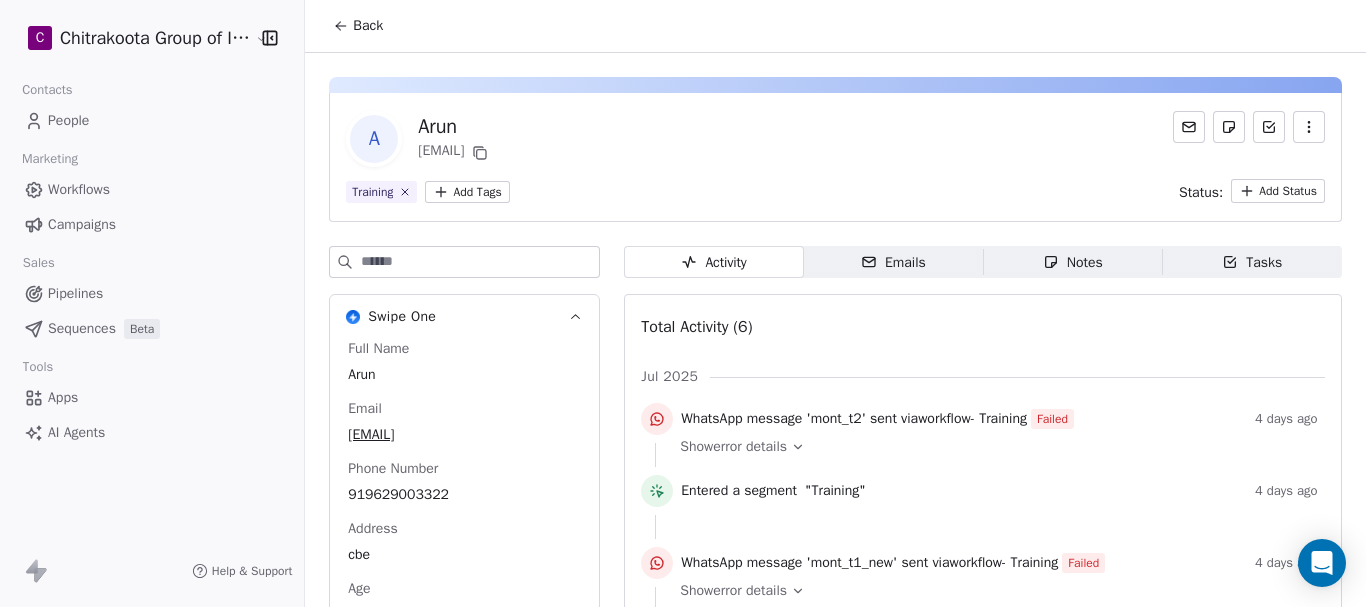 click 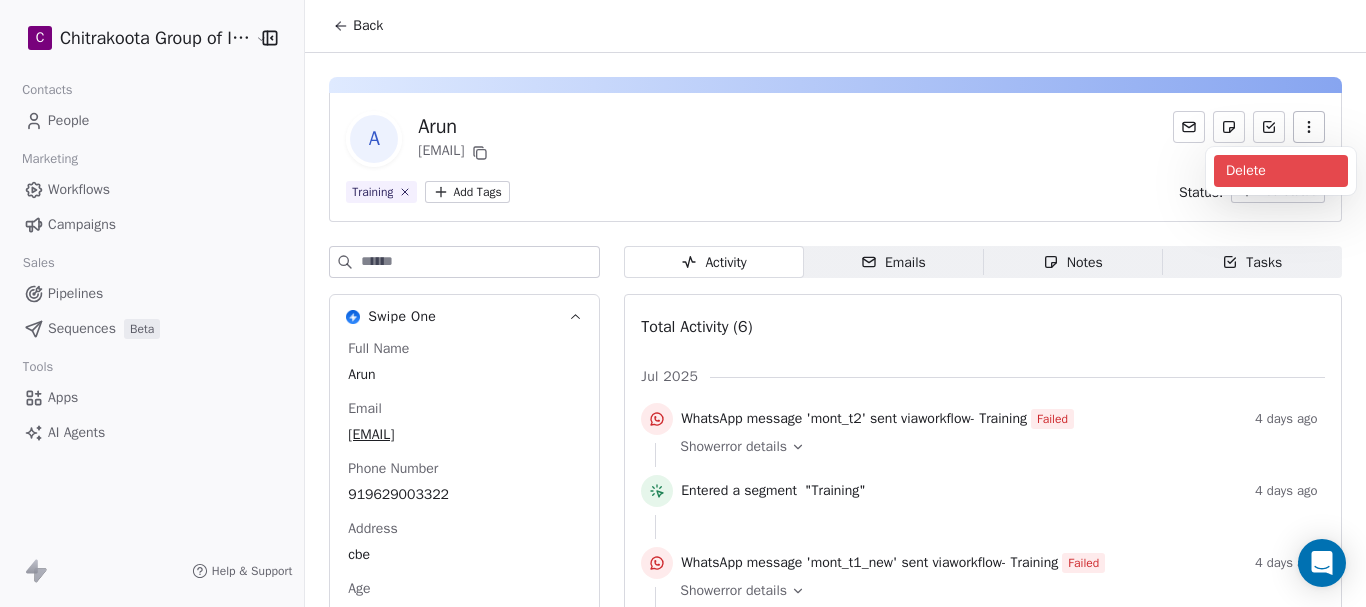 click on "Delete" at bounding box center (1281, 171) 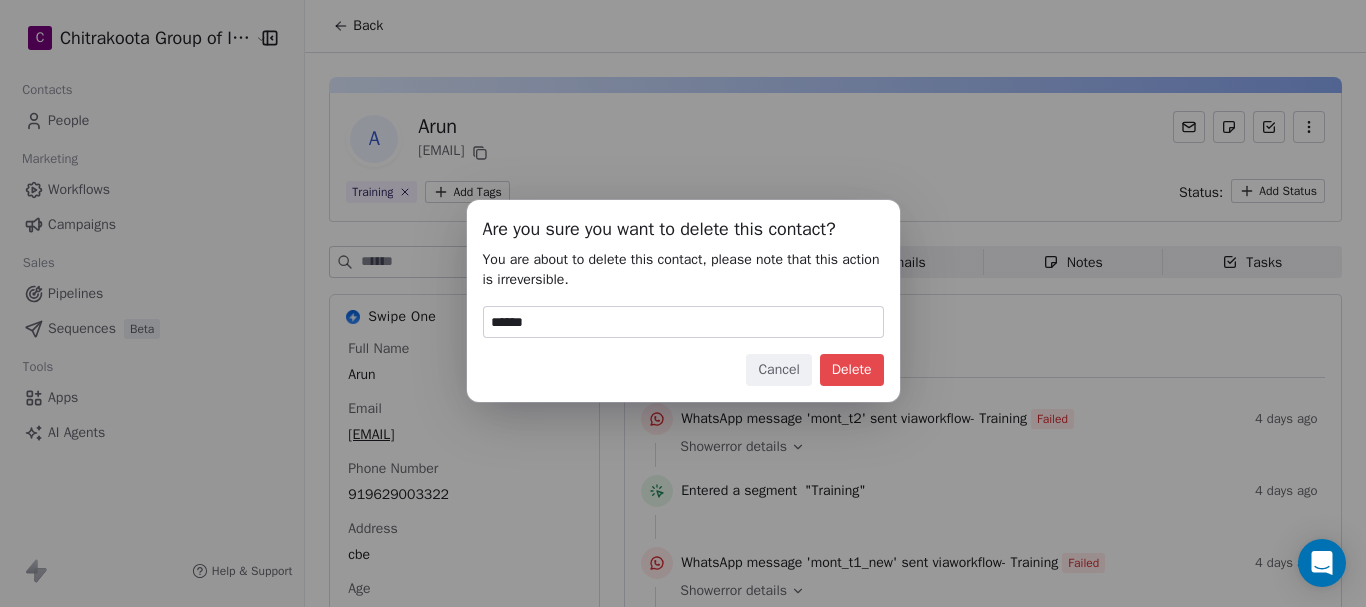 type on "******" 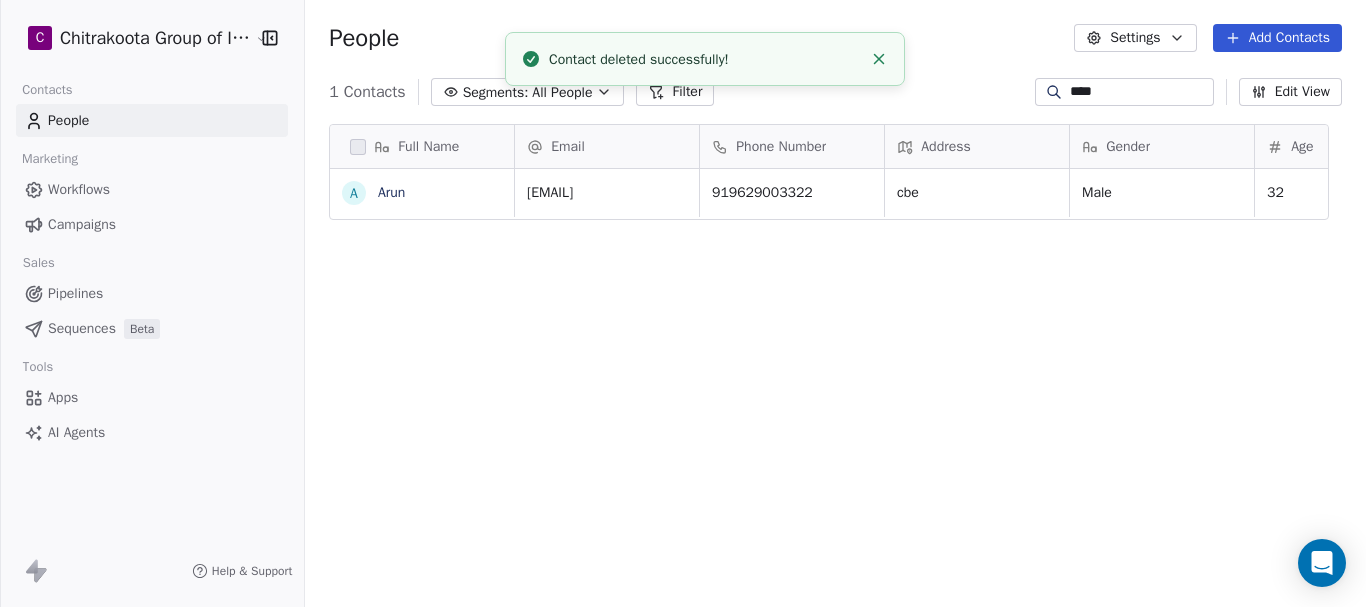 scroll, scrollTop: 16, scrollLeft: 16, axis: both 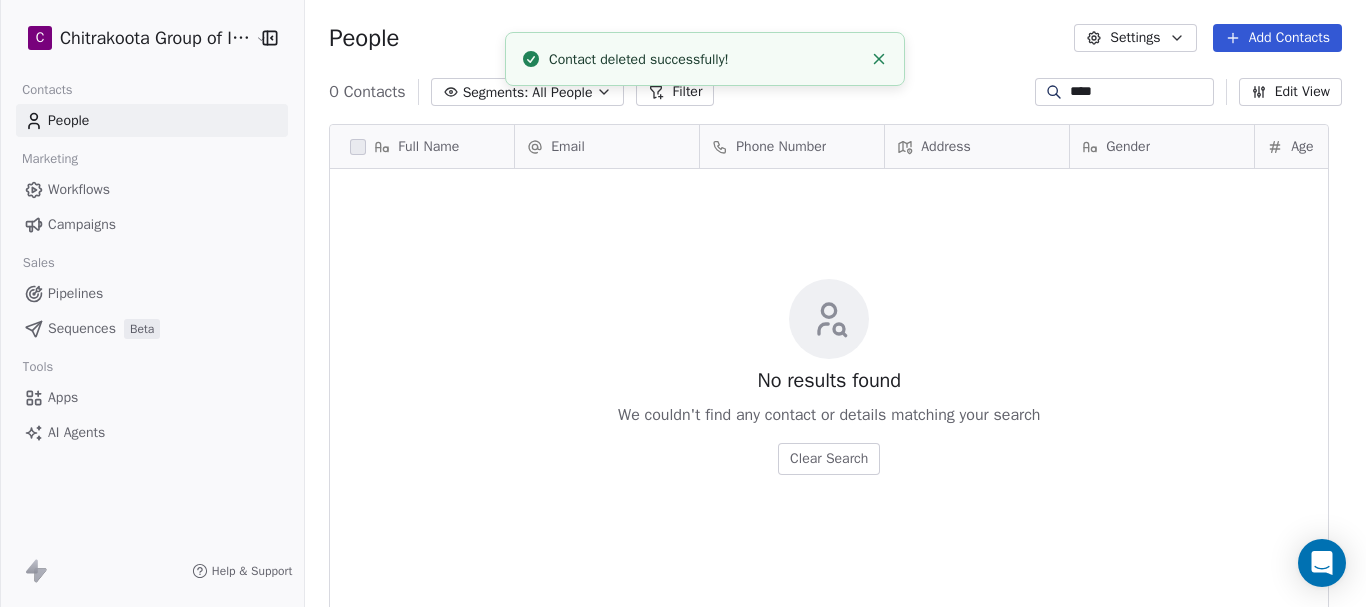 click on "0 Contacts Segments: All People Filter  **** Edit View" at bounding box center (835, 92) 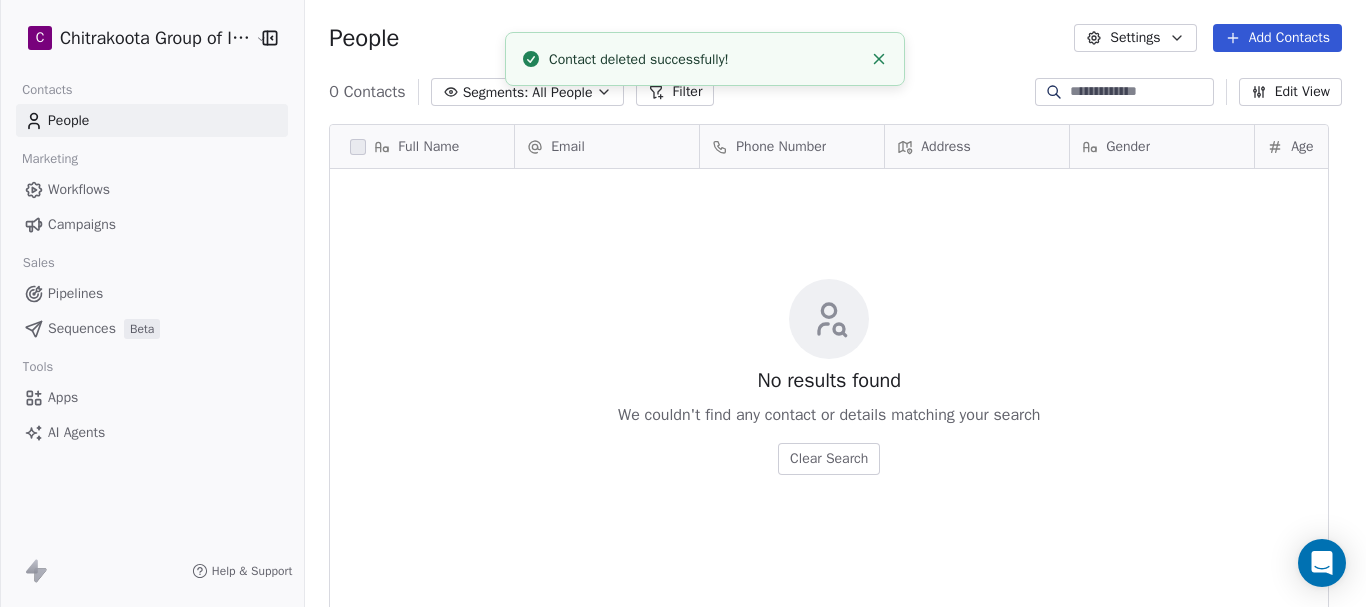 click on "People Settings  Add Contacts" at bounding box center [835, 38] 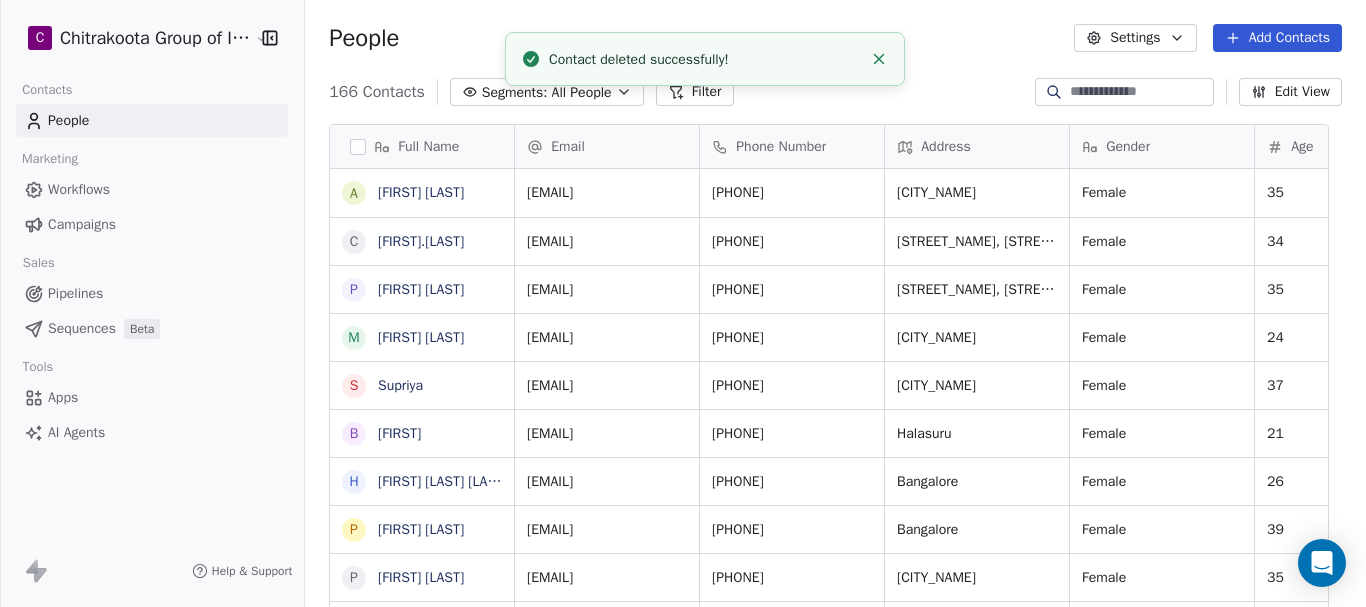 click 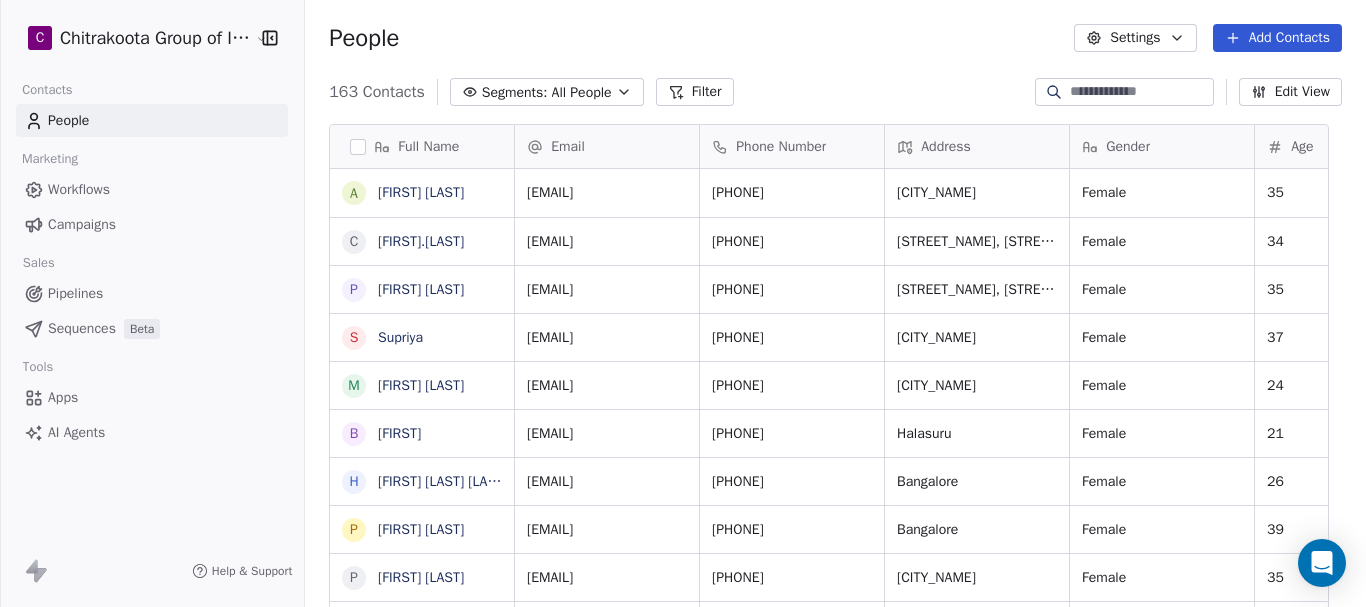 click at bounding box center [1140, 92] 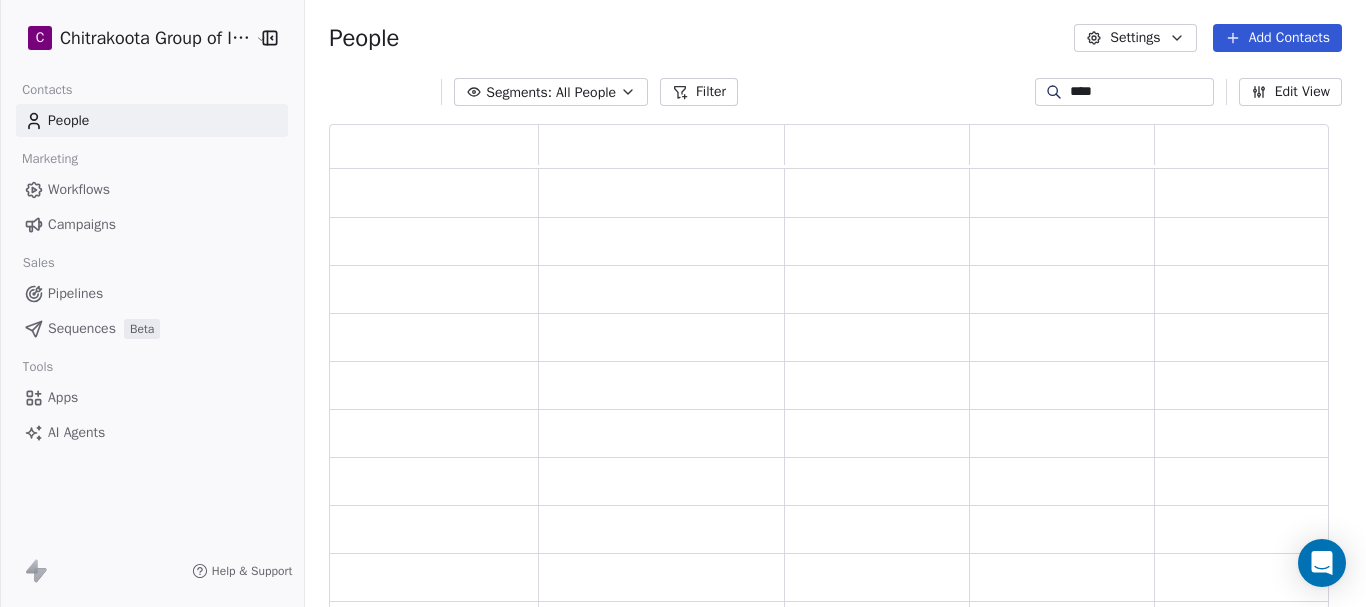 scroll, scrollTop: 16, scrollLeft: 16, axis: both 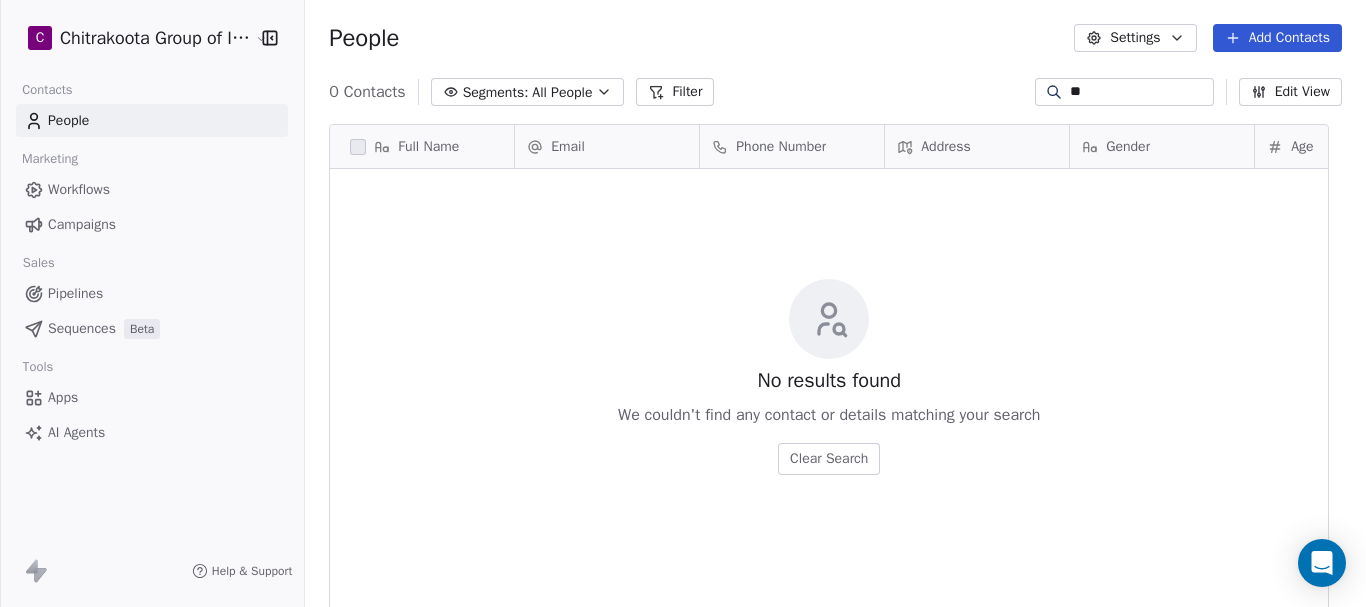 type on "*" 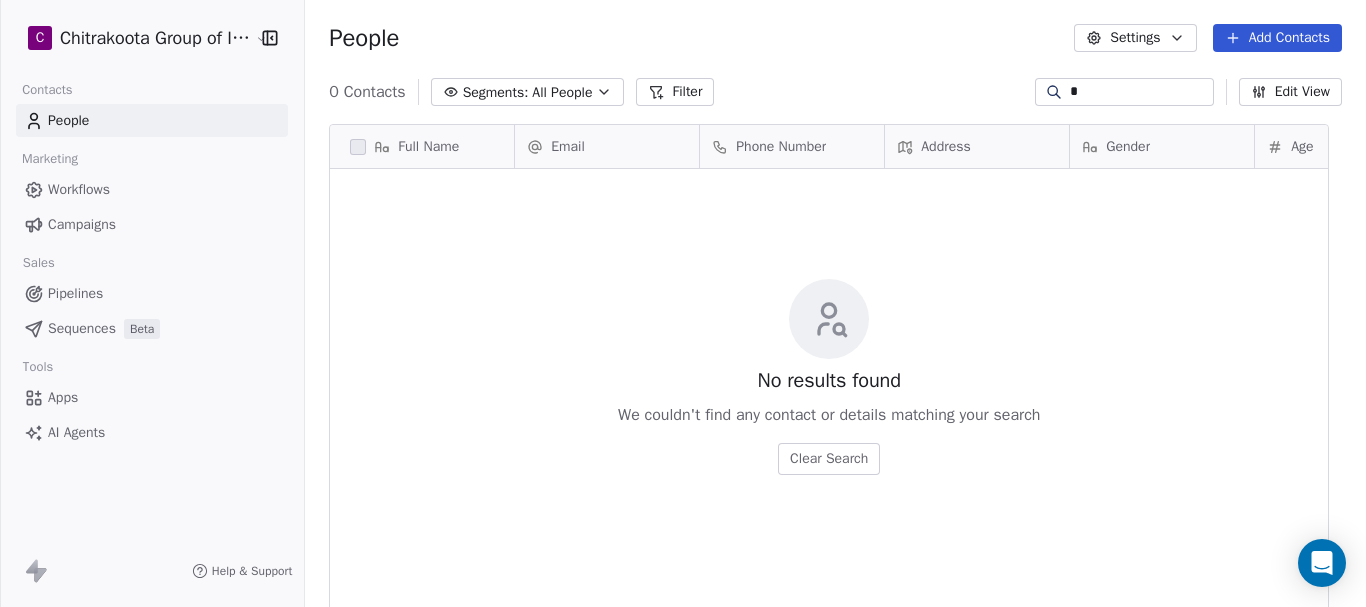 type 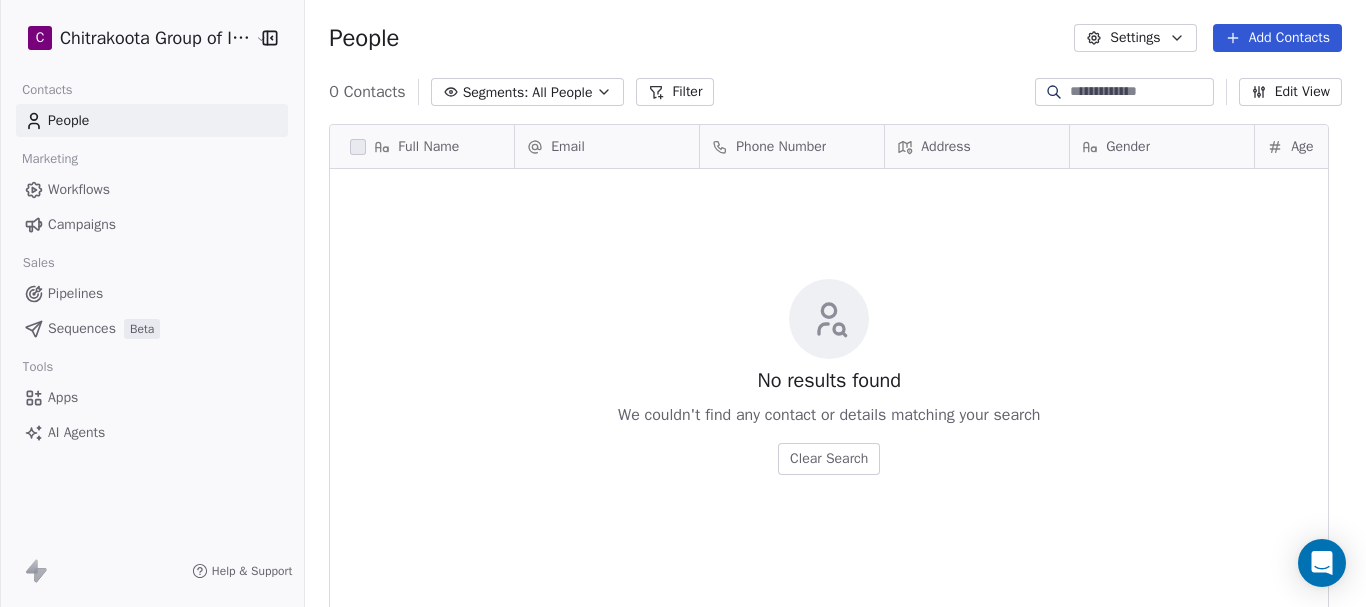 click on "People Settings  Add Contacts" at bounding box center (835, 38) 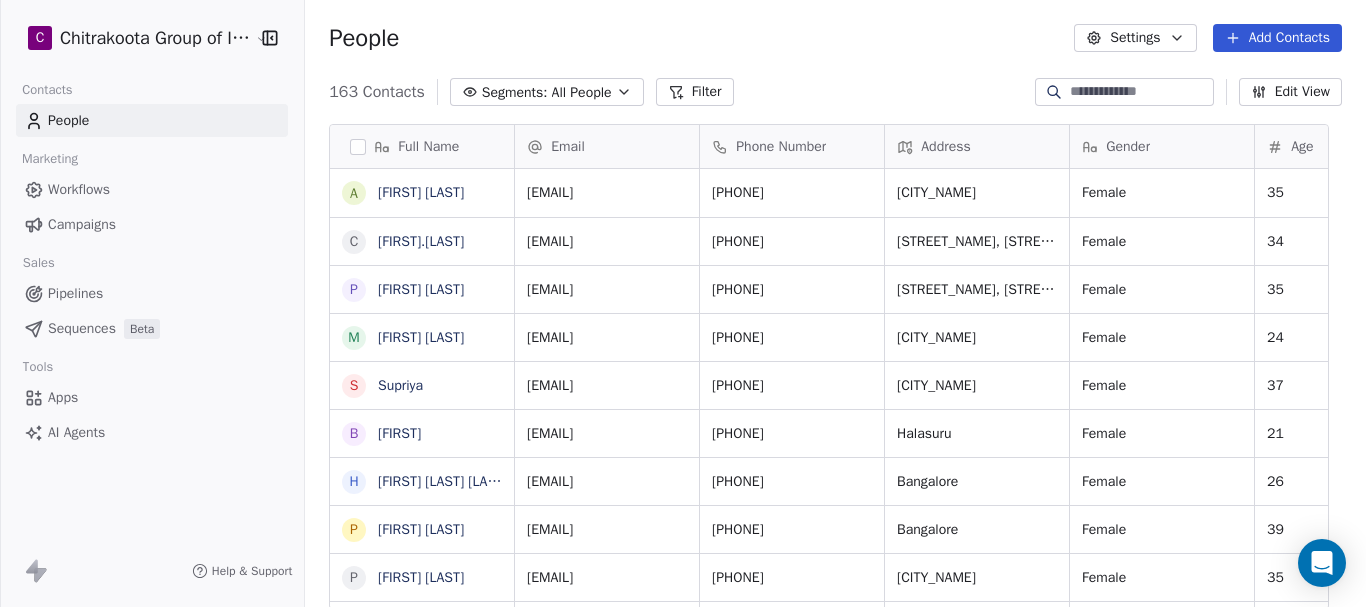 click on "Workflows" at bounding box center [79, 189] 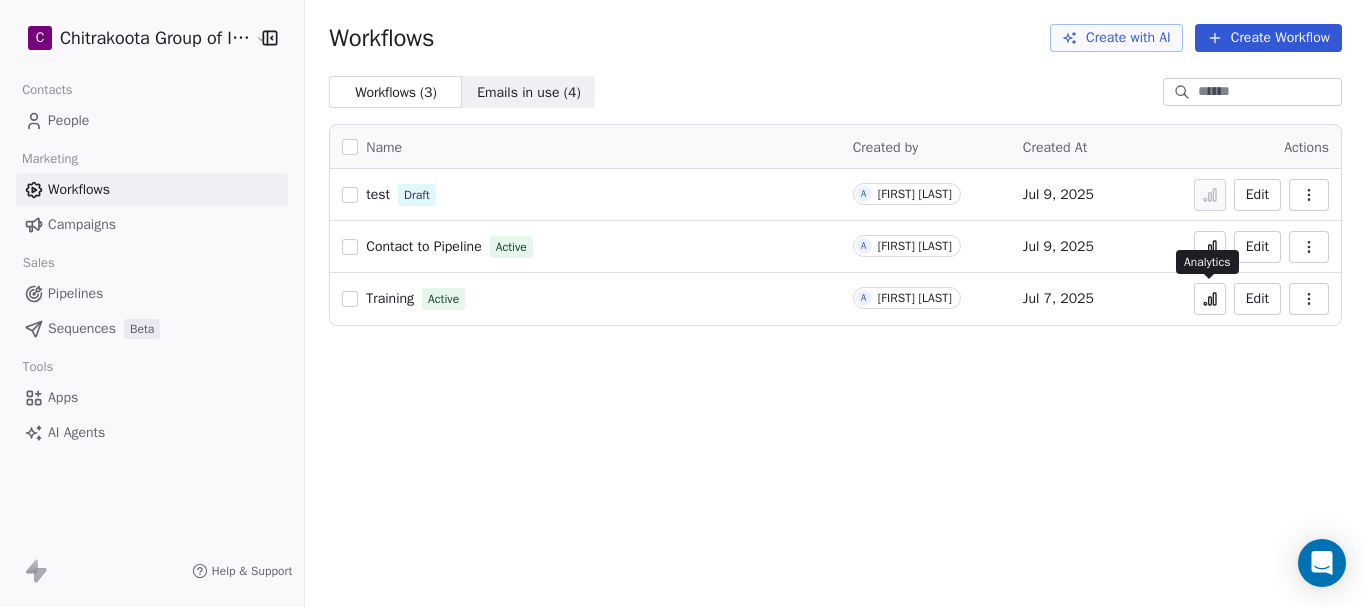 click at bounding box center (1210, 299) 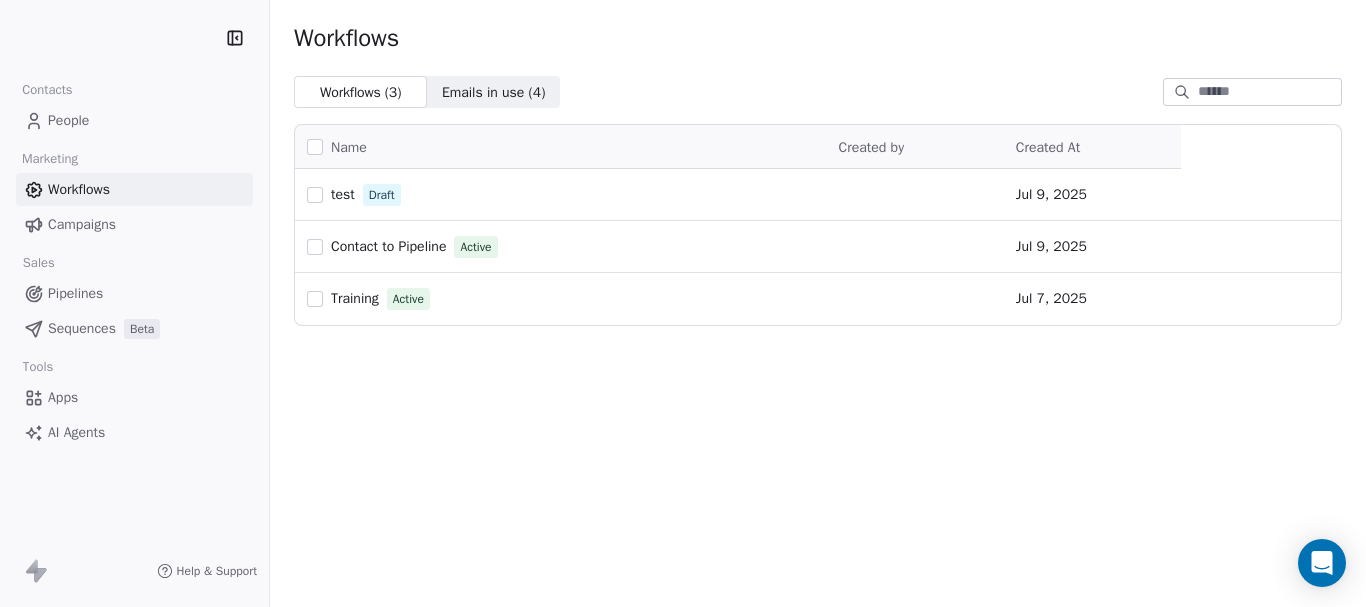 scroll, scrollTop: 0, scrollLeft: 0, axis: both 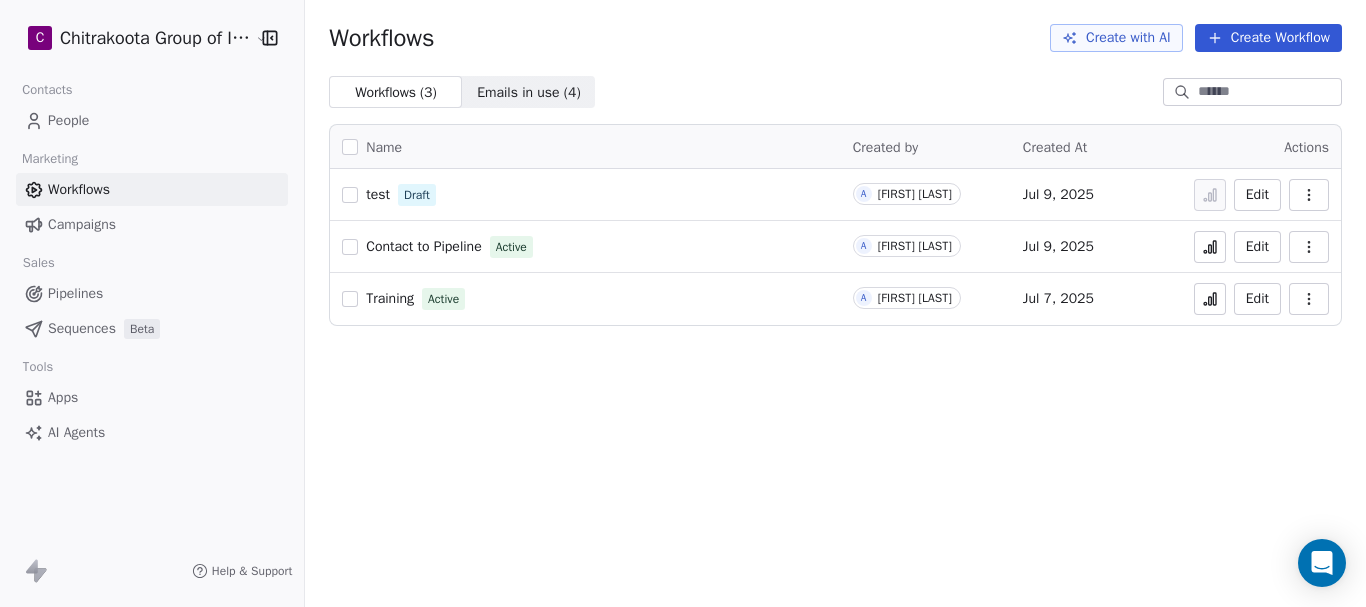 click on "Training" at bounding box center [390, 298] 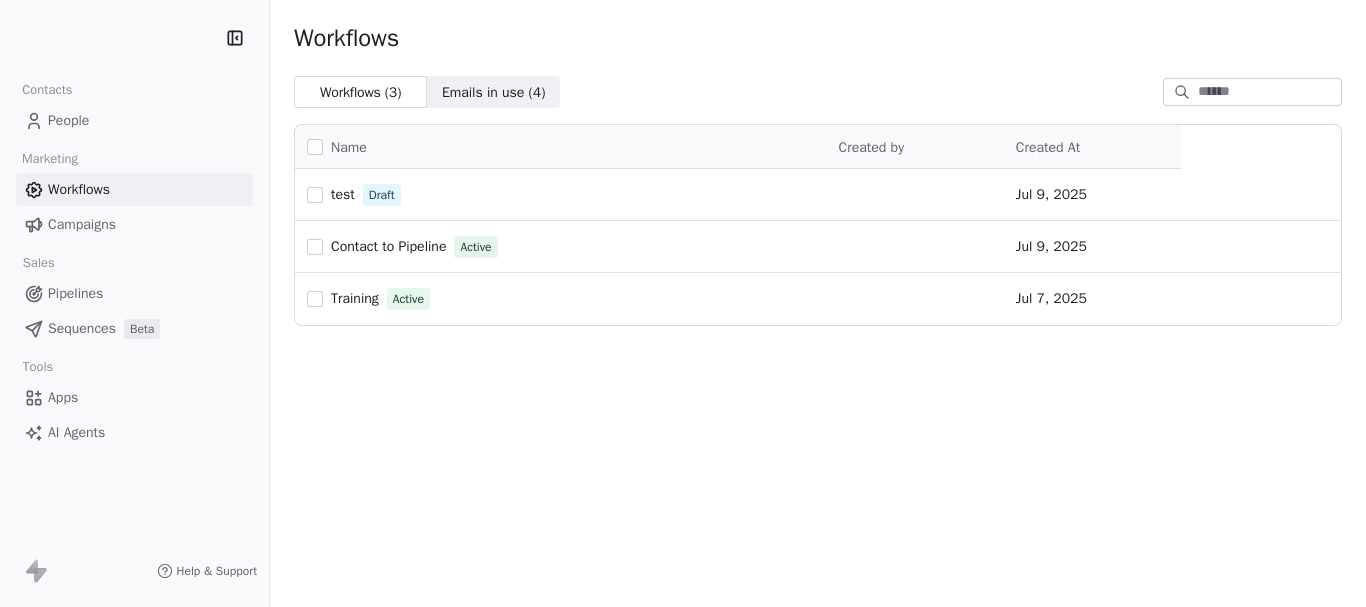 click on "Help & Support" at bounding box center [217, 571] 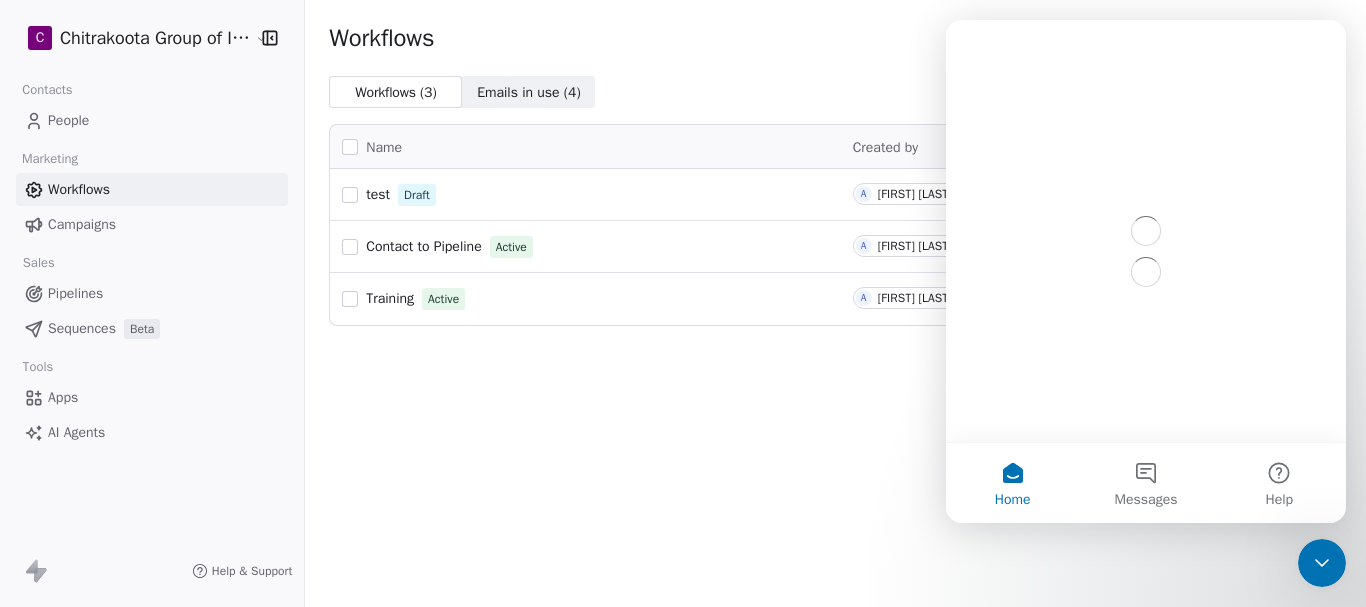 scroll, scrollTop: 0, scrollLeft: 0, axis: both 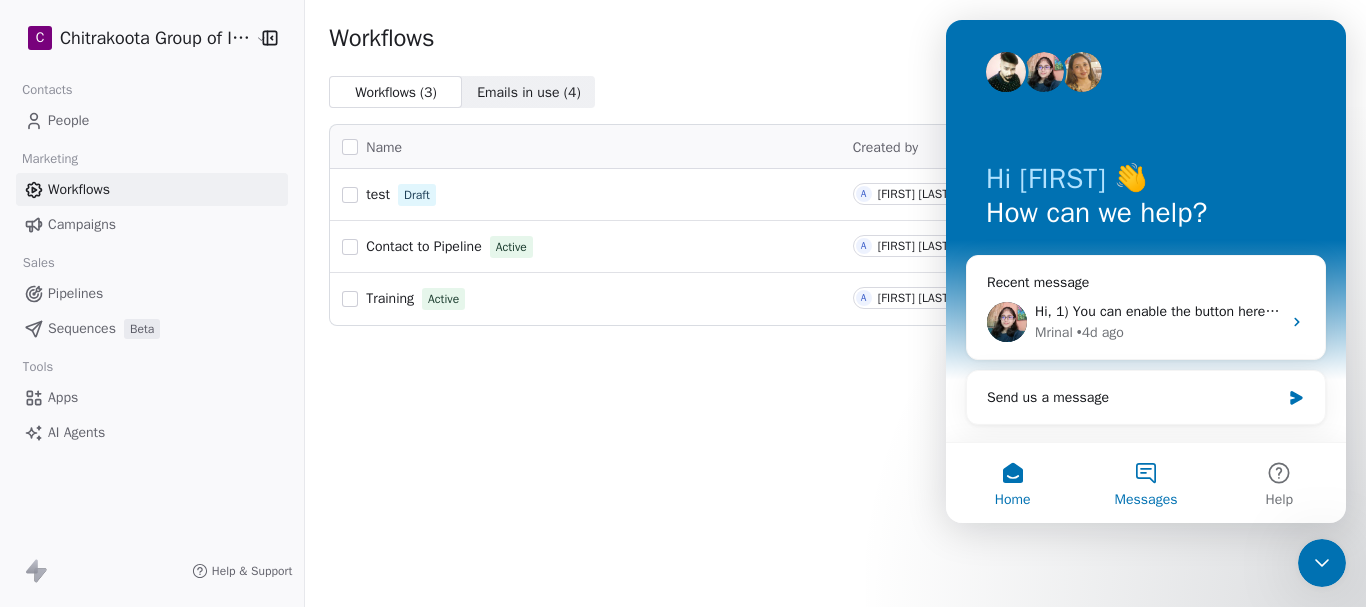 click on "Messages" at bounding box center (1145, 483) 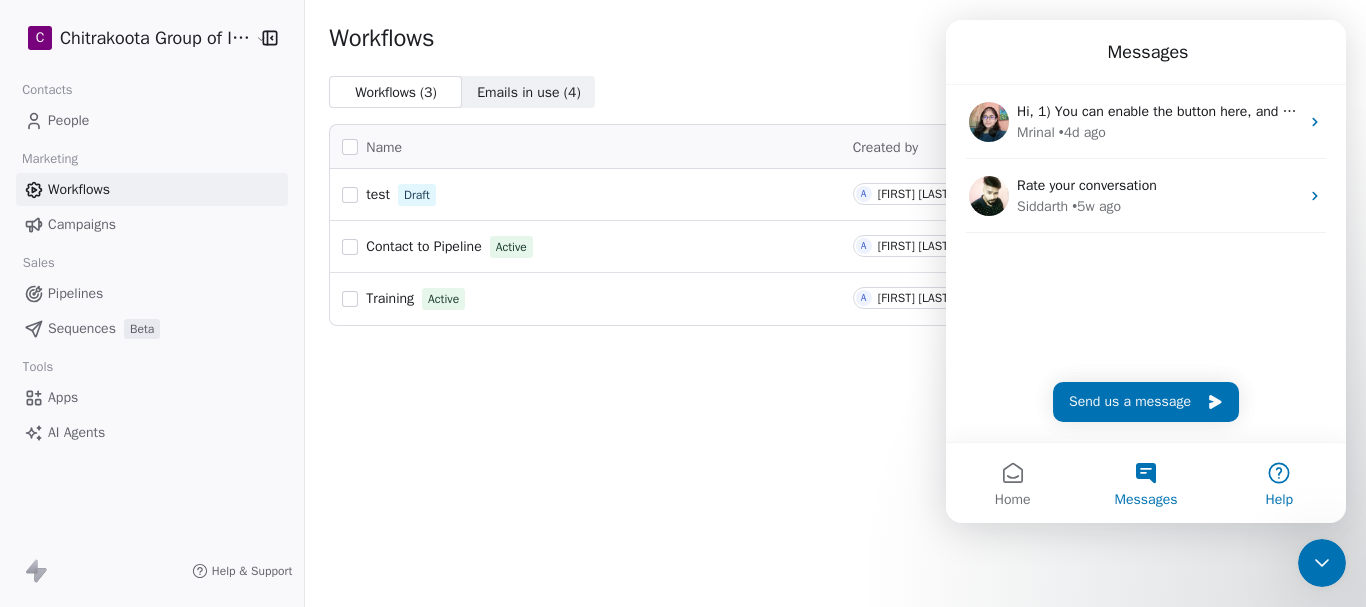 click on "Help" at bounding box center (1279, 483) 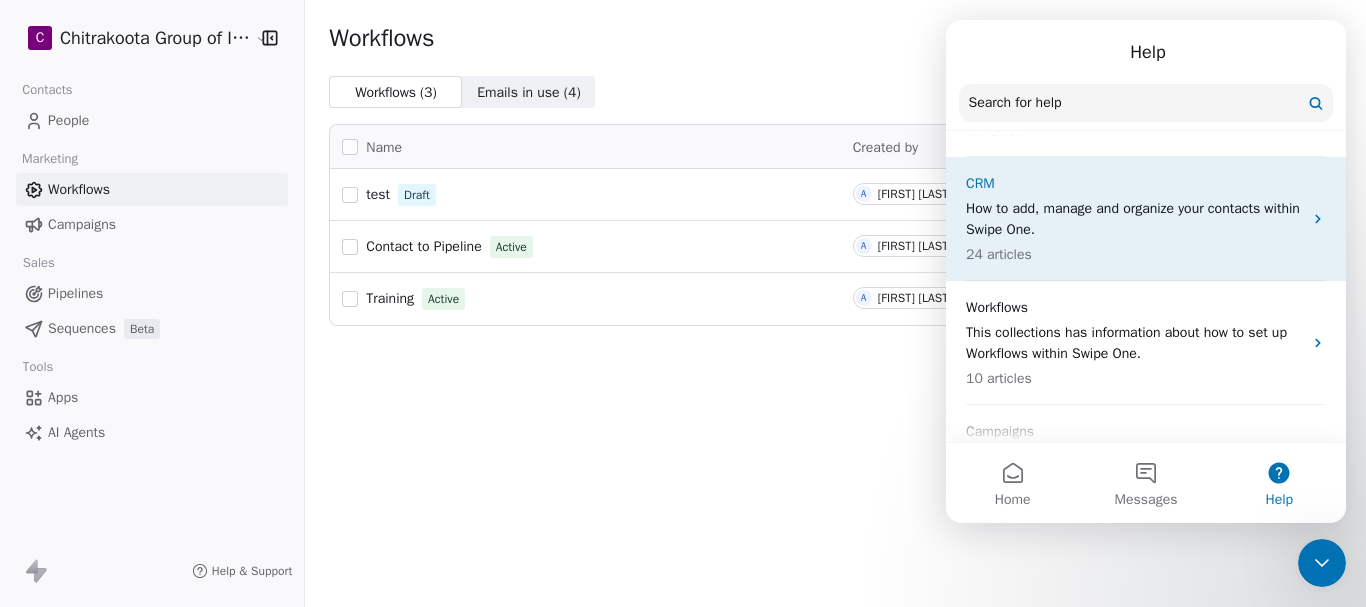 scroll, scrollTop: 242, scrollLeft: 0, axis: vertical 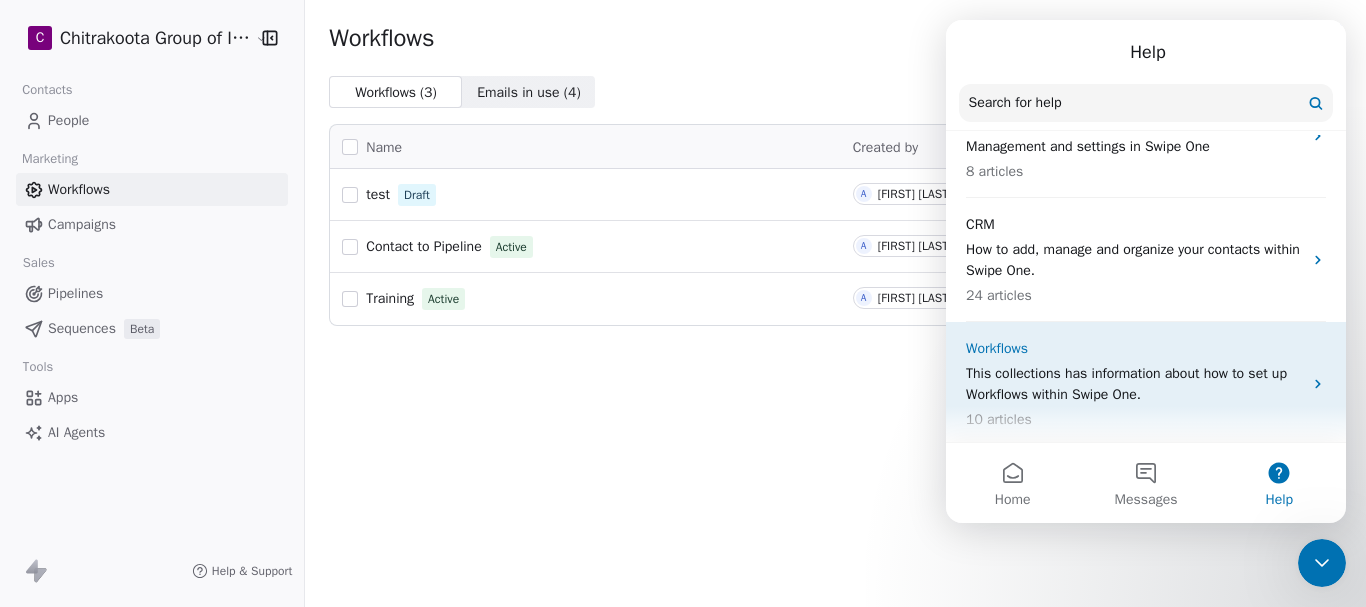 click on "This collections has information about how to set up Workflows within Swipe One." at bounding box center [1134, 384] 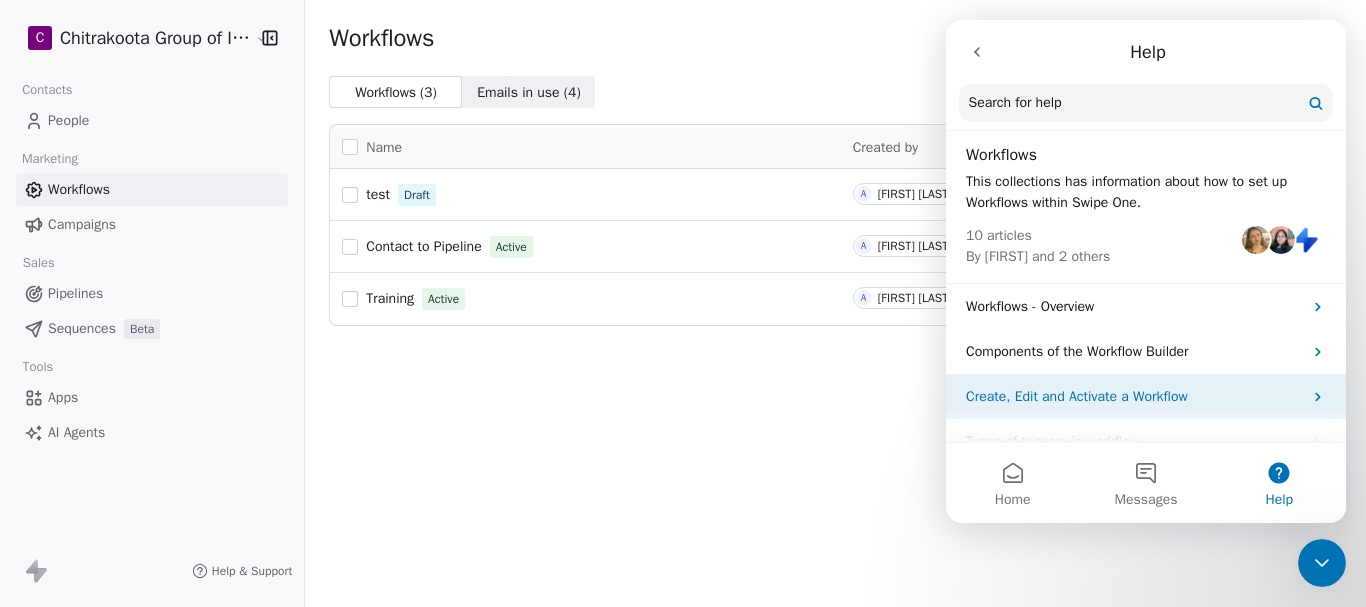 scroll, scrollTop: 0, scrollLeft: 0, axis: both 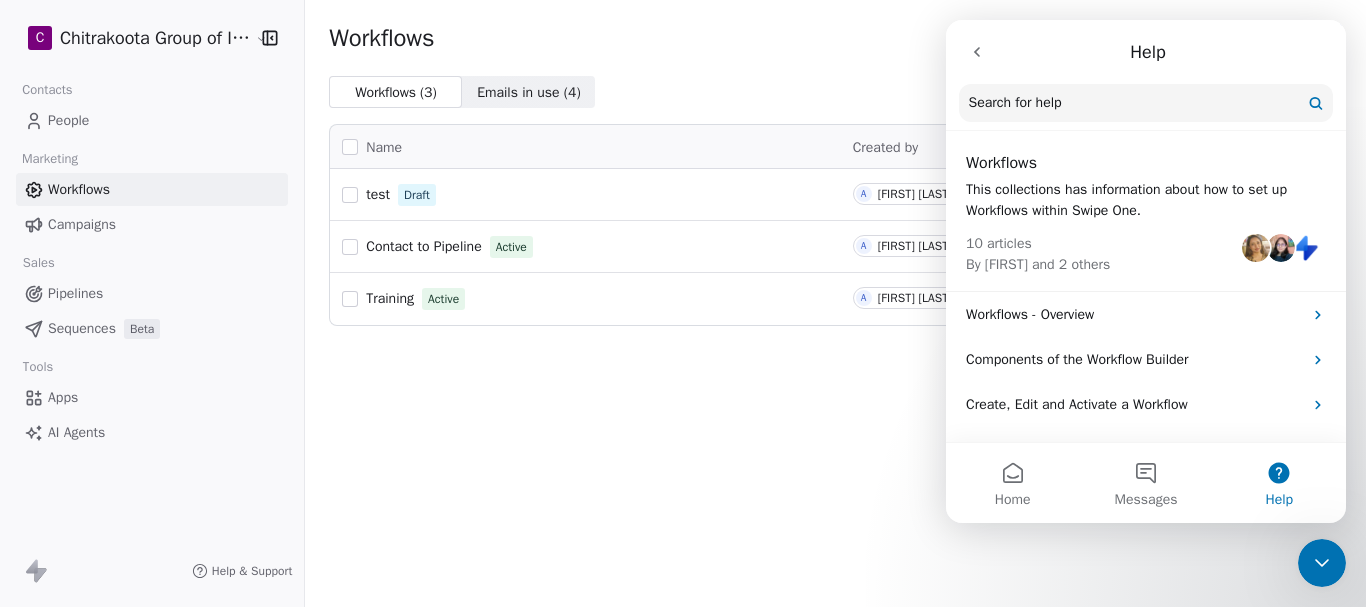 click 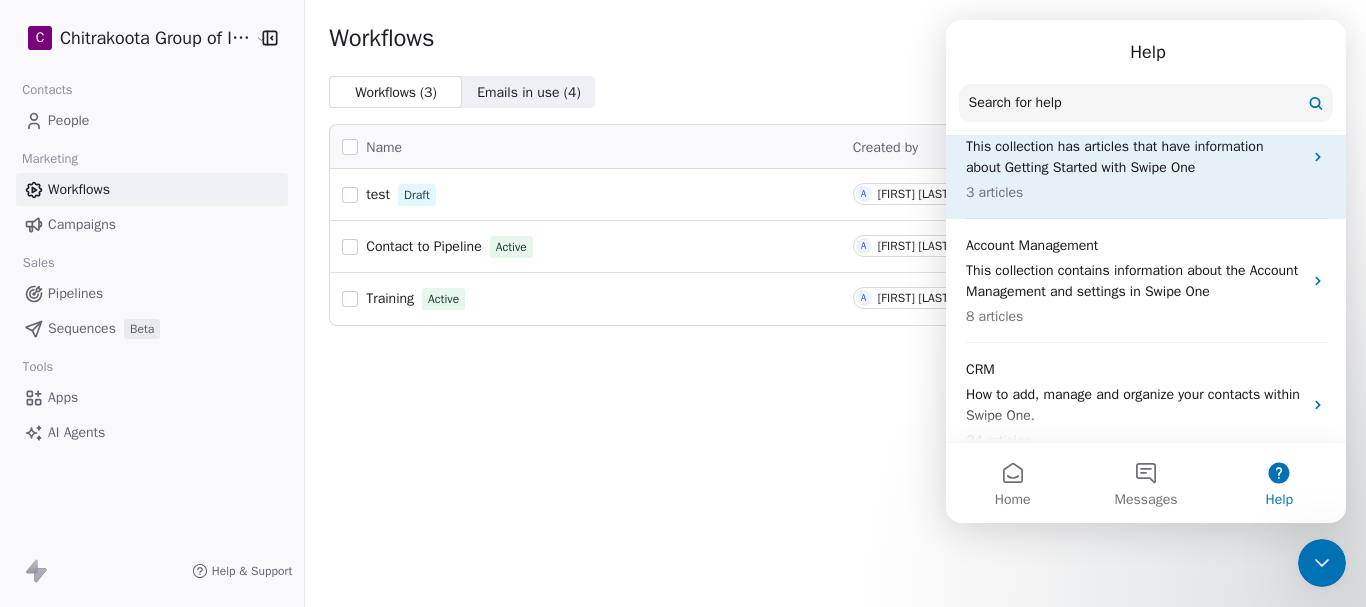 scroll, scrollTop: 0, scrollLeft: 0, axis: both 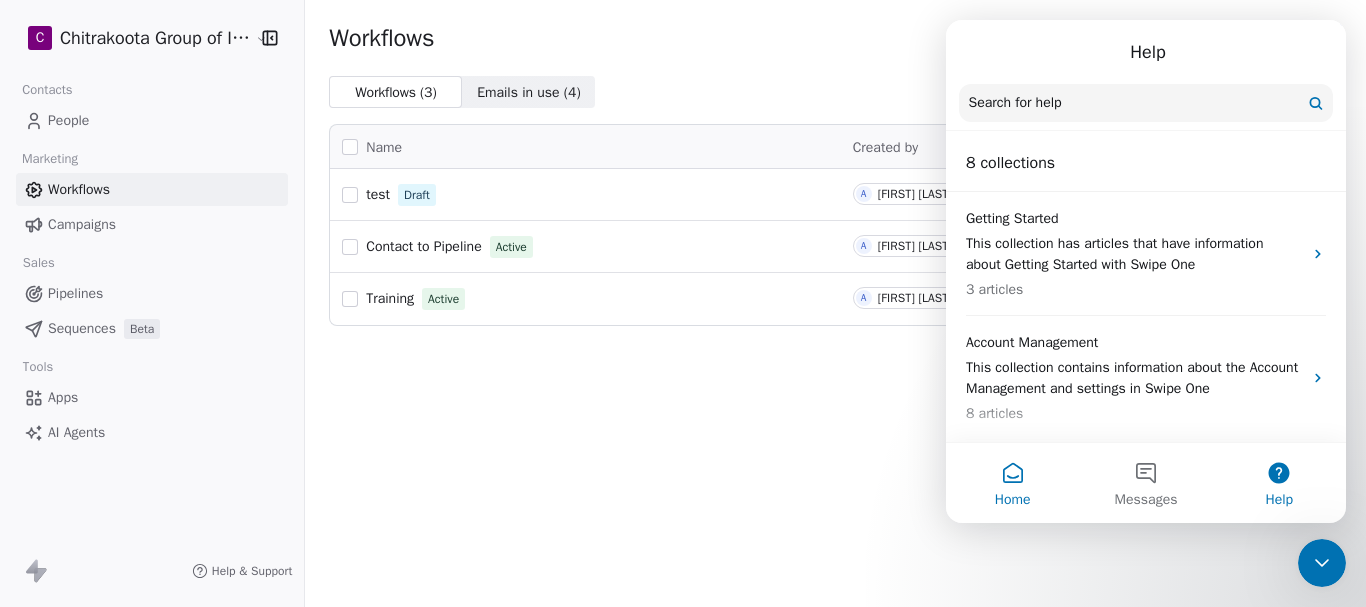 click on "Home" at bounding box center [1012, 483] 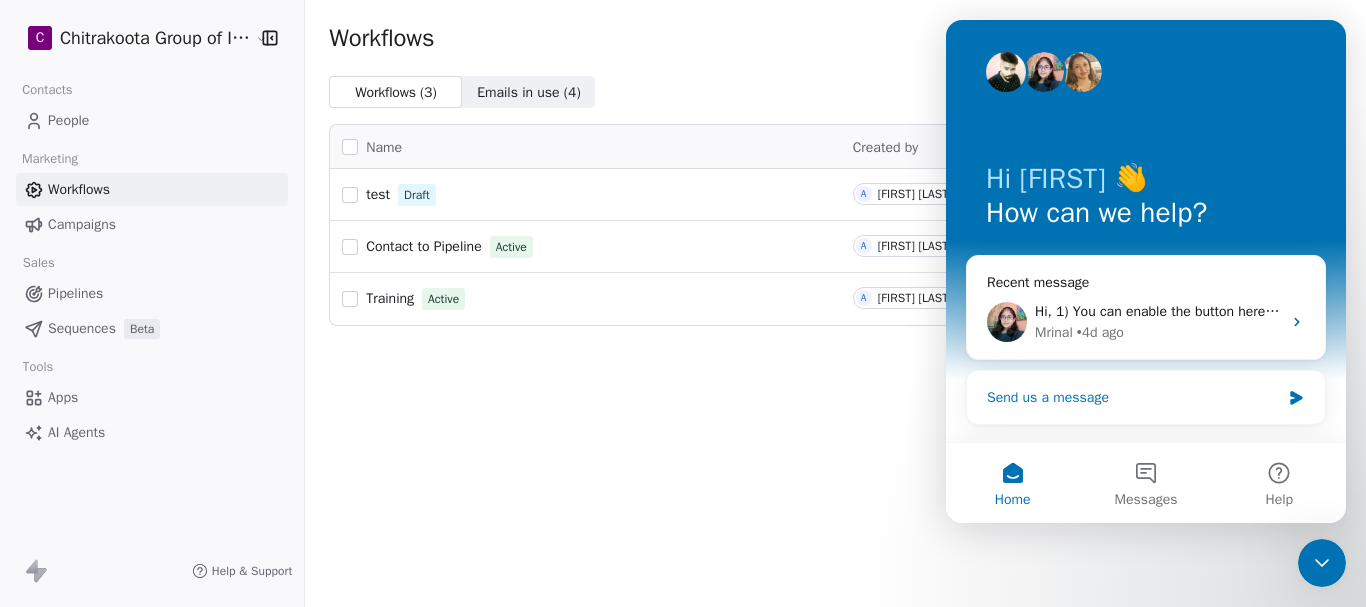 click on "Send us a message" at bounding box center [1133, 397] 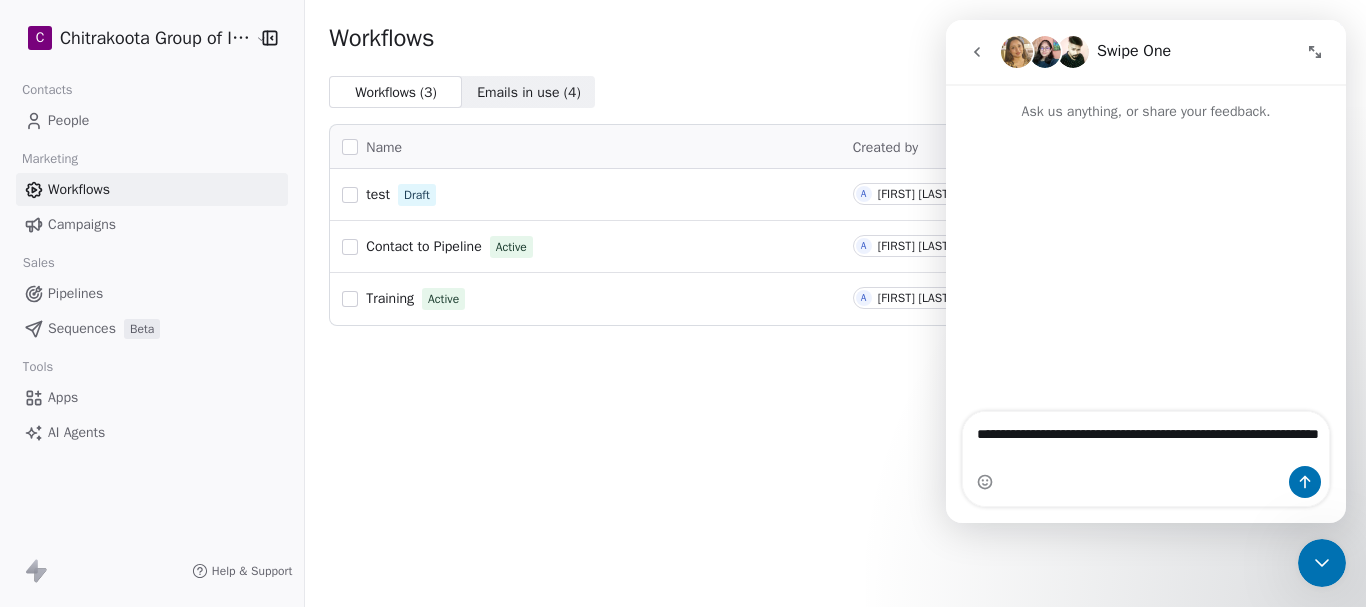 drag, startPoint x: 1233, startPoint y: 433, endPoint x: 1284, endPoint y: 438, distance: 51.24451 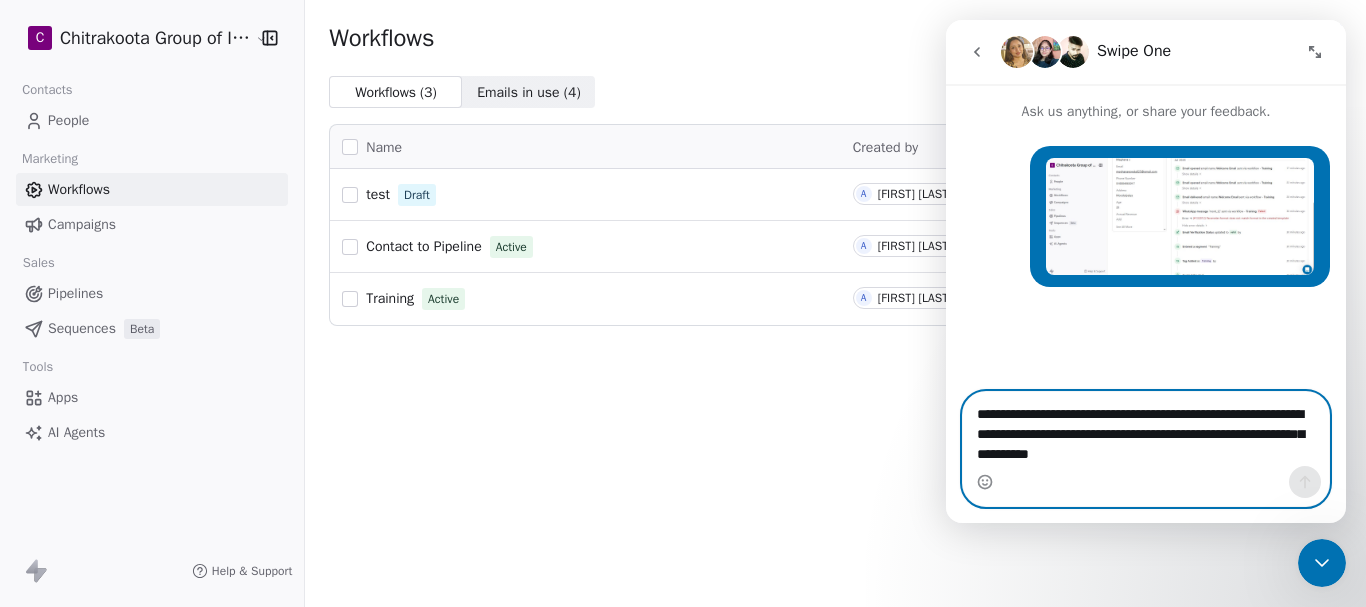 type on "**********" 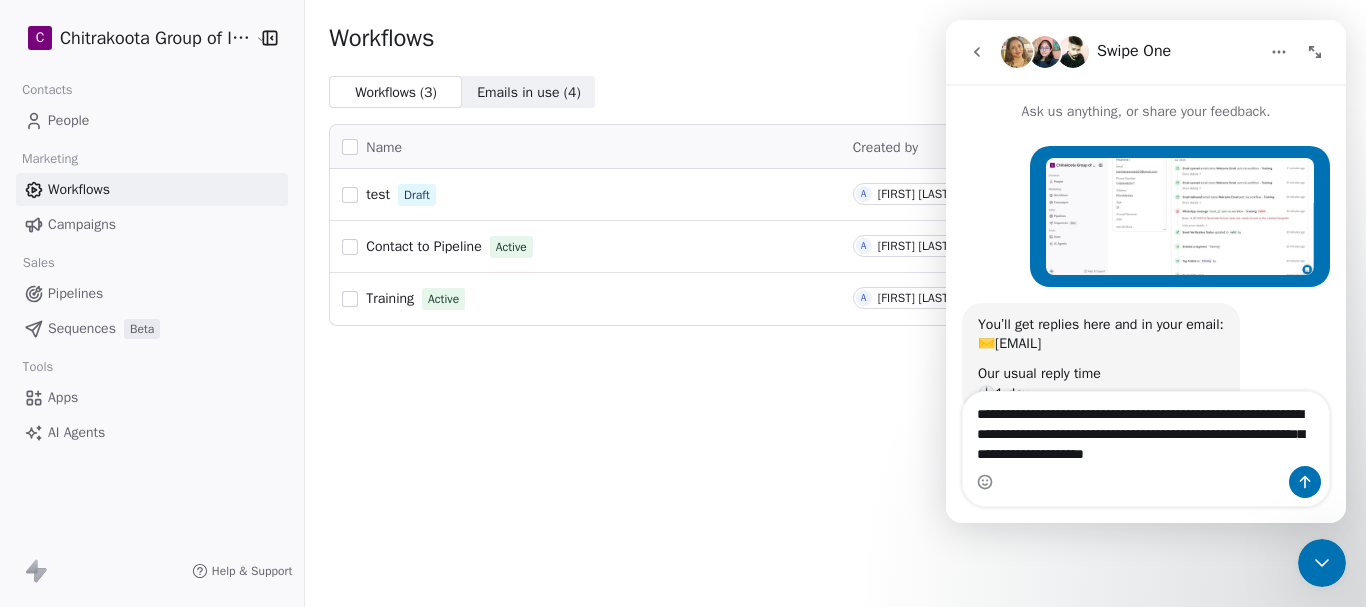 scroll, scrollTop: 121, scrollLeft: 0, axis: vertical 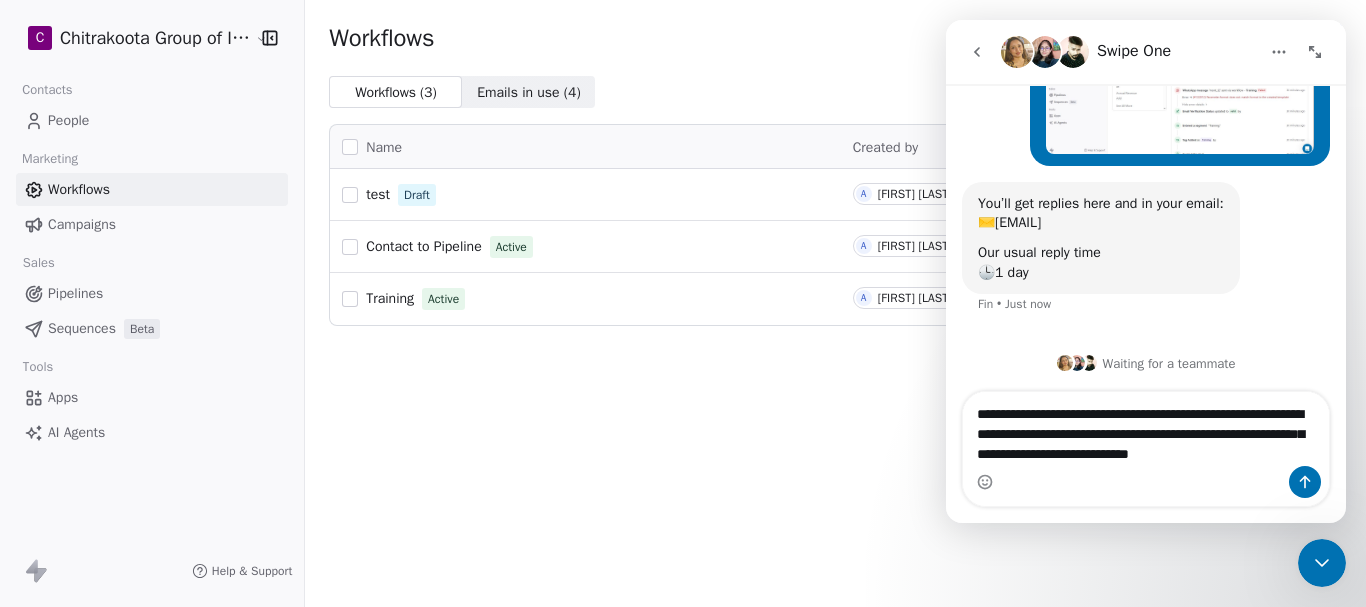 type on "**********" 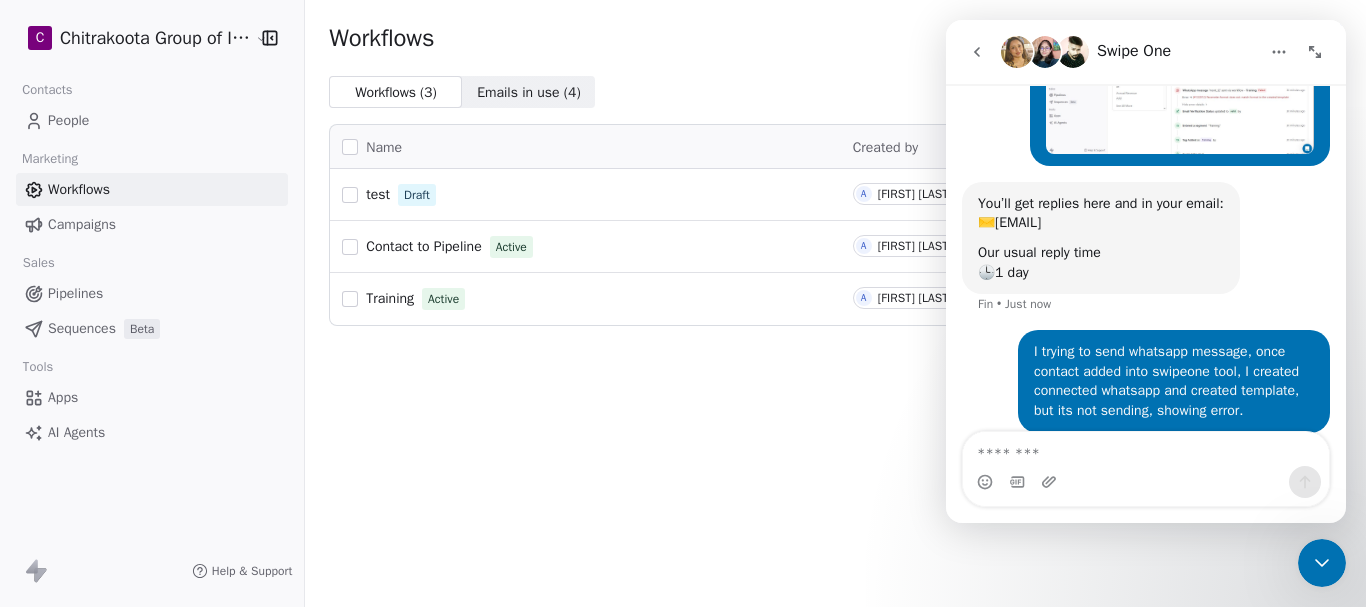 scroll, scrollTop: 200, scrollLeft: 0, axis: vertical 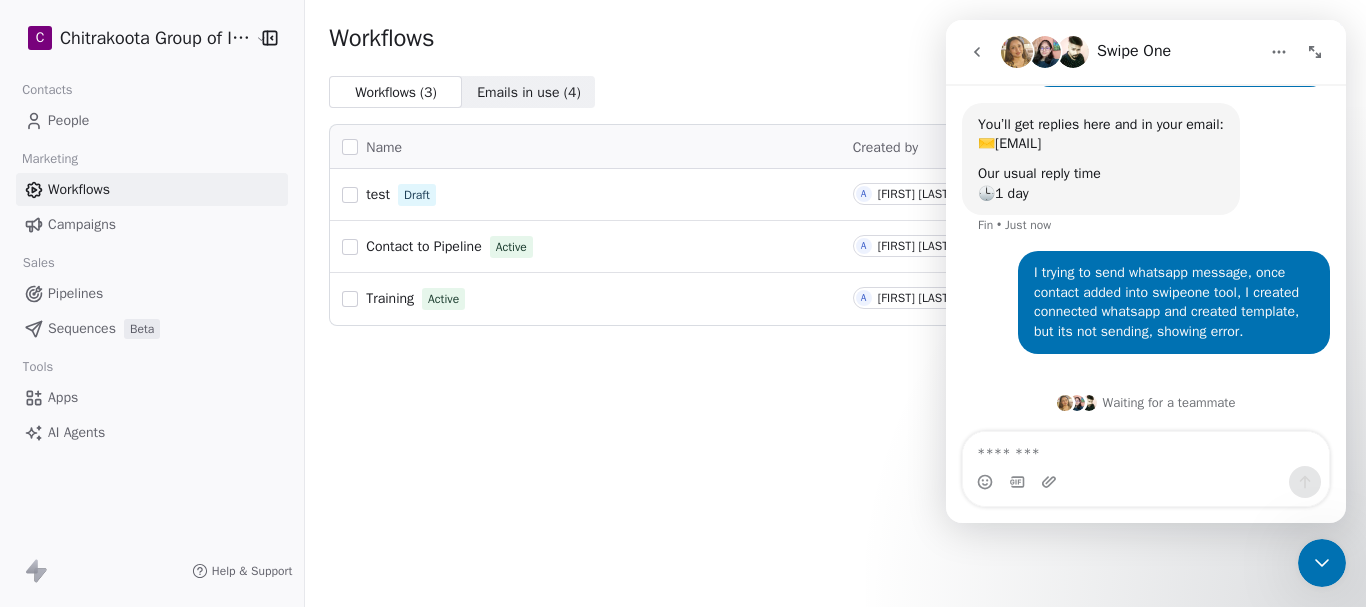 type 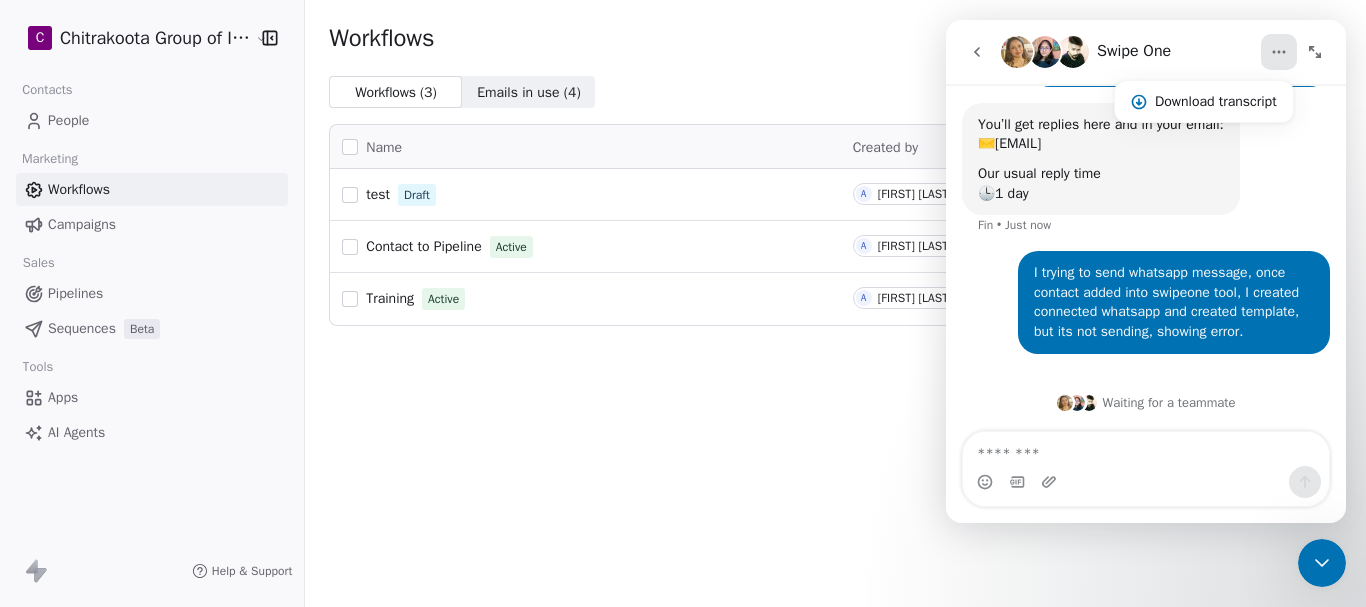 click on "arun@brandmojo.agency" at bounding box center [1018, 143] 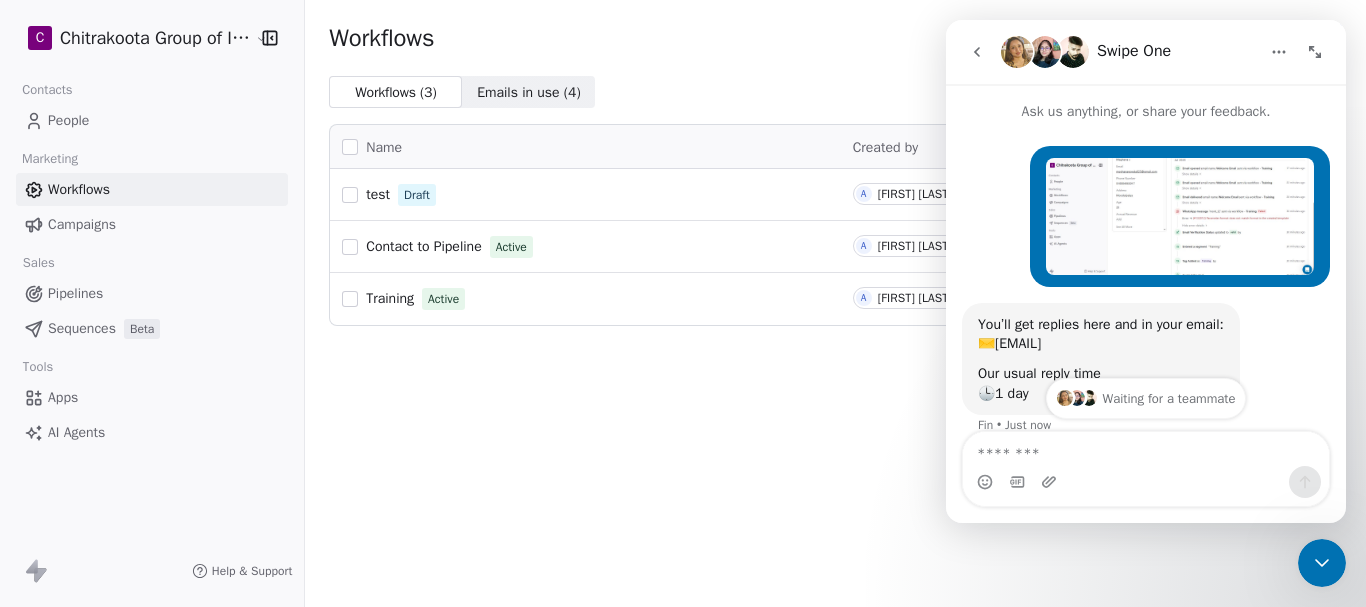 scroll, scrollTop: 200, scrollLeft: 0, axis: vertical 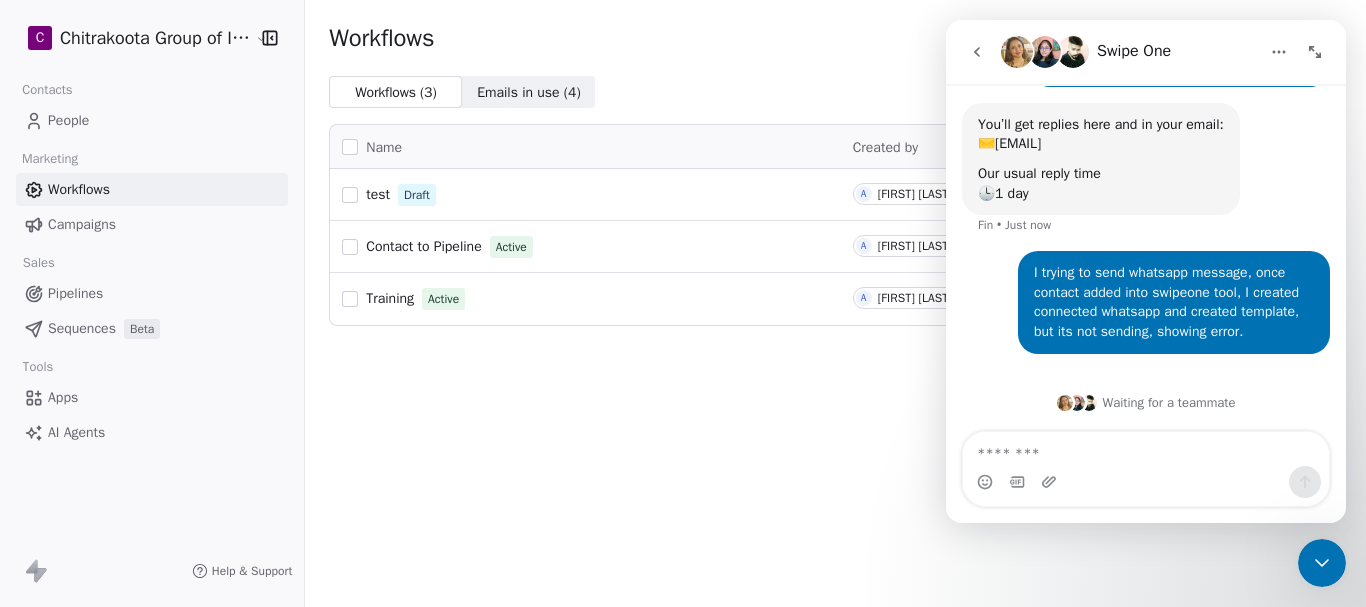 click on "Waiting for a teammate" at bounding box center [1146, 403] 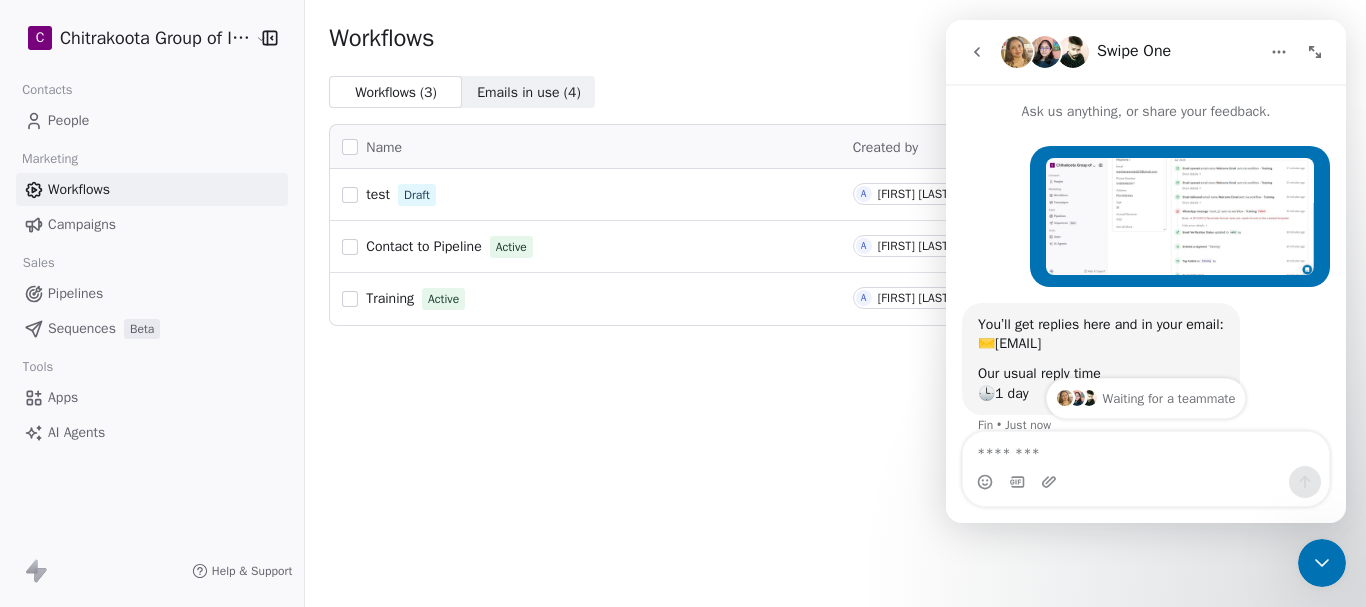 scroll, scrollTop: 200, scrollLeft: 0, axis: vertical 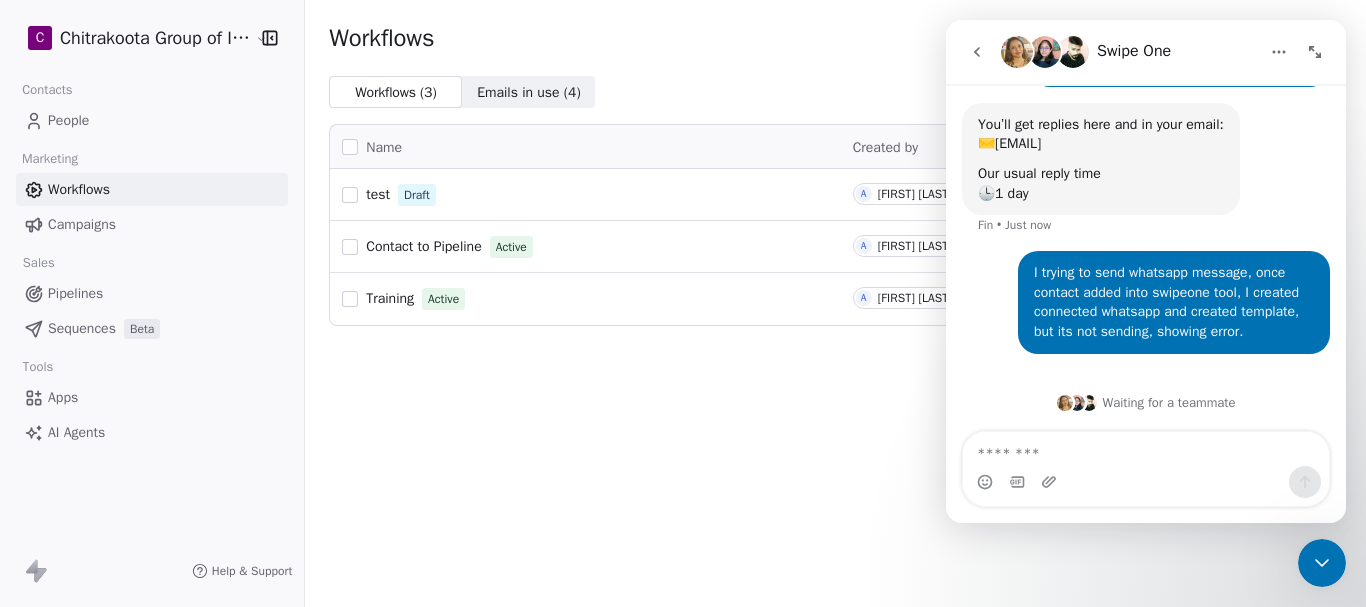 click 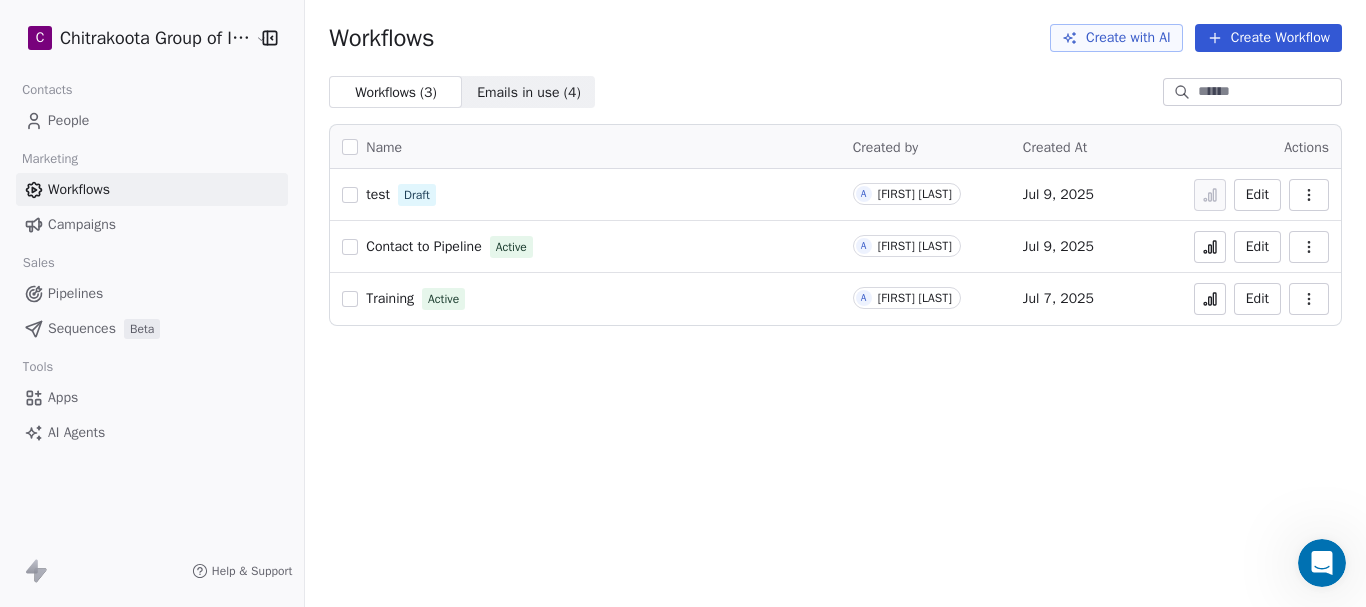 scroll, scrollTop: 0, scrollLeft: 0, axis: both 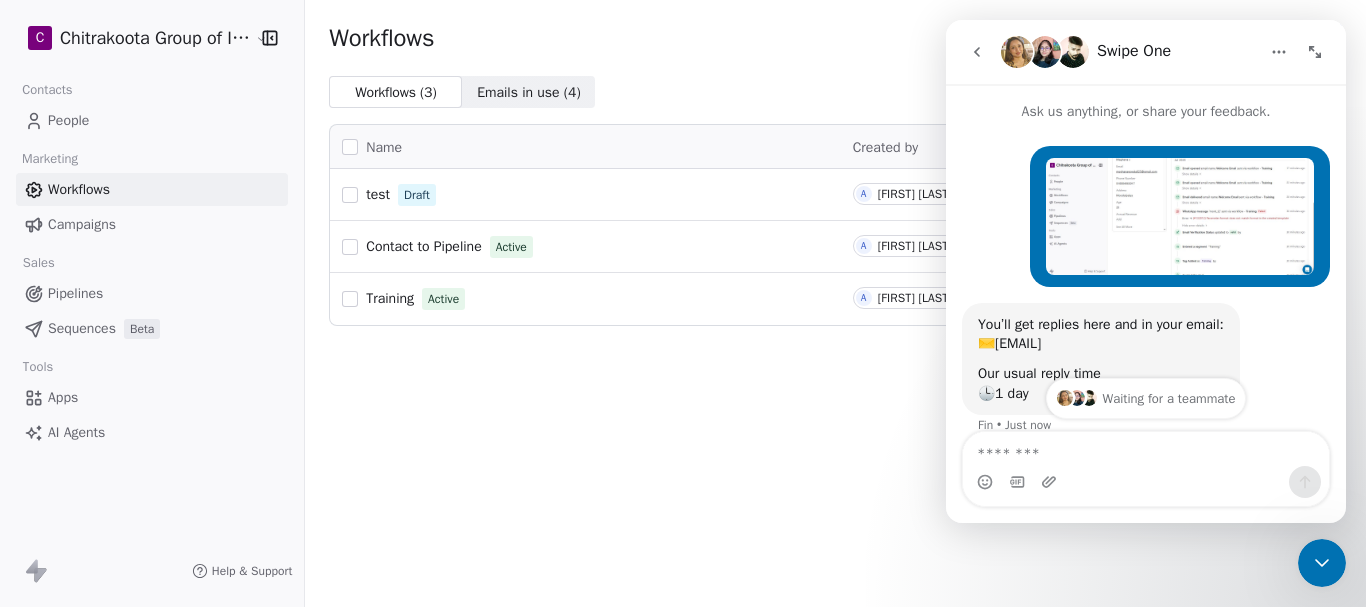 click at bounding box center [1180, 216] 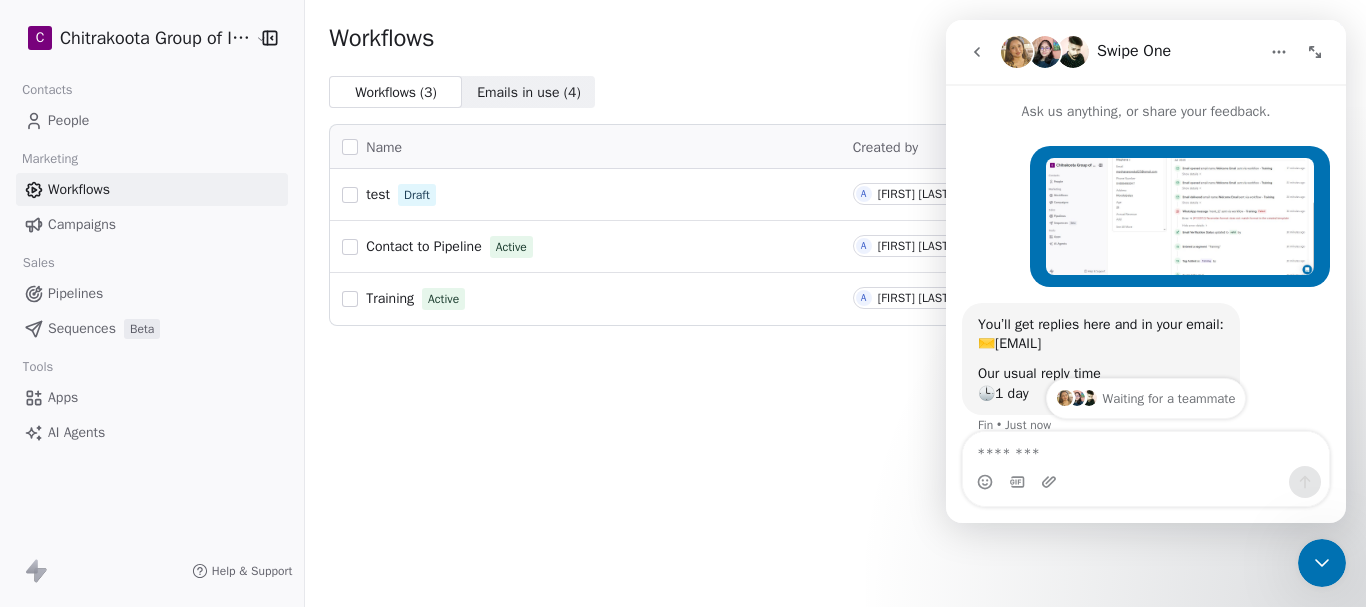 scroll, scrollTop: 0, scrollLeft: 0, axis: both 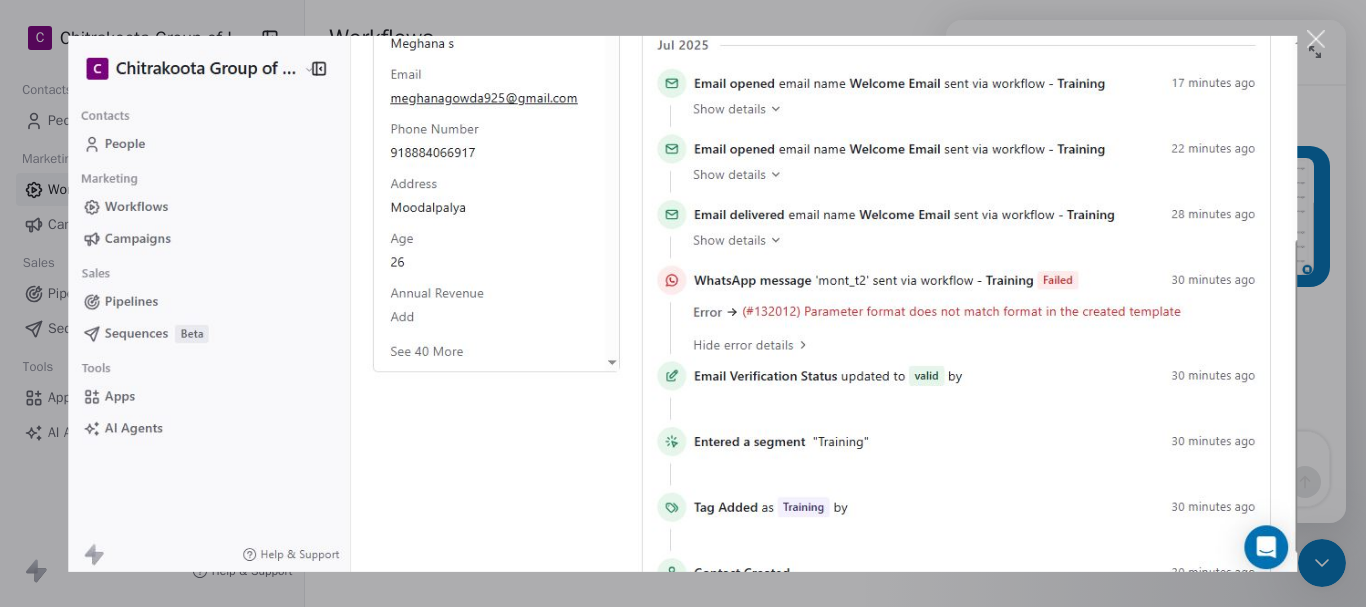 click at bounding box center (683, 303) 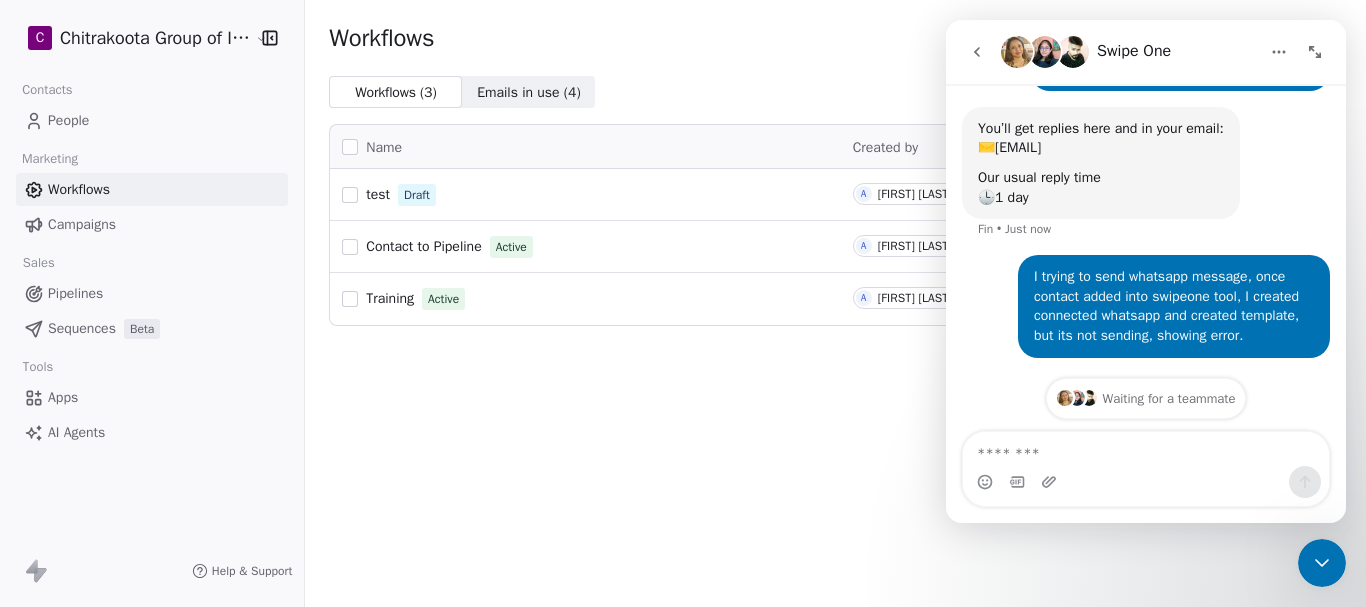scroll, scrollTop: 200, scrollLeft: 0, axis: vertical 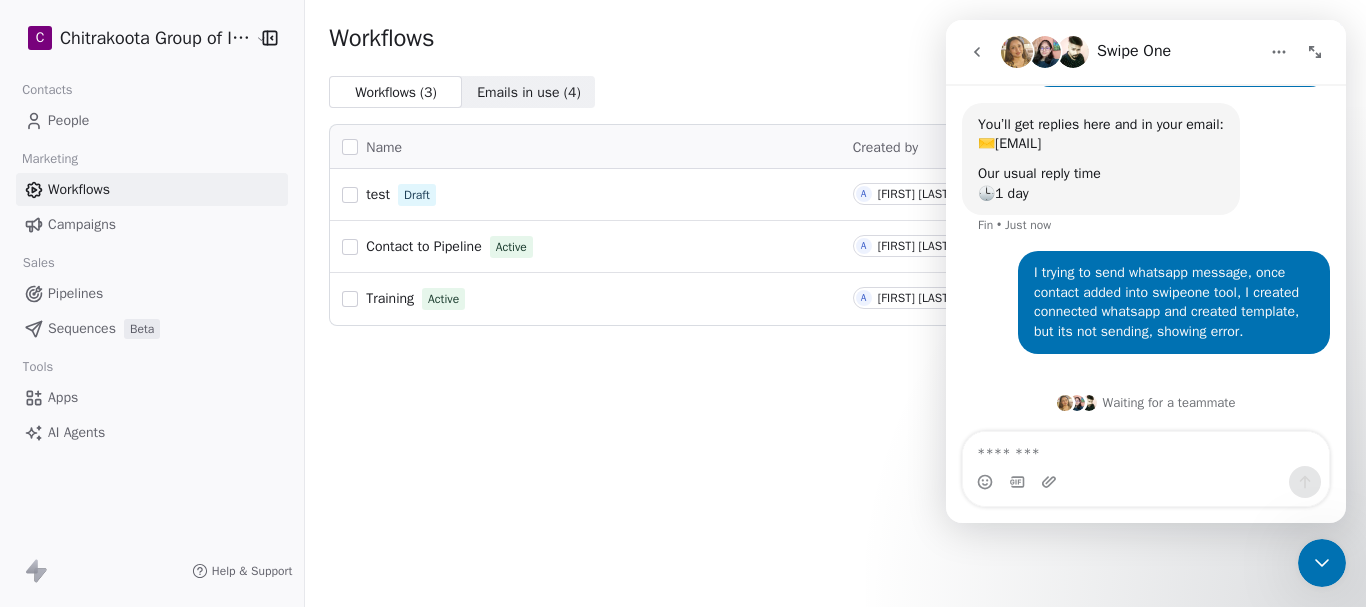 click 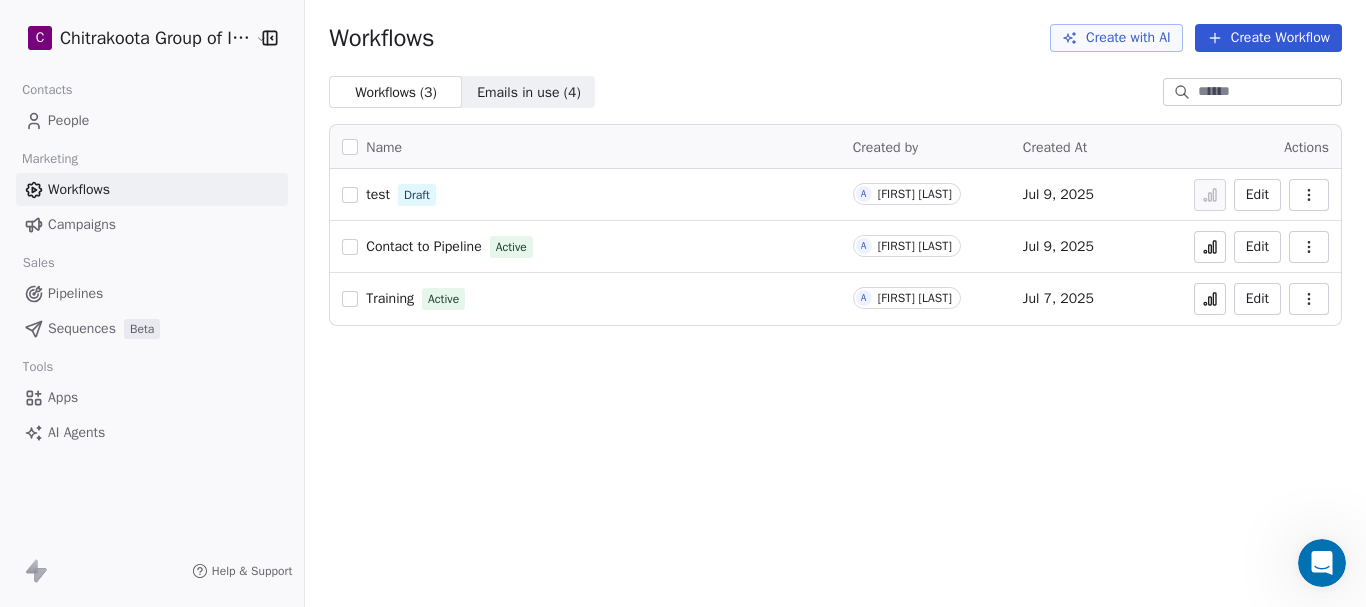 click on "People" at bounding box center (68, 120) 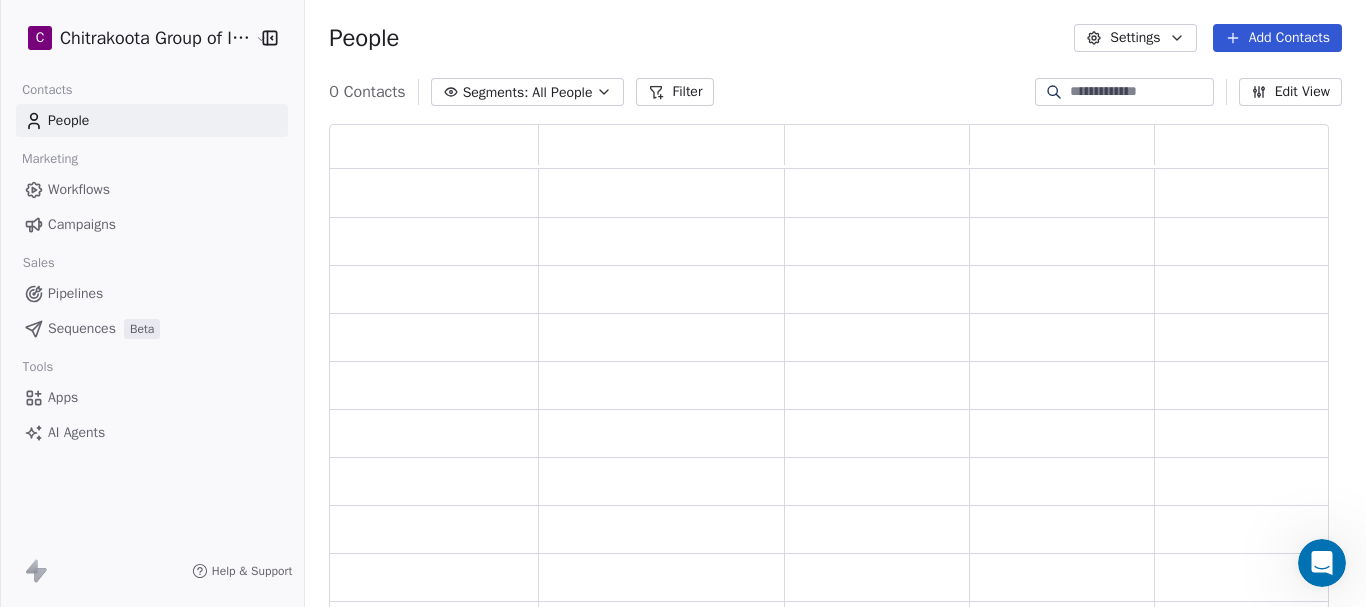 click at bounding box center (1140, 92) 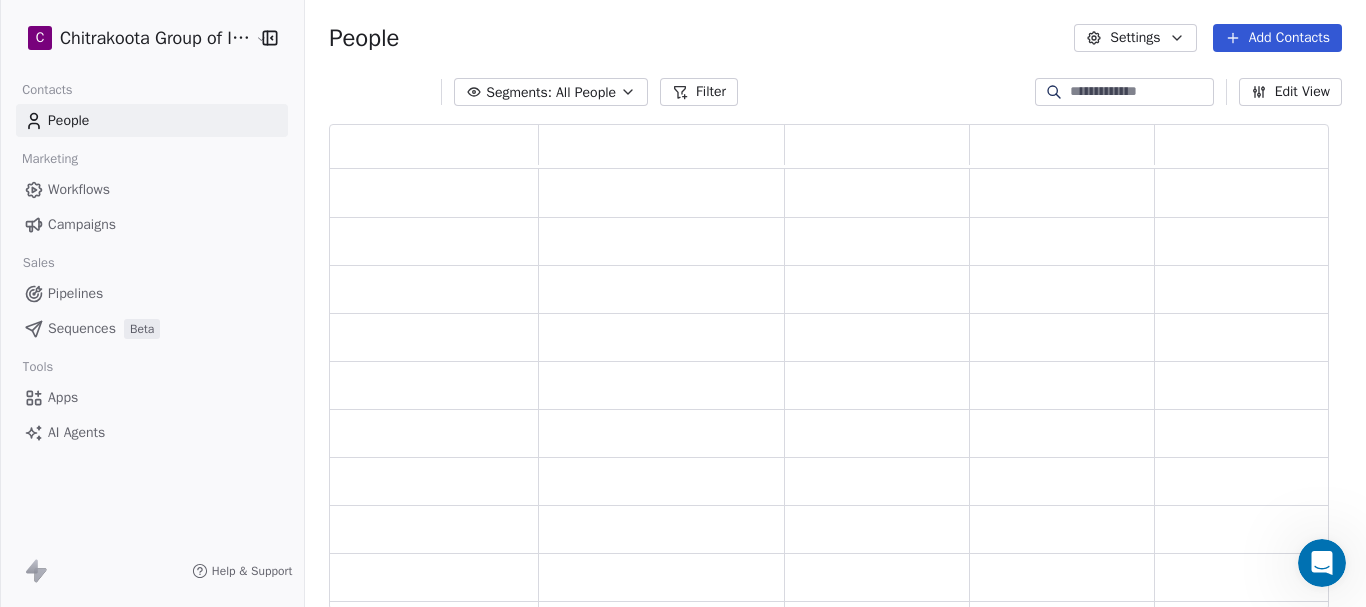 paste on "*********" 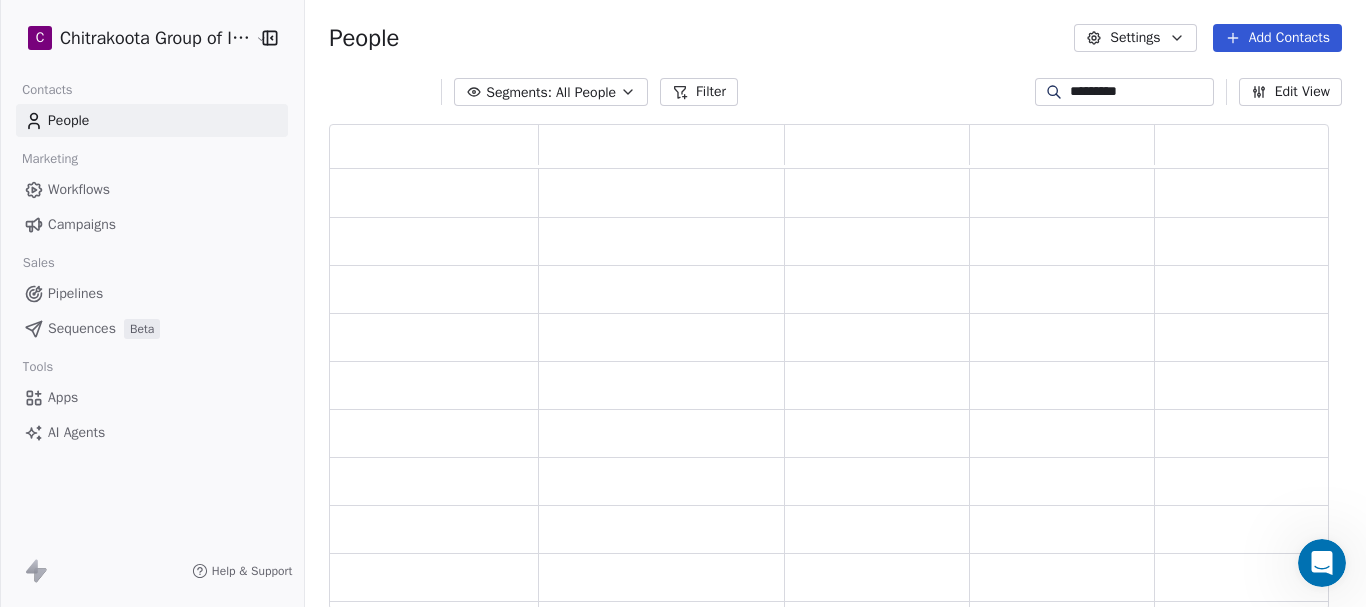 scroll, scrollTop: 16, scrollLeft: 16, axis: both 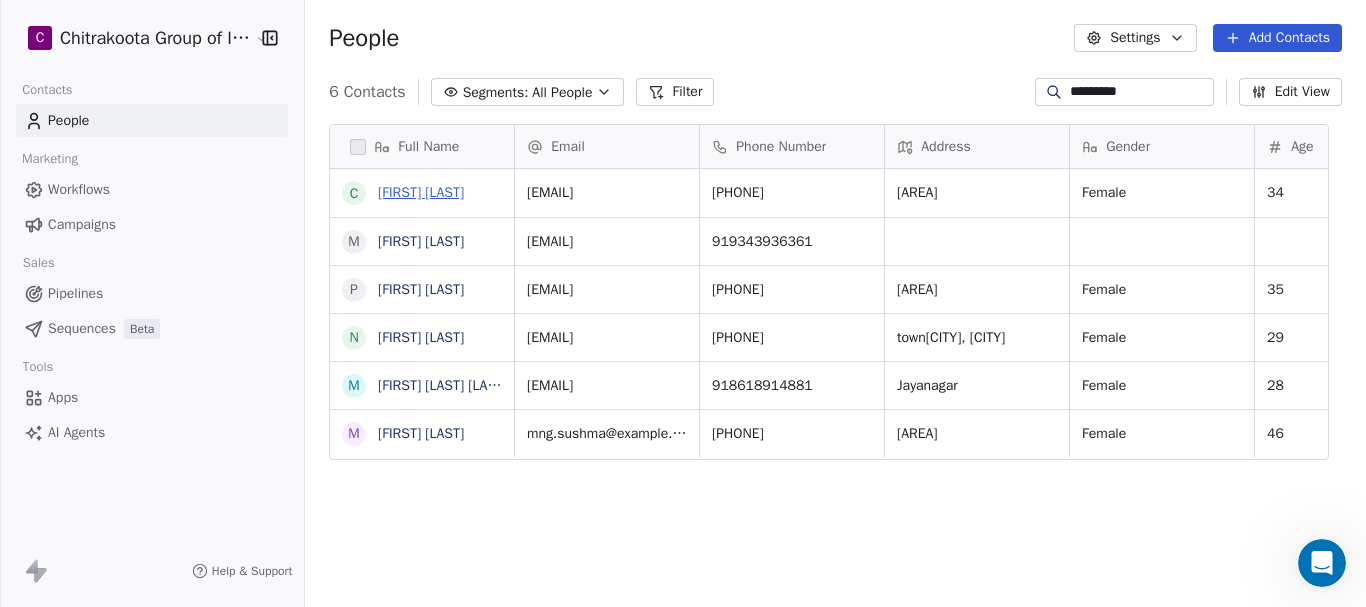 type on "*********" 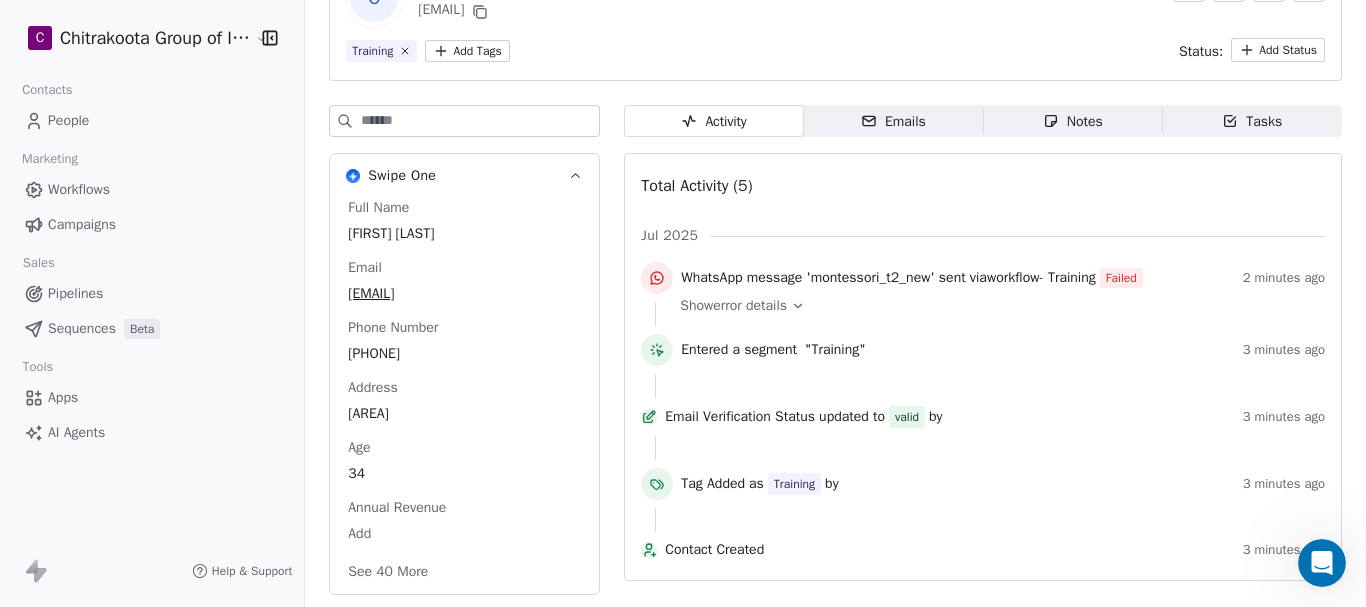scroll, scrollTop: 149, scrollLeft: 0, axis: vertical 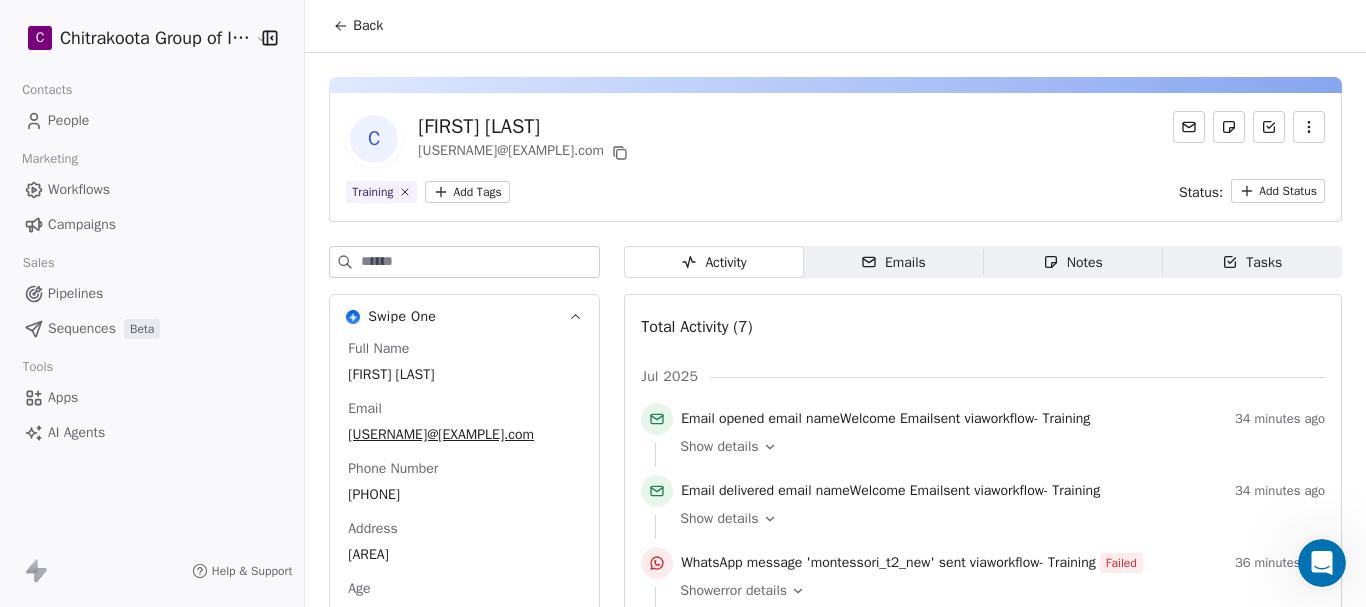 click 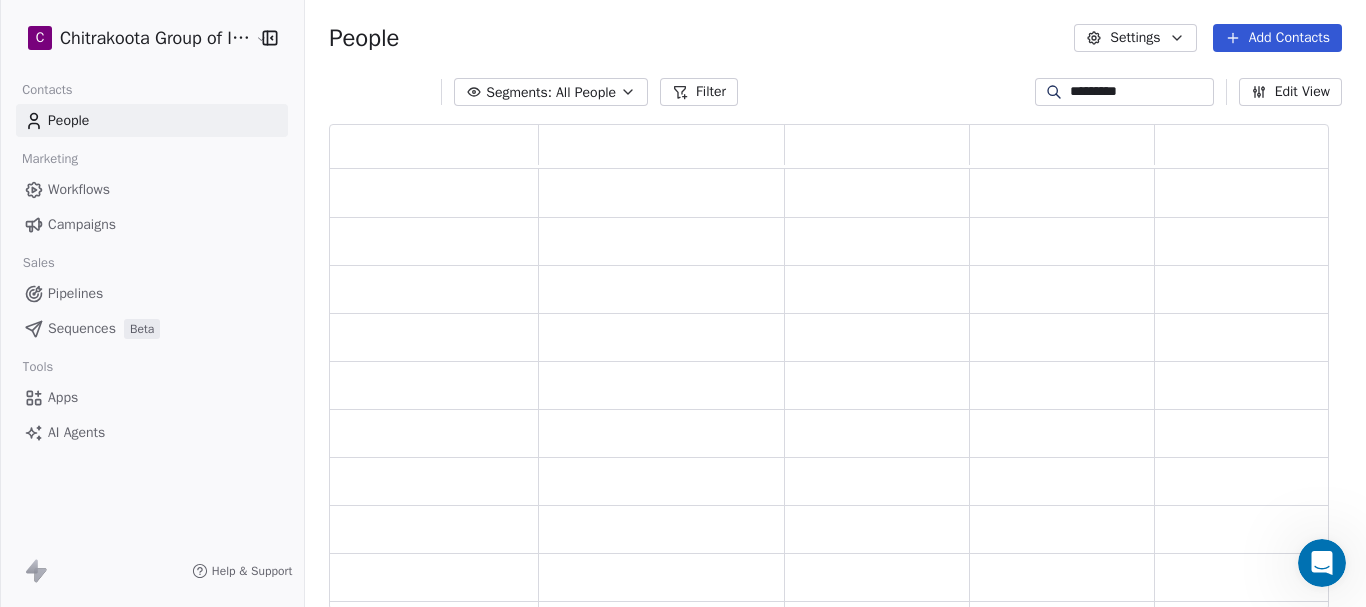 scroll, scrollTop: 16, scrollLeft: 16, axis: both 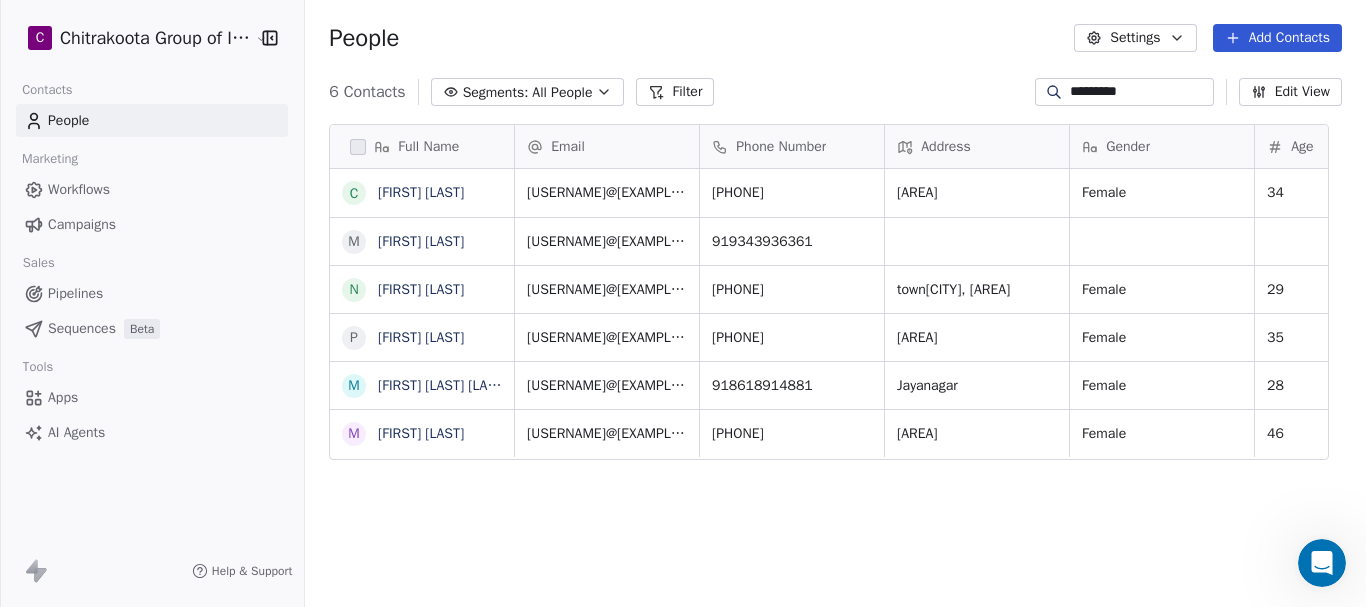 click on "*********" at bounding box center (1140, 92) 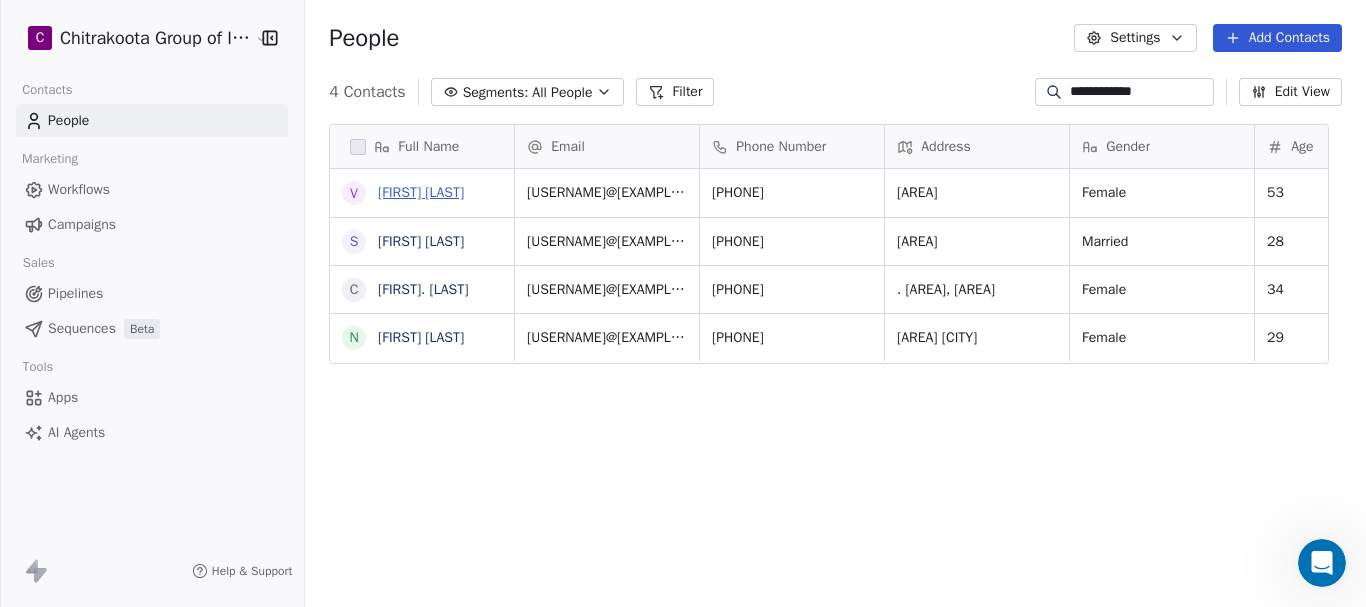 scroll, scrollTop: 16, scrollLeft: 16, axis: both 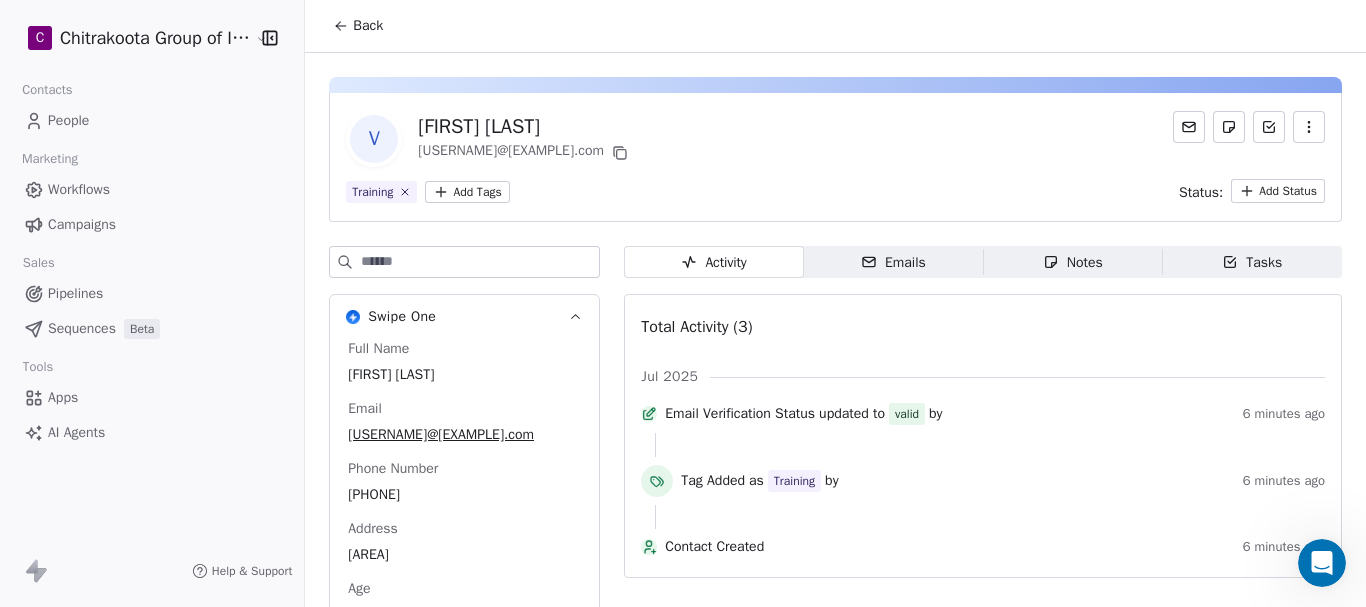 click on "Emails" at bounding box center [893, 262] 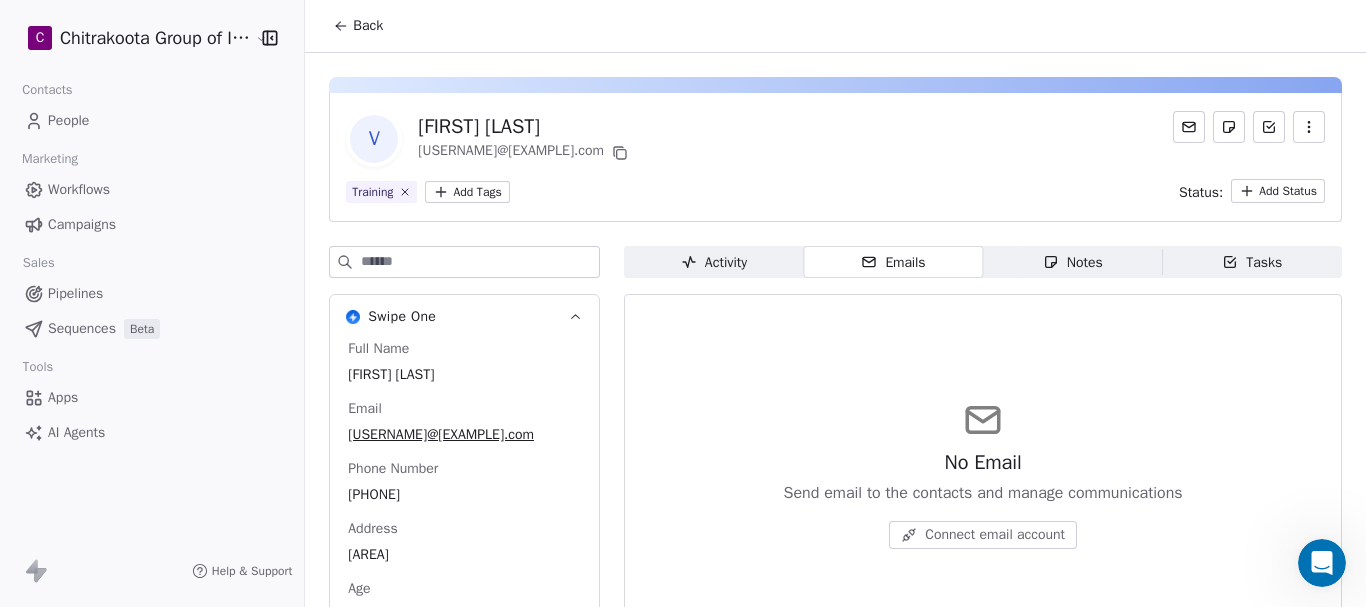 click on "Activity" at bounding box center [714, 262] 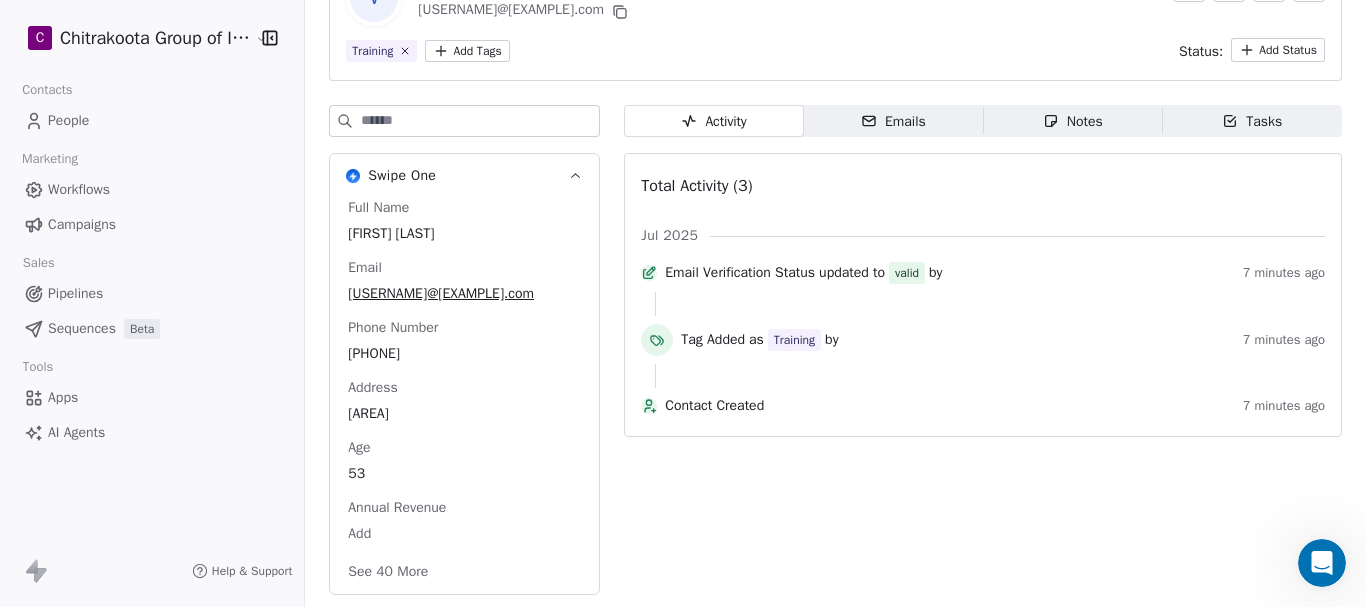 scroll, scrollTop: 0, scrollLeft: 0, axis: both 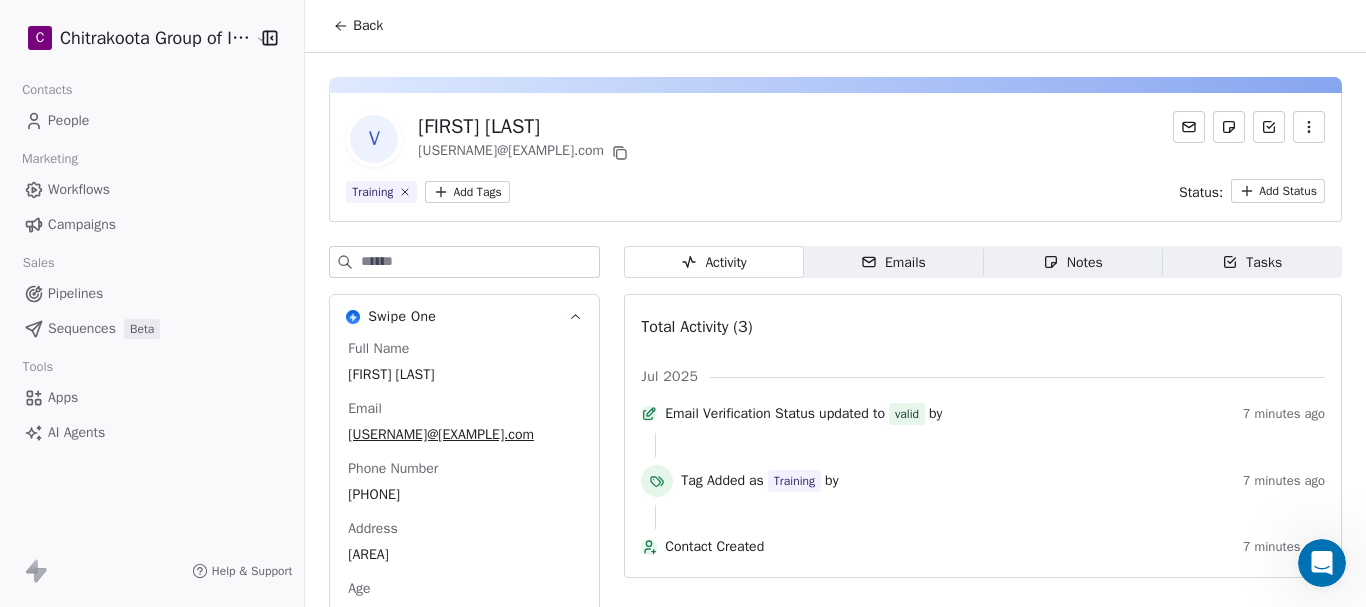 click on "Back" at bounding box center [368, 26] 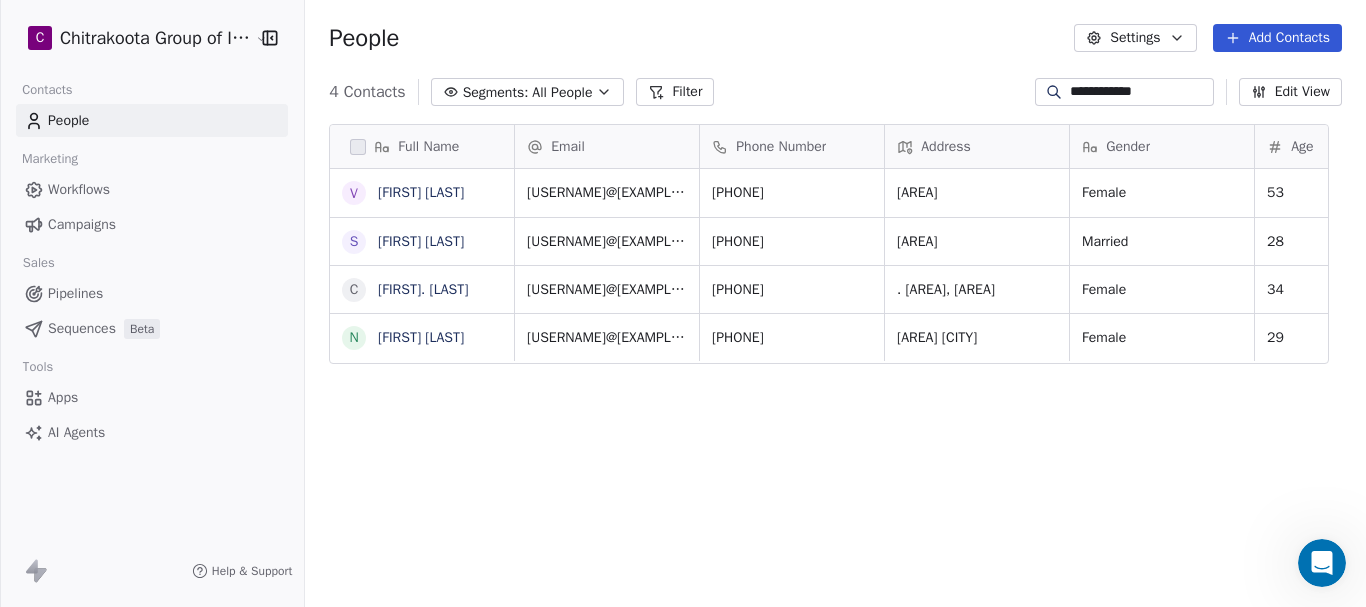 scroll, scrollTop: 16, scrollLeft: 16, axis: both 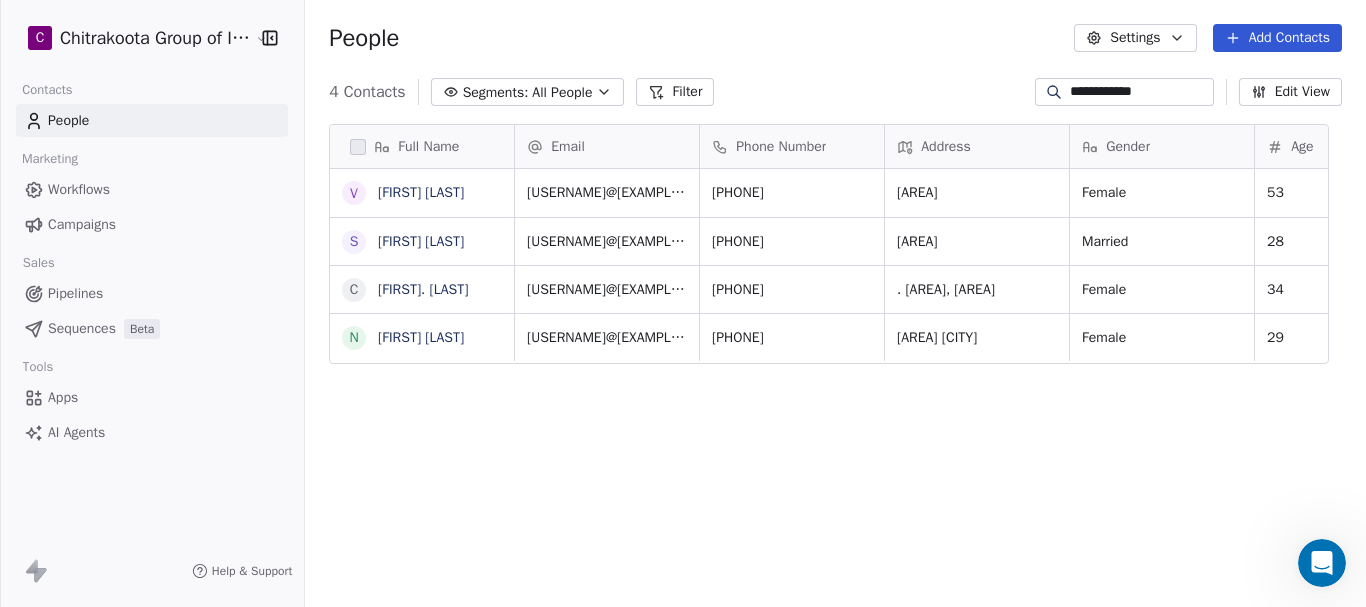click on "Workflows" at bounding box center (79, 189) 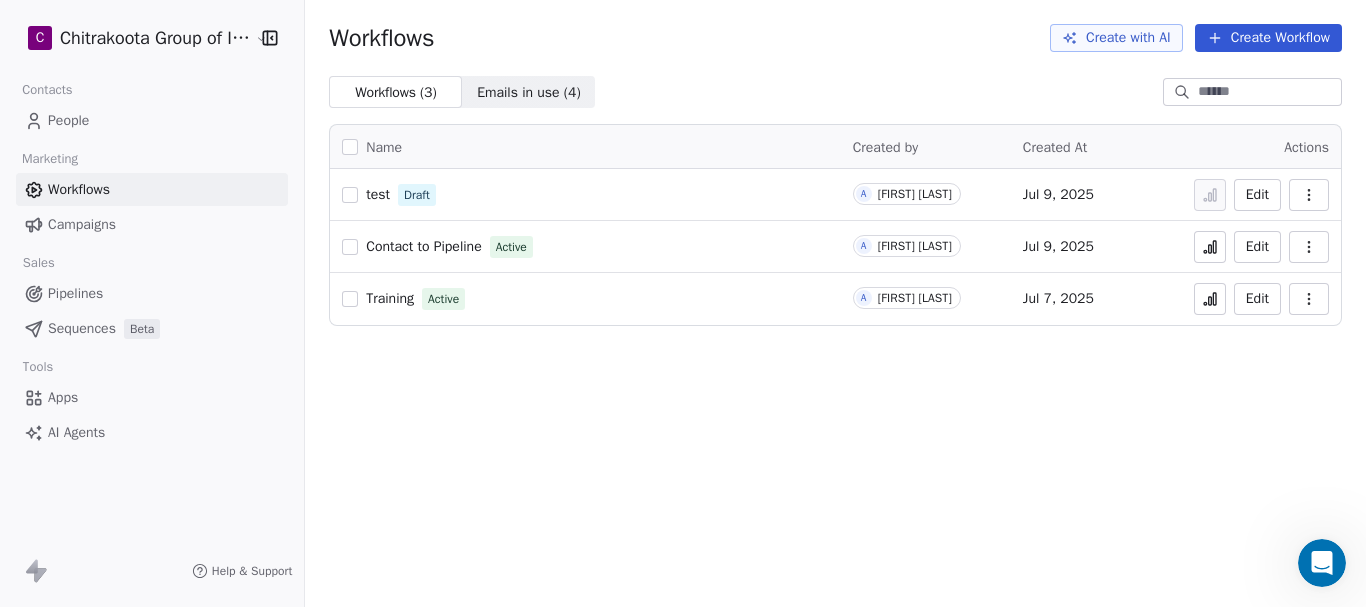 click 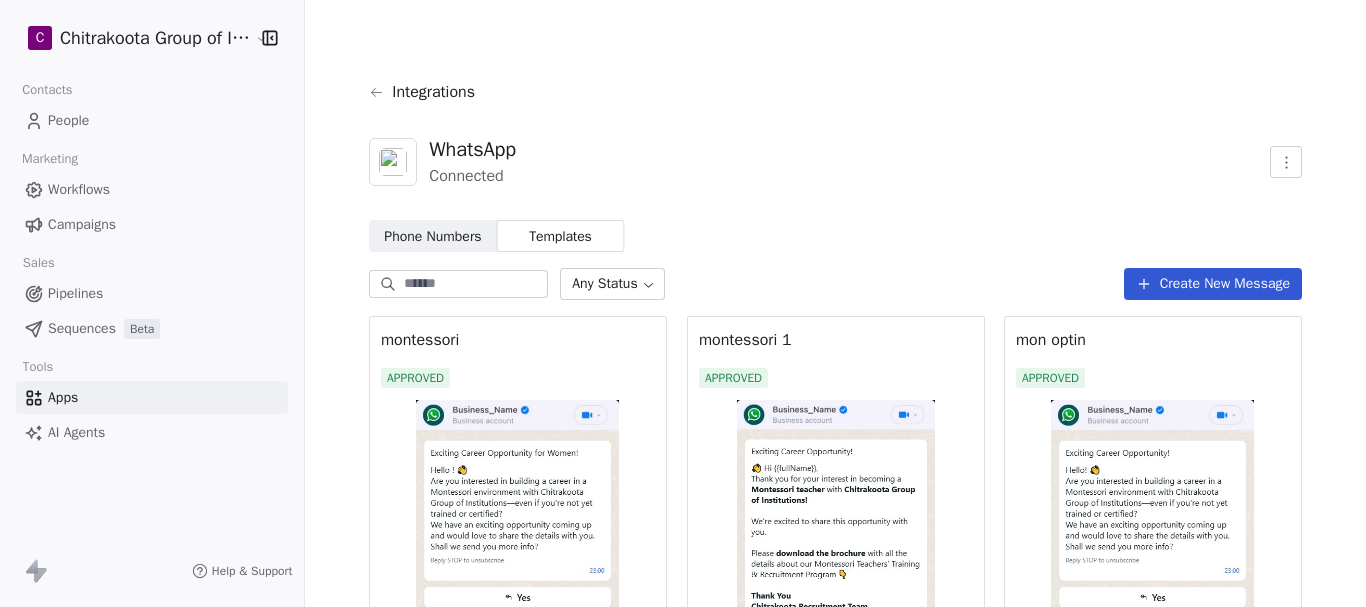 scroll, scrollTop: 0, scrollLeft: 0, axis: both 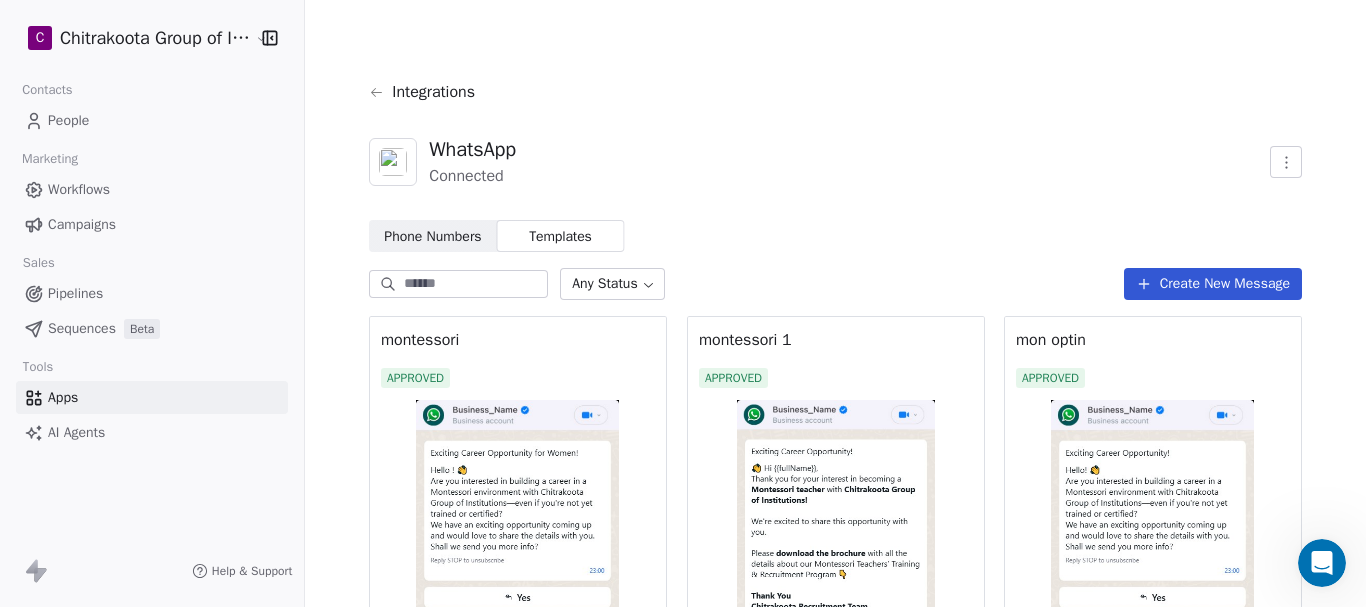 click on "Phone Numbers" at bounding box center (432, 236) 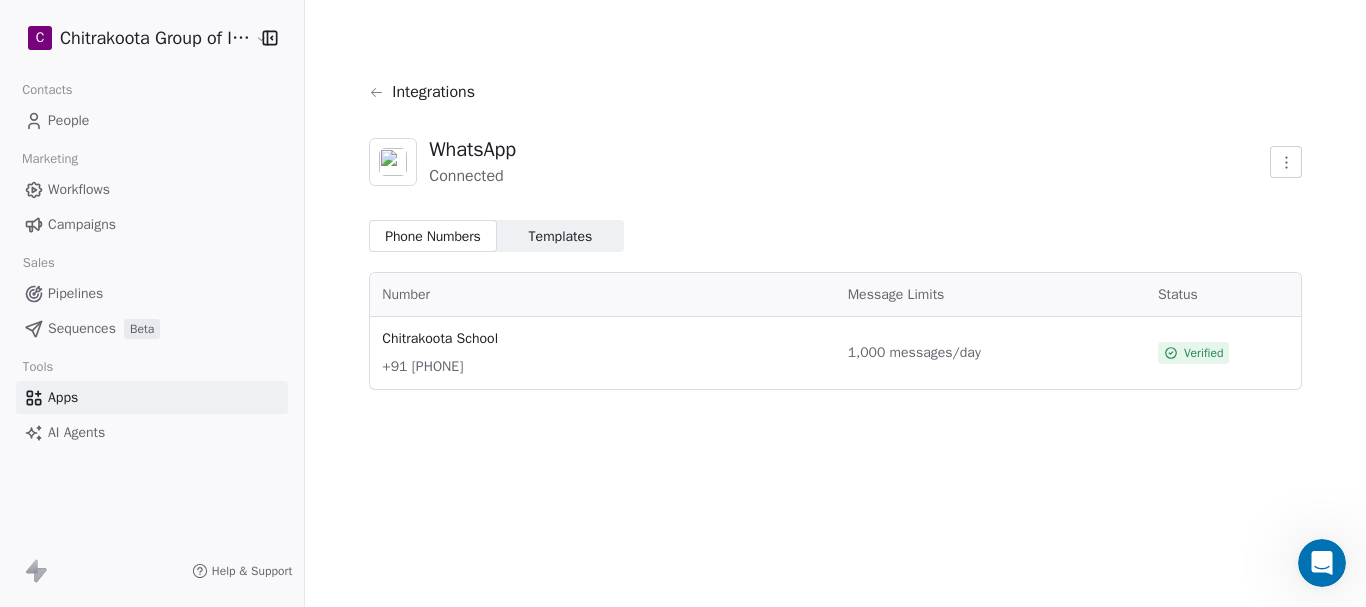 click on "Templates" at bounding box center [561, 236] 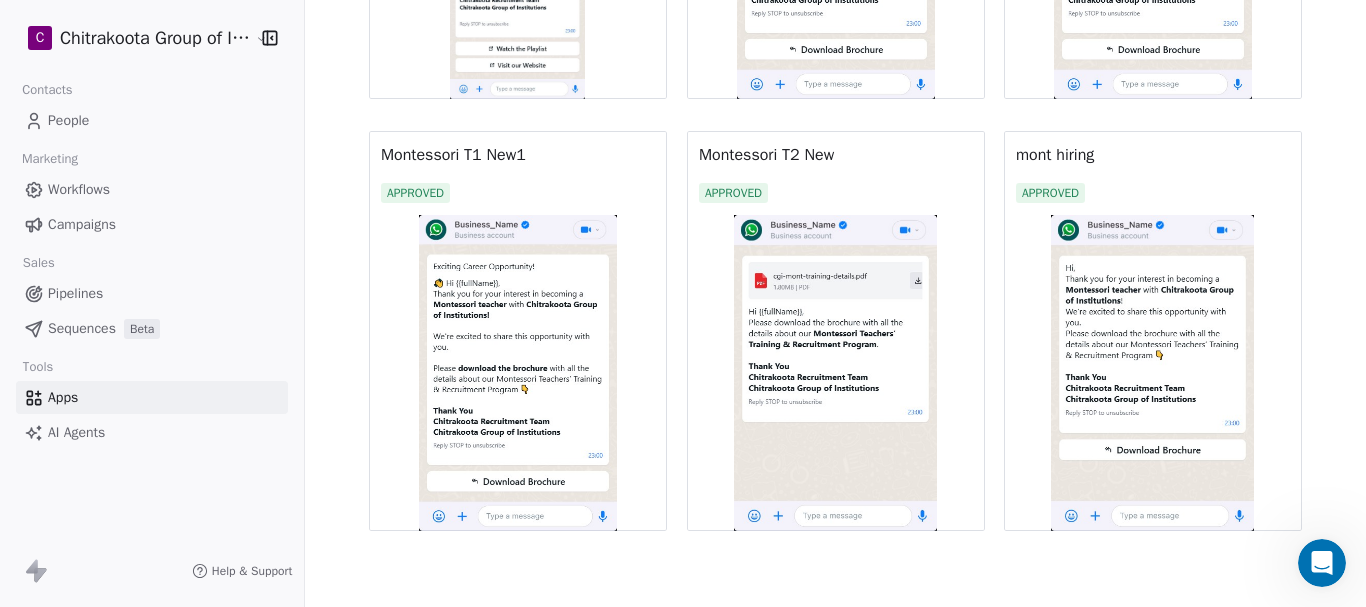 scroll, scrollTop: 1917, scrollLeft: 0, axis: vertical 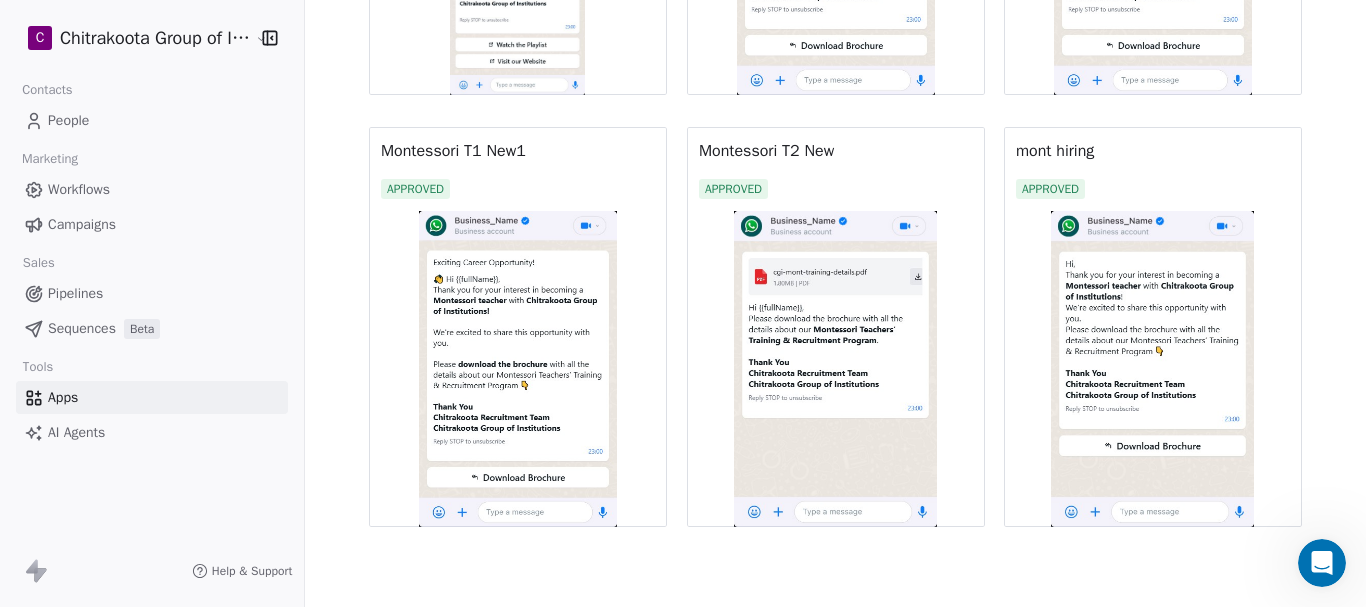 click at bounding box center [1153, 369] 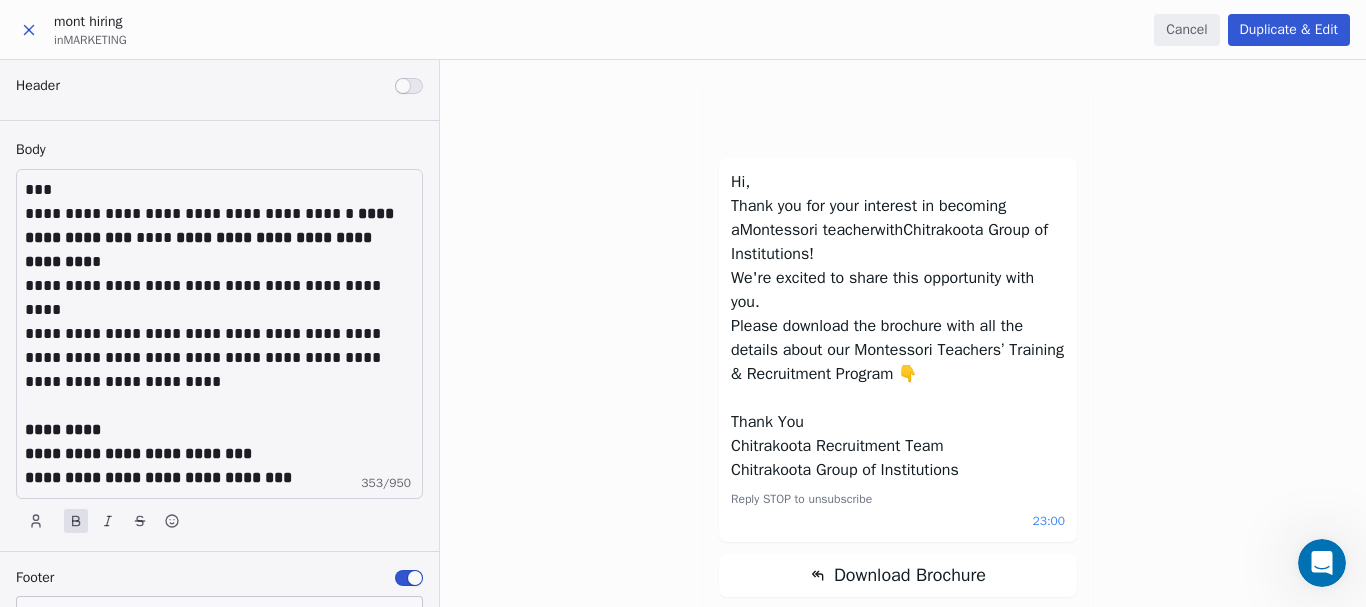 scroll, scrollTop: 0, scrollLeft: 0, axis: both 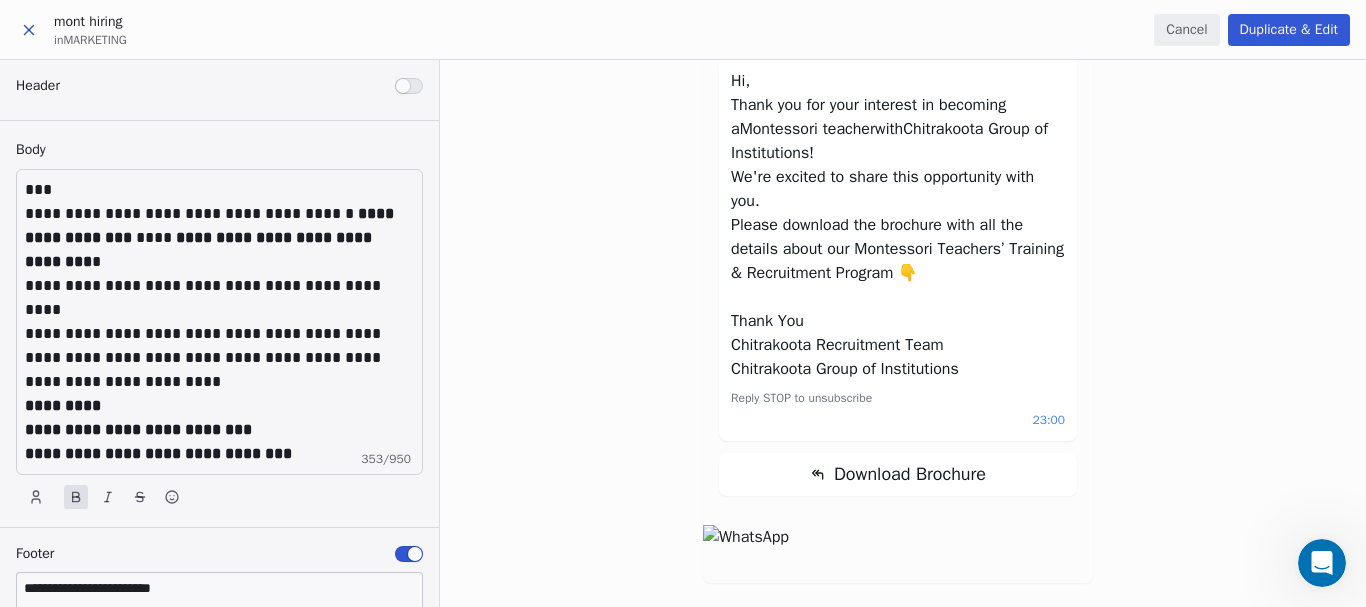 click 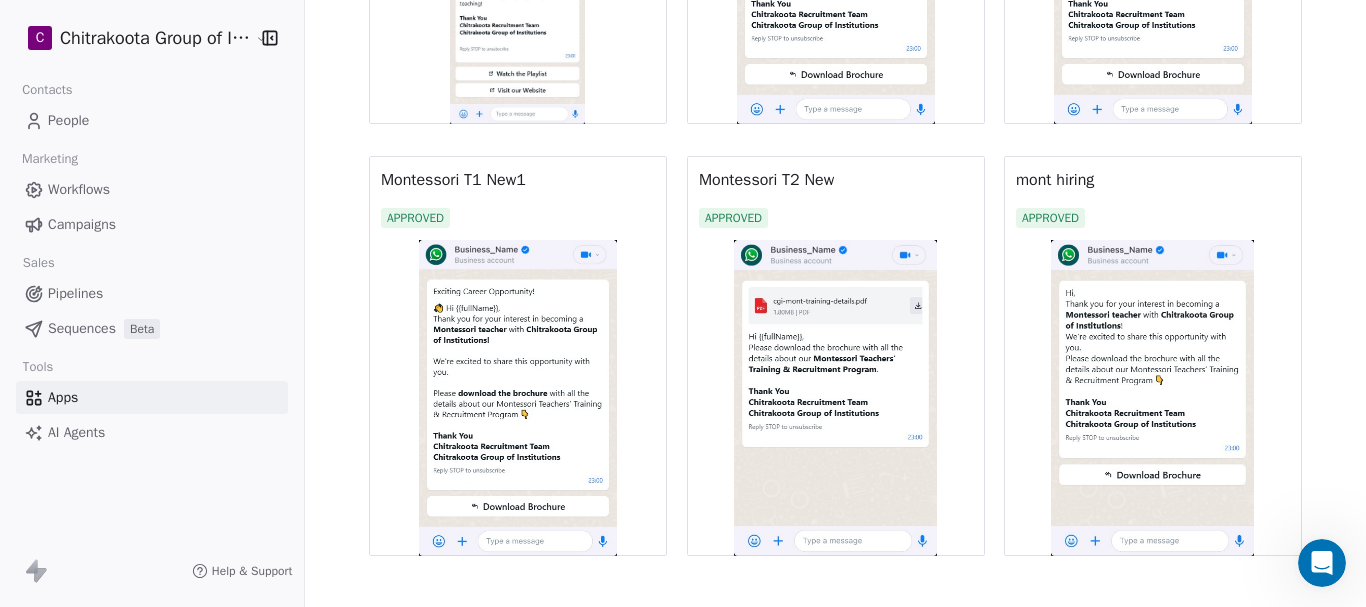 scroll, scrollTop: 1917, scrollLeft: 0, axis: vertical 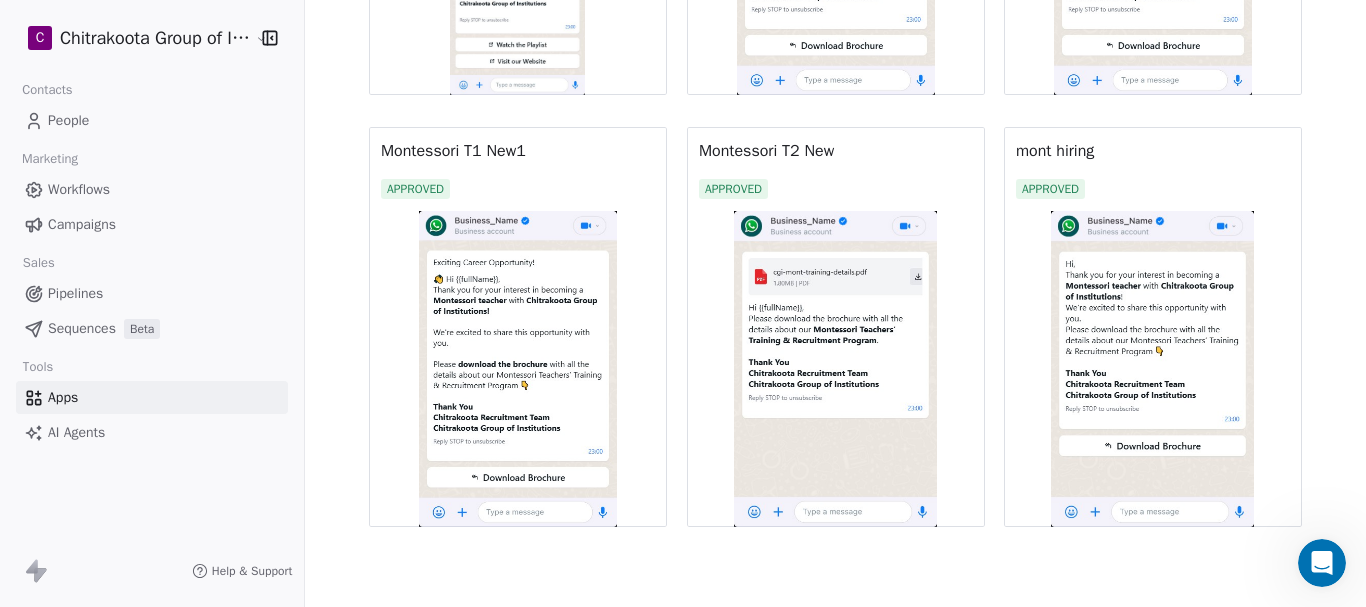 click on "mont hiring APPROVED" at bounding box center (1153, 169) 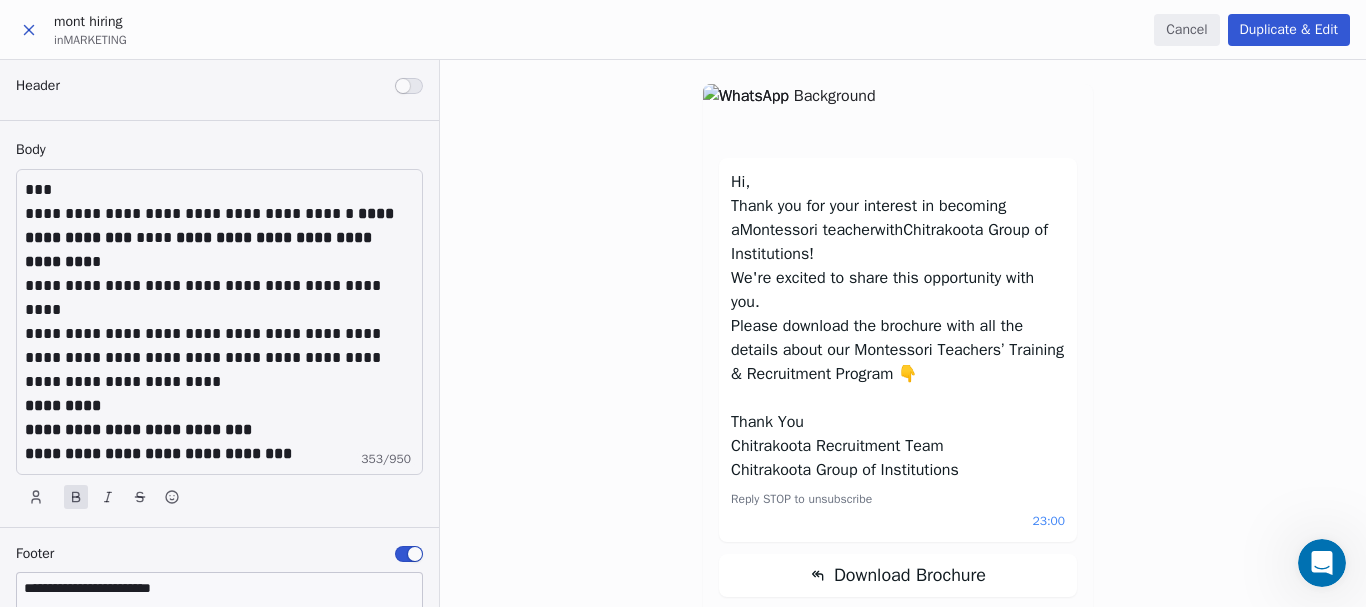 scroll, scrollTop: 0, scrollLeft: 0, axis: both 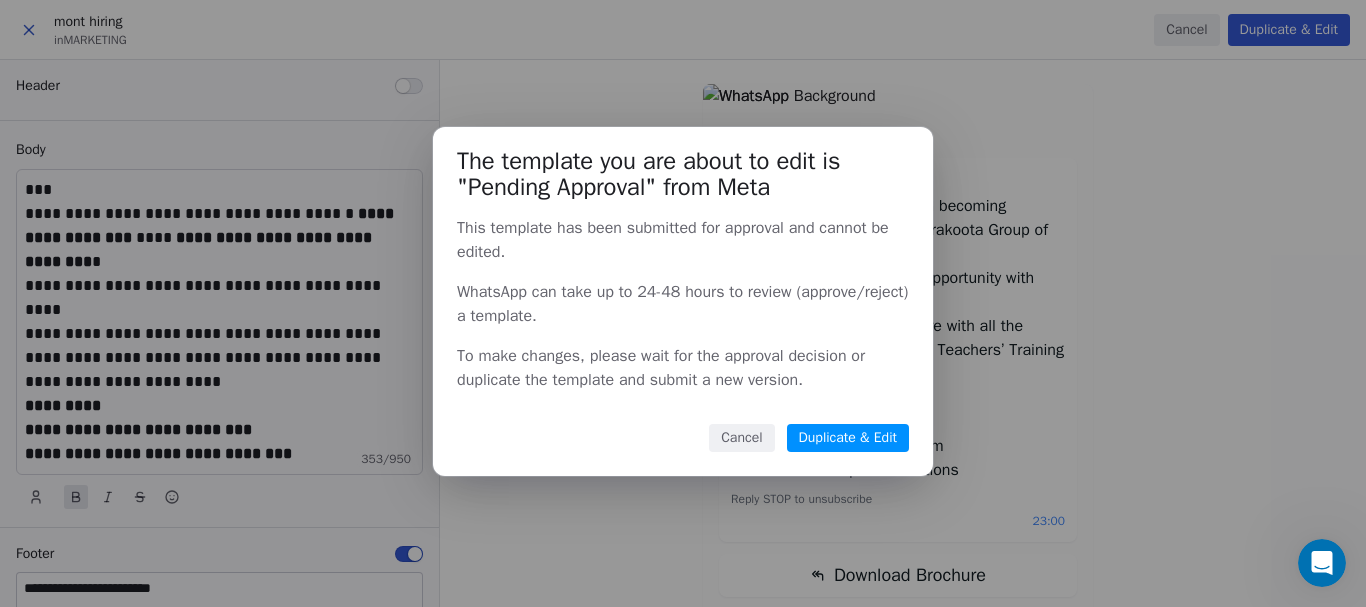 click on "Duplicate & Edit" at bounding box center (848, 438) 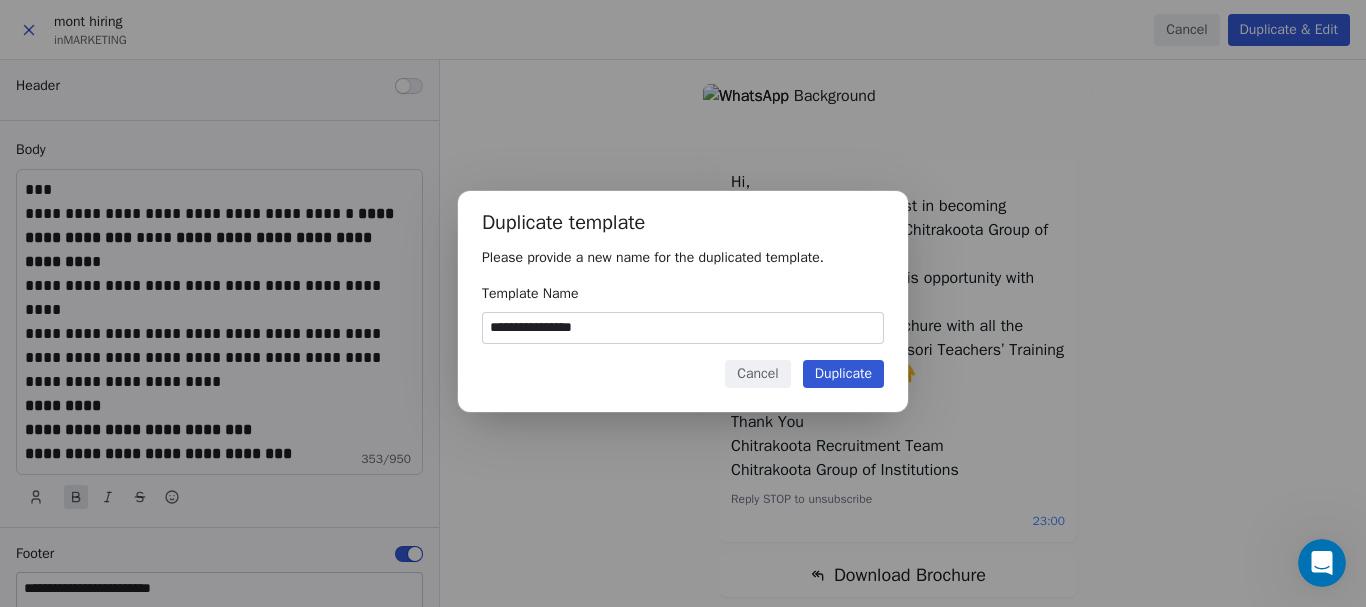 click on "**********" at bounding box center (683, 328) 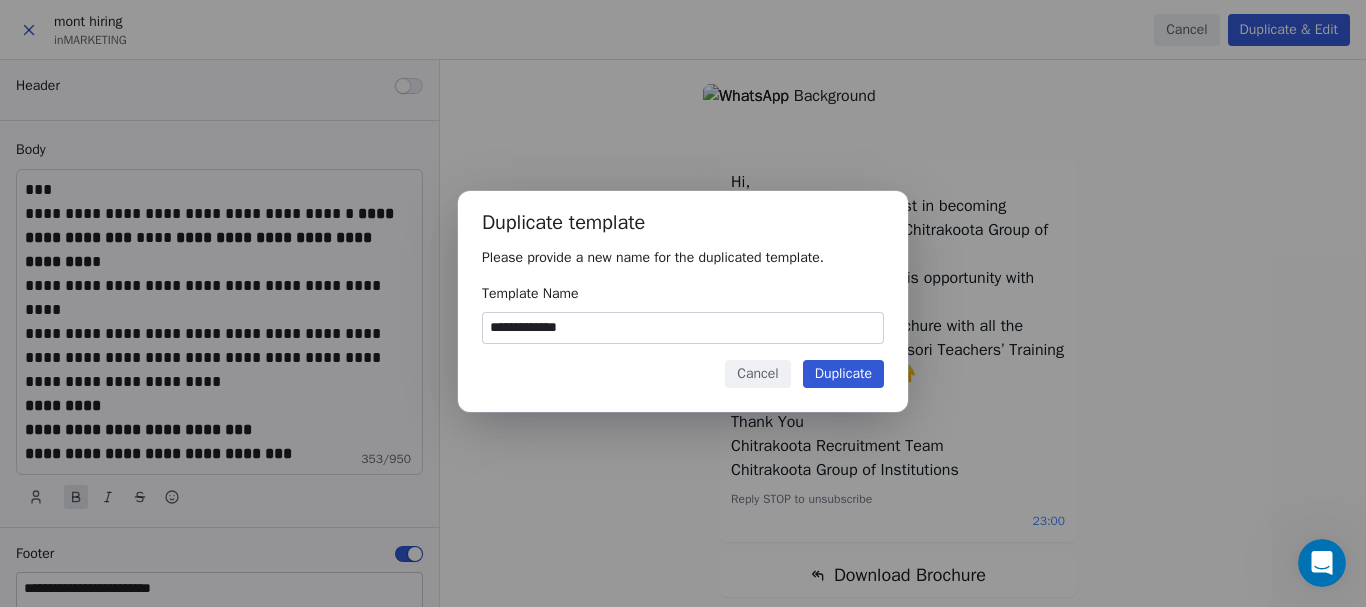 click on "**********" at bounding box center [683, 328] 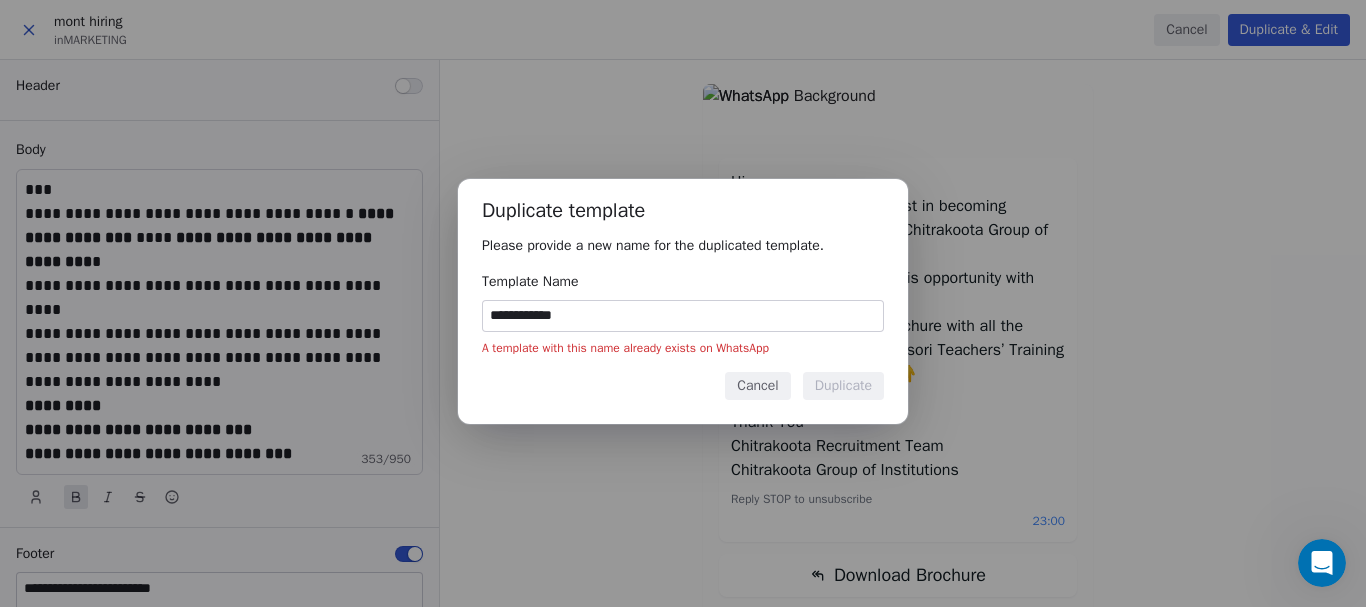 click on "**********" at bounding box center (683, 316) 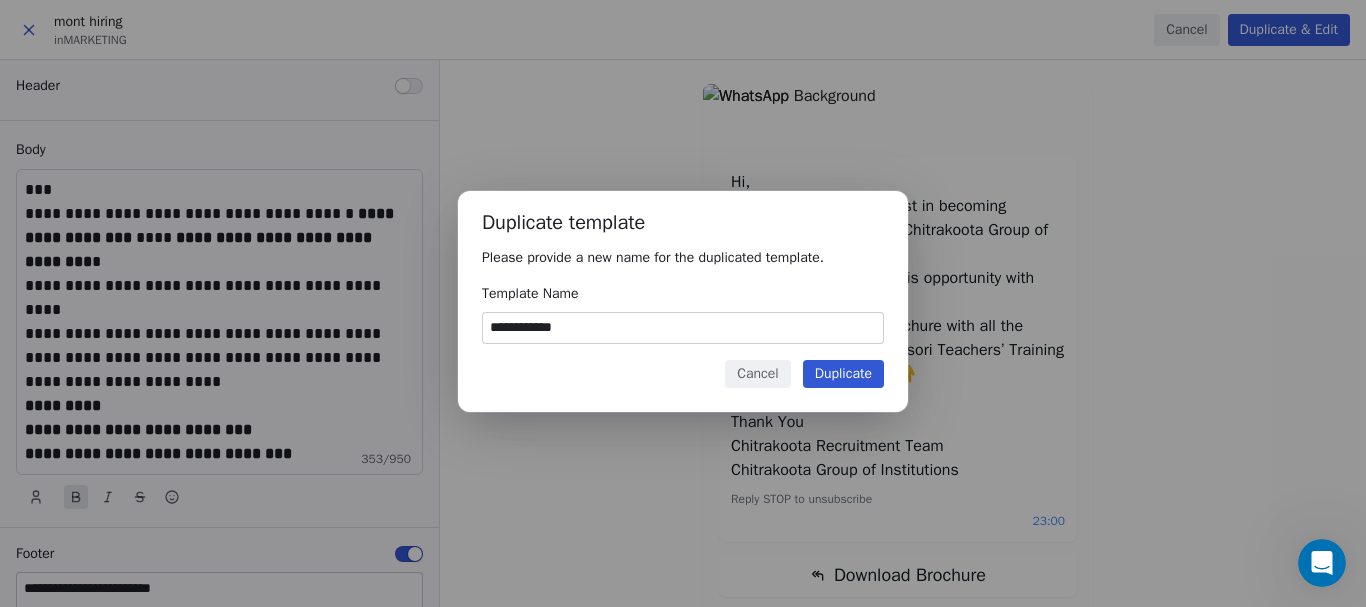 type on "**********" 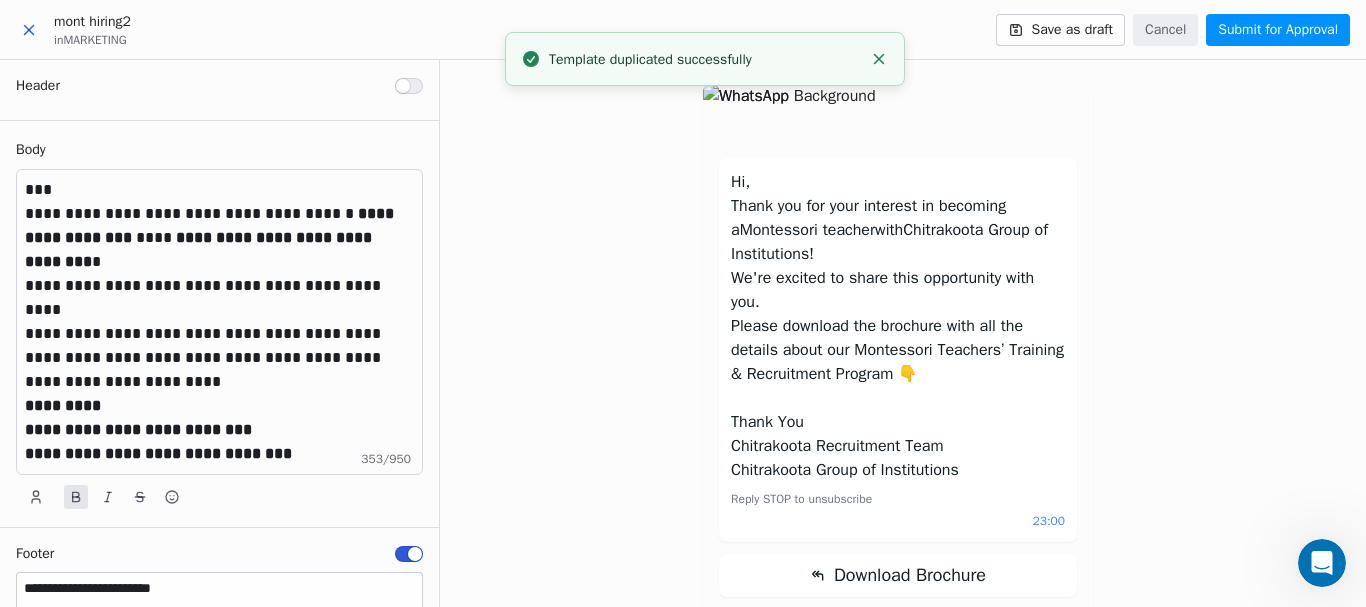 scroll, scrollTop: 101, scrollLeft: 0, axis: vertical 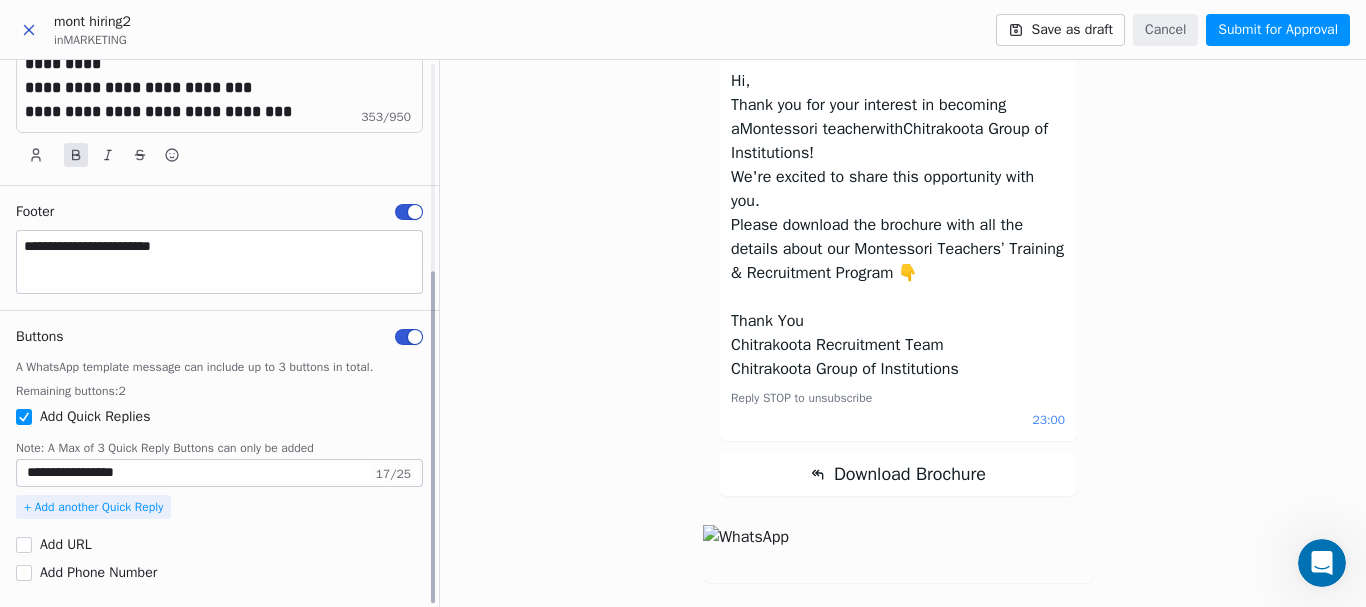 click at bounding box center [24, 545] 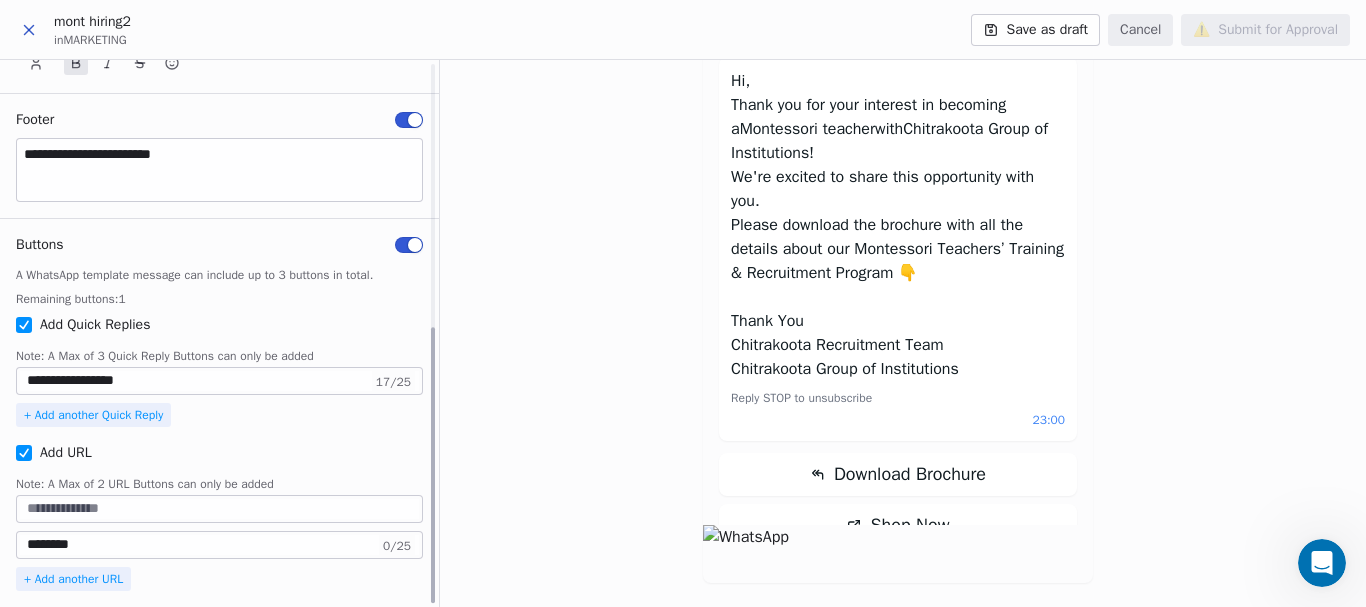 scroll, scrollTop: 522, scrollLeft: 0, axis: vertical 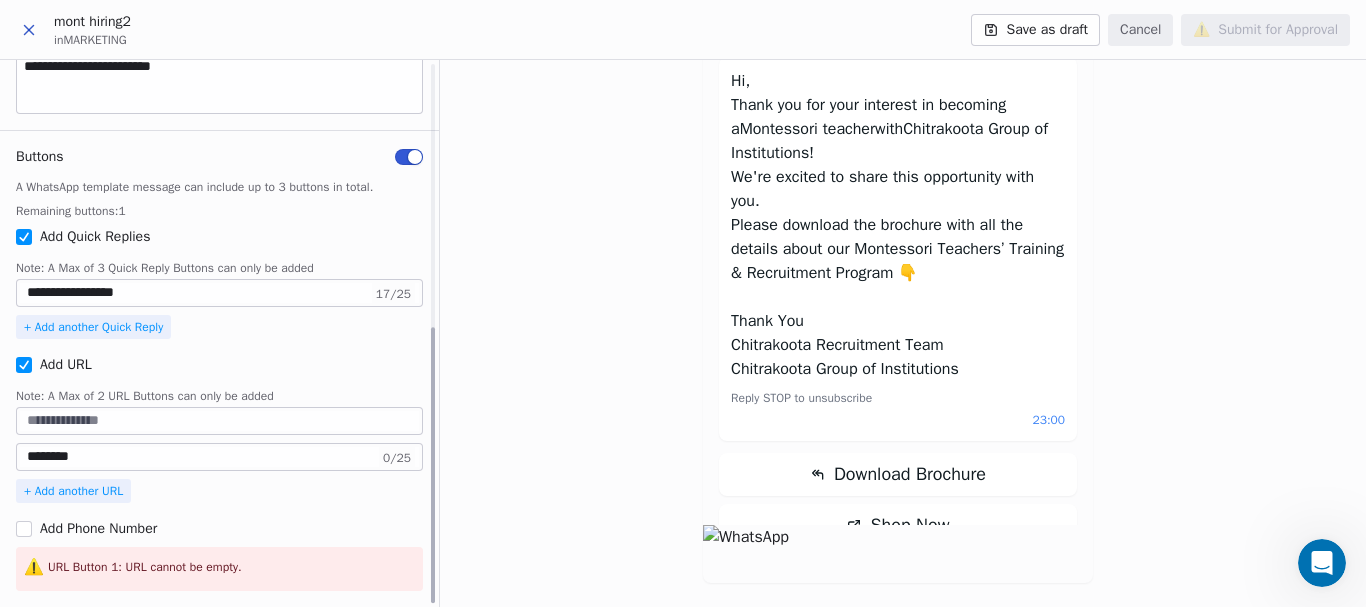 click at bounding box center (409, 157) 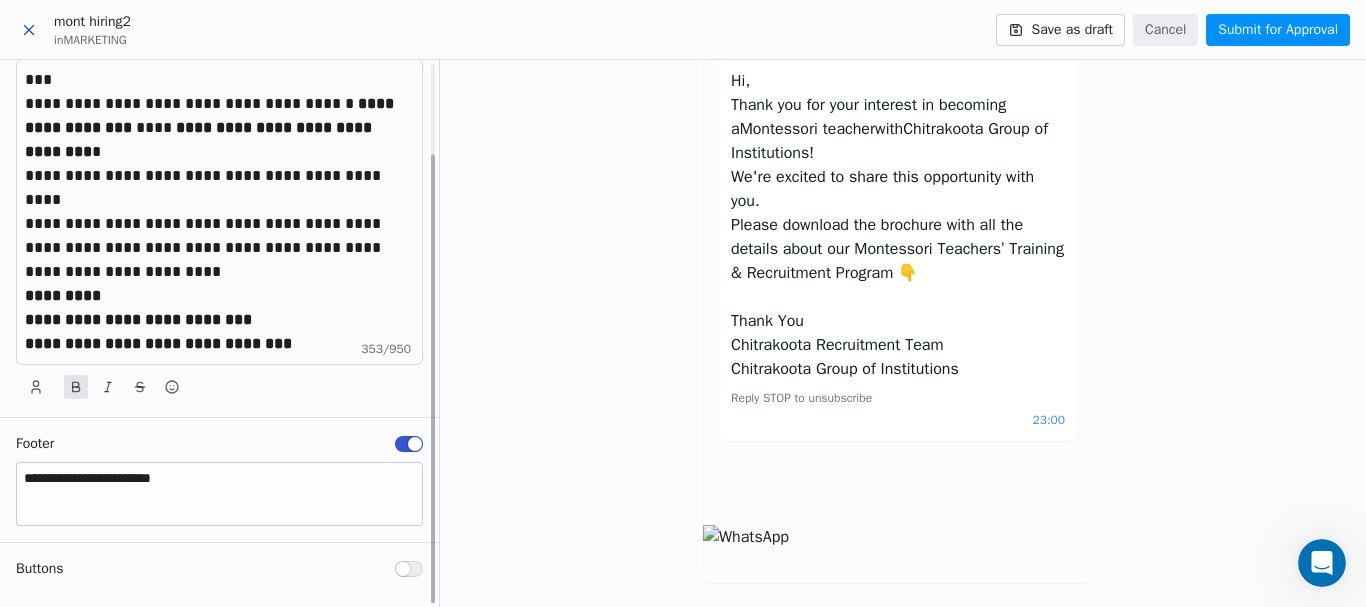 click at bounding box center (409, 444) 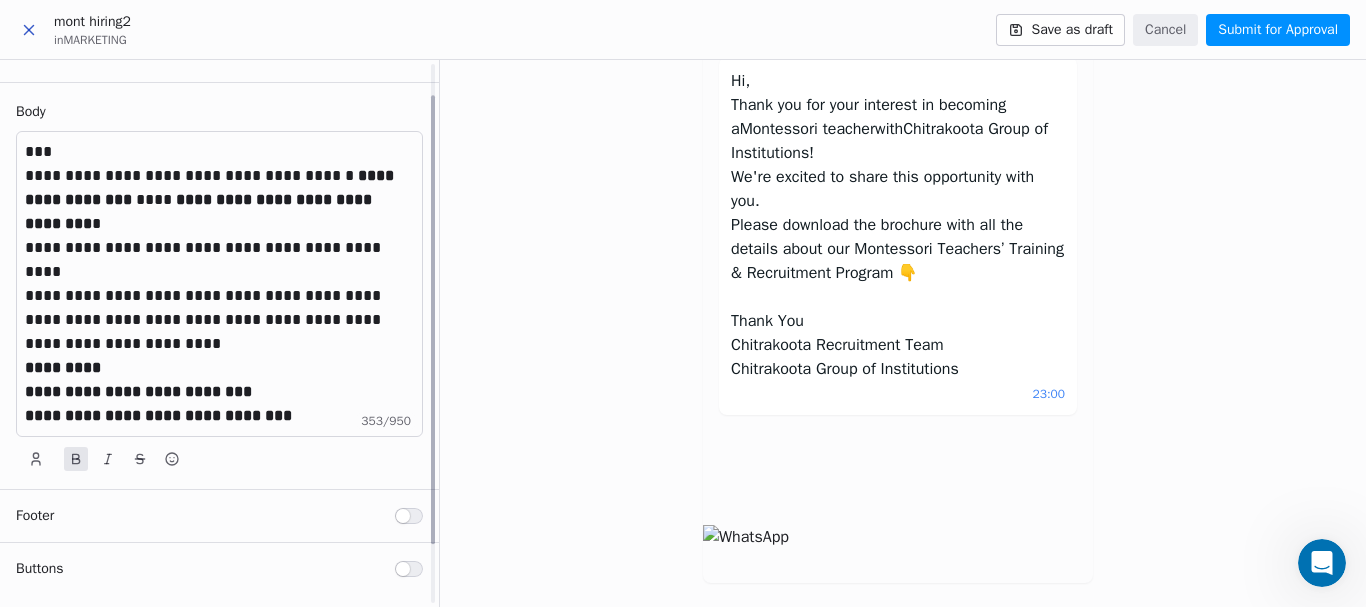 scroll, scrollTop: 38, scrollLeft: 0, axis: vertical 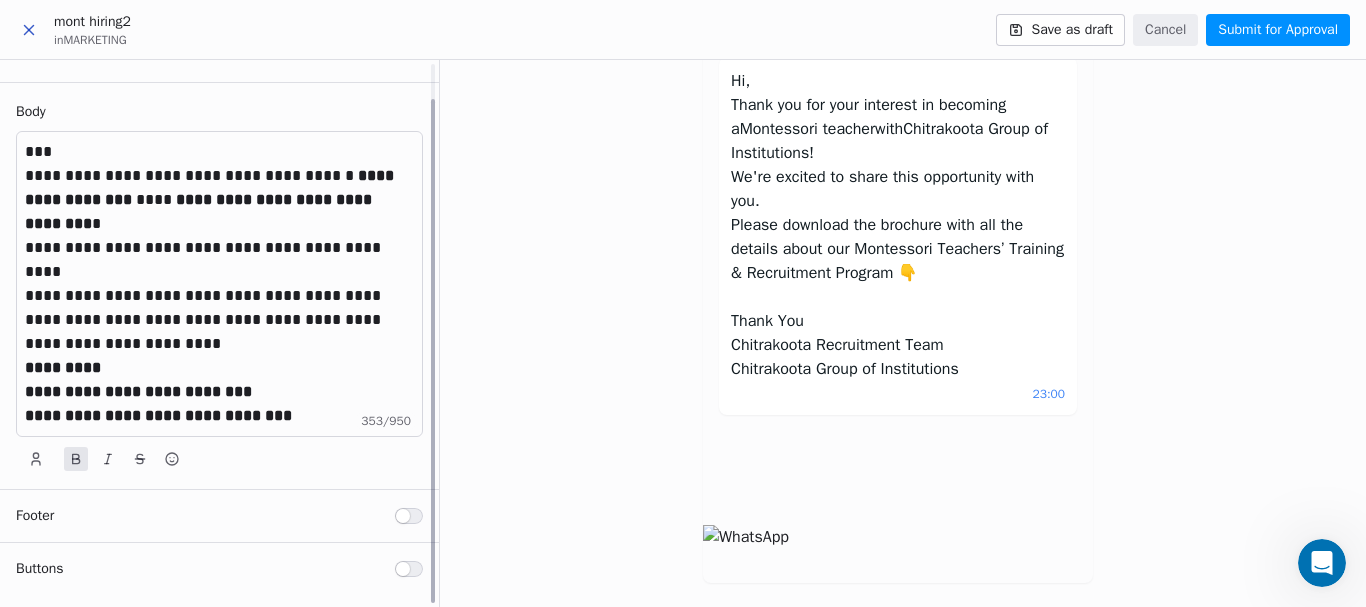 click on "**********" at bounding box center (219, 380) 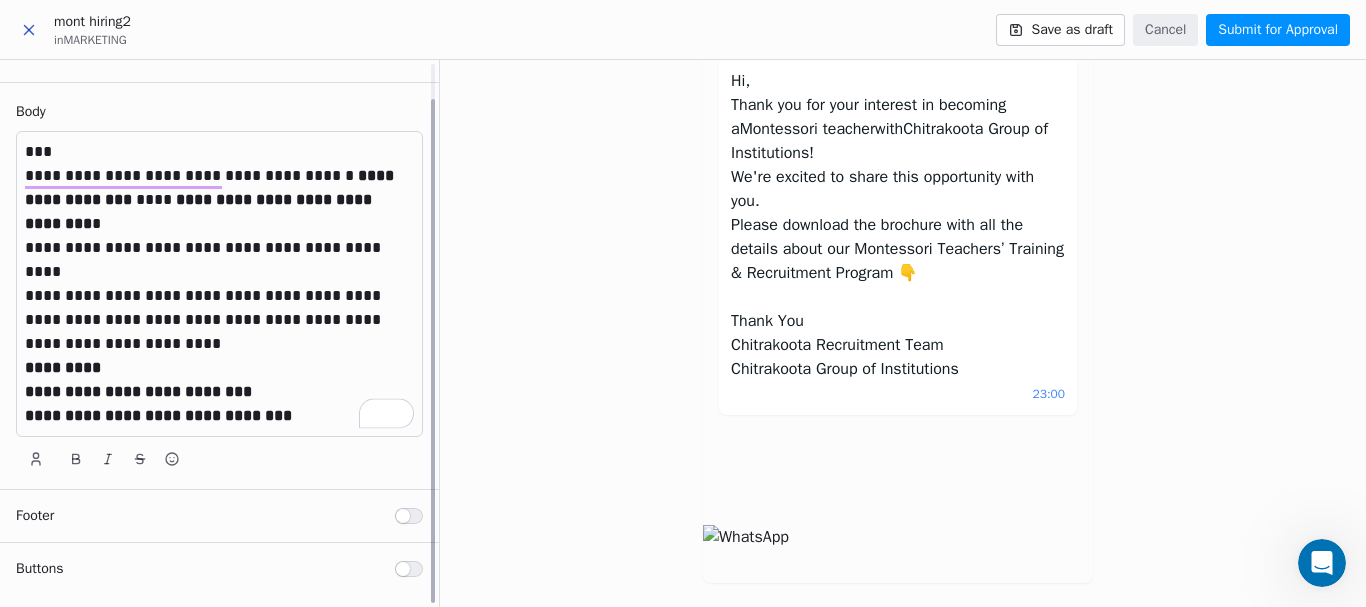 scroll, scrollTop: 38, scrollLeft: 0, axis: vertical 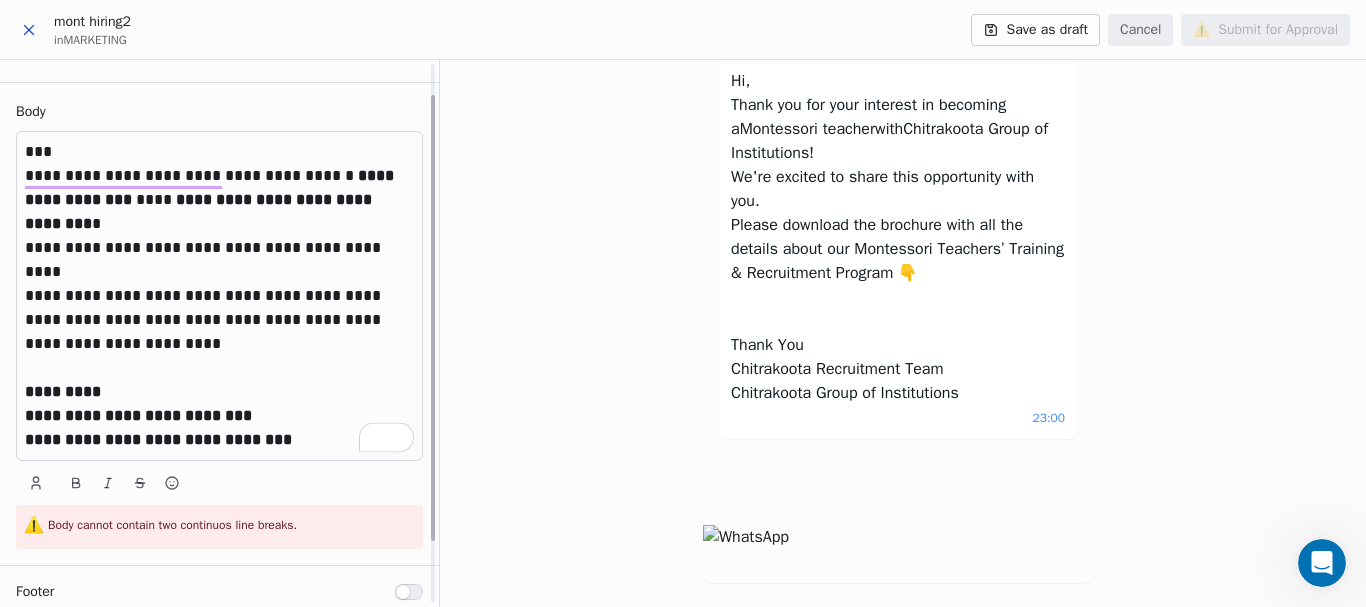 type 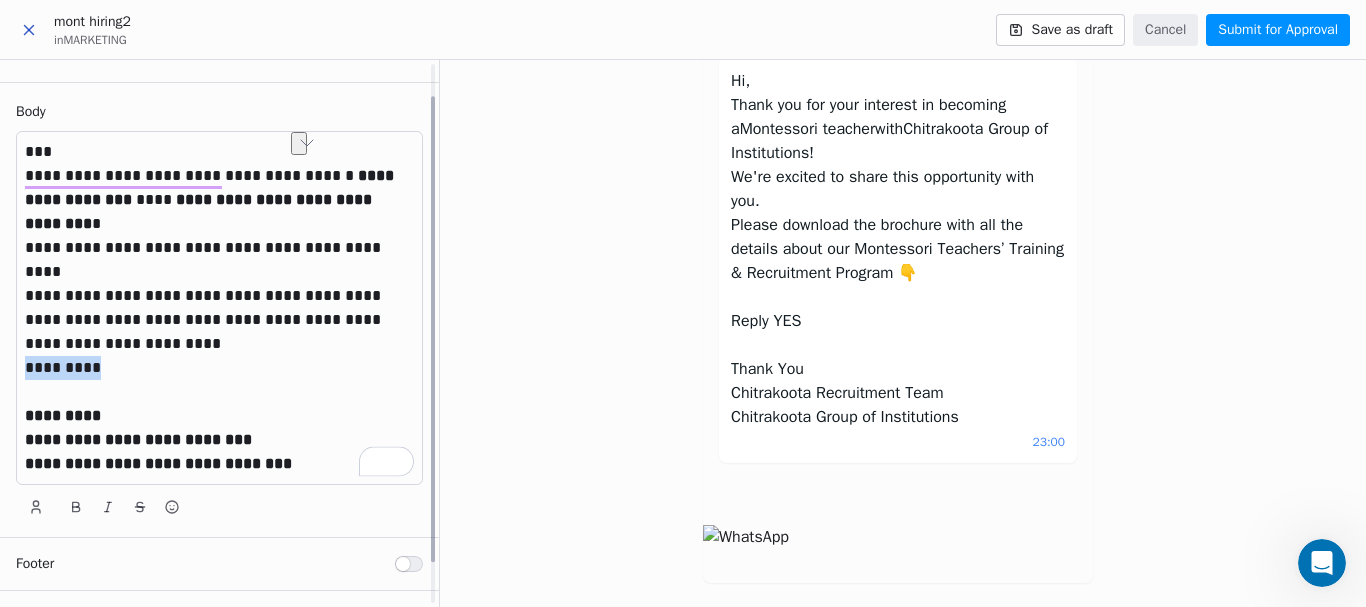drag, startPoint x: 101, startPoint y: 365, endPoint x: 8, endPoint y: 366, distance: 93.00538 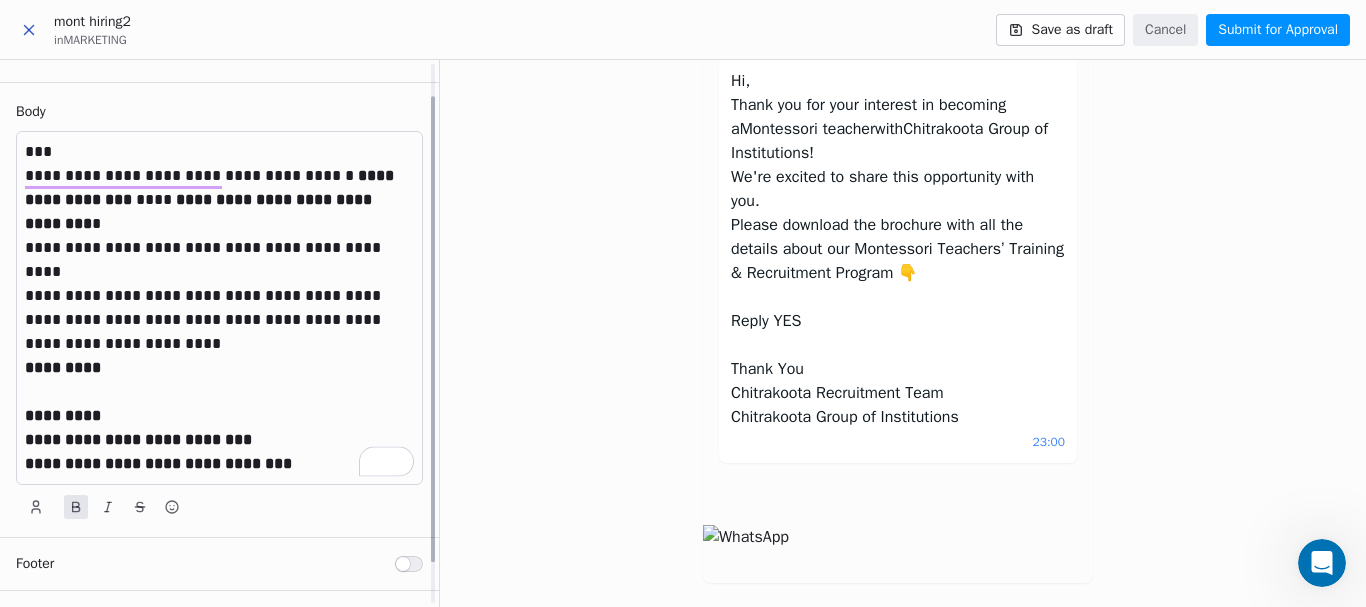 click on "**********" at bounding box center (219, 404) 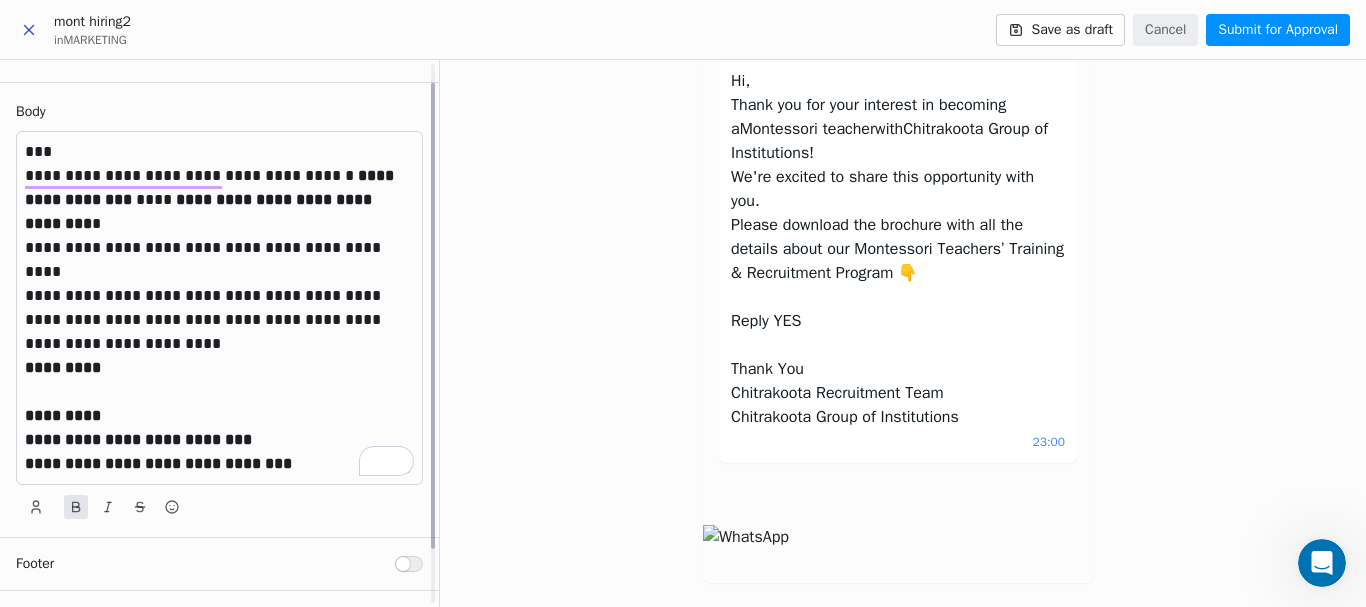 scroll, scrollTop: 0, scrollLeft: 0, axis: both 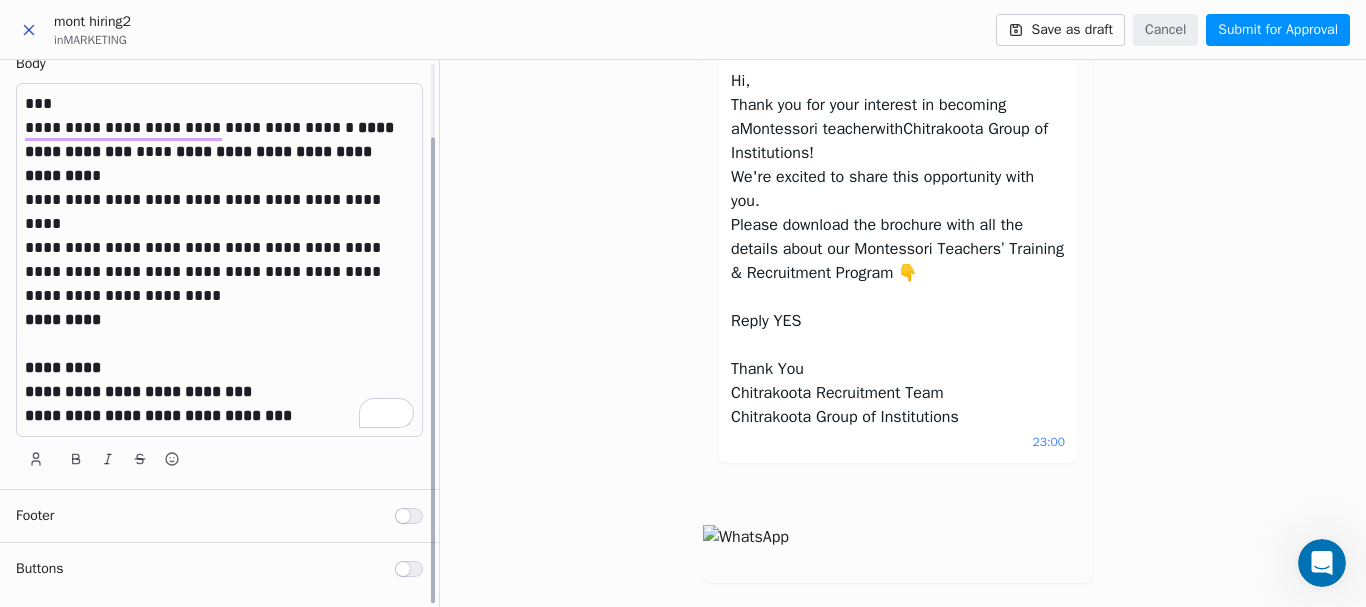 click on "**********" at bounding box center (219, 356) 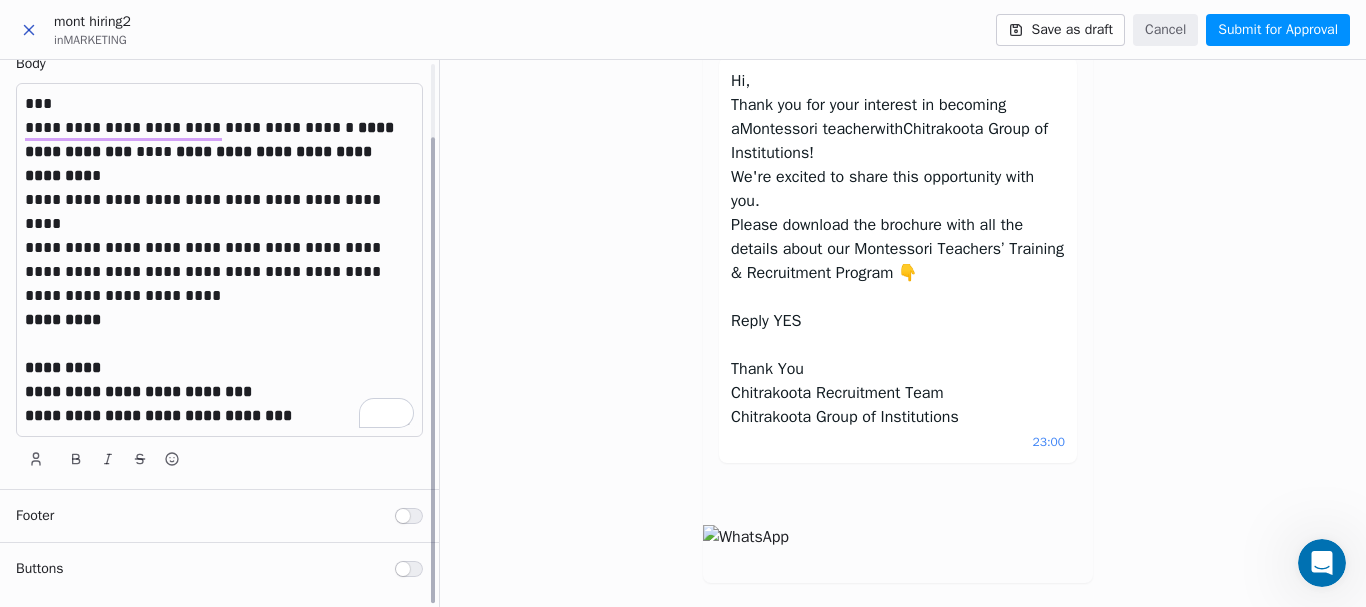 scroll, scrollTop: 0, scrollLeft: 0, axis: both 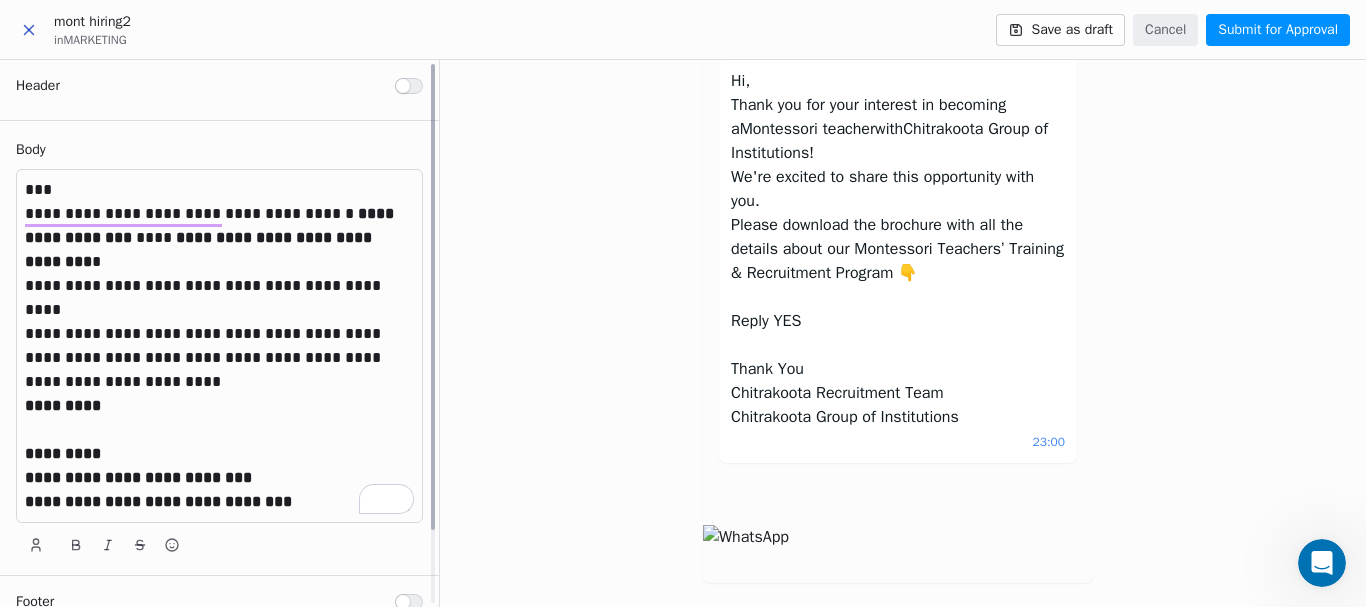 click on "**********" at bounding box center [219, 346] 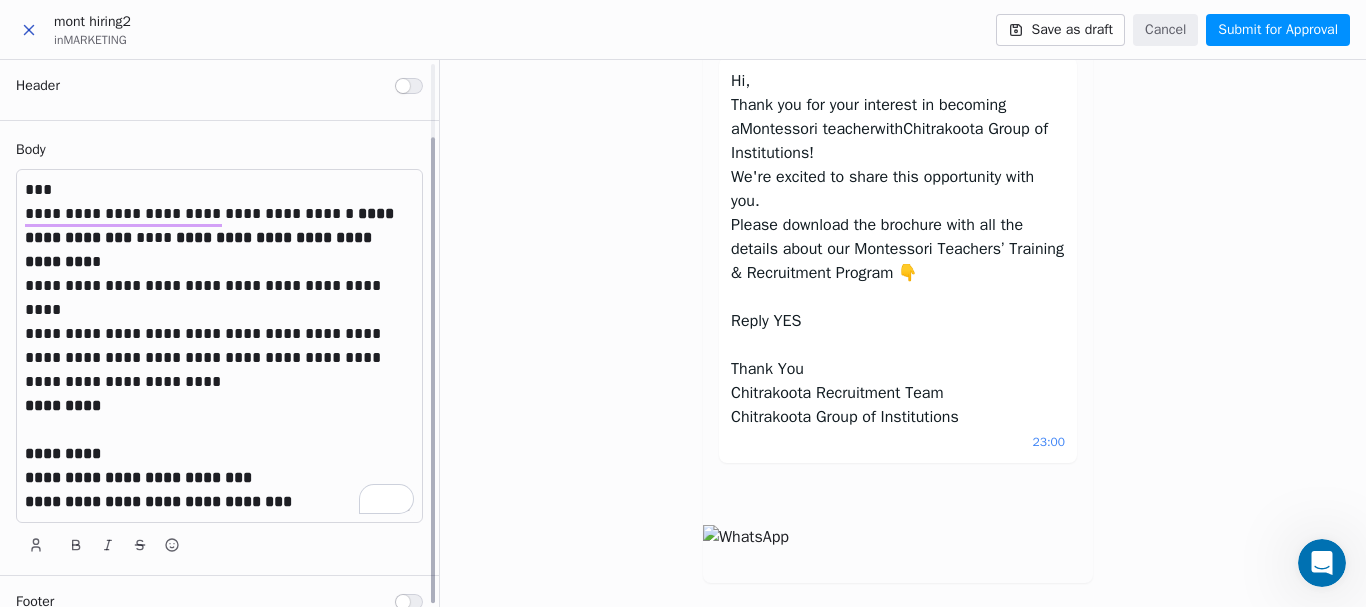 scroll, scrollTop: 86, scrollLeft: 0, axis: vertical 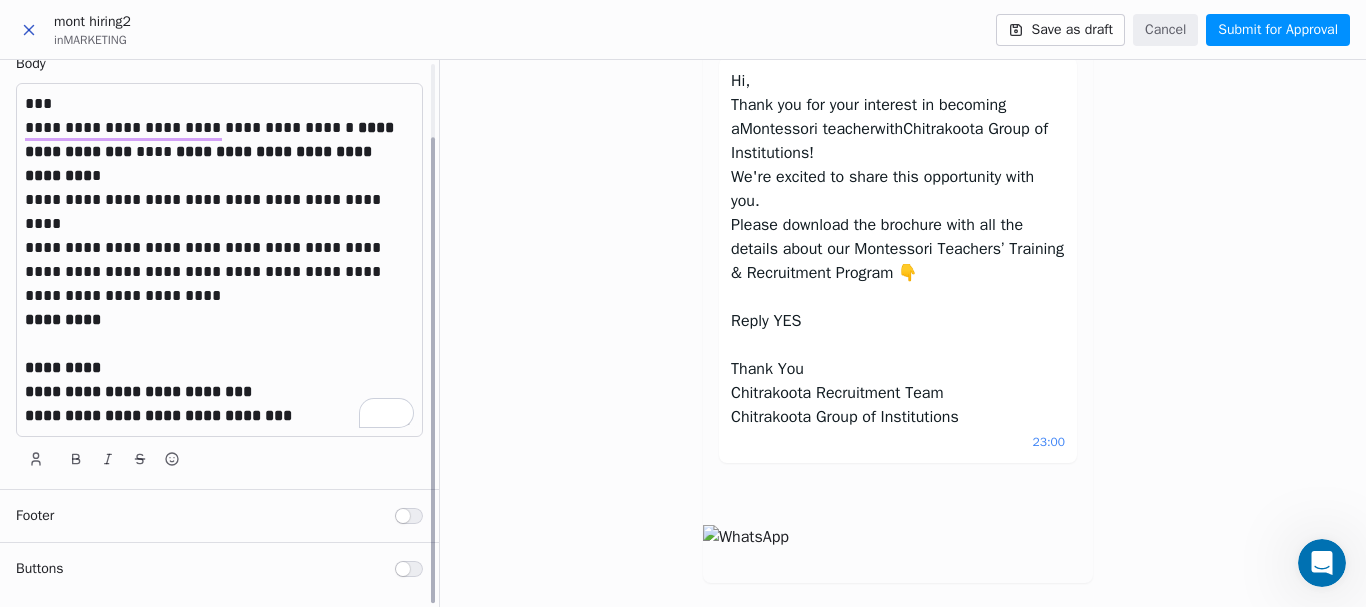 click at bounding box center (409, 516) 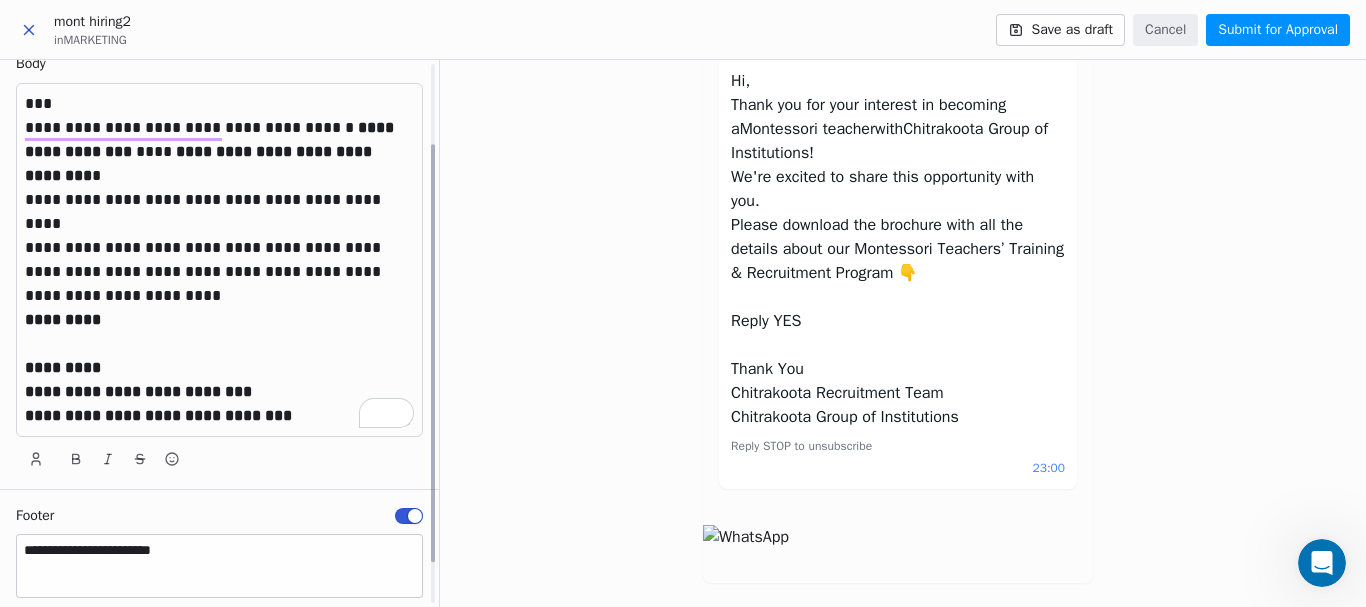 scroll, scrollTop: 137, scrollLeft: 0, axis: vertical 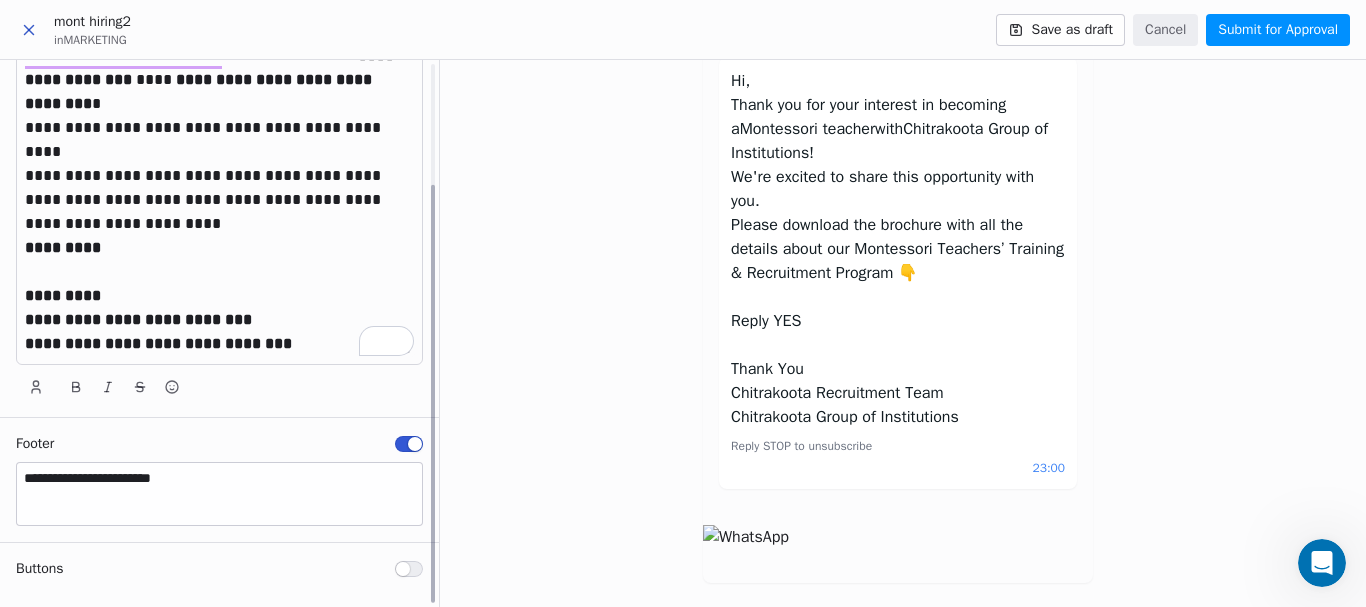 click at bounding box center [409, 569] 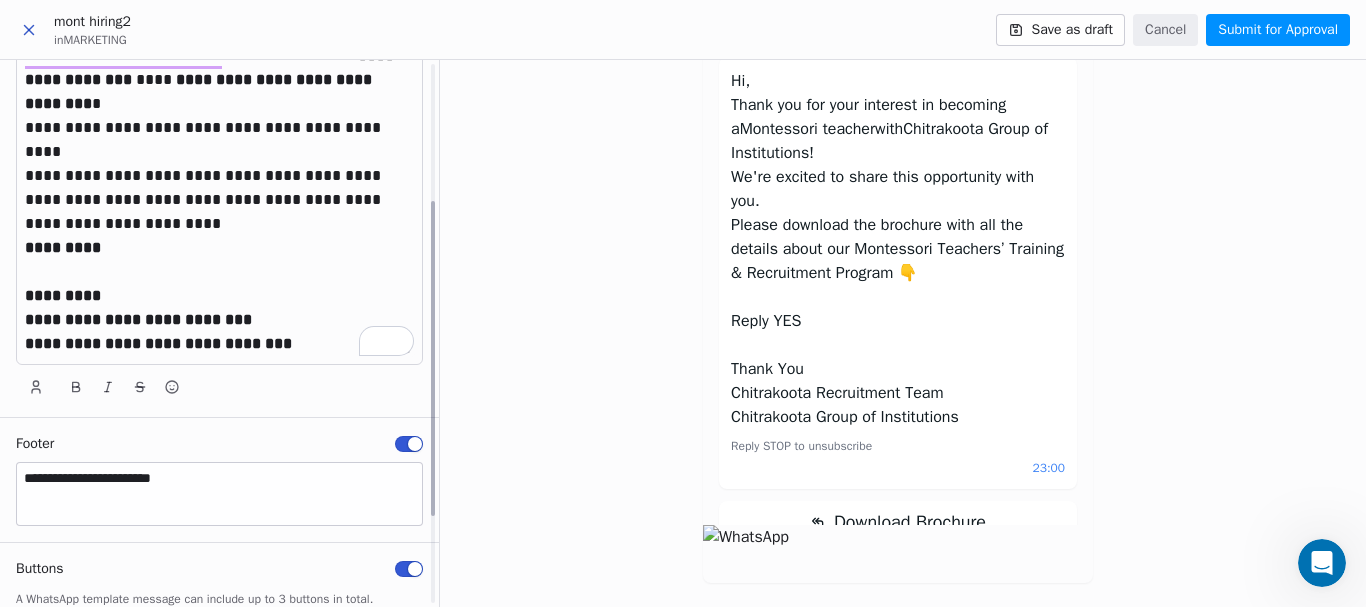 scroll, scrollTop: 390, scrollLeft: 0, axis: vertical 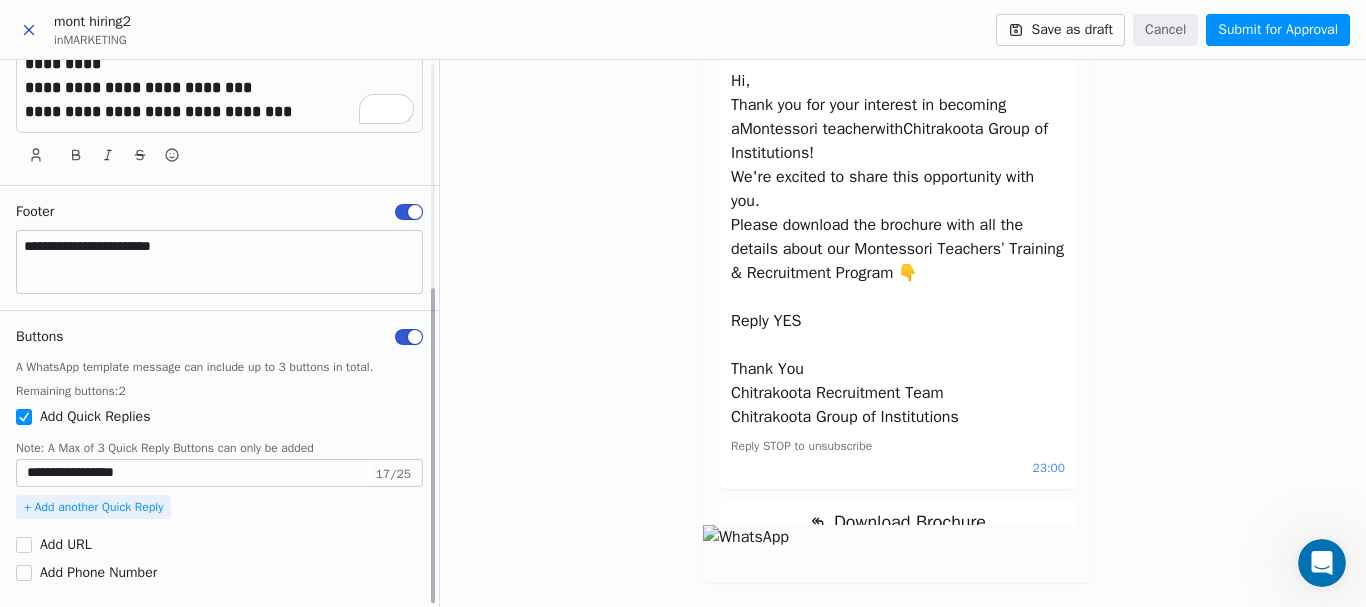 click at bounding box center (409, 337) 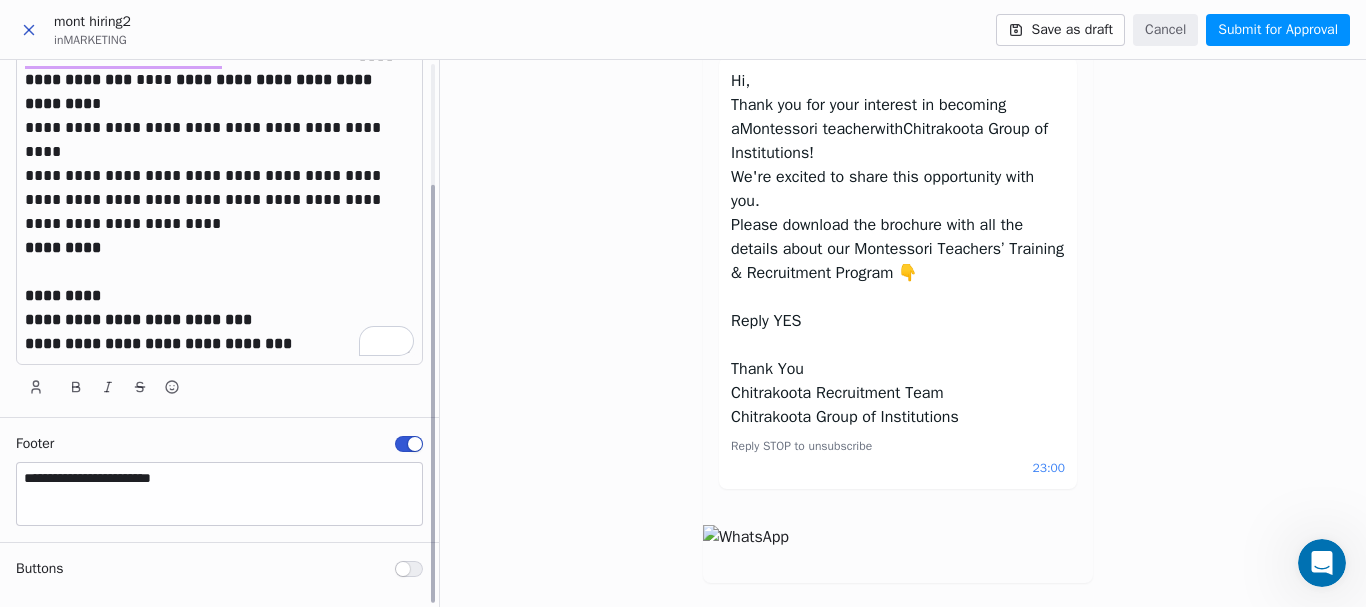 scroll, scrollTop: 91, scrollLeft: 0, axis: vertical 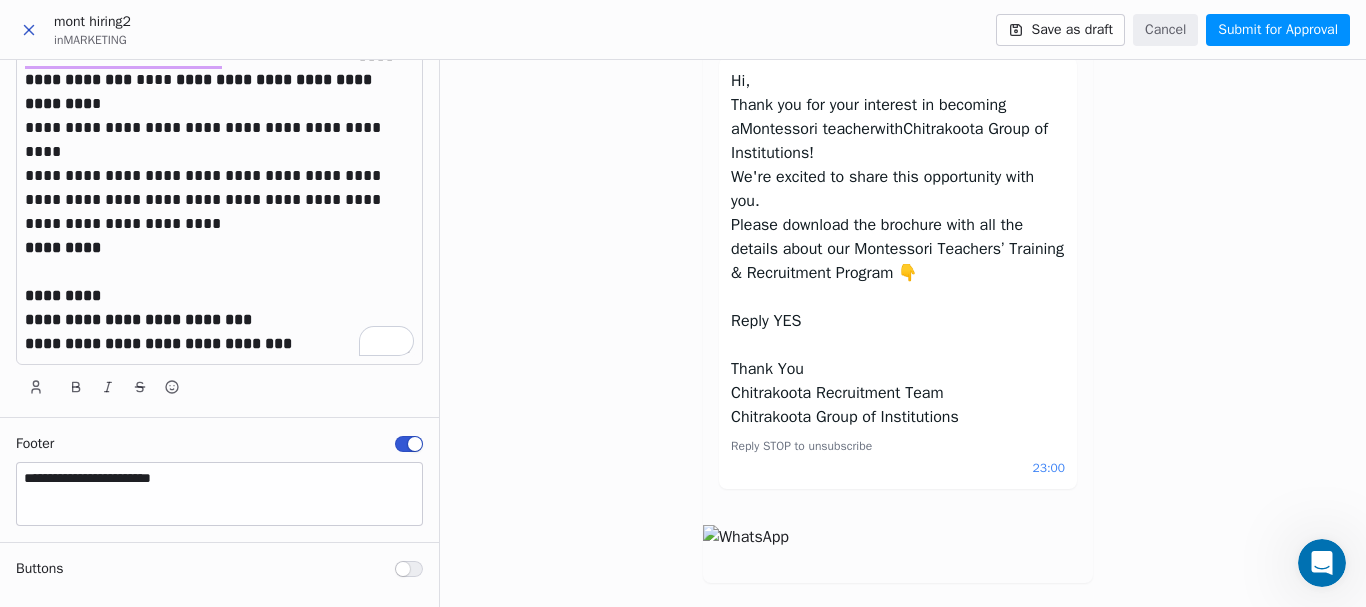 click on "Submit for Approval" at bounding box center [1278, 30] 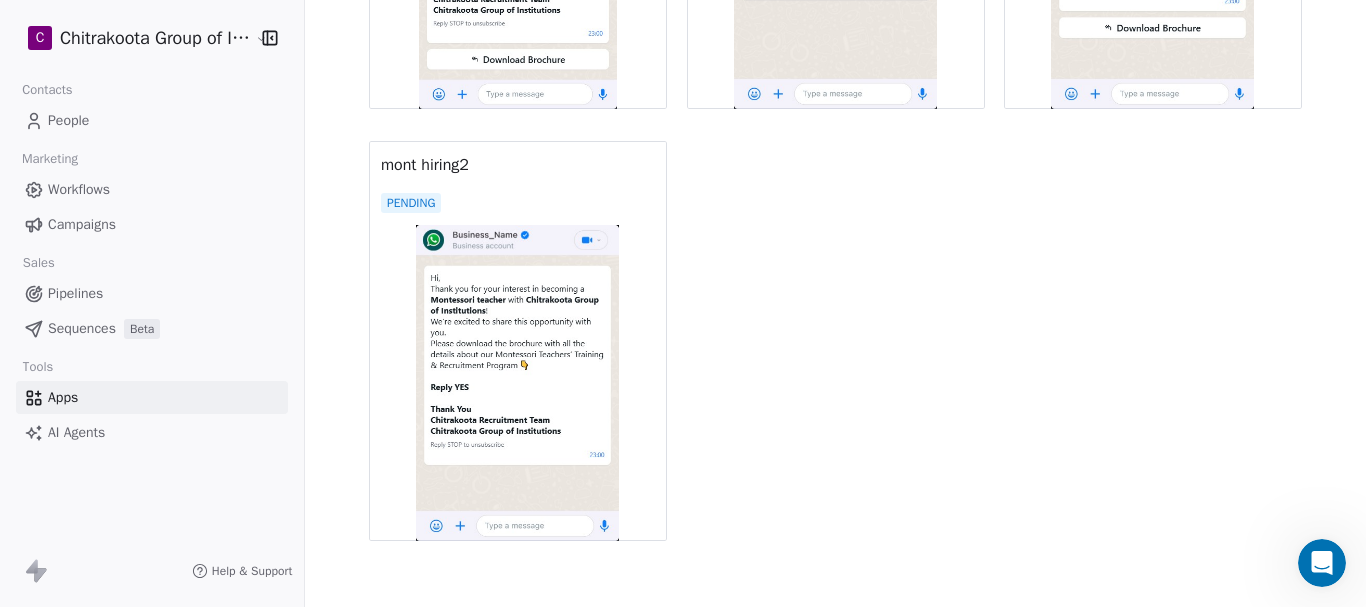 scroll, scrollTop: 2349, scrollLeft: 0, axis: vertical 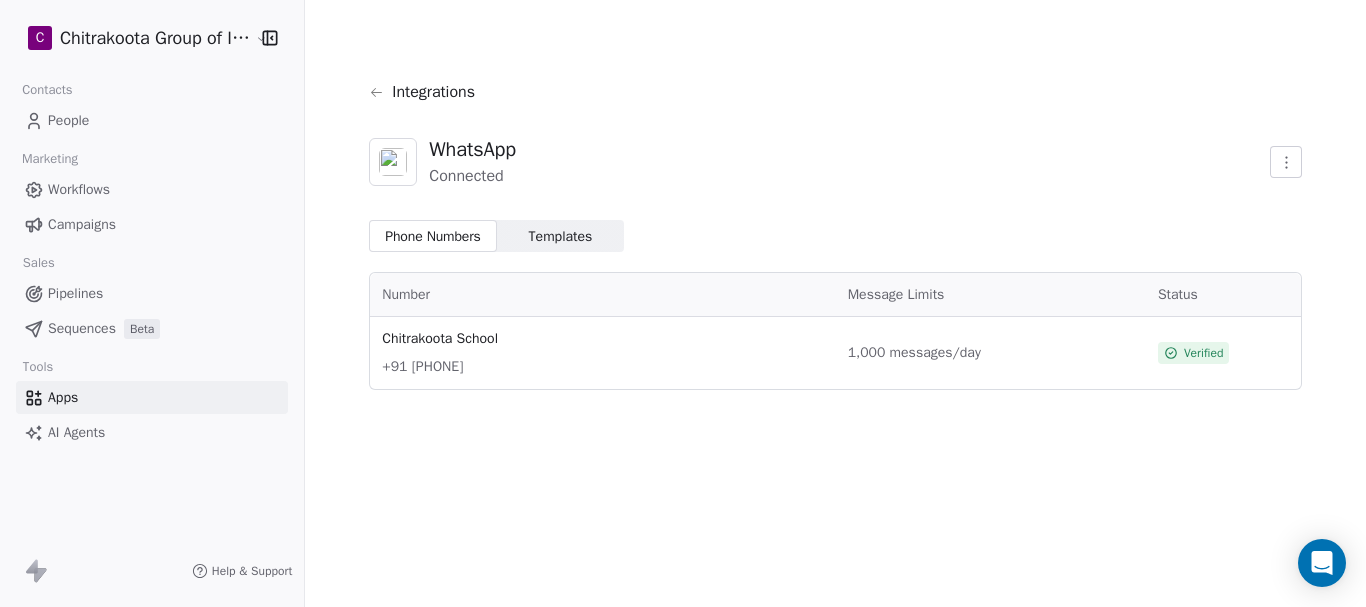 click on "Templates" at bounding box center (561, 236) 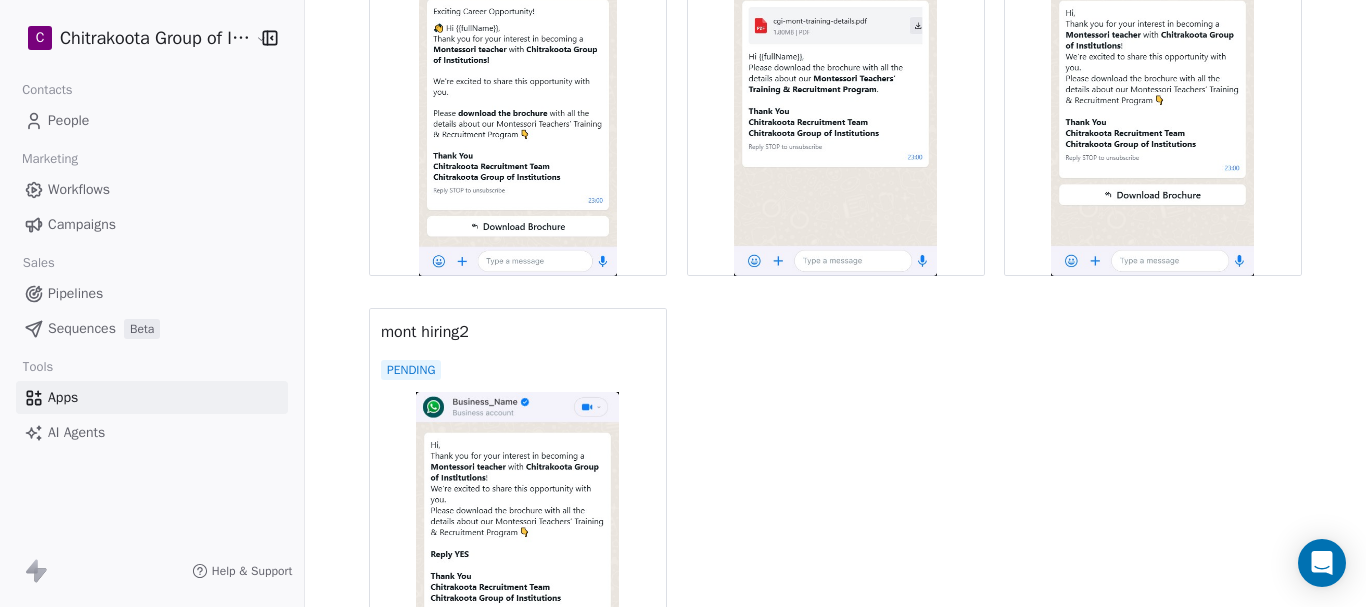 scroll, scrollTop: 2349, scrollLeft: 0, axis: vertical 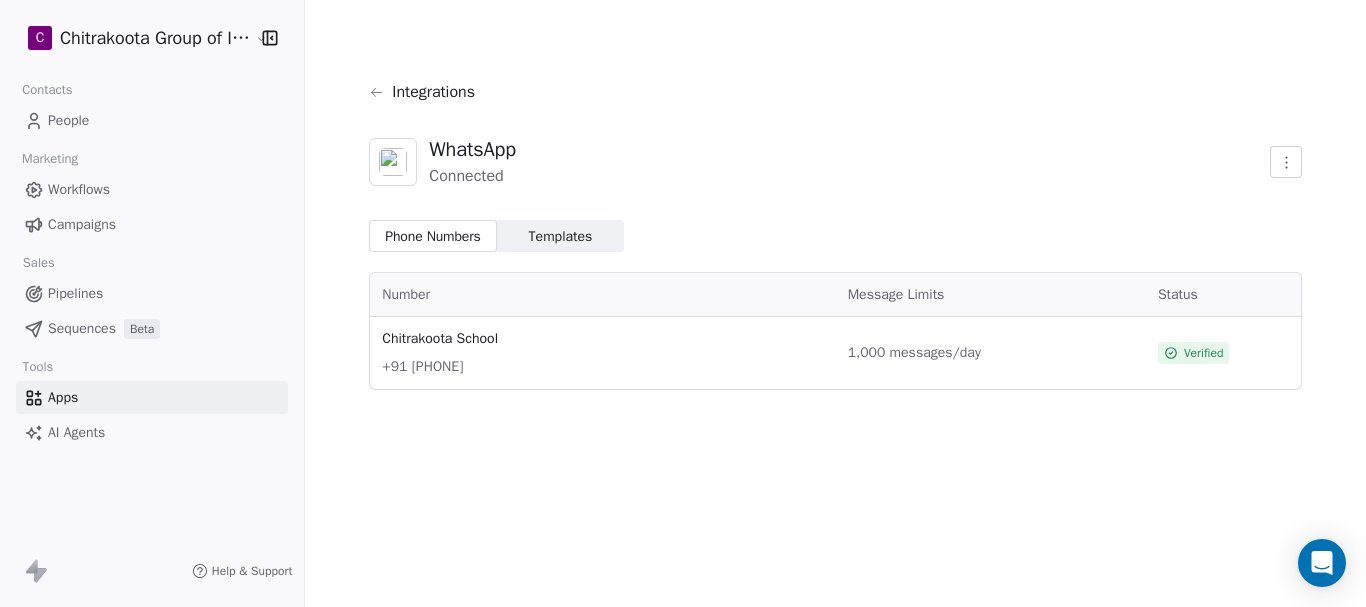 click on "Templates" at bounding box center [561, 236] 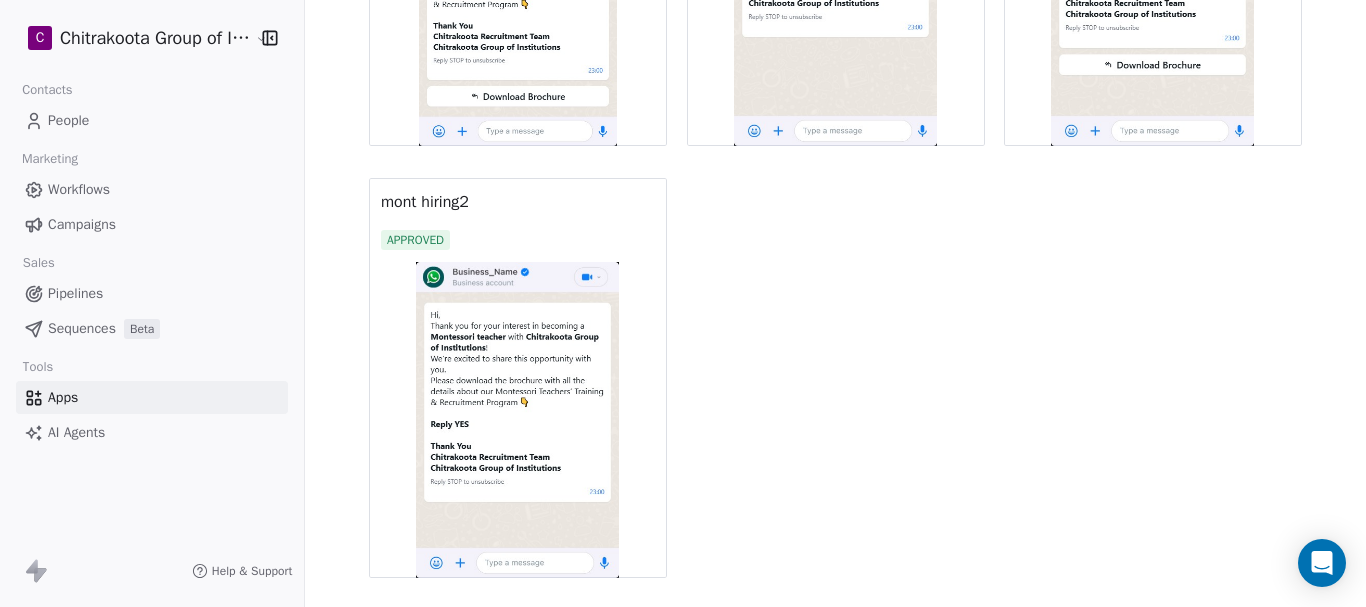scroll, scrollTop: 2349, scrollLeft: 0, axis: vertical 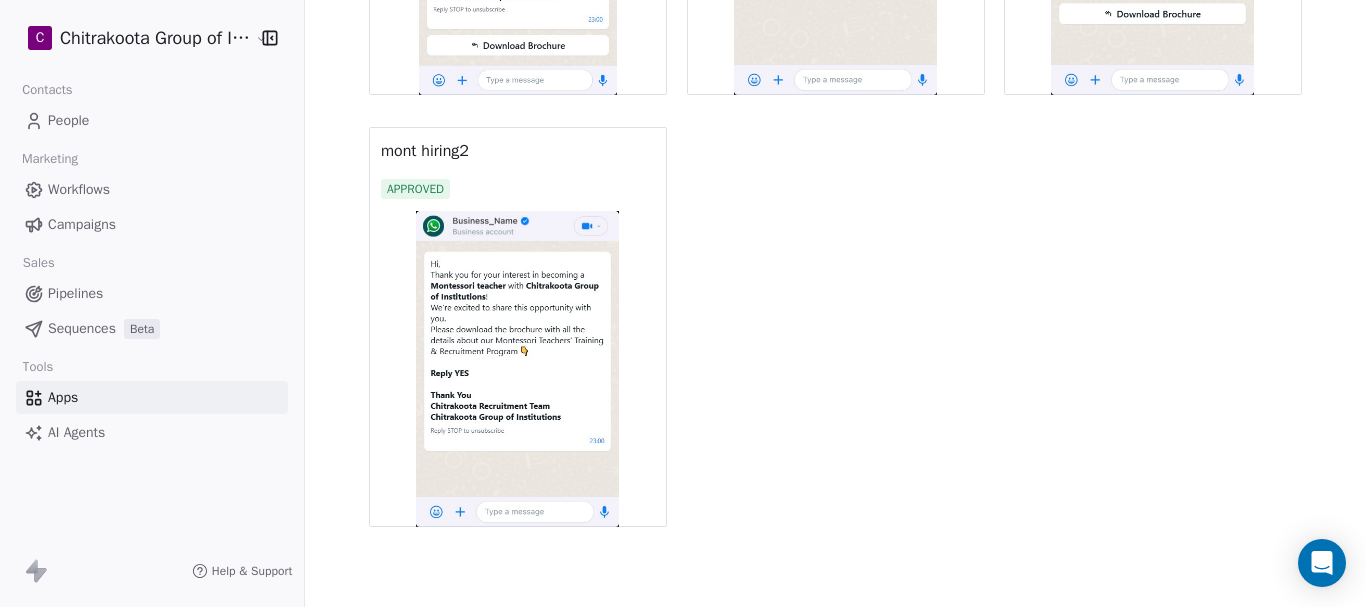 click at bounding box center (518, 369) 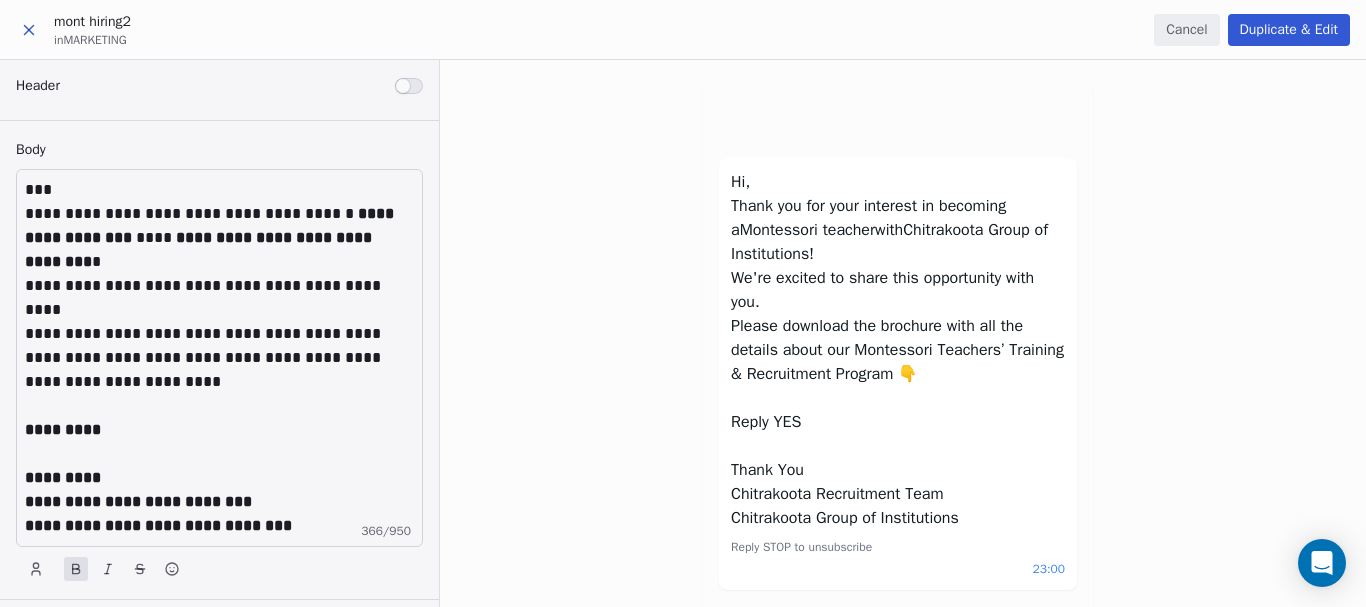 scroll, scrollTop: 0, scrollLeft: 0, axis: both 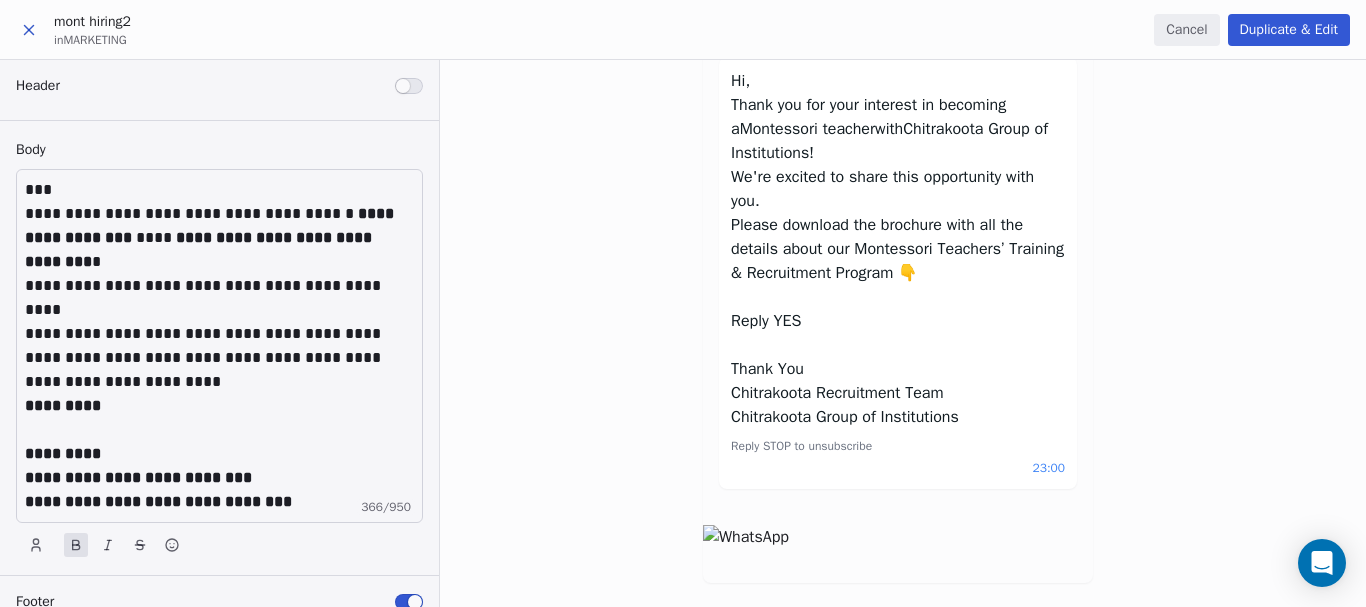 click 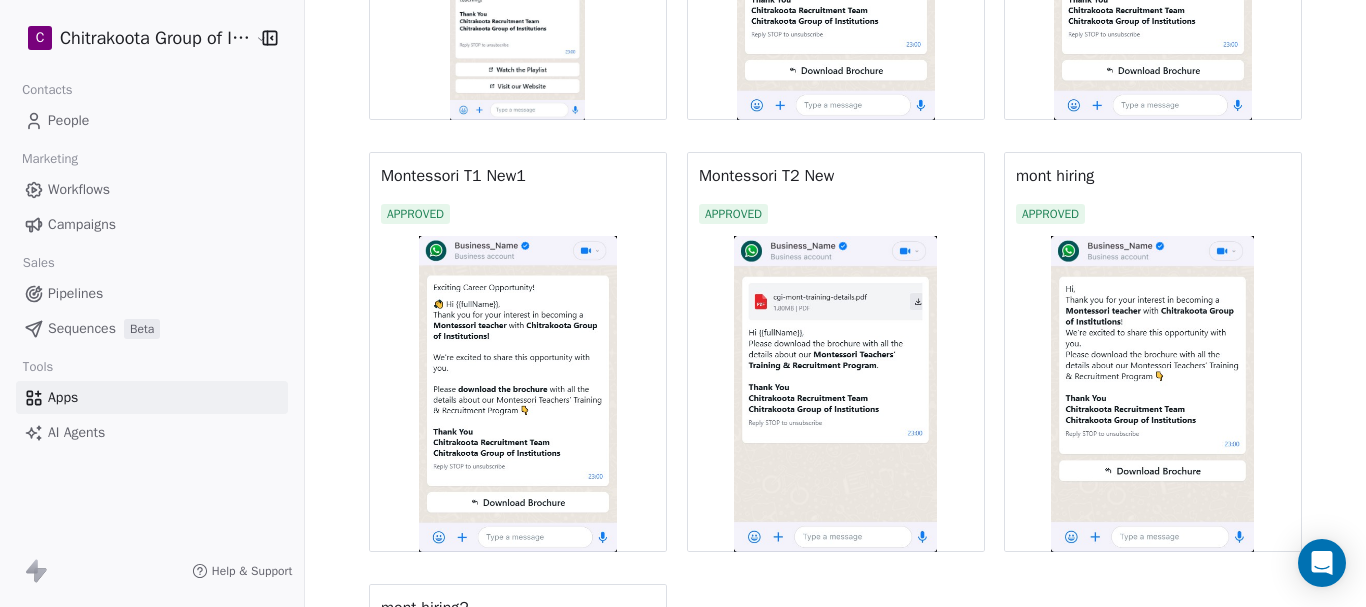 scroll, scrollTop: 1900, scrollLeft: 0, axis: vertical 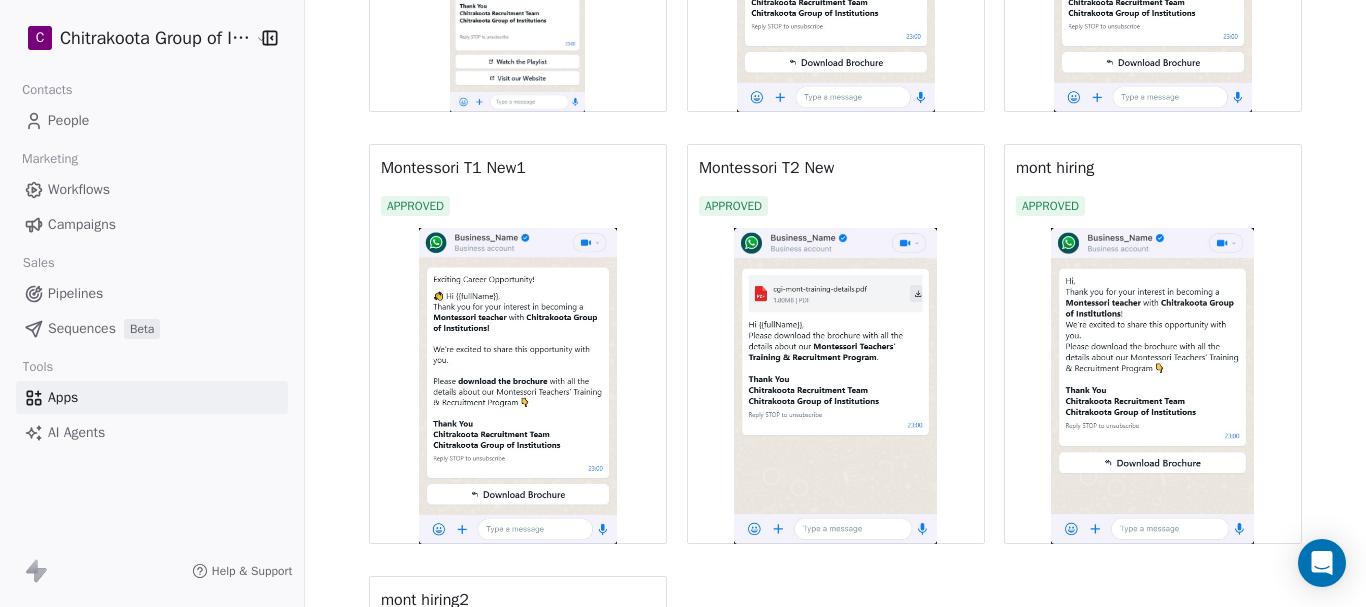 click at bounding box center [836, 386] 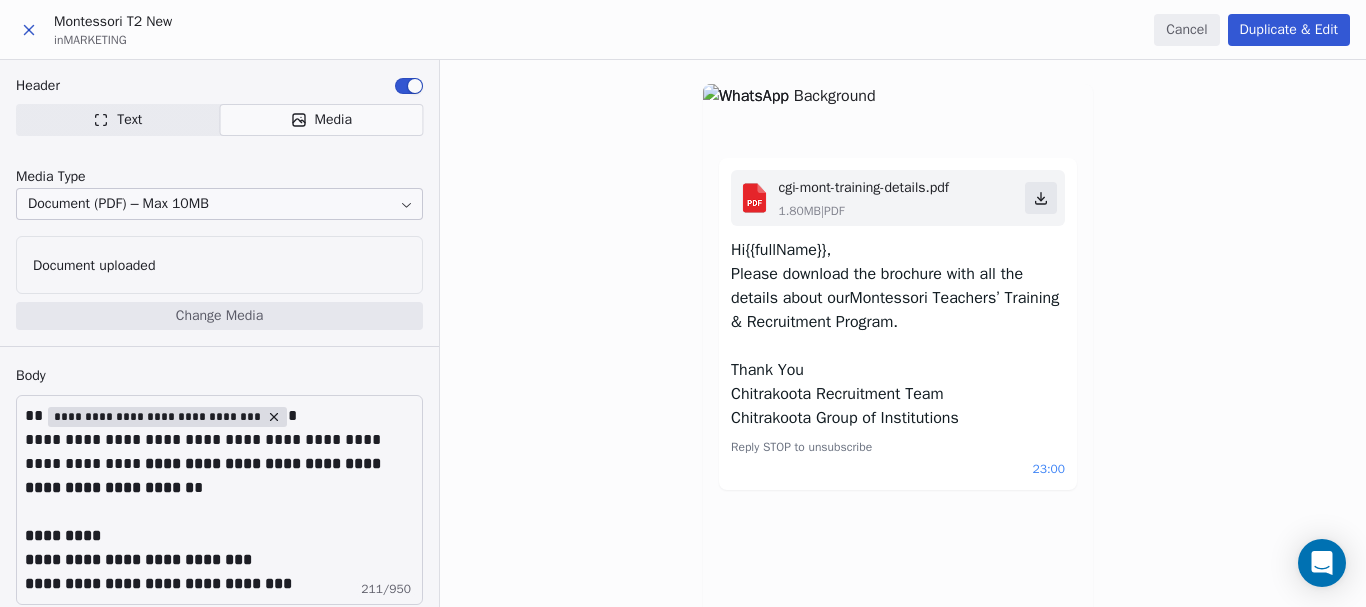 scroll, scrollTop: 0, scrollLeft: 0, axis: both 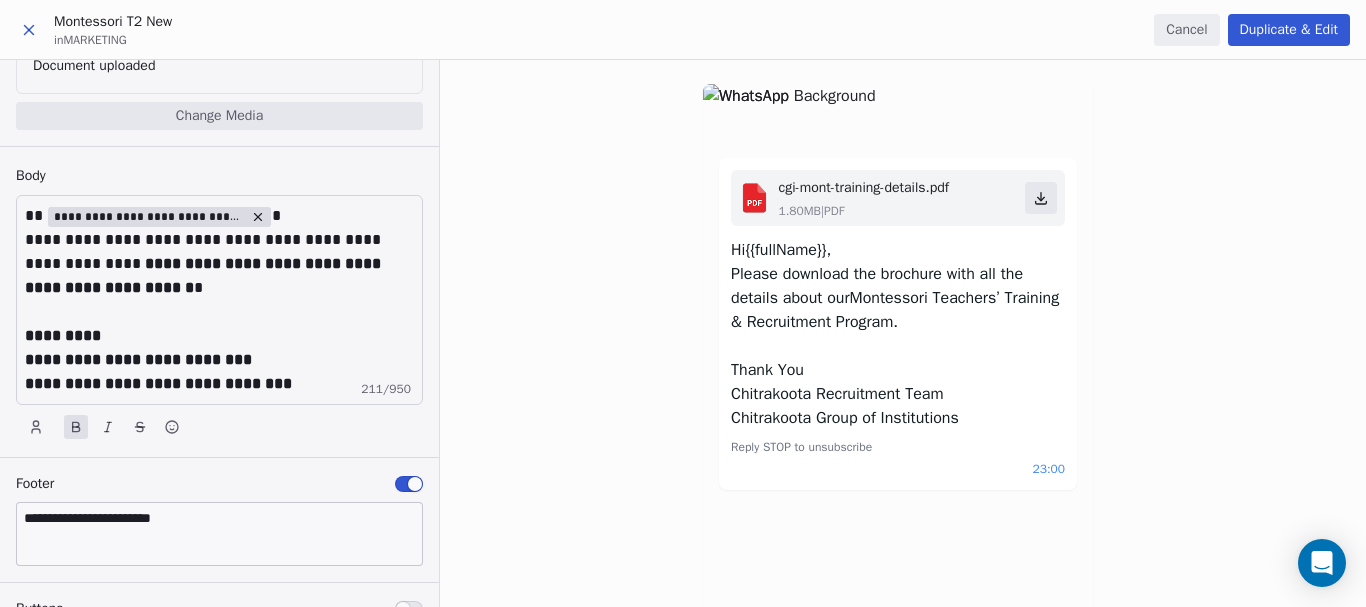 drag, startPoint x: 23, startPoint y: 27, endPoint x: 271, endPoint y: 165, distance: 283.80978 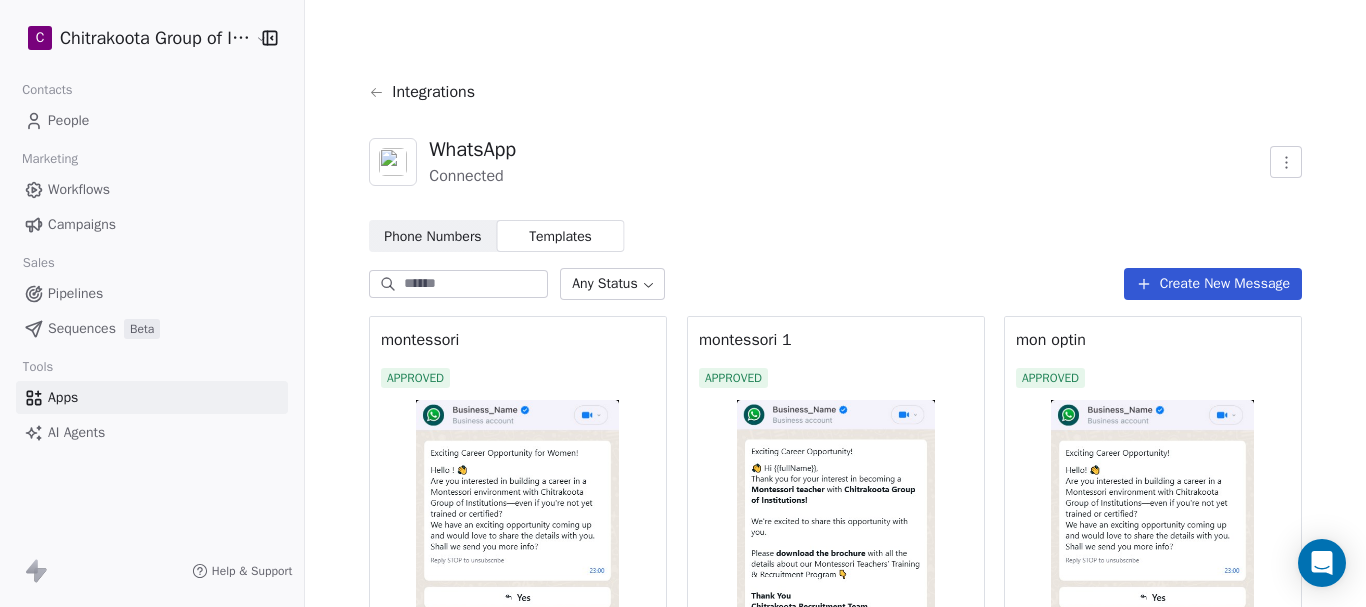 click on "Phone Numbers" at bounding box center [432, 236] 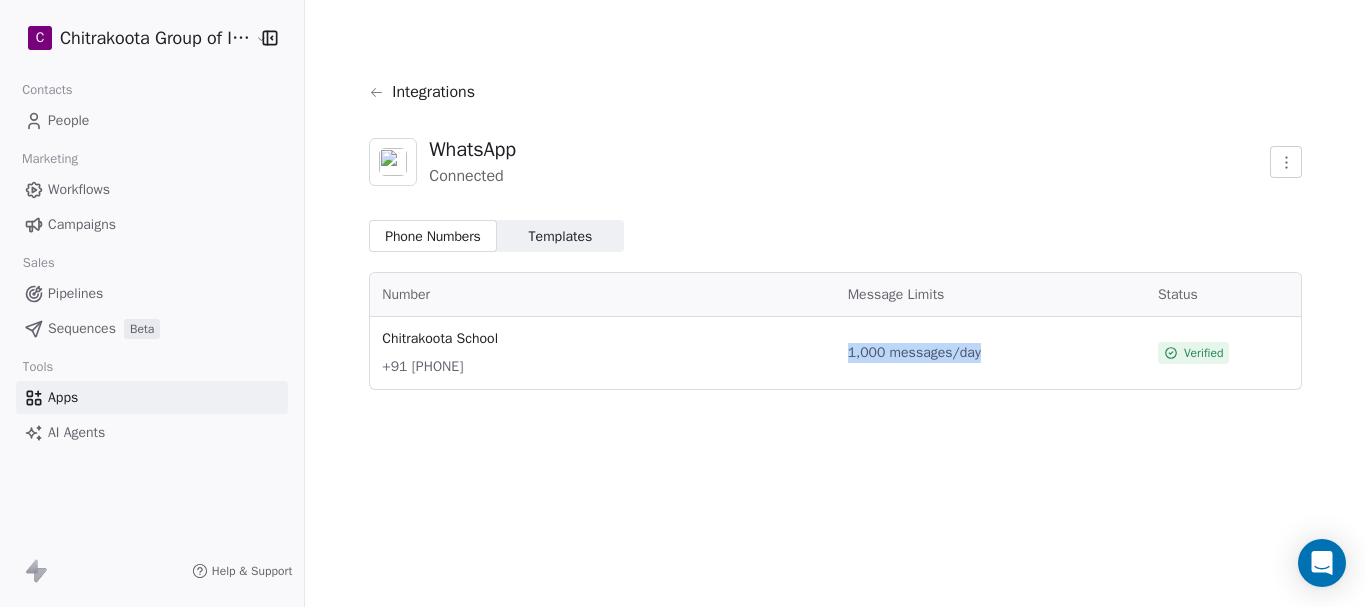 drag, startPoint x: 848, startPoint y: 356, endPoint x: 1026, endPoint y: 356, distance: 178 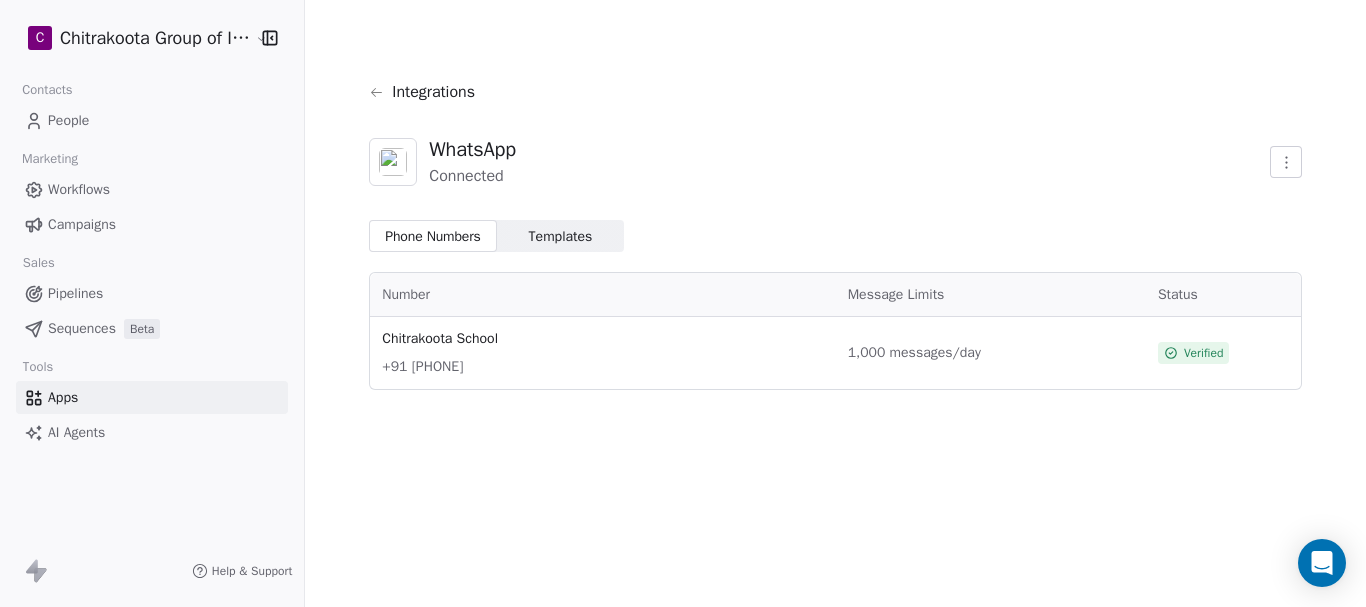 click on "Integrations WhatsApp Connected Phone Numbers Phone Numbers Templates Templates Number Message Limits Status Chitrakoota School +91 95136 51557 1,000 messages/day   Verified" at bounding box center [835, 237] 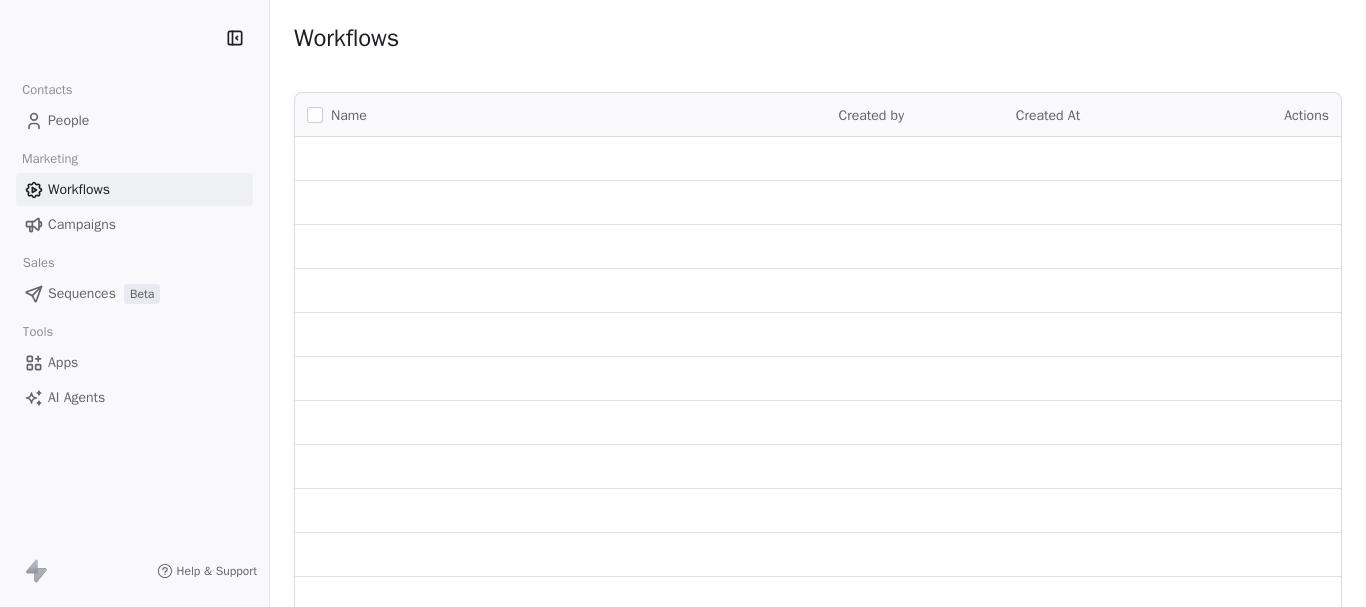 scroll, scrollTop: 0, scrollLeft: 0, axis: both 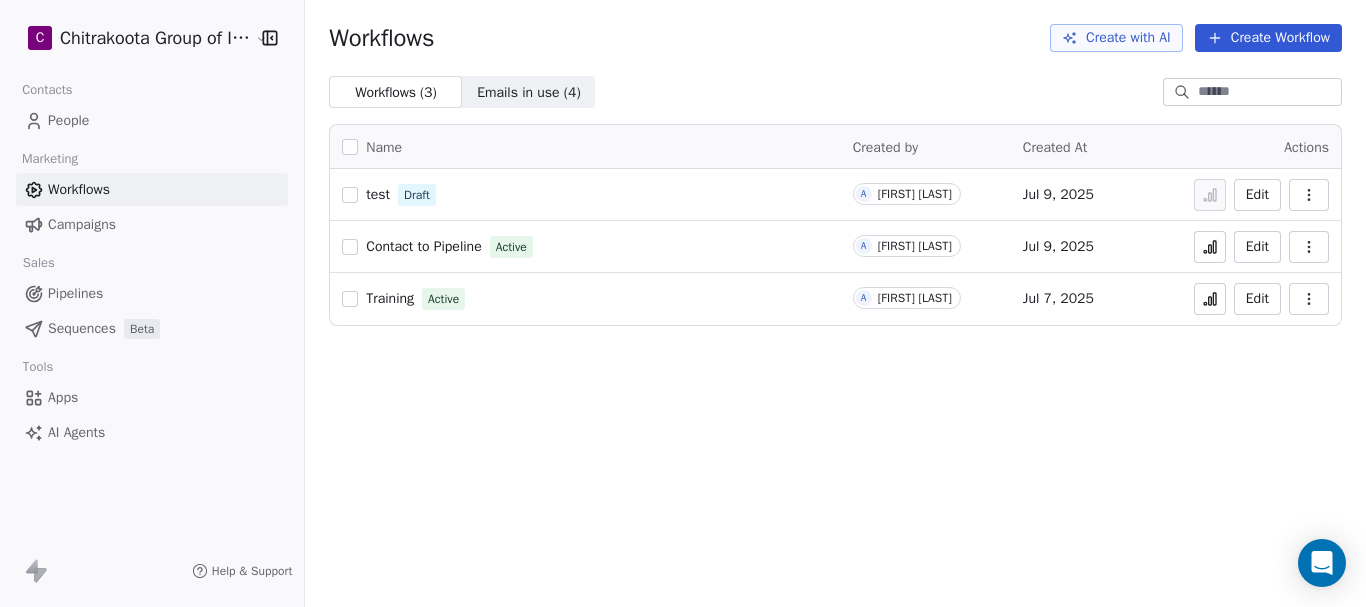 click on "People" at bounding box center (68, 120) 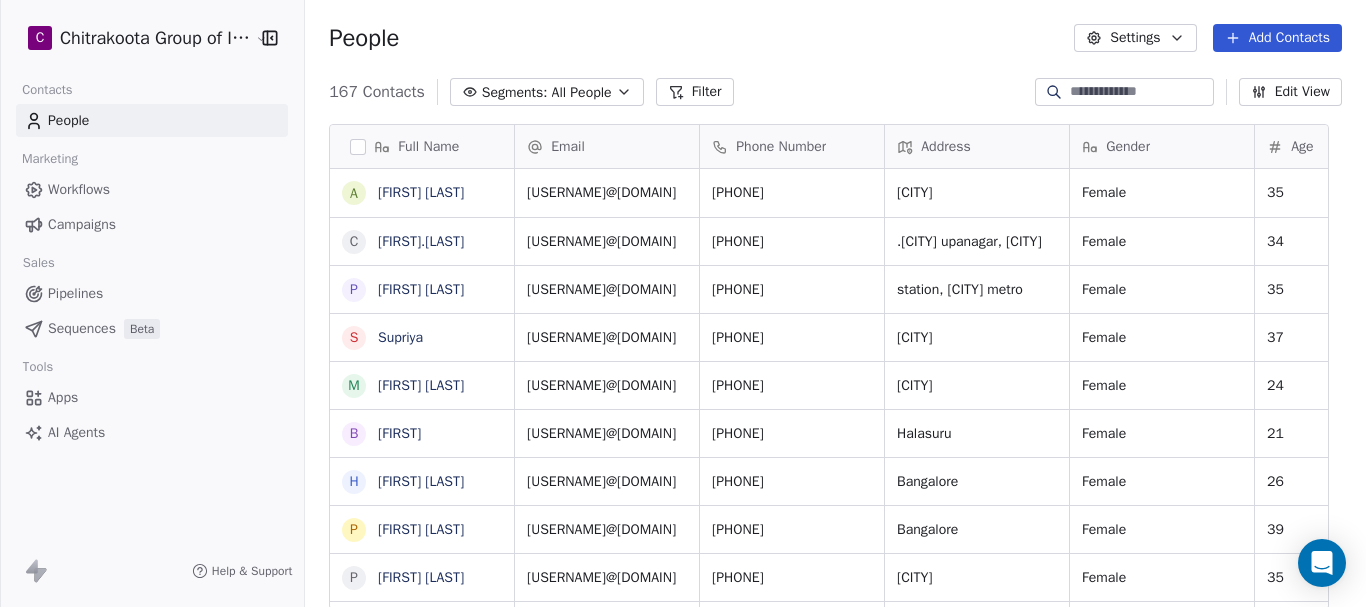 scroll, scrollTop: 16, scrollLeft: 16, axis: both 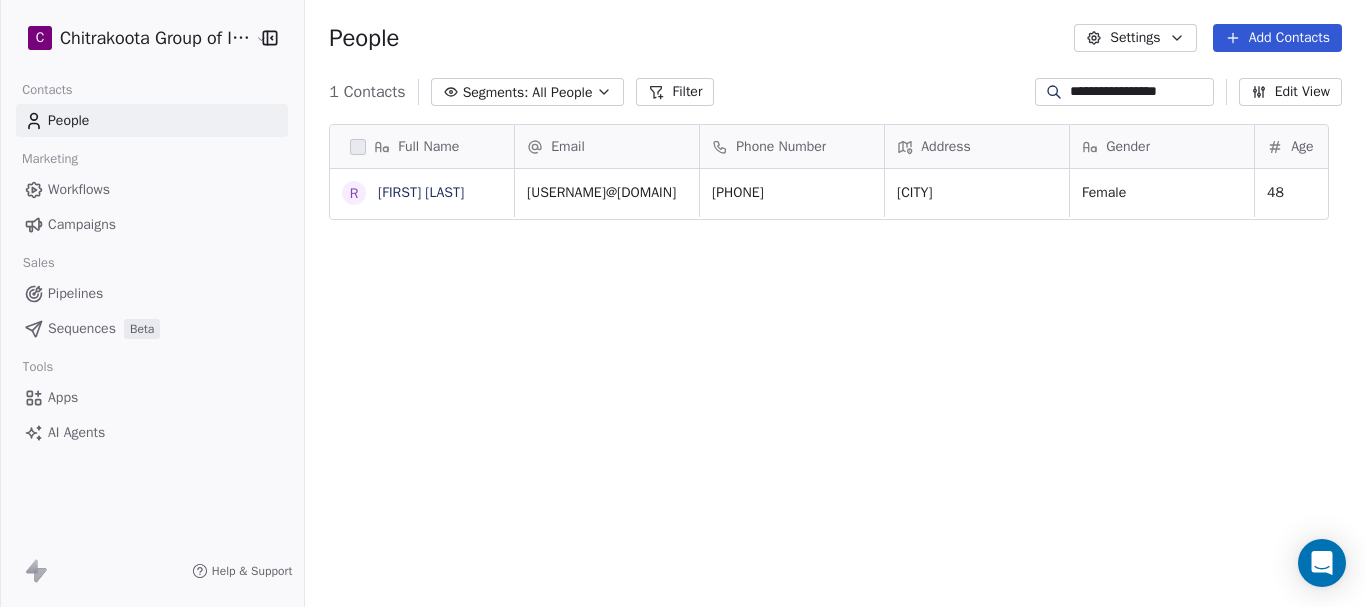 type on "**********" 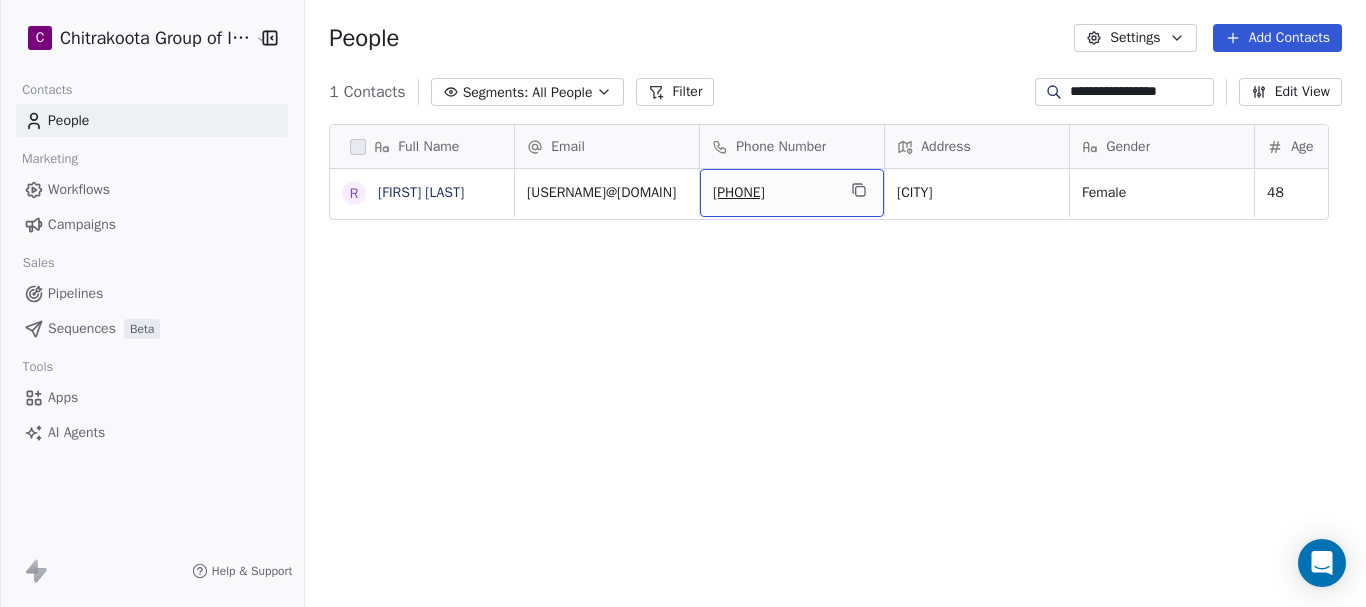 click on "919673824000" at bounding box center [774, 193] 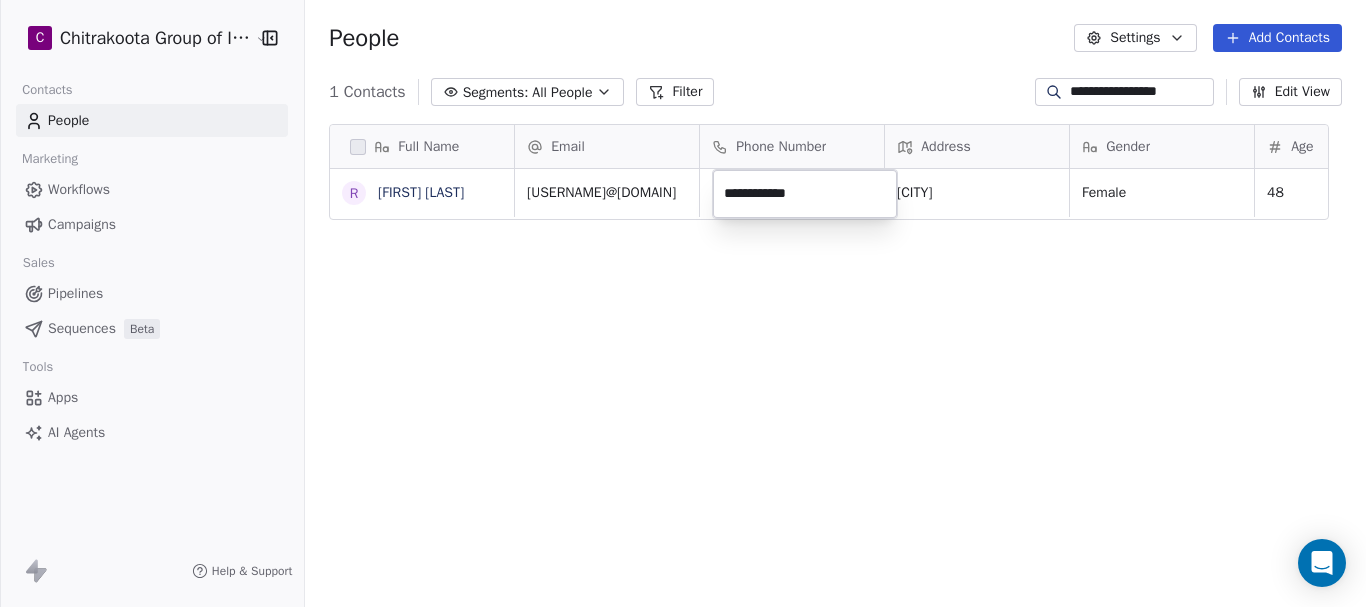 drag, startPoint x: 725, startPoint y: 189, endPoint x: 797, endPoint y: 220, distance: 78.39005 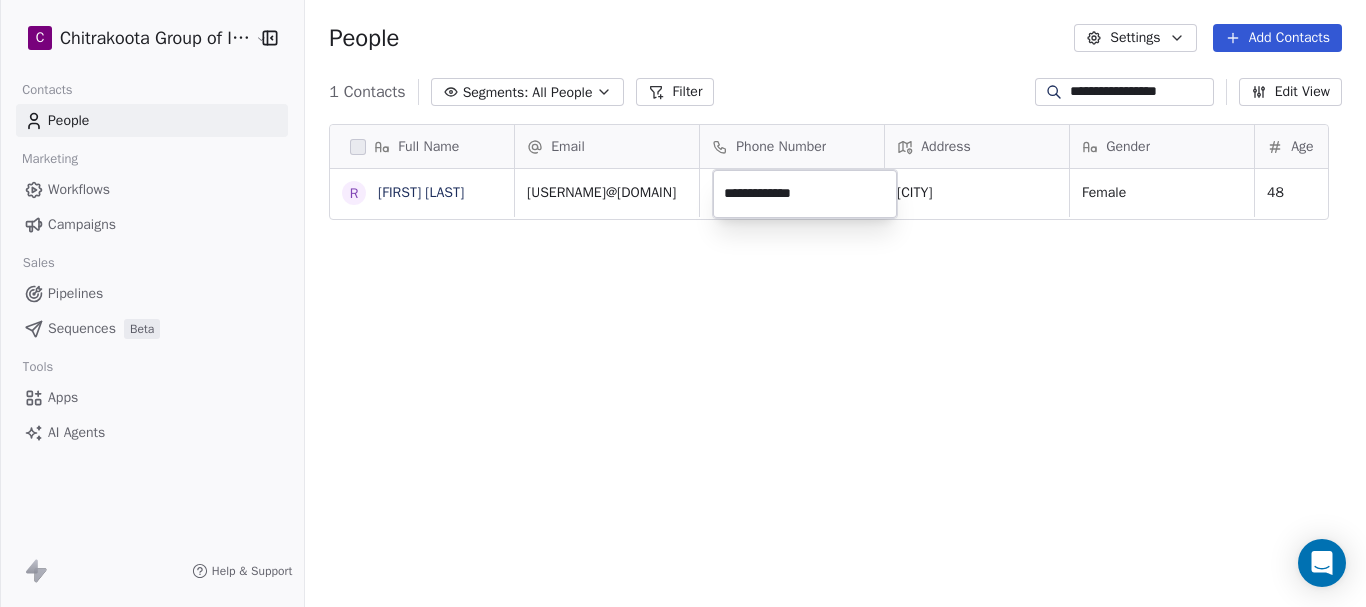 click on "**********" at bounding box center [683, 303] 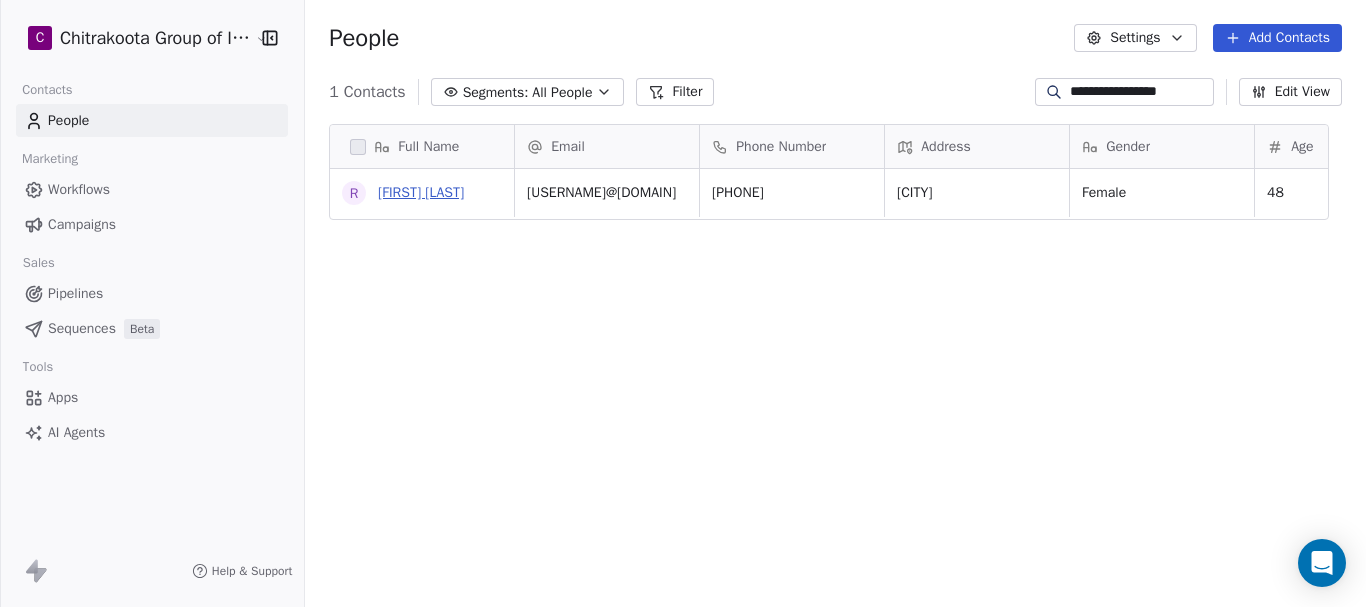 click on "[FIRST] [LAST]" at bounding box center [421, 192] 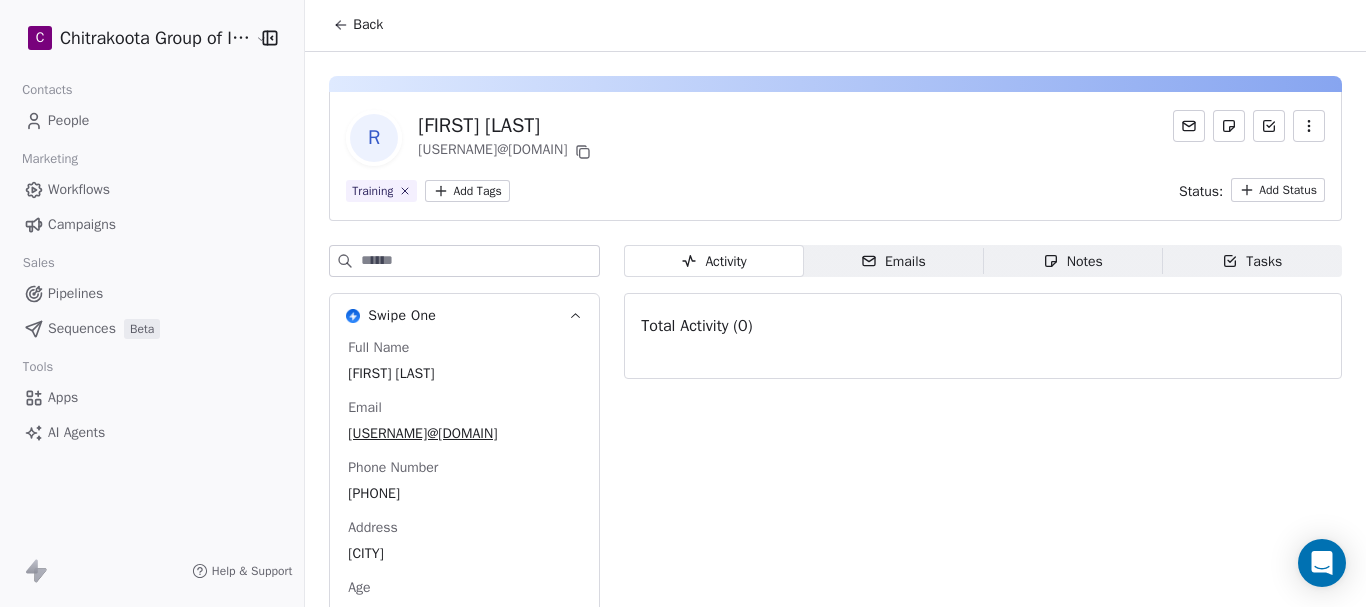 scroll, scrollTop: 0, scrollLeft: 0, axis: both 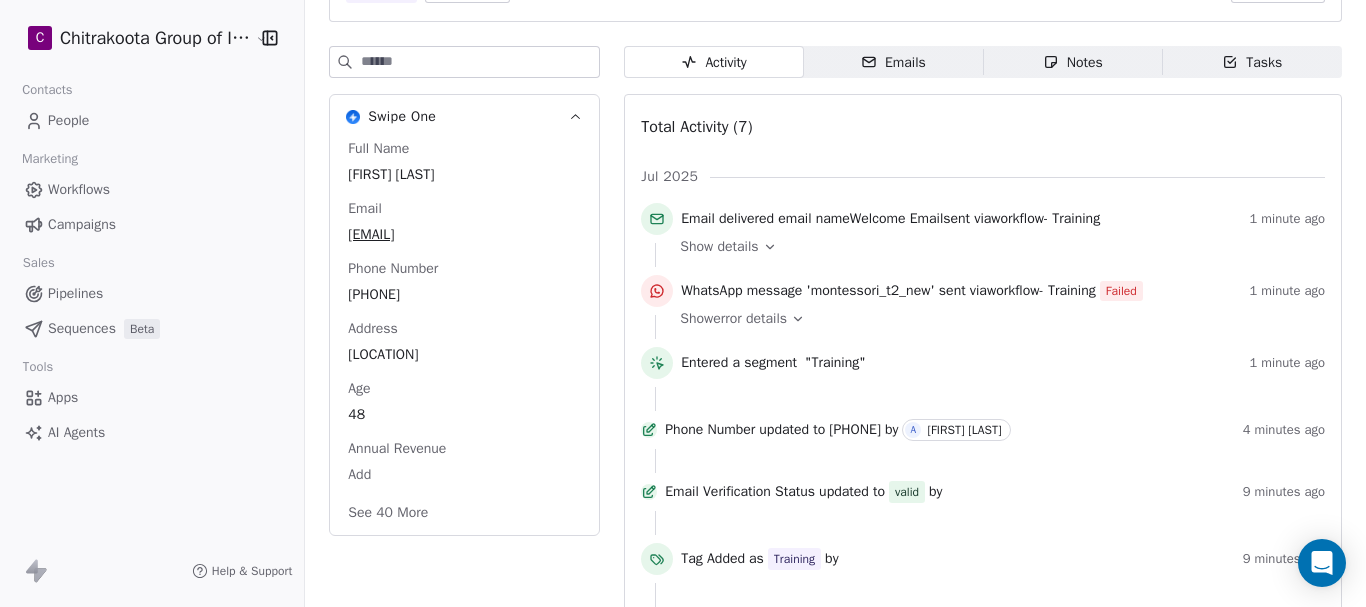 click 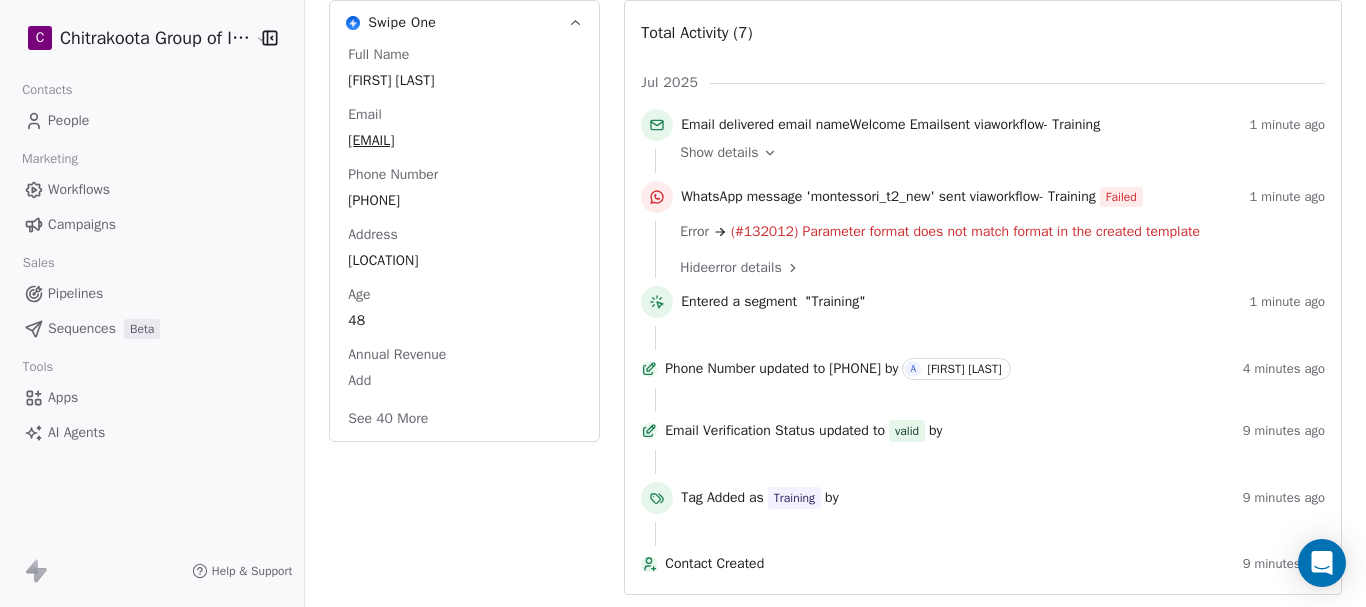 scroll, scrollTop: 0, scrollLeft: 0, axis: both 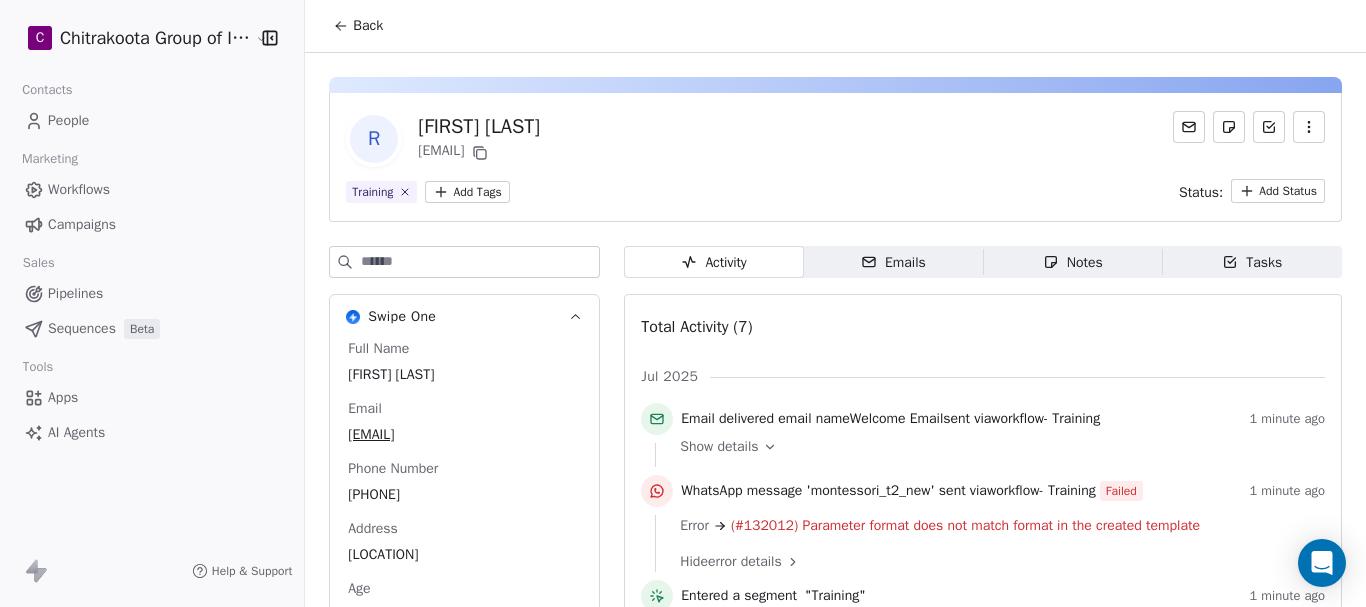 click on "Back" at bounding box center (358, 26) 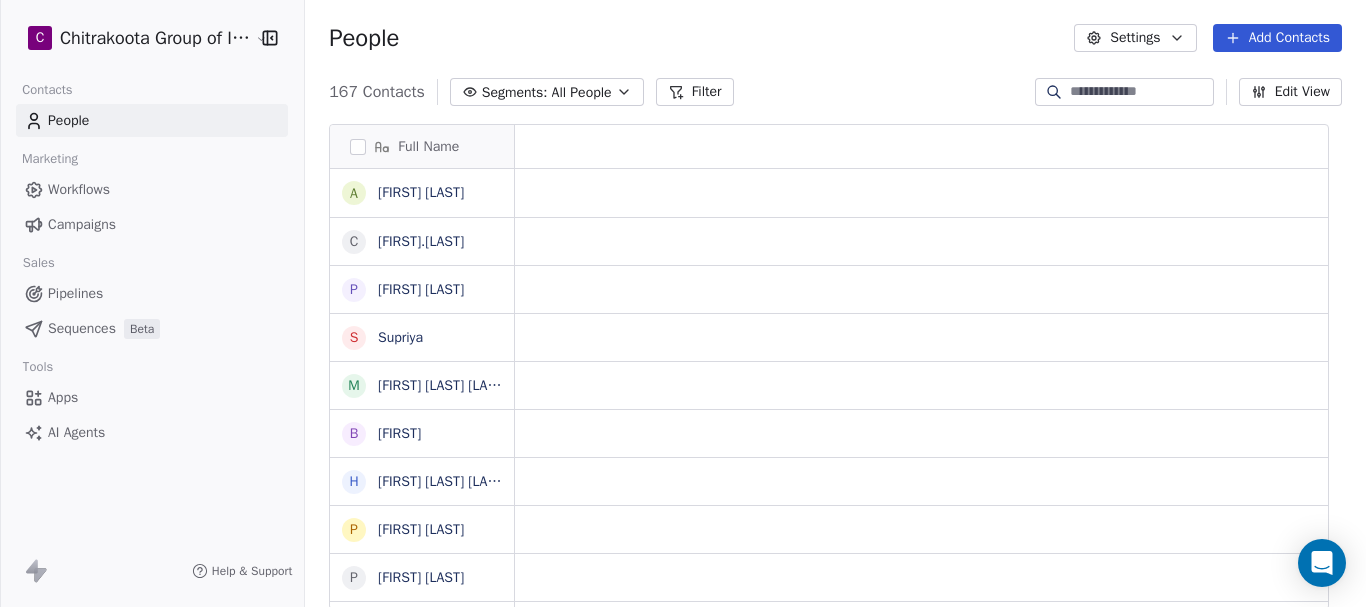 scroll, scrollTop: 519, scrollLeft: 1033, axis: both 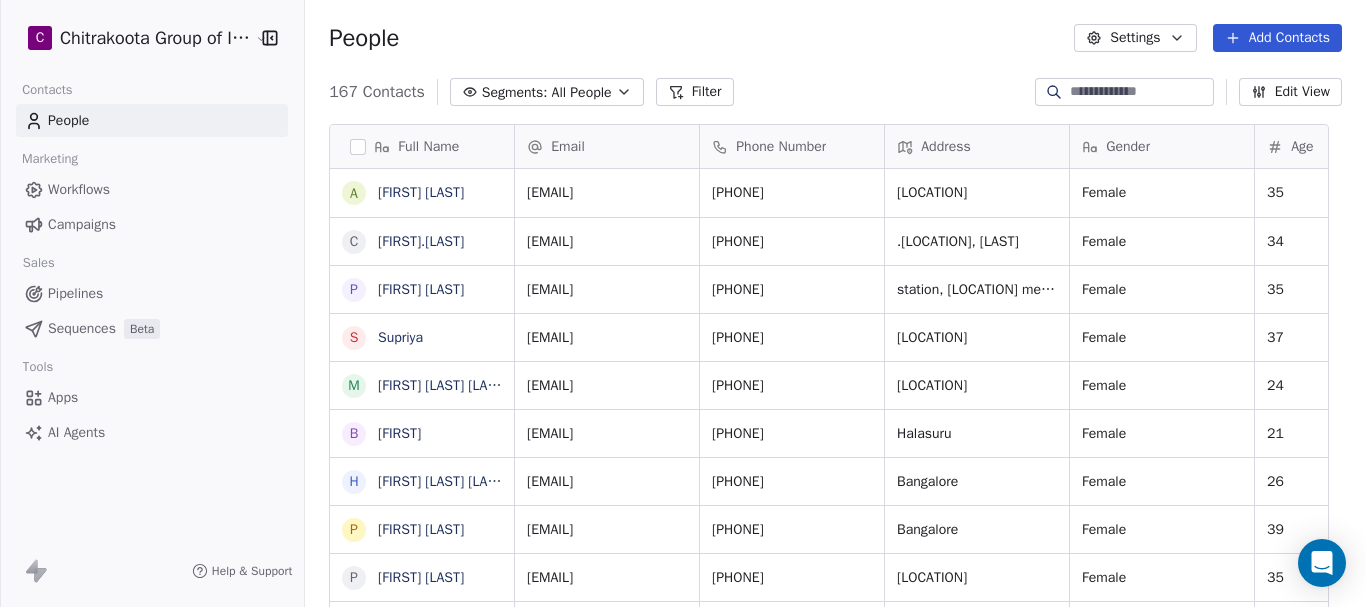 click on "Workflows" at bounding box center (79, 189) 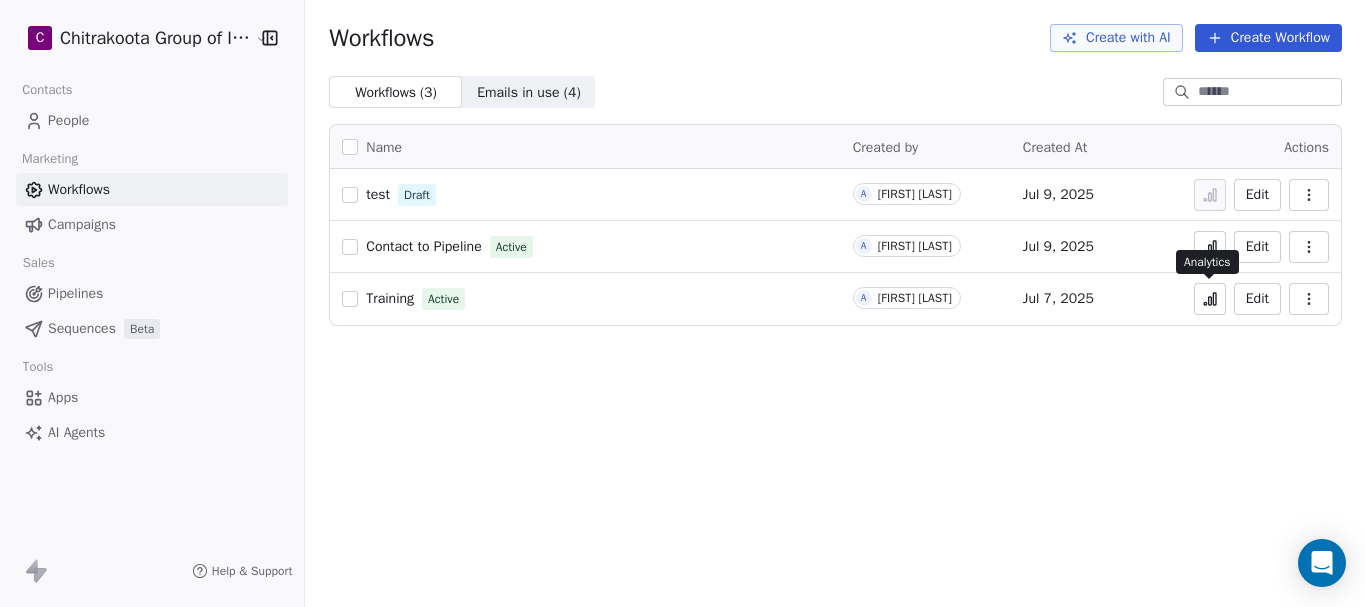 click 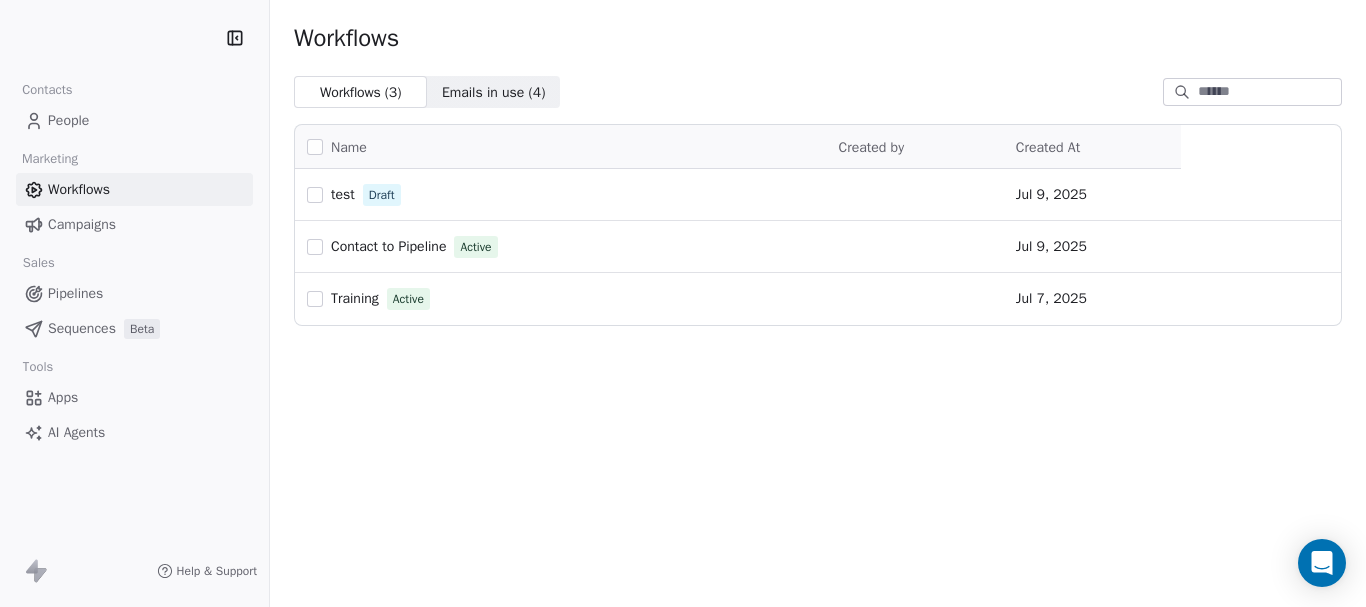 scroll, scrollTop: 0, scrollLeft: 0, axis: both 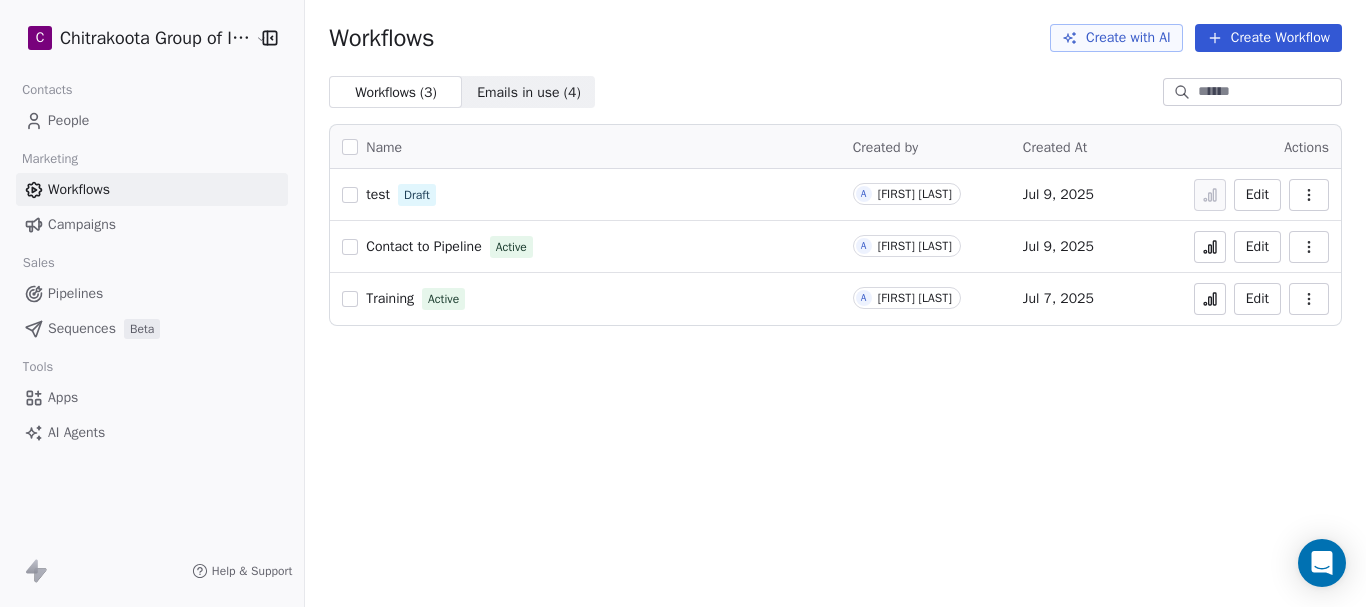 click on "Training" at bounding box center [390, 298] 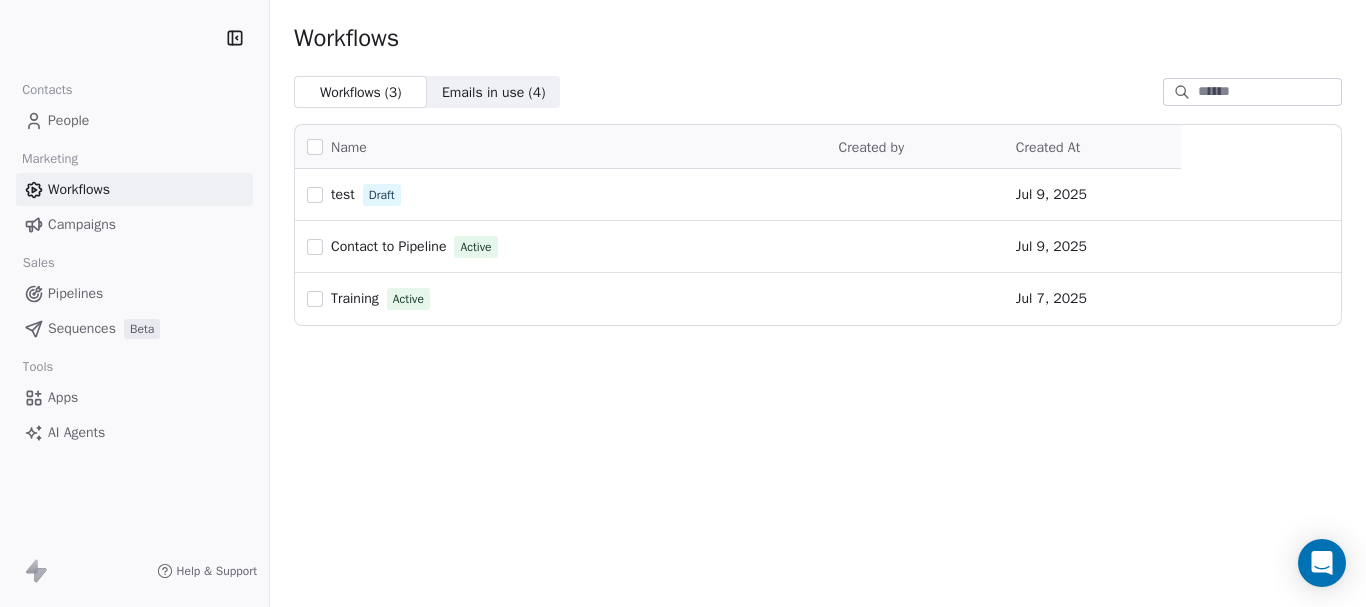 scroll, scrollTop: 0, scrollLeft: 0, axis: both 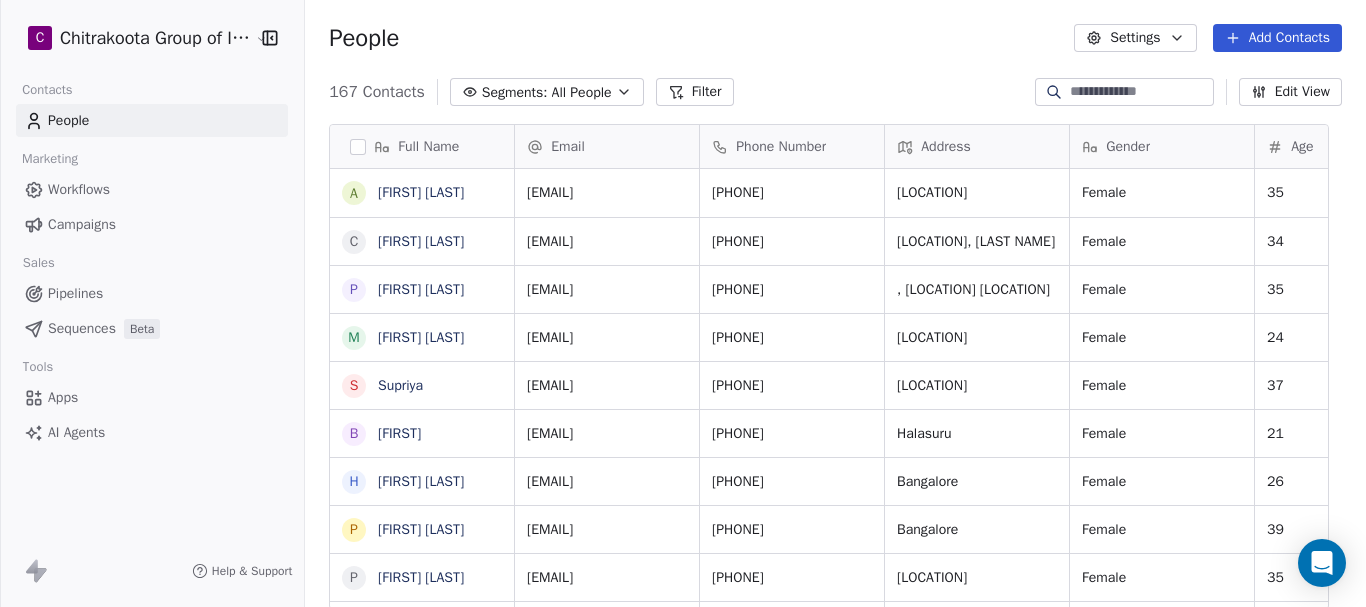 click at bounding box center [1140, 92] 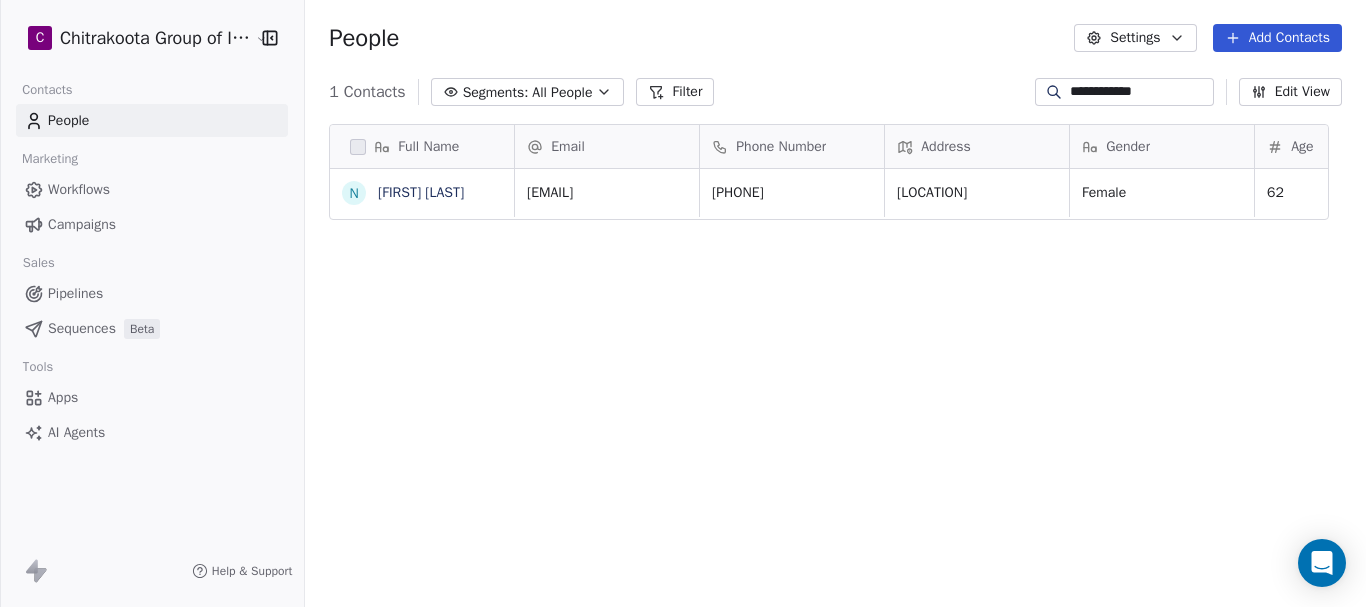 scroll, scrollTop: 16, scrollLeft: 16, axis: both 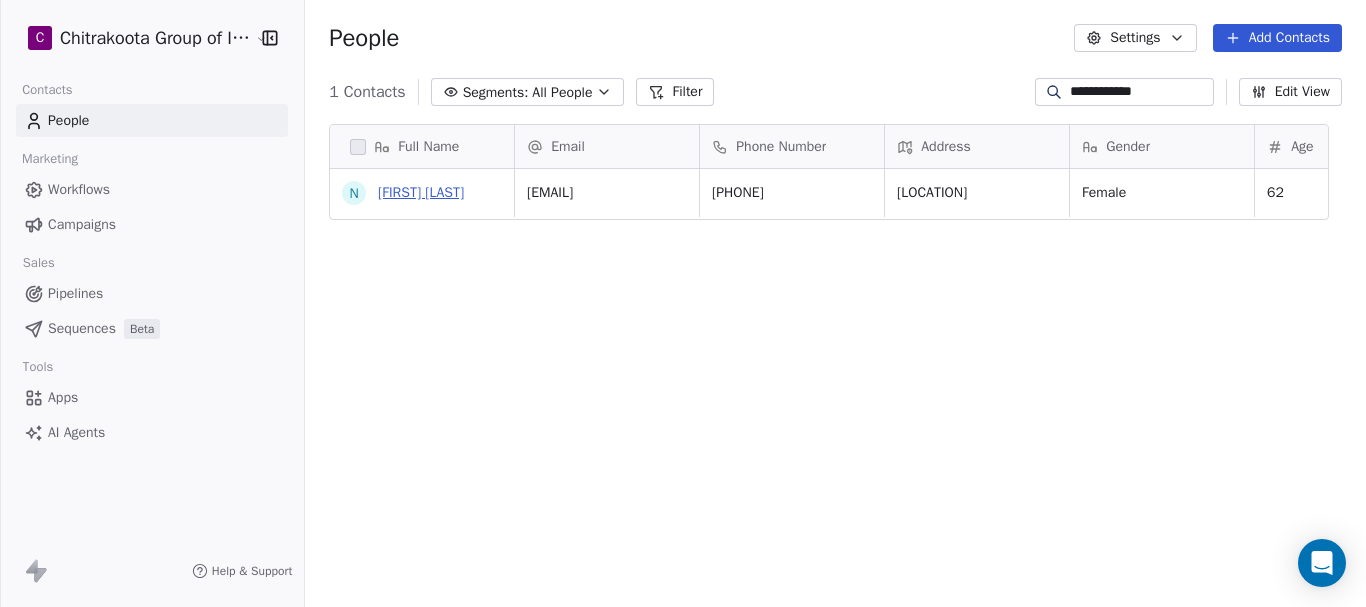 type on "**********" 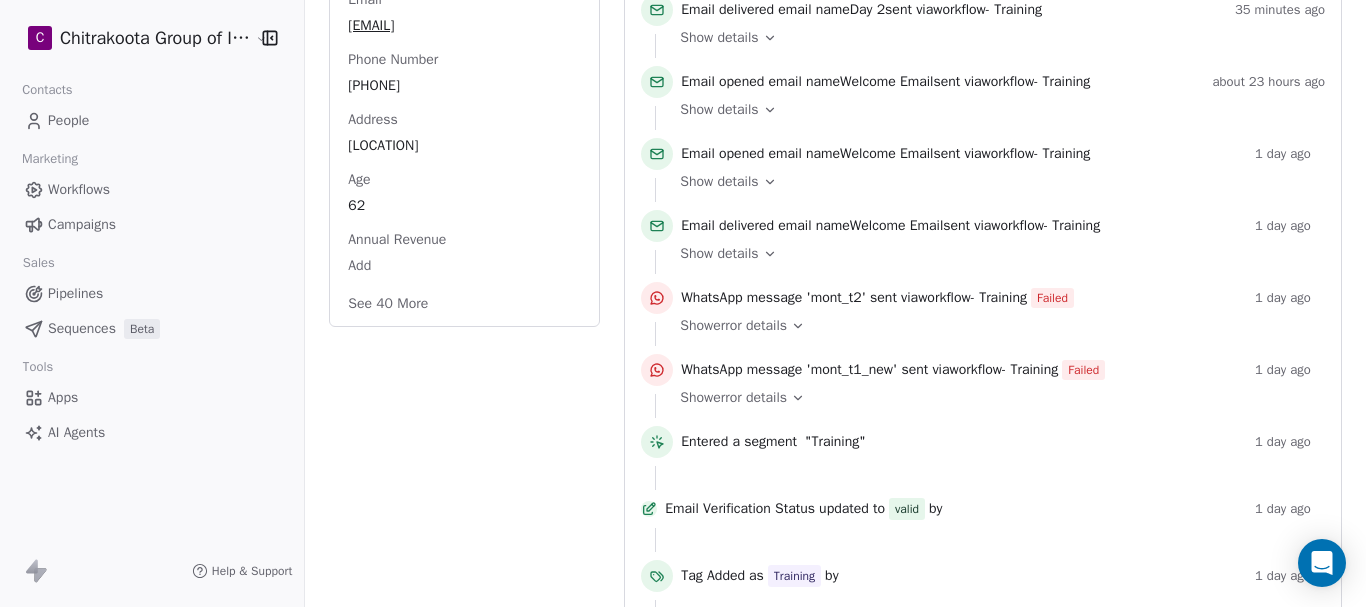 scroll, scrollTop: 309, scrollLeft: 0, axis: vertical 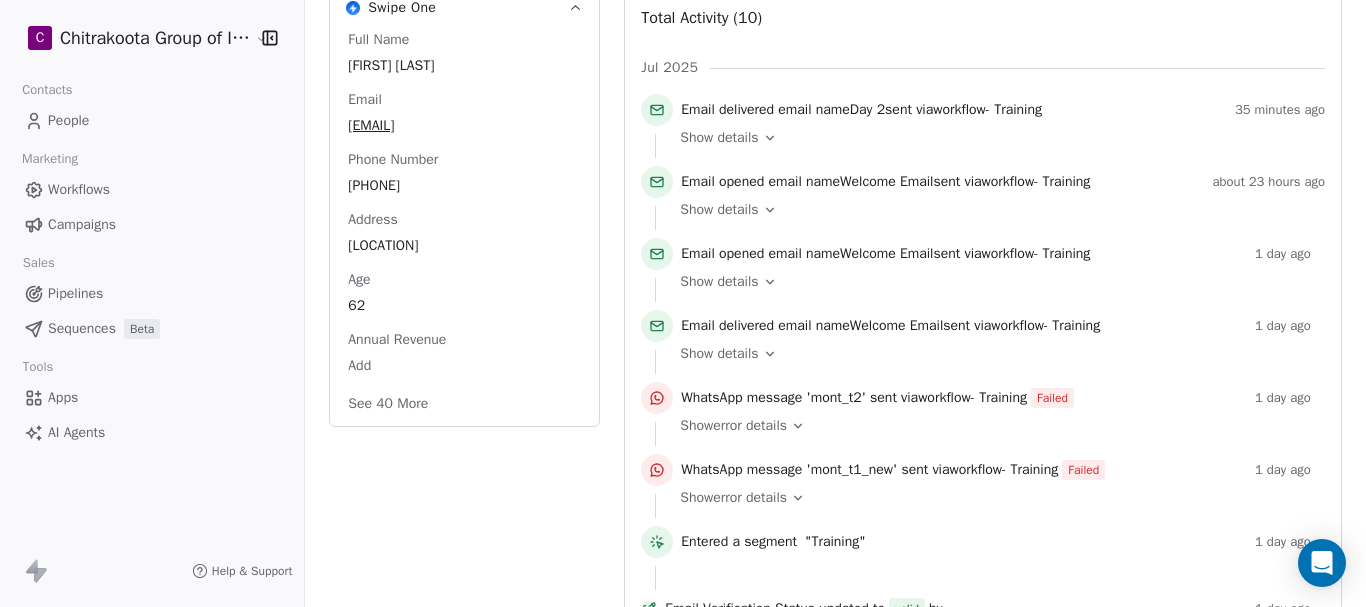 click 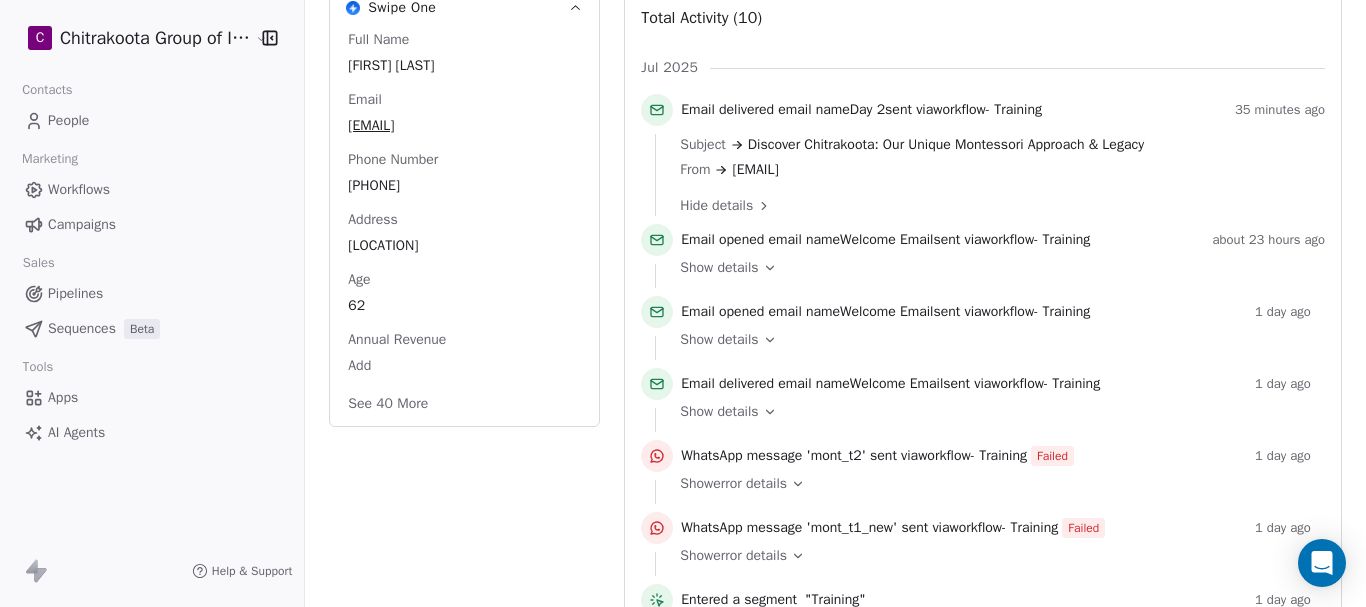 click 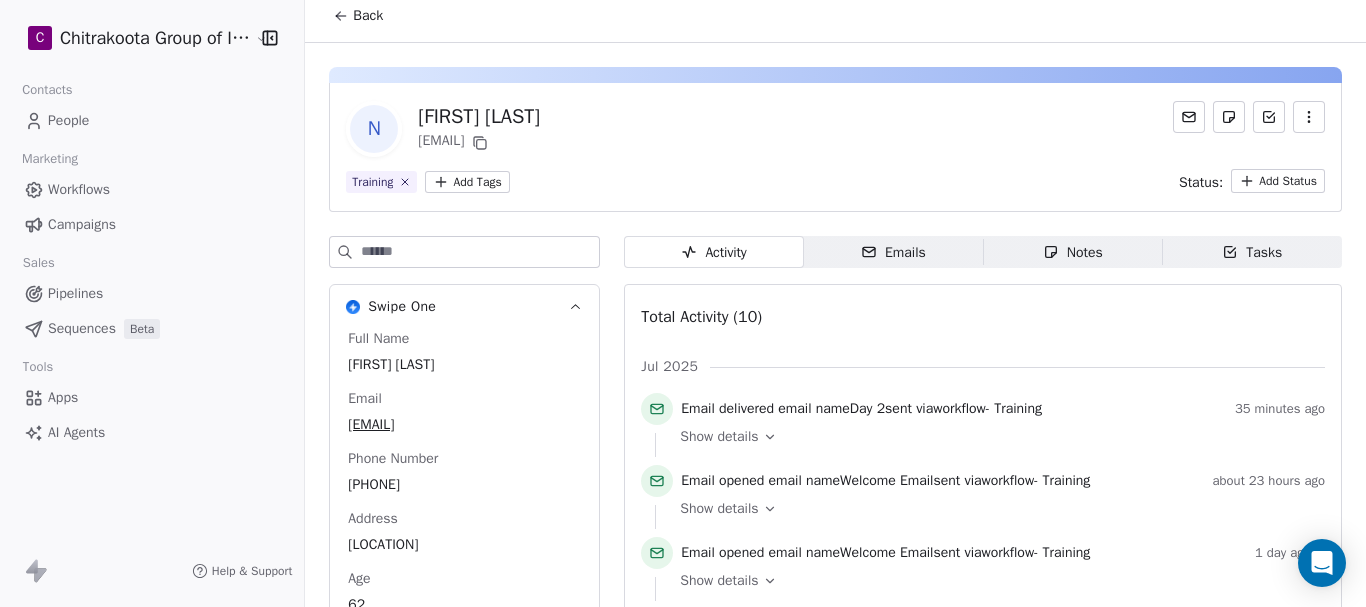 scroll, scrollTop: 0, scrollLeft: 0, axis: both 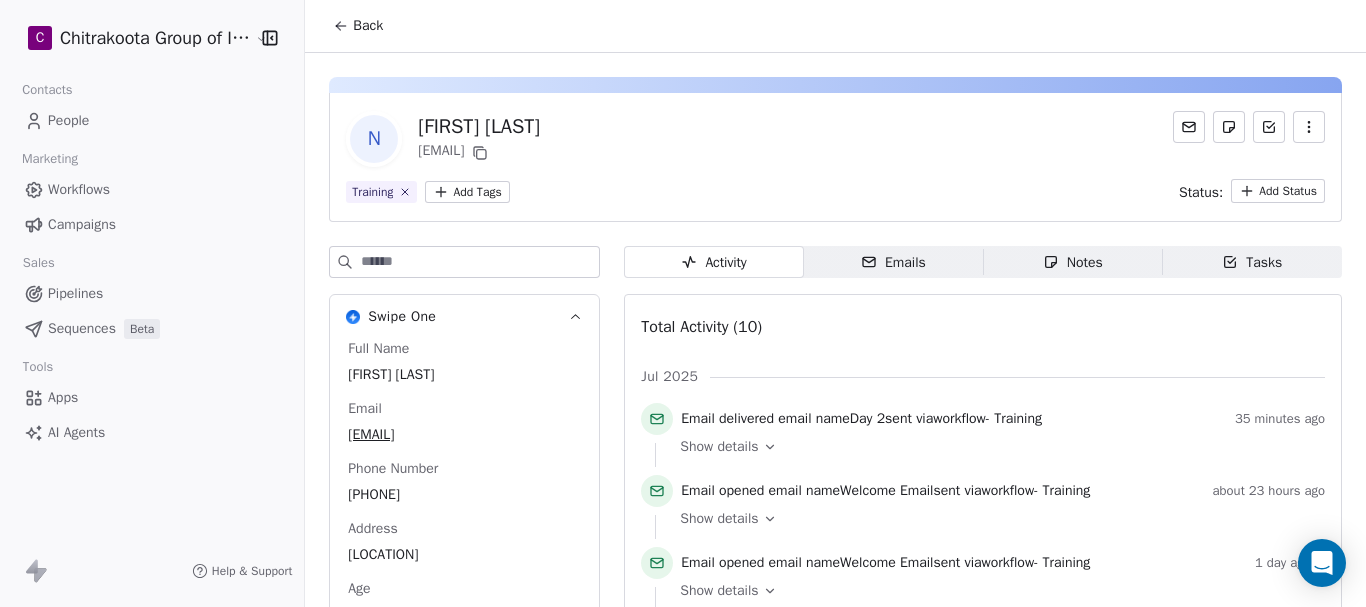 click 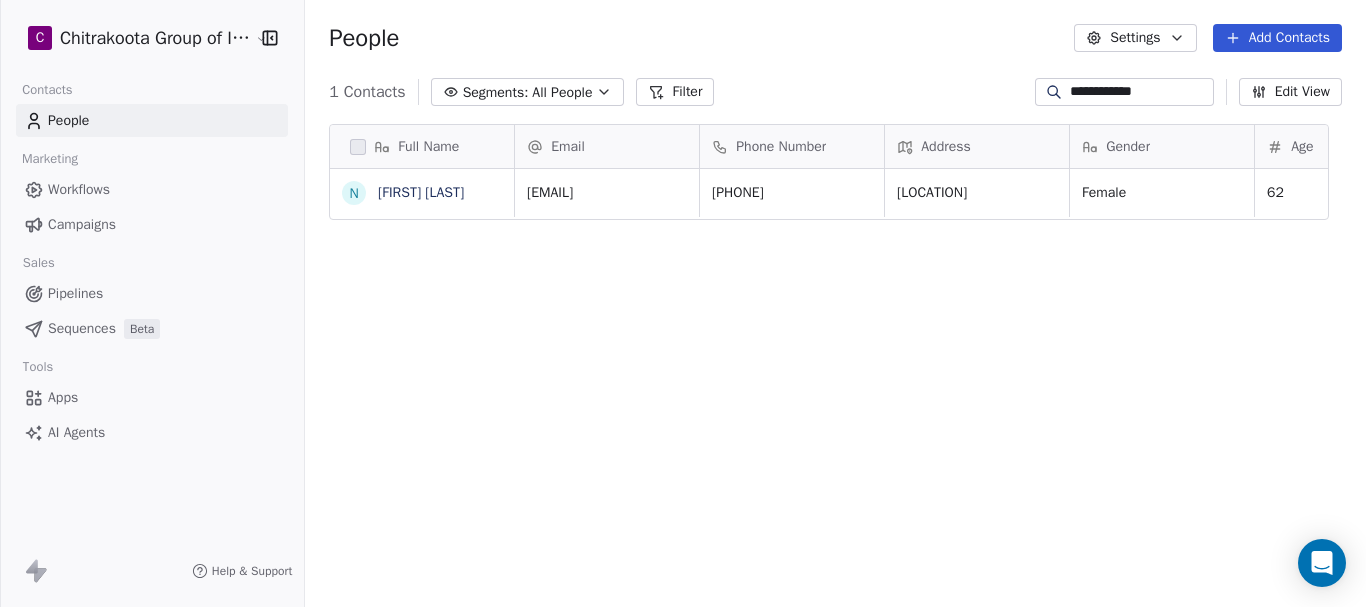 scroll, scrollTop: 16, scrollLeft: 16, axis: both 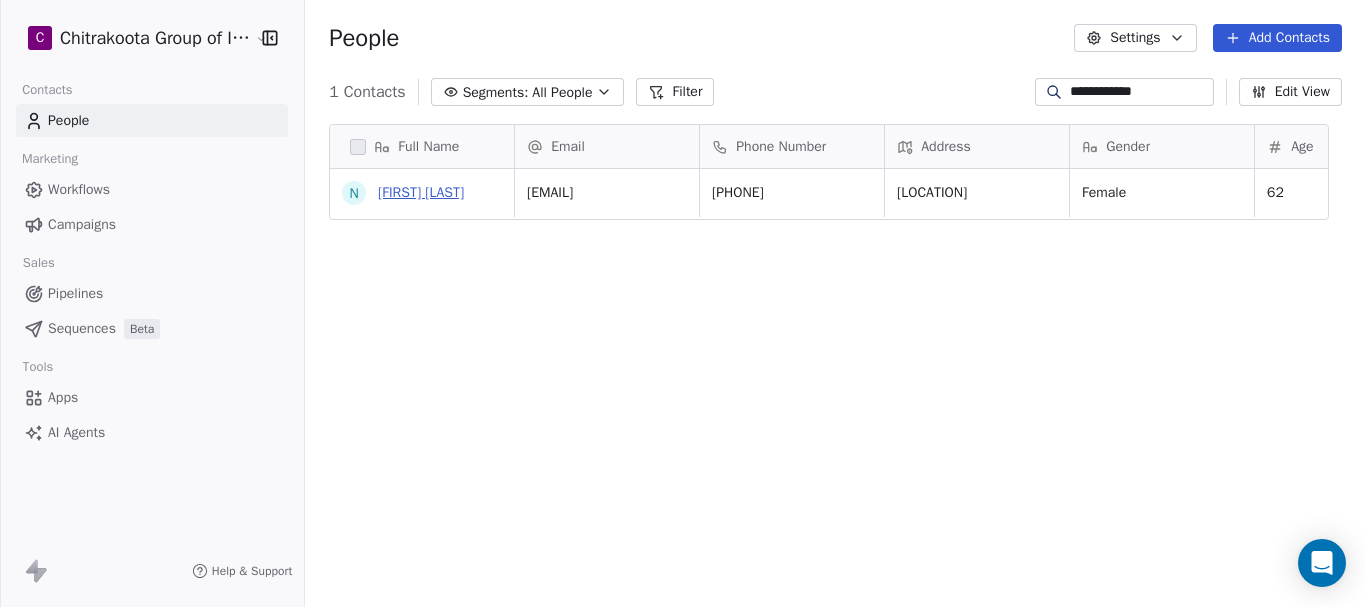 click on "[FIRST] [LAST]" at bounding box center (421, 192) 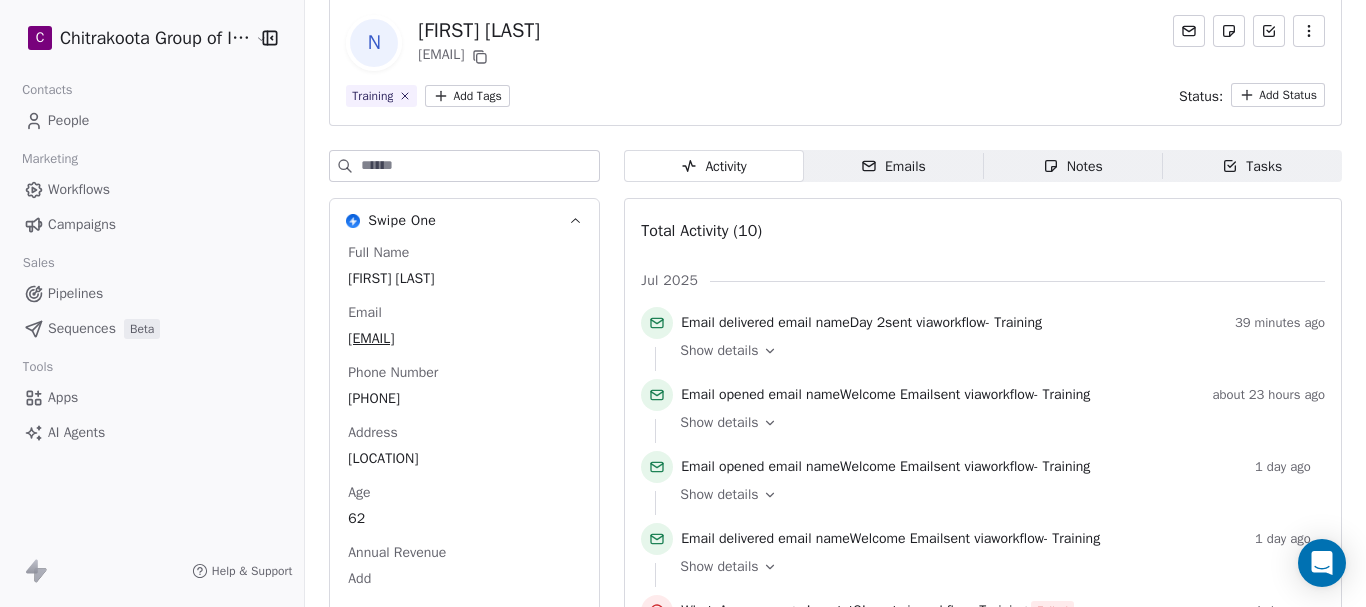 scroll, scrollTop: 300, scrollLeft: 0, axis: vertical 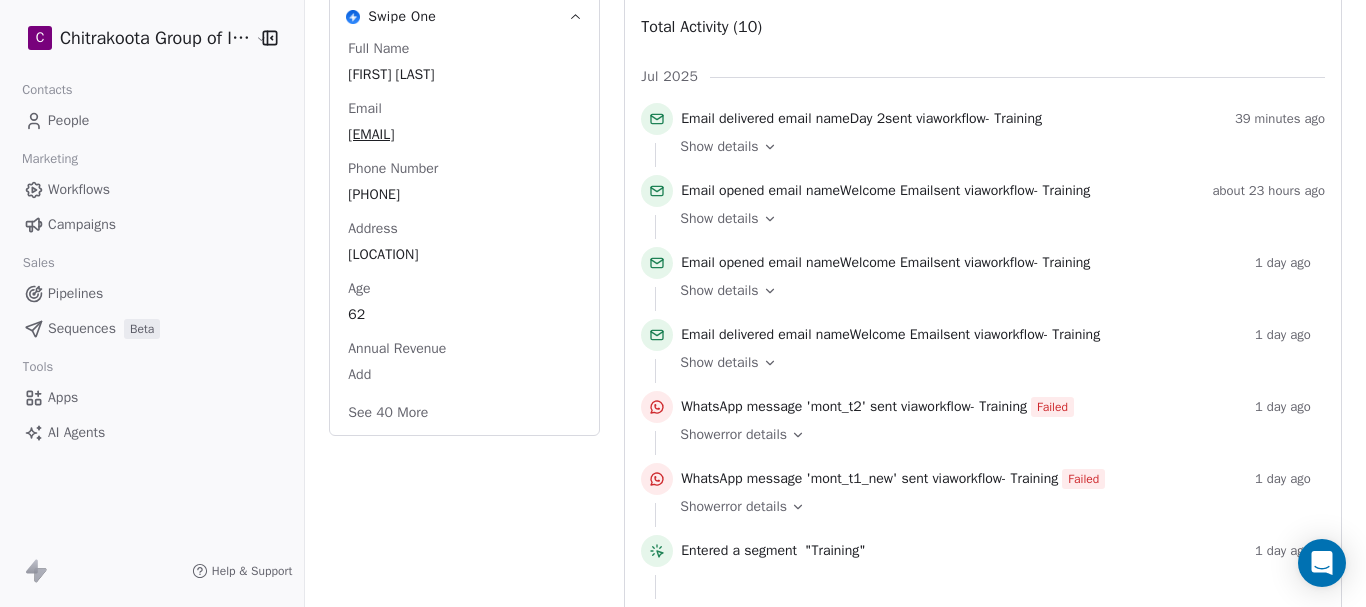 click on "Show  error details" at bounding box center [995, 435] 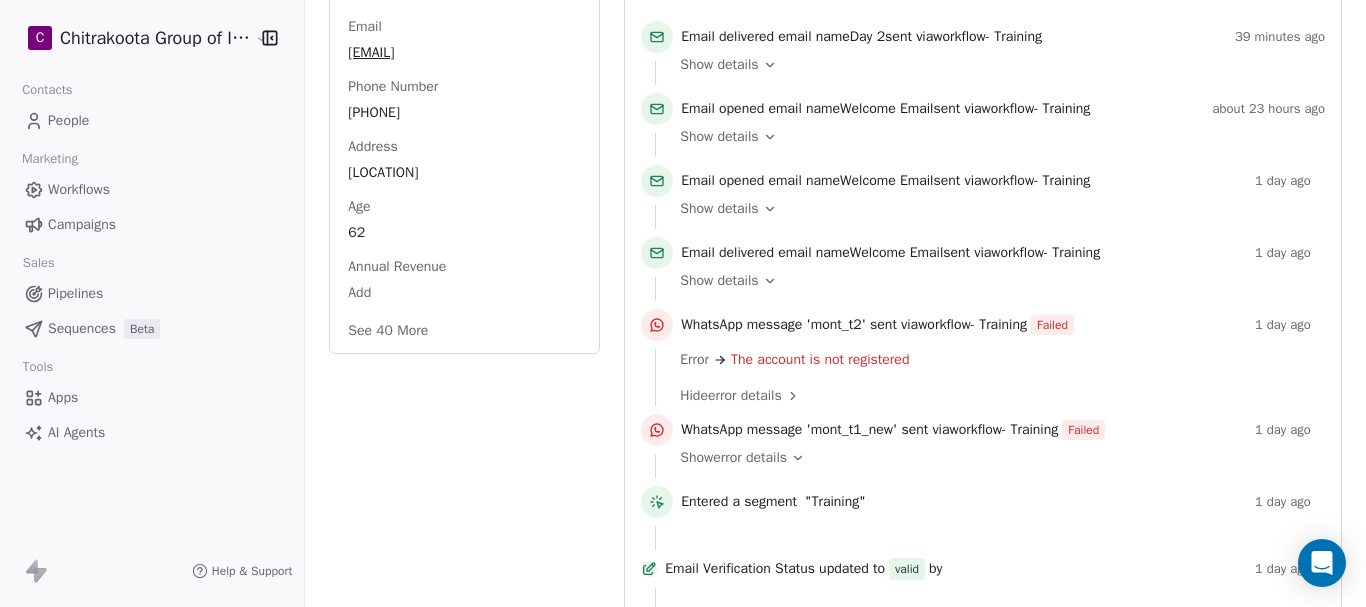 scroll, scrollTop: 400, scrollLeft: 0, axis: vertical 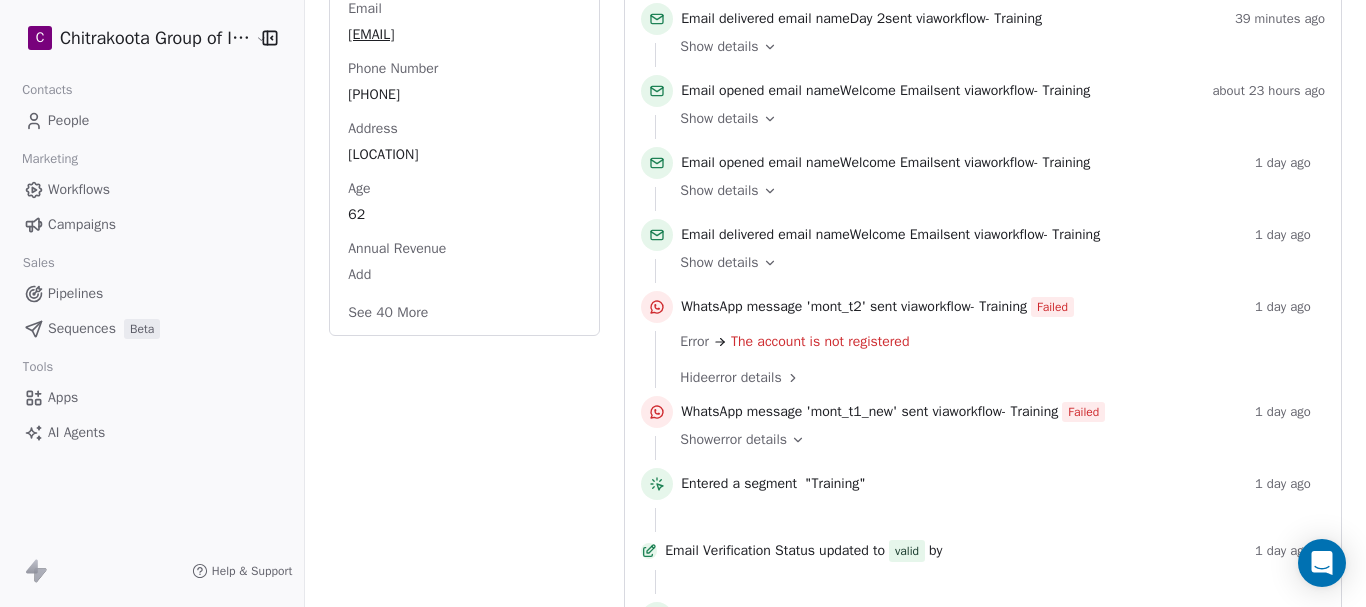 click 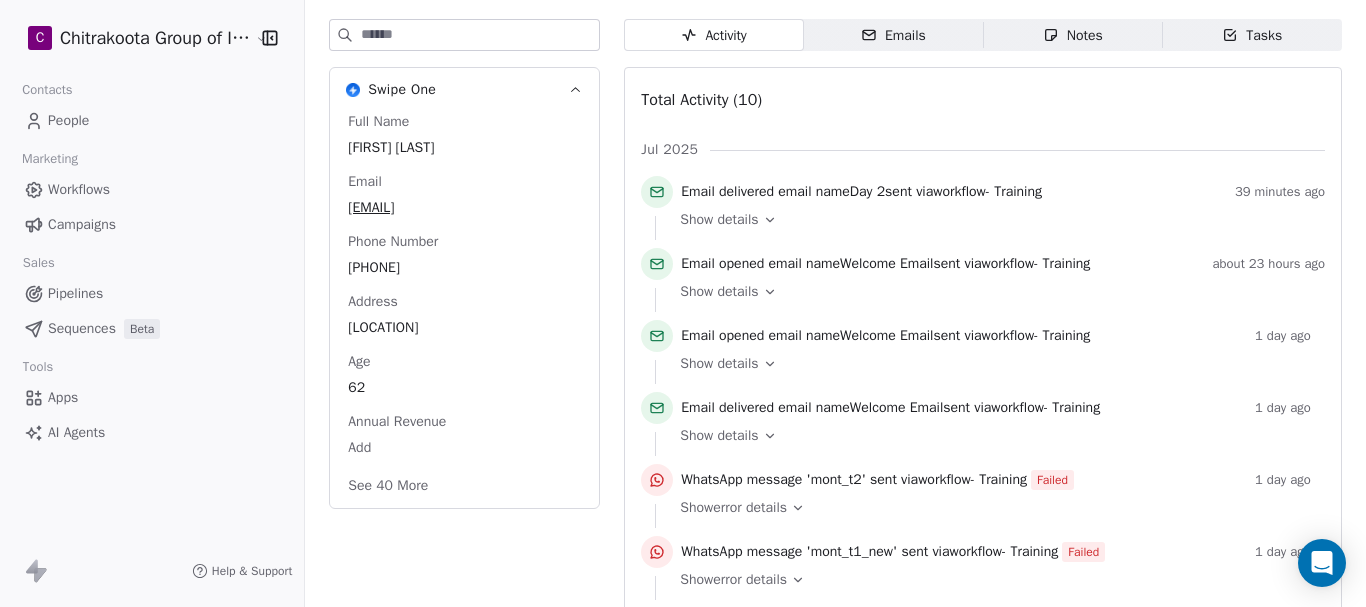 scroll, scrollTop: 0, scrollLeft: 0, axis: both 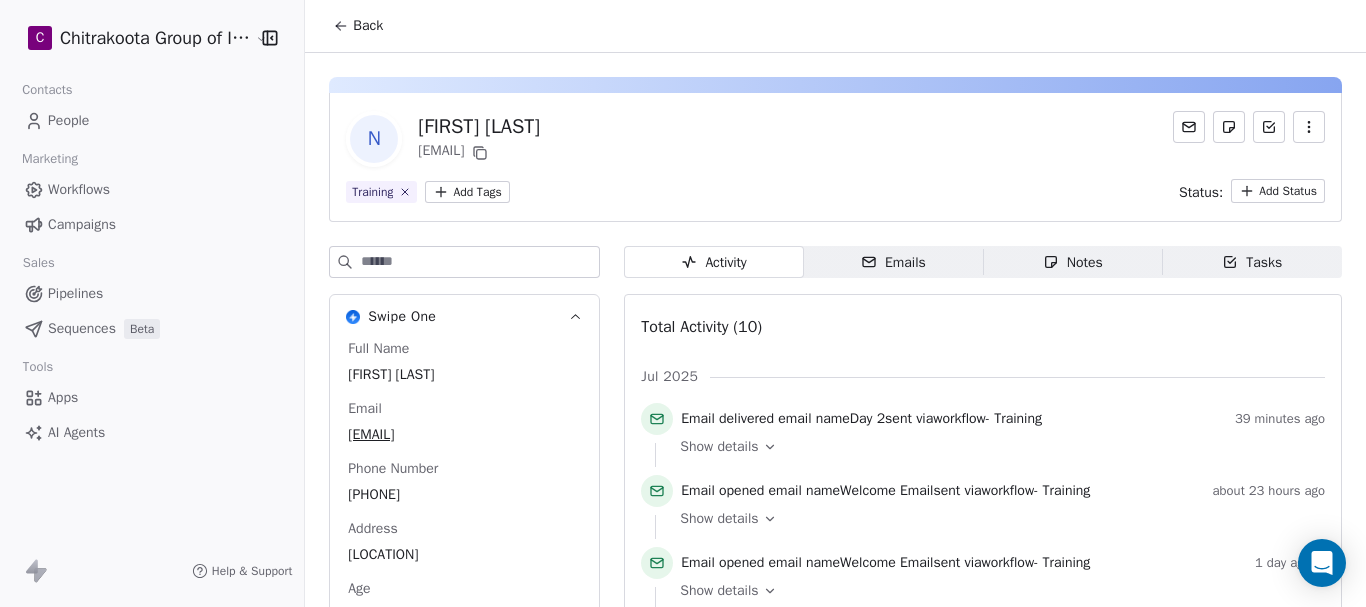 click on "Back" at bounding box center [368, 26] 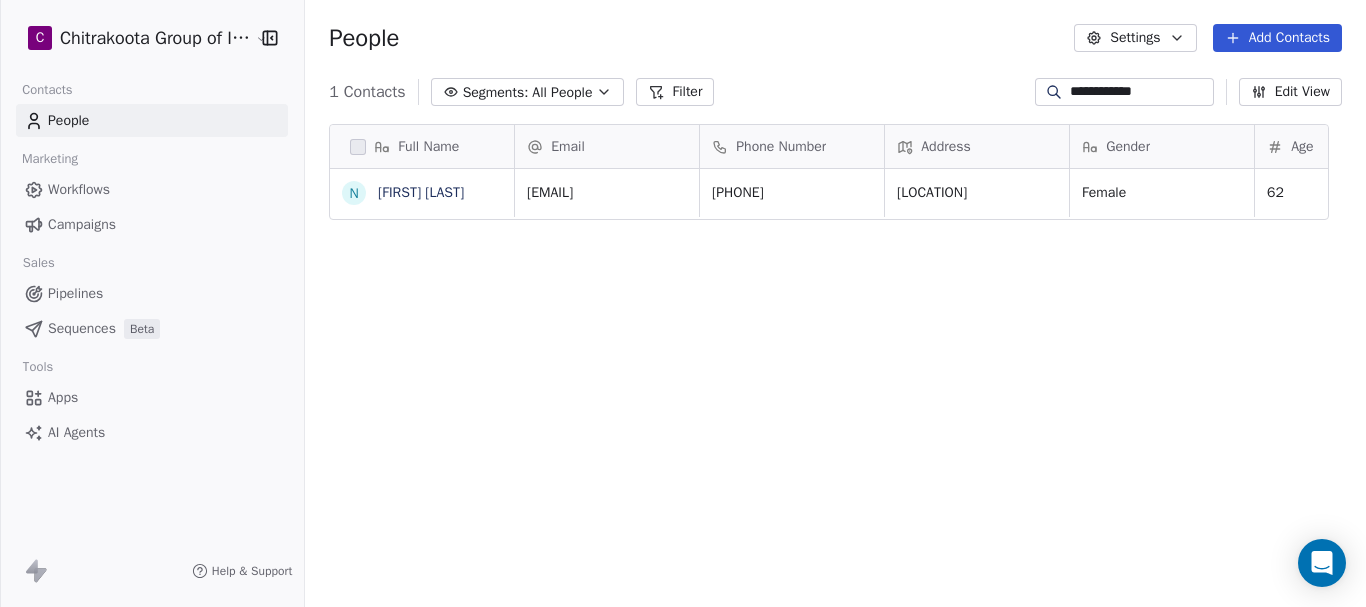 scroll, scrollTop: 16, scrollLeft: 16, axis: both 